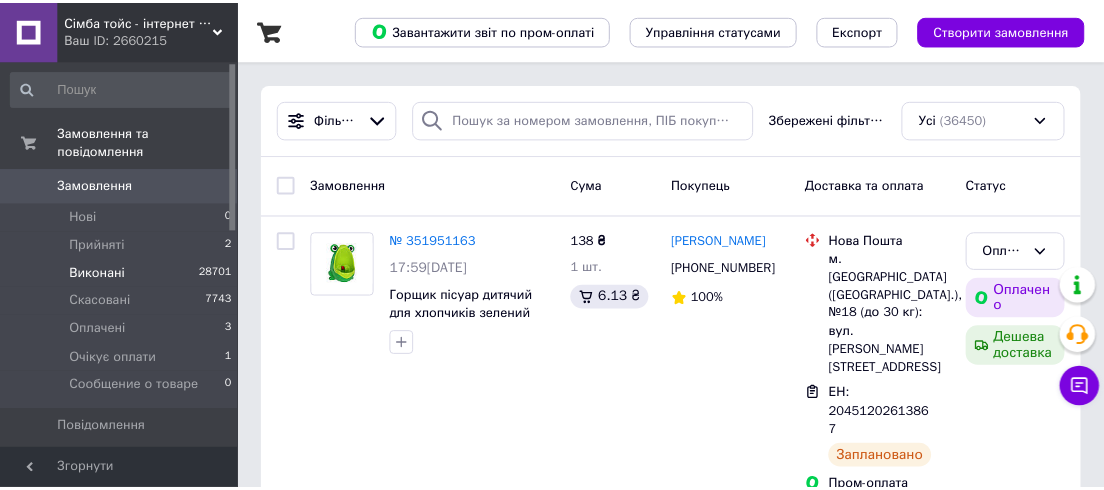 scroll, scrollTop: 0, scrollLeft: 0, axis: both 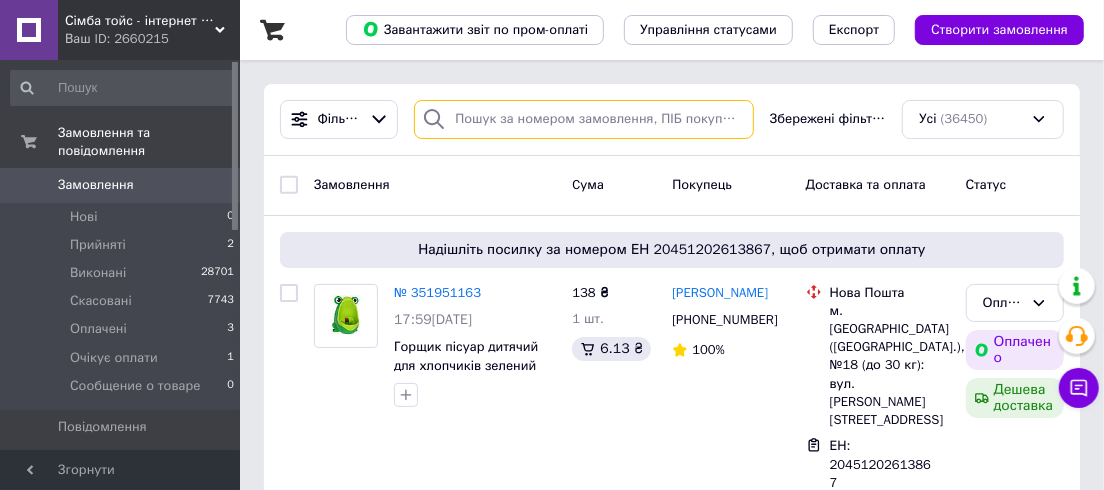 click at bounding box center (584, 119) 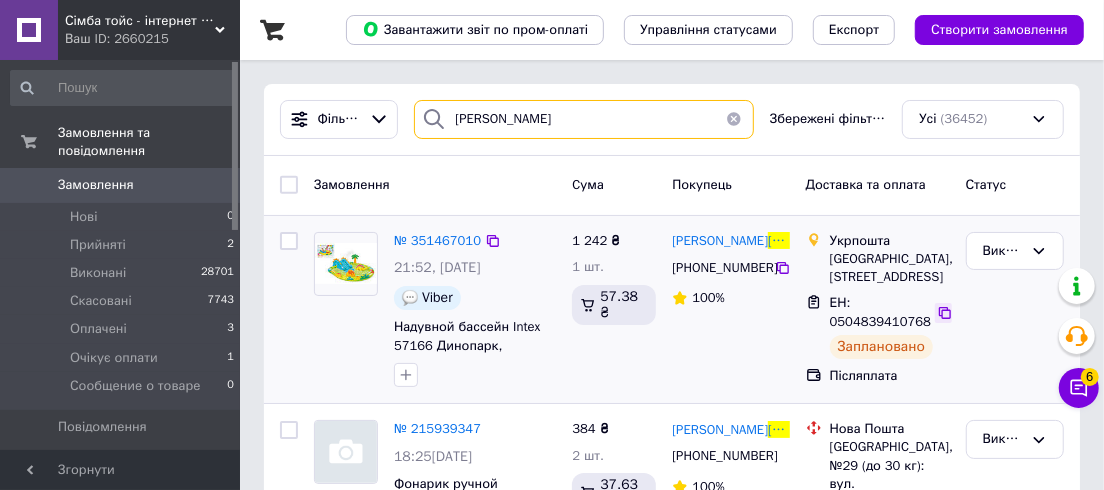 type on "[PERSON_NAME]" 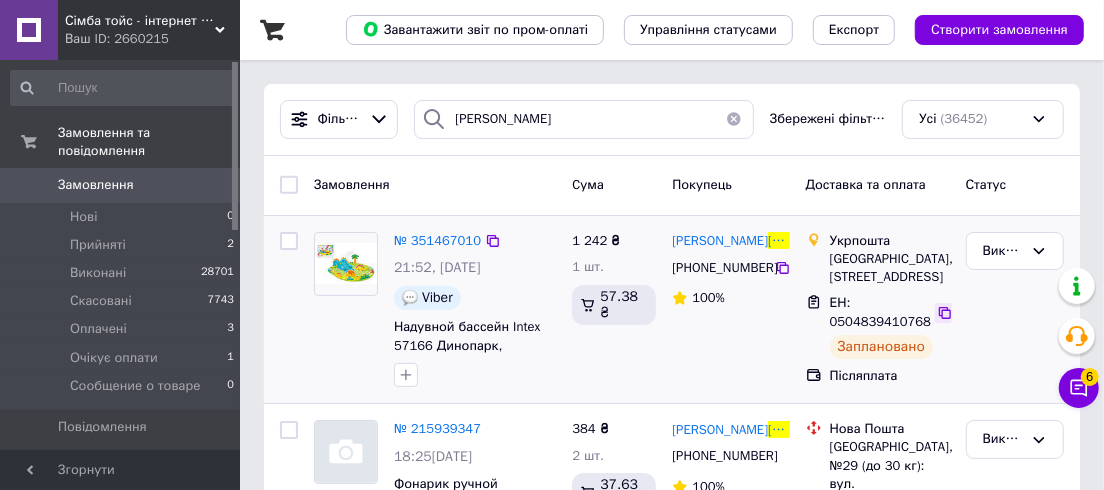 click 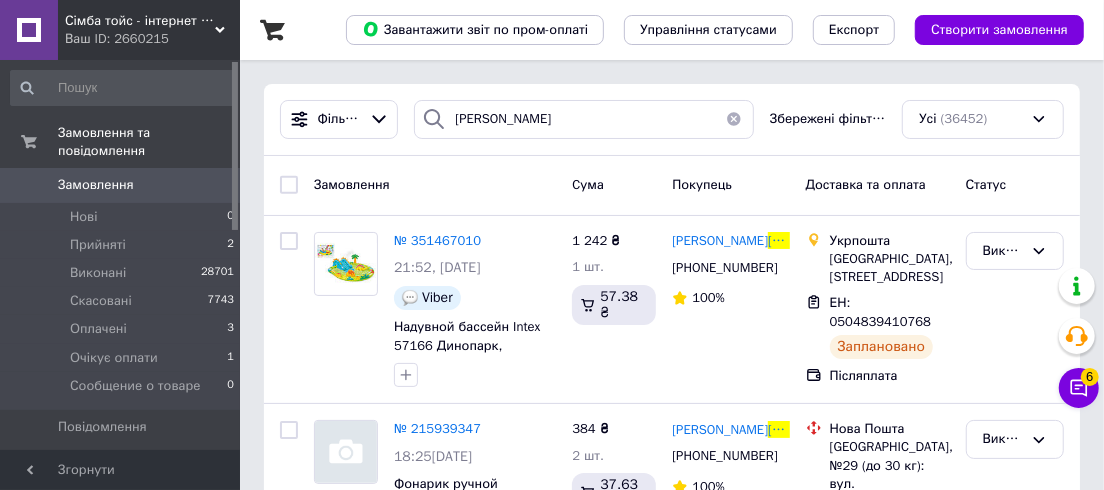 click on "Cума" at bounding box center [614, 185] 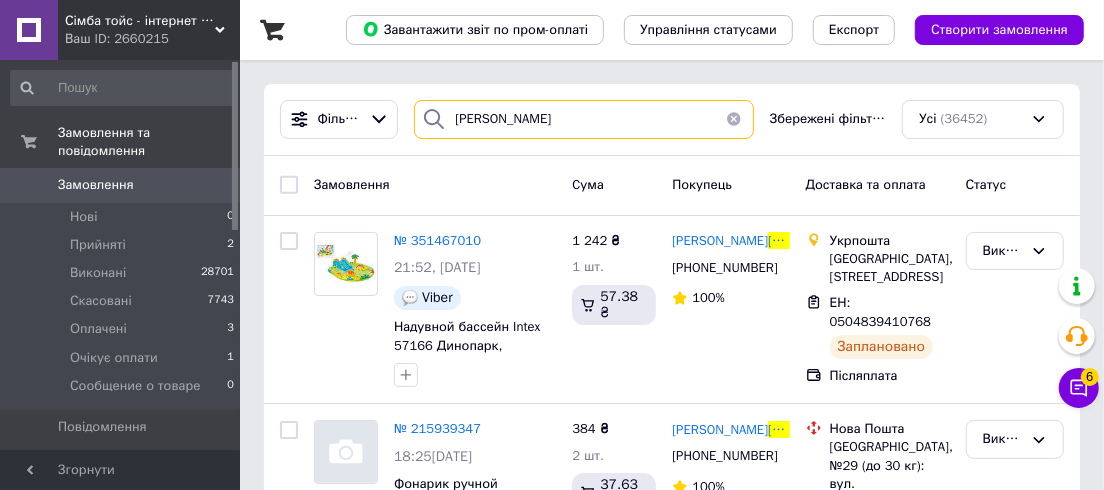 type 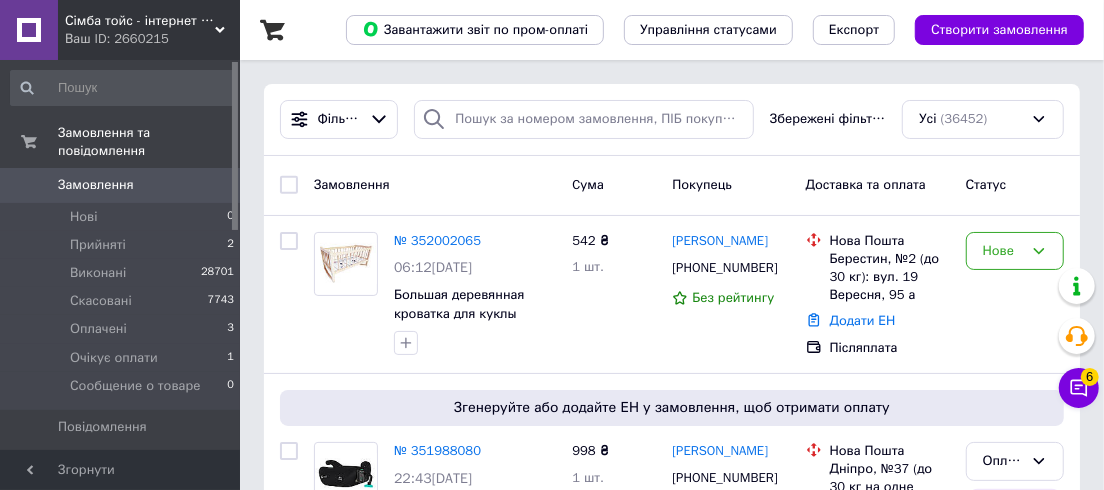 click 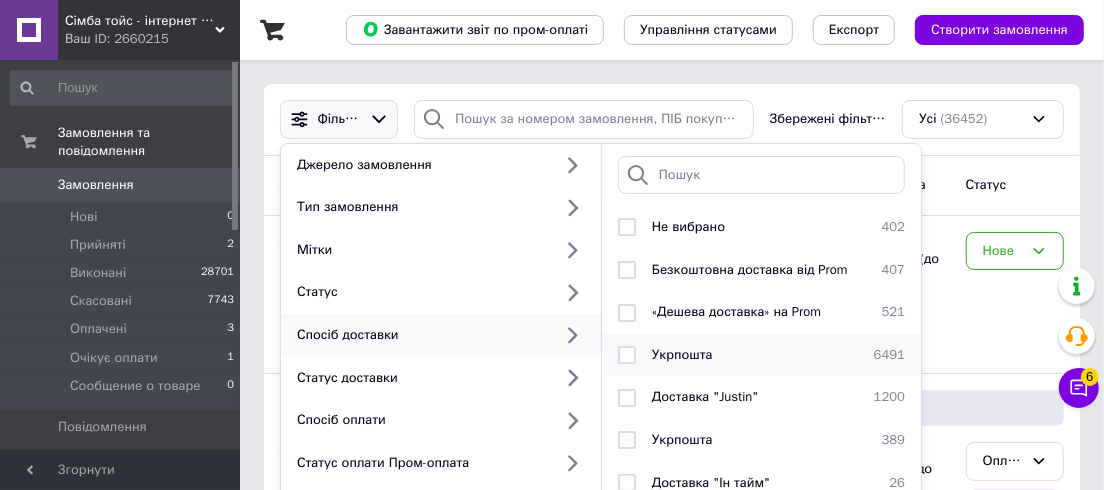 click on "Укрпошта" at bounding box center (682, 354) 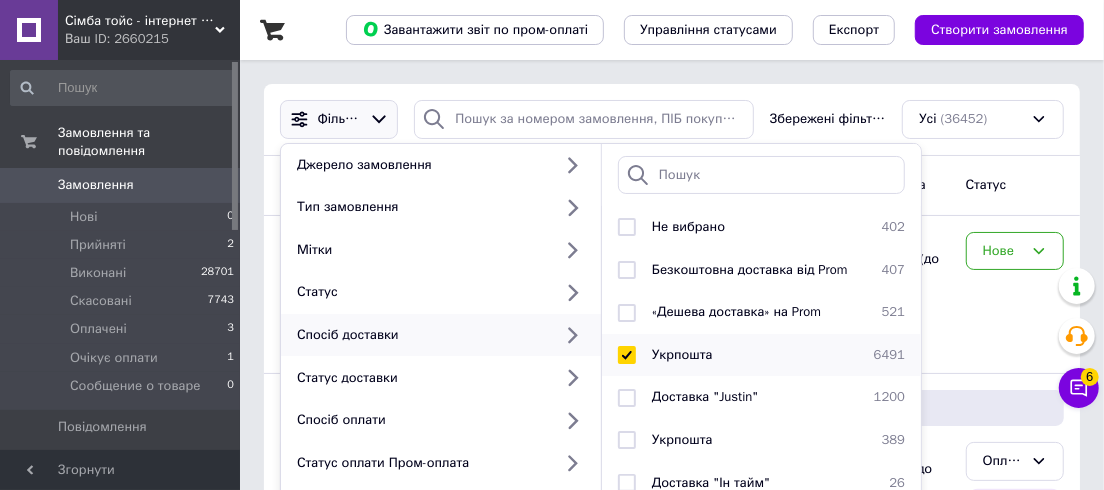 checkbox on "true" 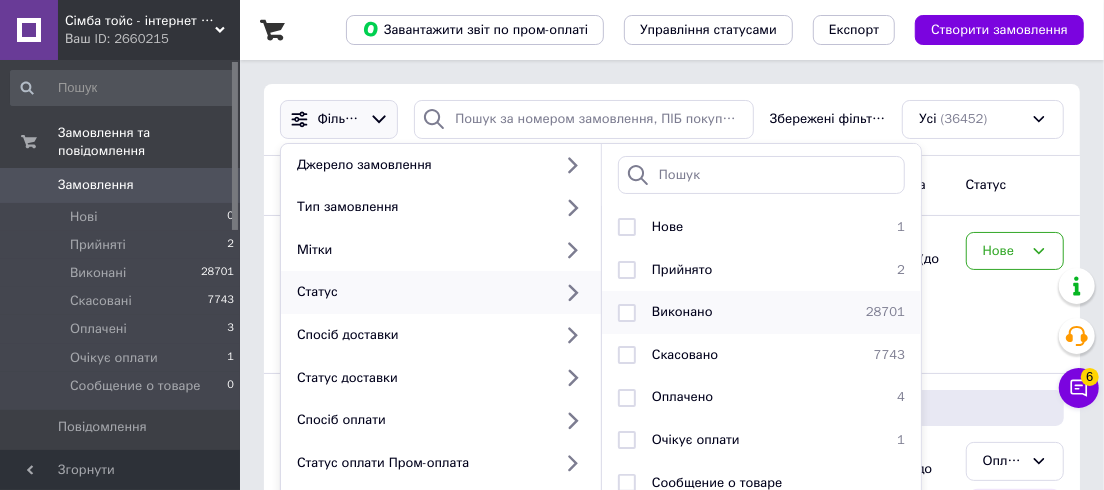 click on "Виконано 28701" at bounding box center [761, 312] 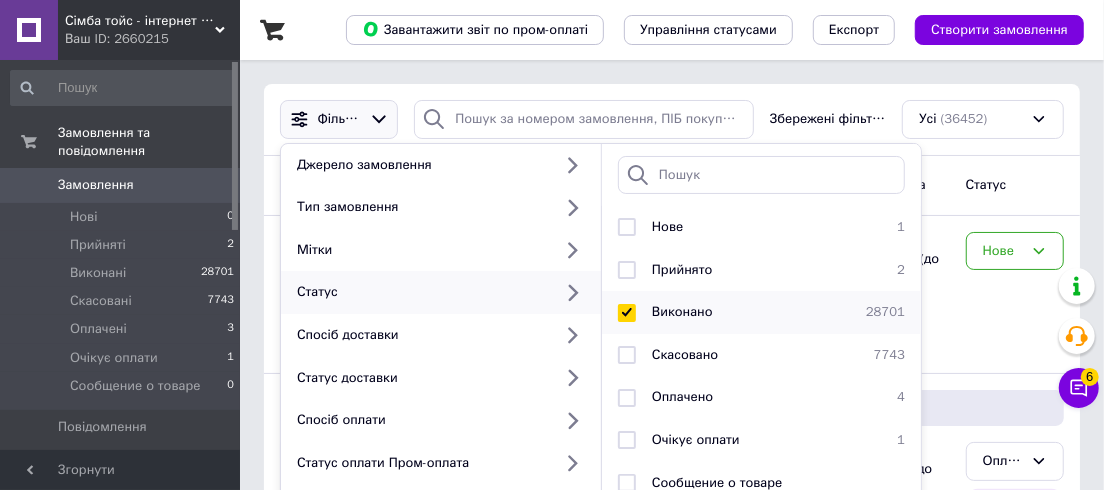 checkbox on "true" 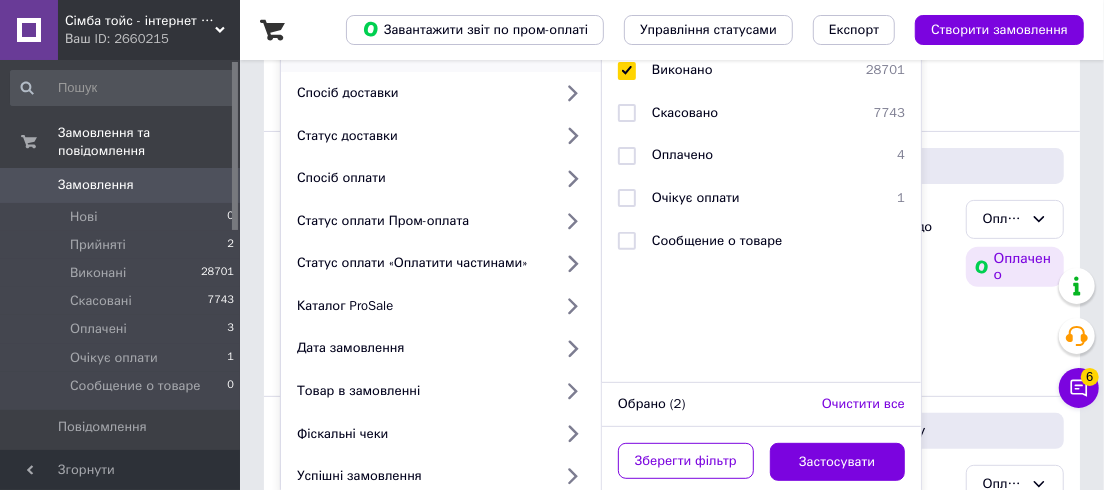 scroll, scrollTop: 363, scrollLeft: 0, axis: vertical 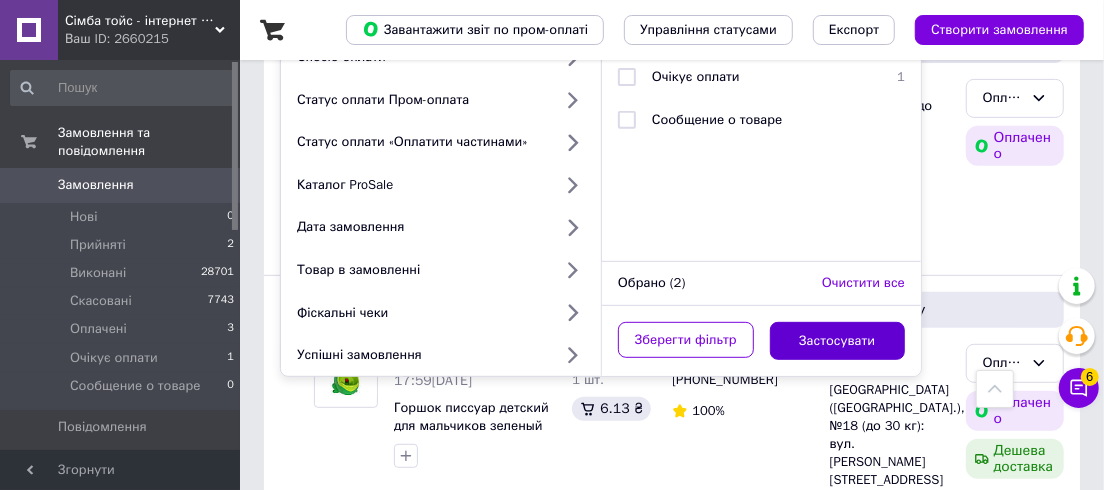 click on "Застосувати" at bounding box center [838, 341] 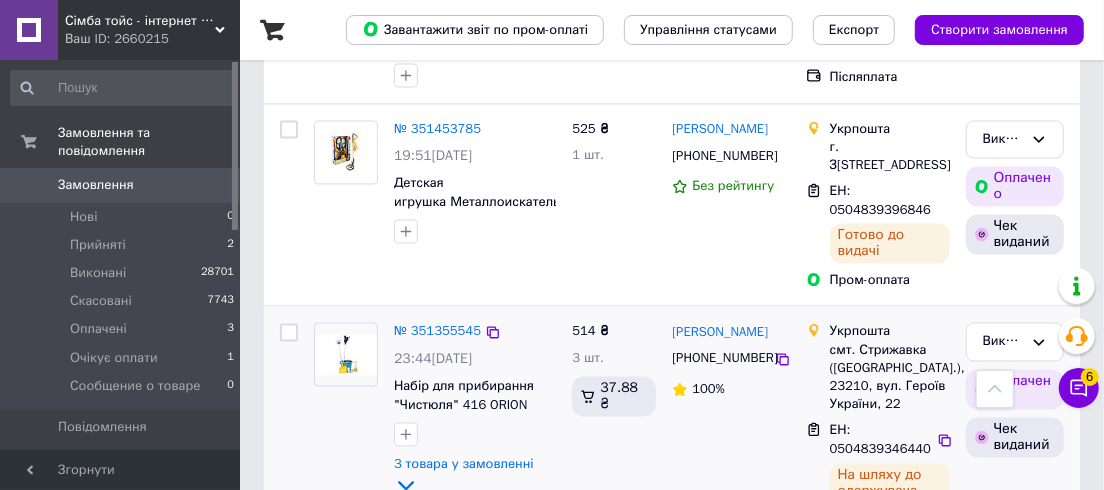 scroll, scrollTop: 1818, scrollLeft: 0, axis: vertical 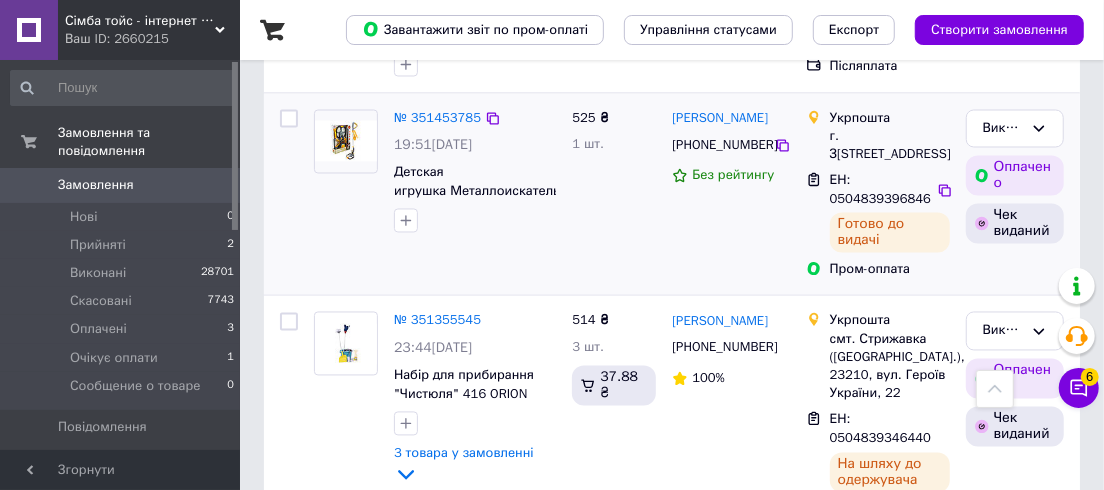 click on "№ 351453785 19:51, 06.07.2025 Детская игрушка Металлоискатель YS016" at bounding box center (435, 195) 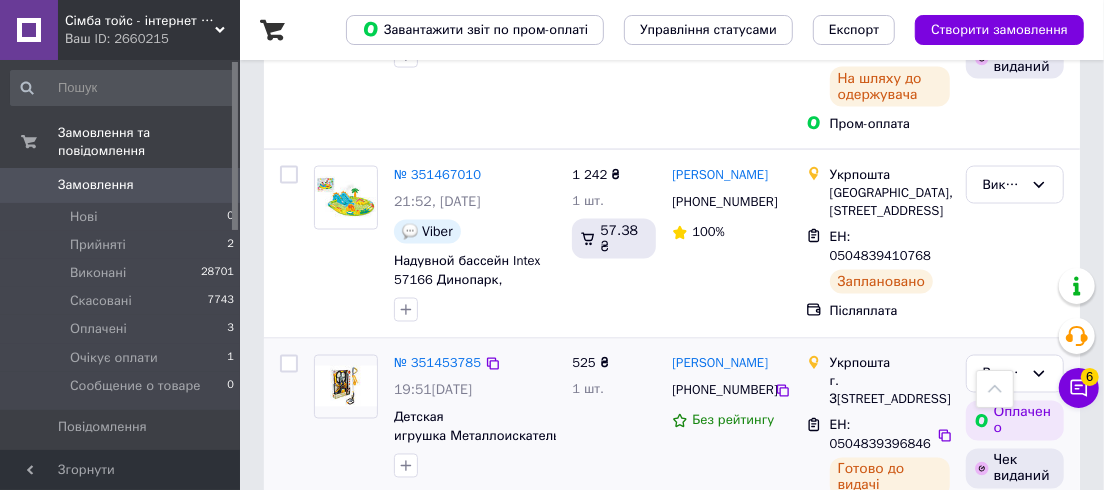 scroll, scrollTop: 1545, scrollLeft: 0, axis: vertical 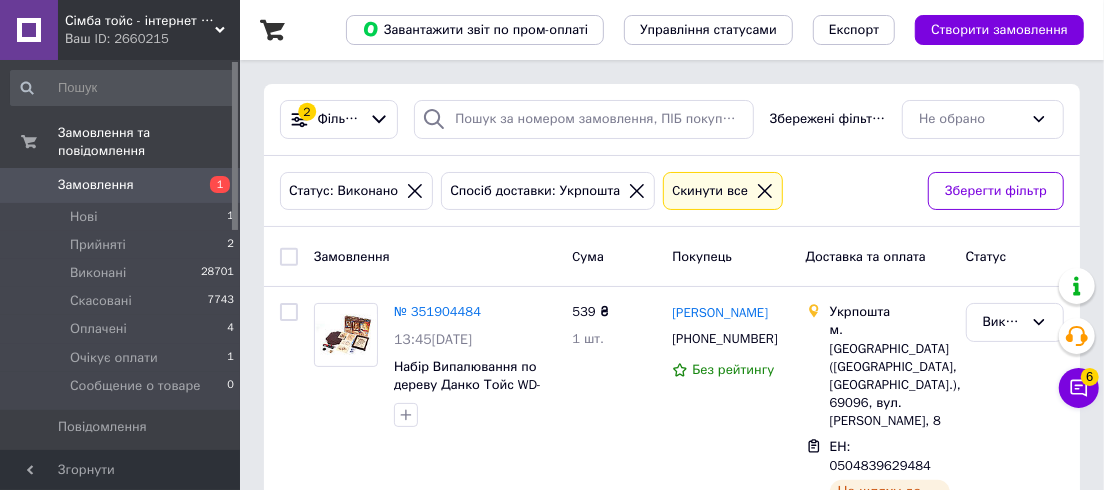click 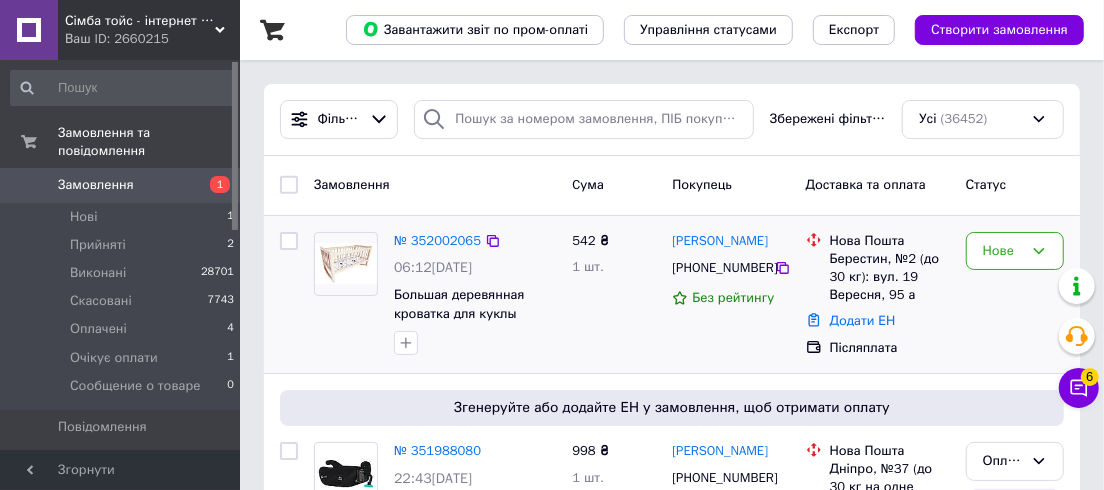 click on "542 ₴ 1 шт." at bounding box center [614, 295] 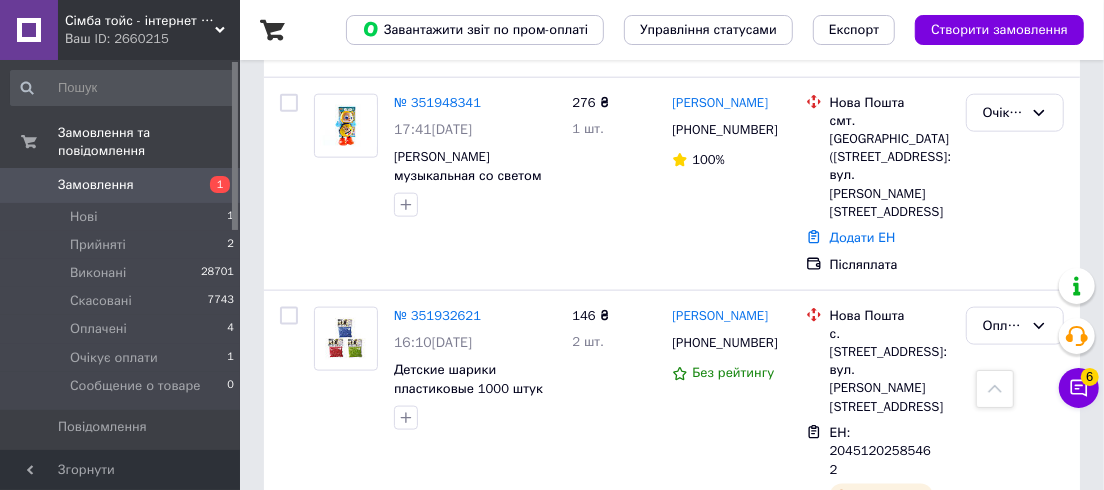 scroll, scrollTop: 1181, scrollLeft: 0, axis: vertical 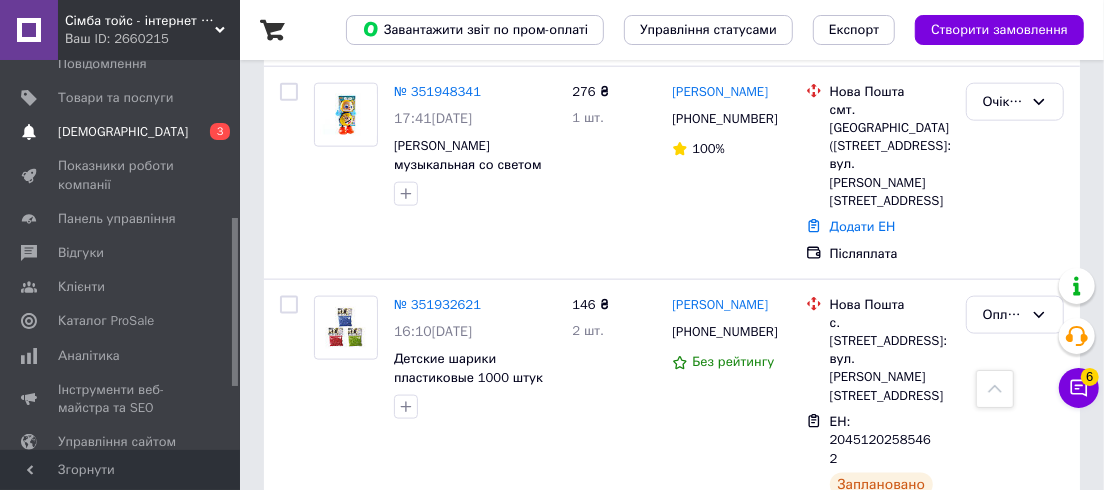 click on "[DEMOGRAPHIC_DATA]" at bounding box center (123, 132) 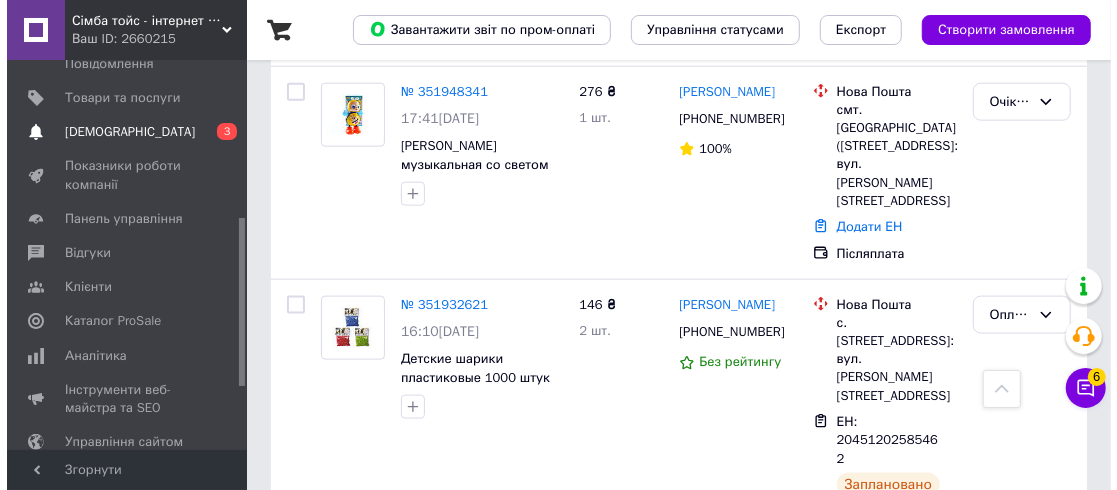 scroll, scrollTop: 0, scrollLeft: 0, axis: both 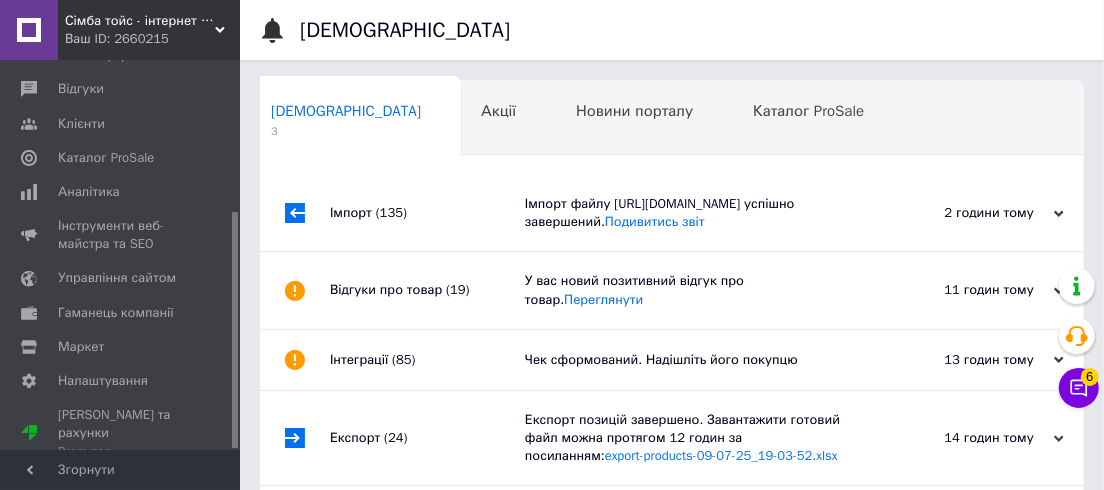 click on "Імпорт файлу https://prom0217.yalta.ua/opt.xml успішно завершений.  Подивитись звіт" at bounding box center (694, 213) 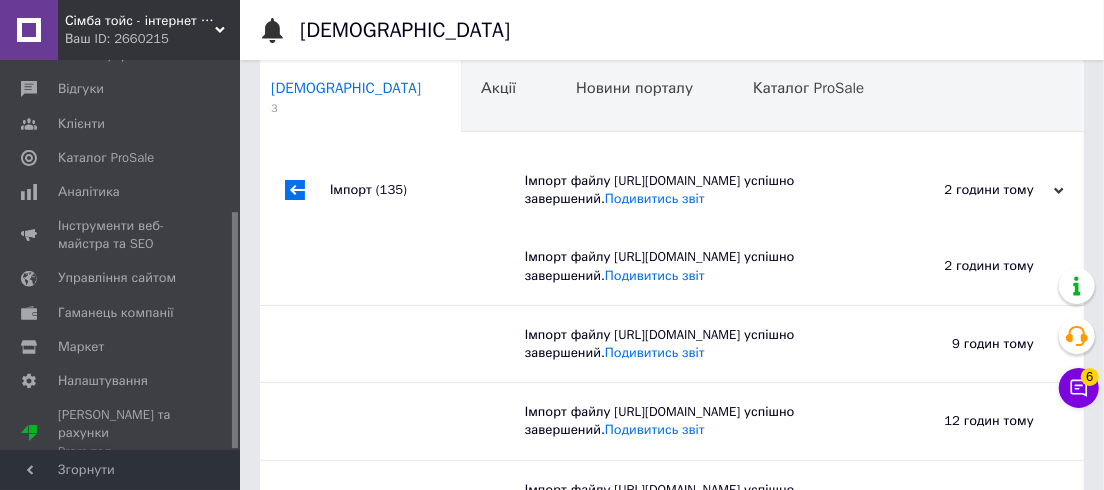 scroll, scrollTop: 0, scrollLeft: 0, axis: both 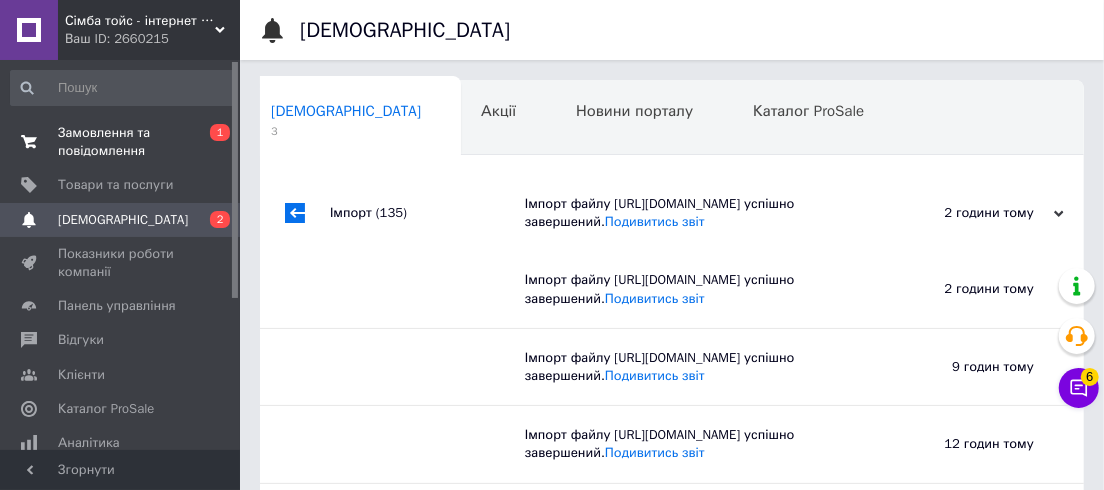 click on "Замовлення та повідомлення" at bounding box center (121, 142) 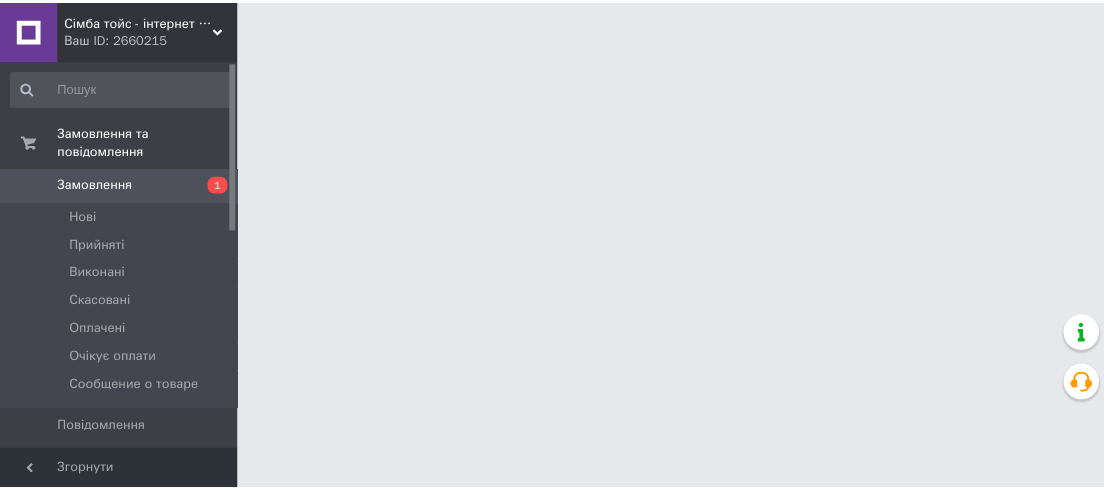 scroll, scrollTop: 0, scrollLeft: 0, axis: both 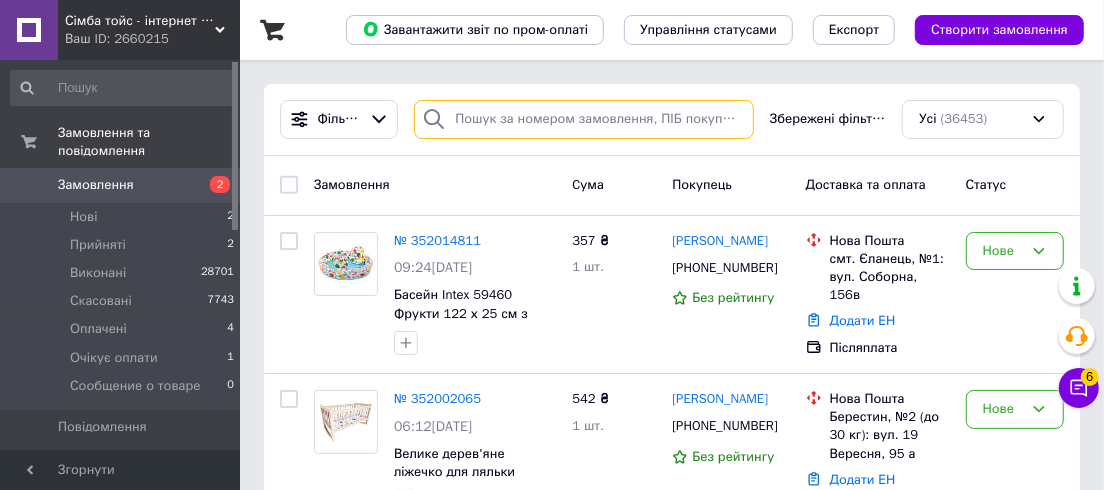 click at bounding box center (584, 119) 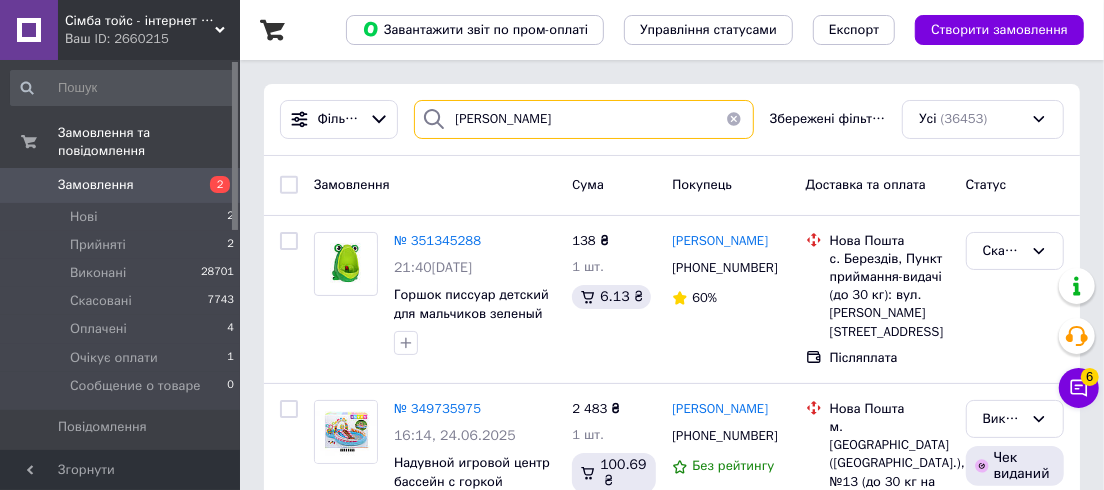 drag, startPoint x: 435, startPoint y: 238, endPoint x: 513, endPoint y: 111, distance: 149.04027 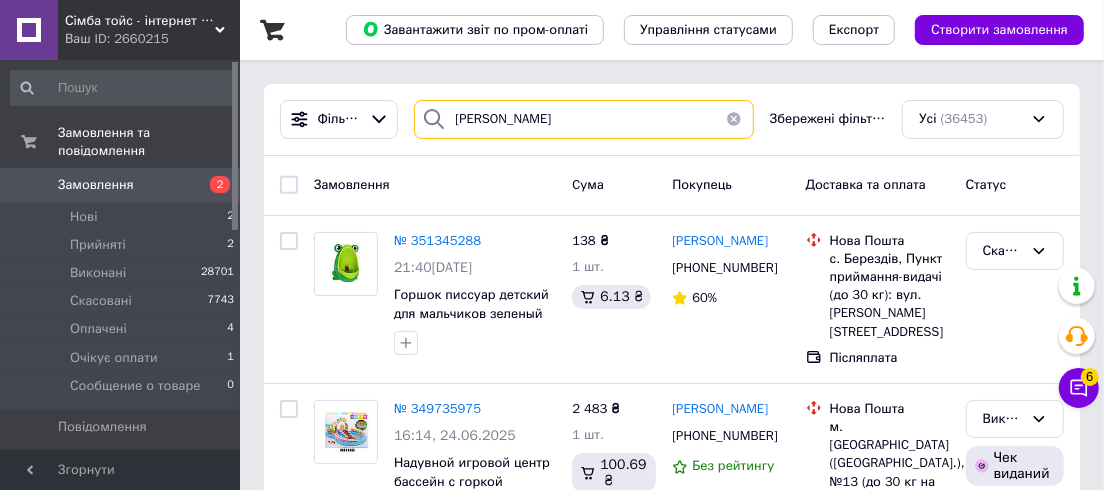 click on "лесюк" at bounding box center (584, 119) 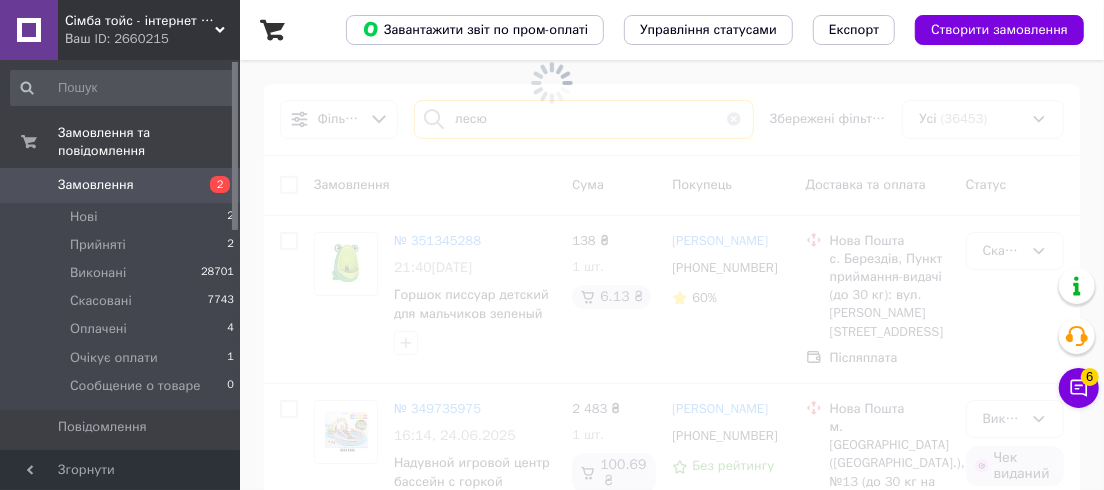 type on "лесюк" 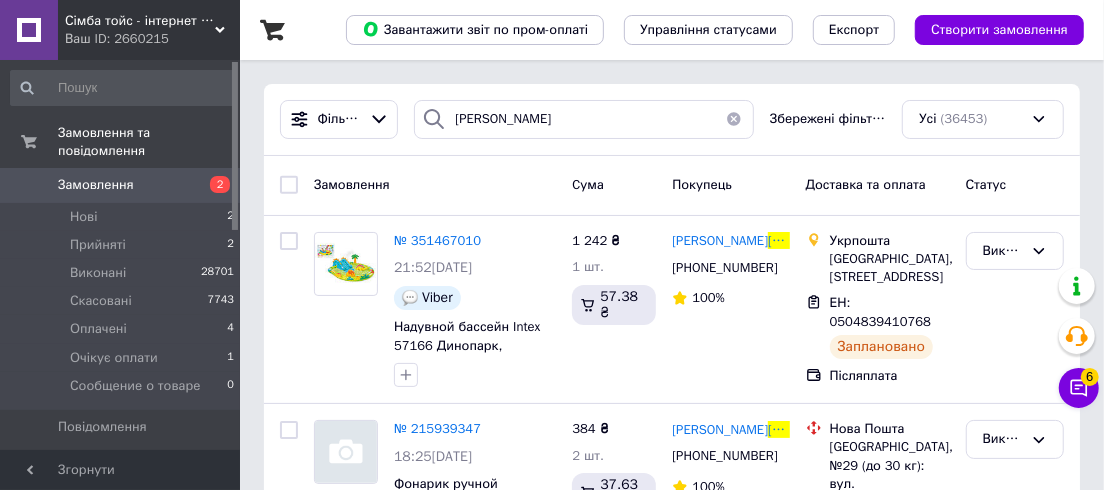 click at bounding box center (734, 119) 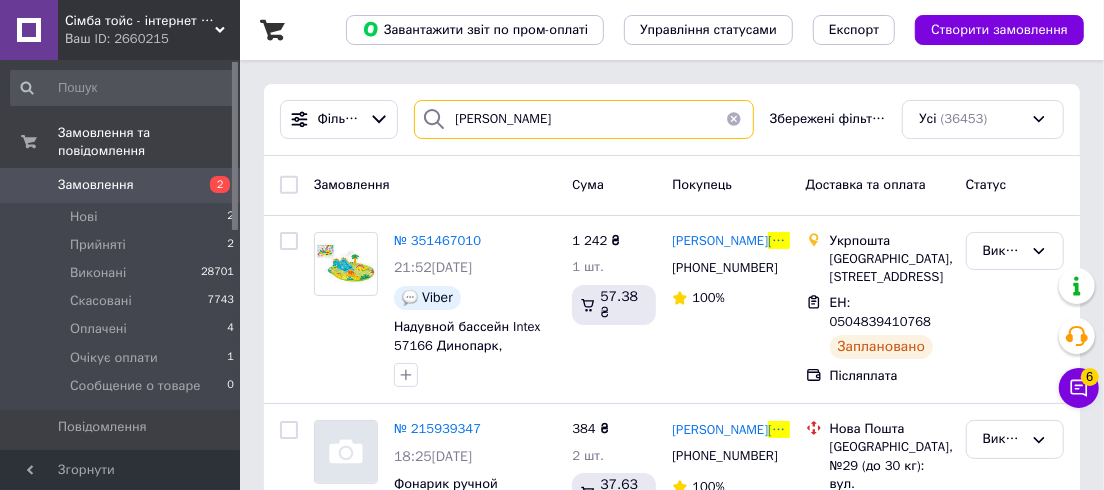 type 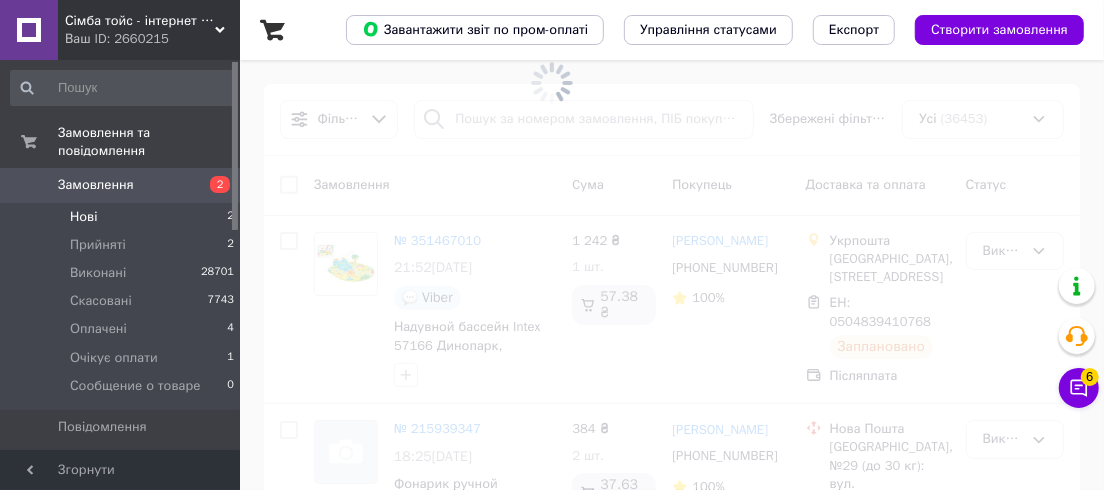 click on "Нові" at bounding box center [83, 217] 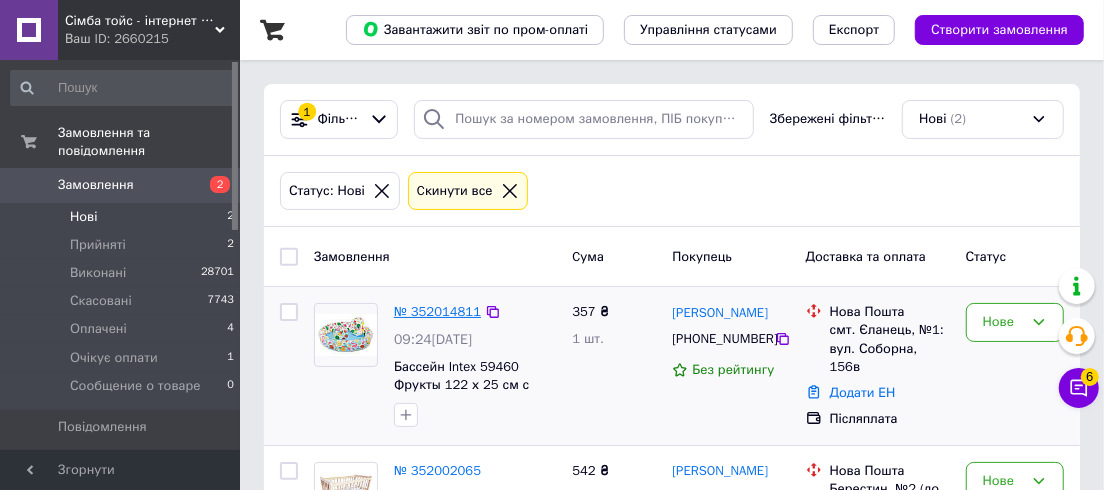 scroll, scrollTop: 90, scrollLeft: 0, axis: vertical 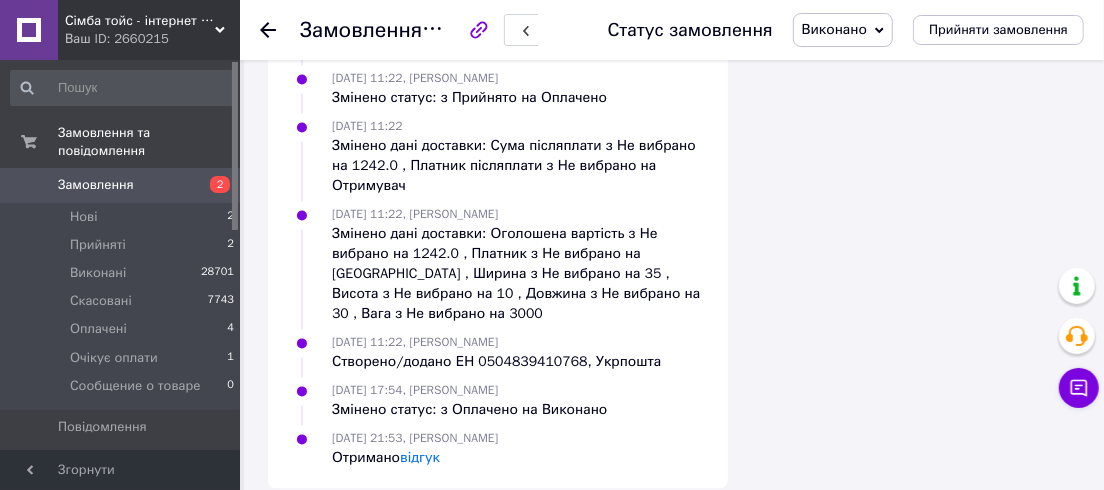 click on "Товари та послуги" at bounding box center (115, 461) 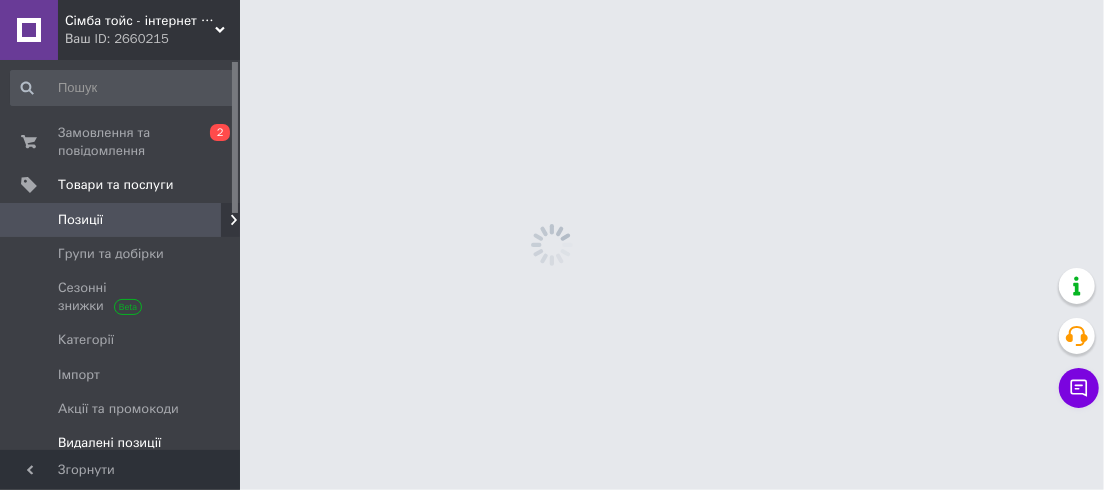 scroll, scrollTop: 0, scrollLeft: 0, axis: both 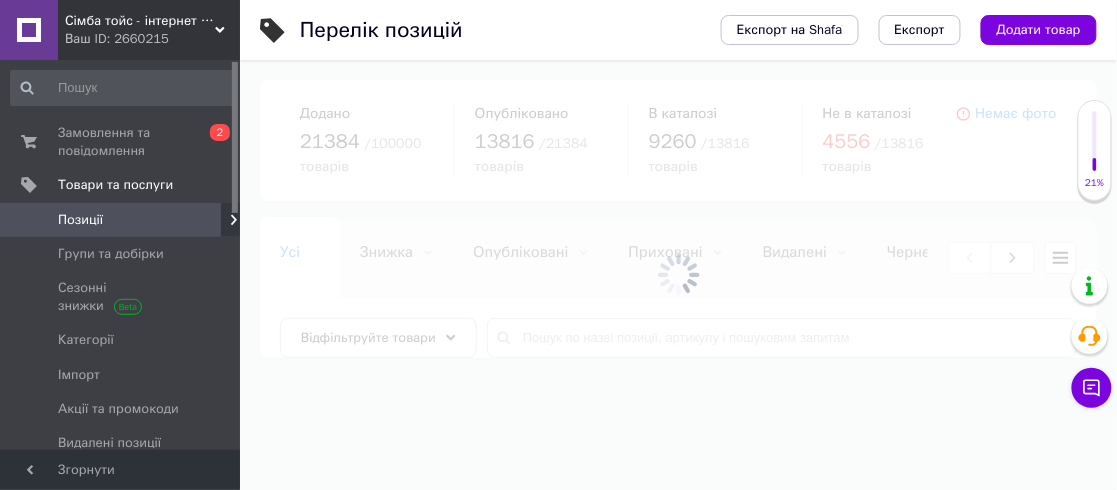 click at bounding box center [678, 275] 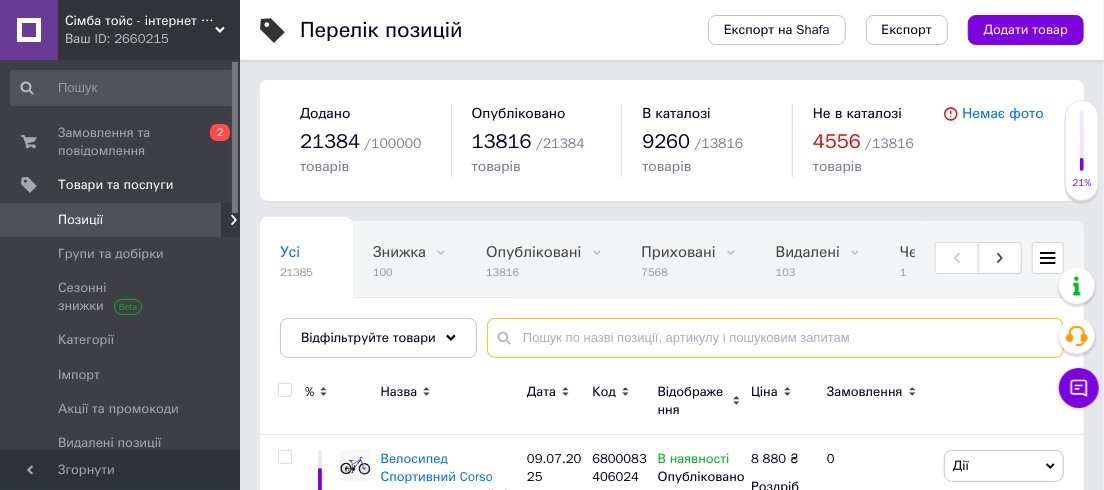 click at bounding box center [775, 338] 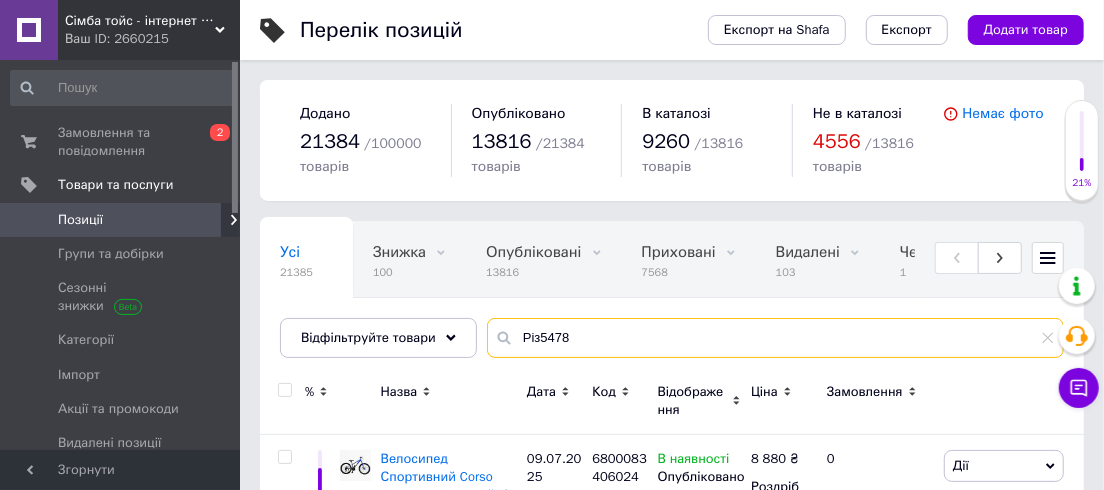 type on "Різ5478" 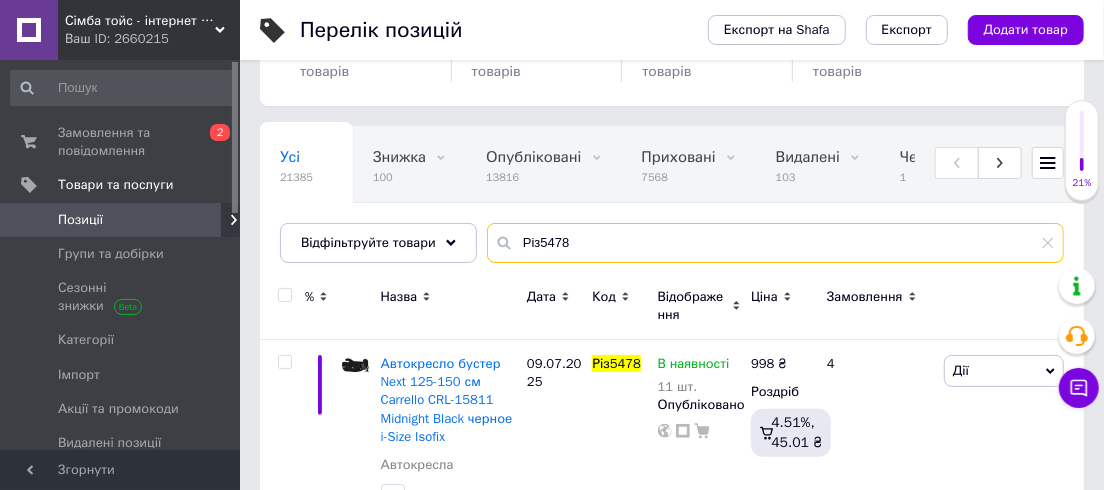scroll, scrollTop: 155, scrollLeft: 0, axis: vertical 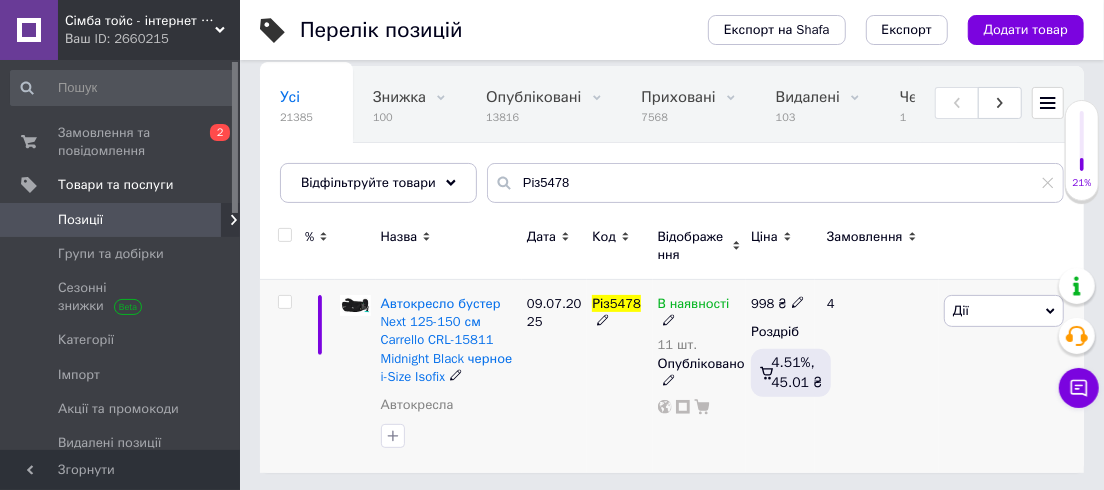 click on "В наявності" at bounding box center [694, 306] 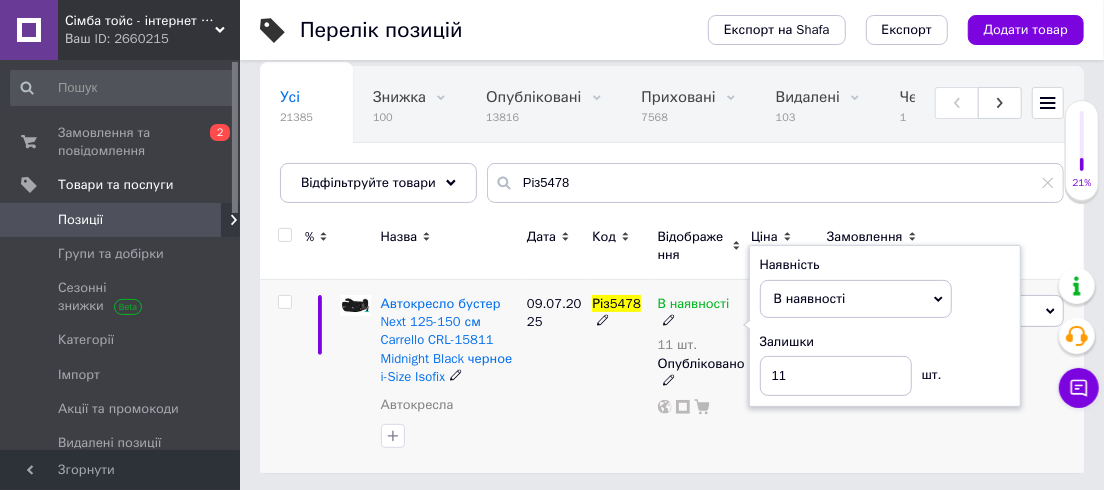 click on "Наявність В наявності Немає в наявності Під замовлення Готово до відправки Залишки 11 шт." at bounding box center (885, 326) 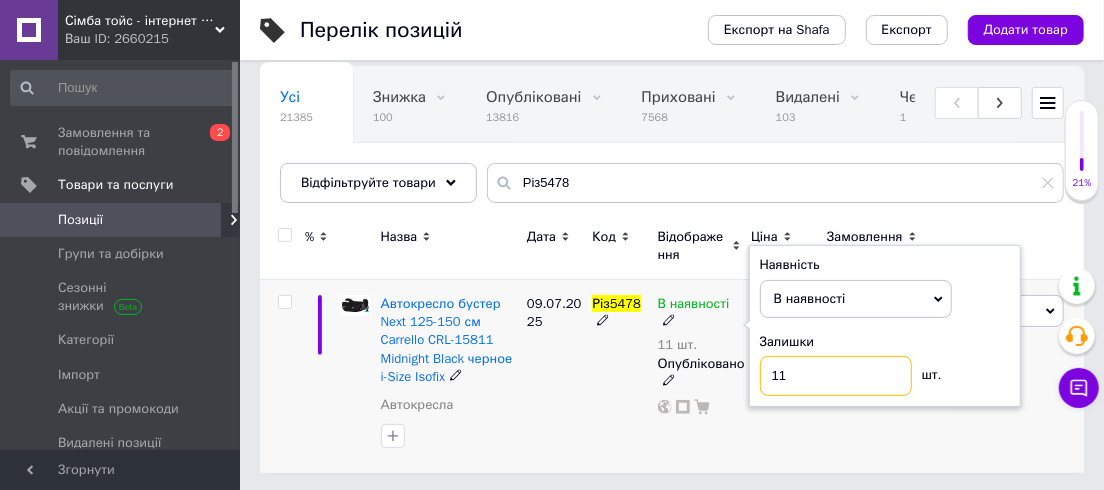 click on "11" at bounding box center [836, 376] 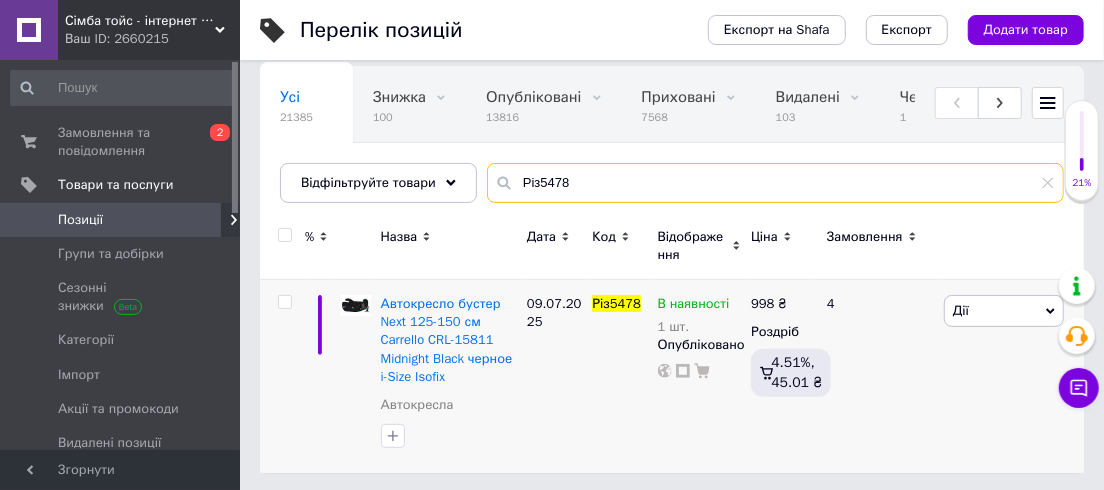 click on "Різ5478" at bounding box center [775, 183] 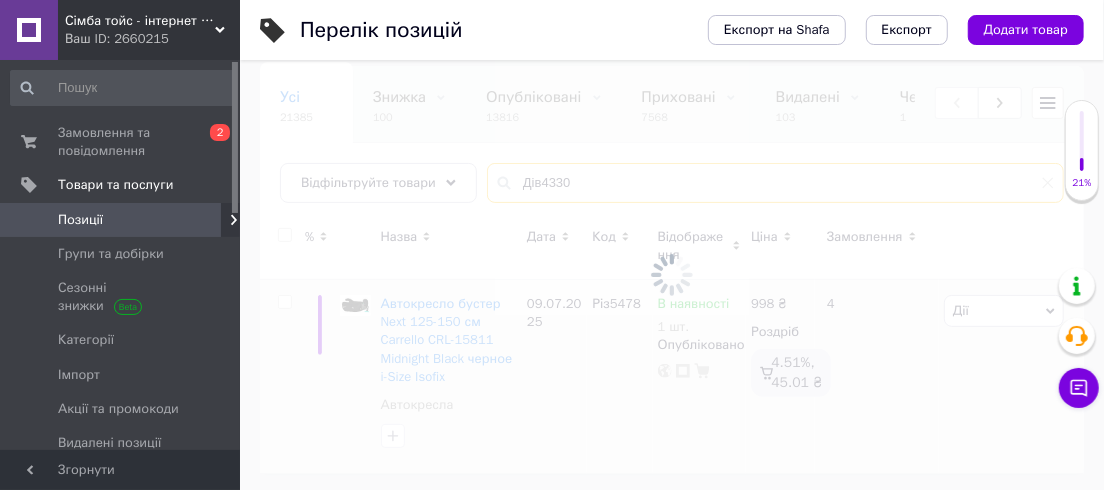 scroll, scrollTop: 119, scrollLeft: 0, axis: vertical 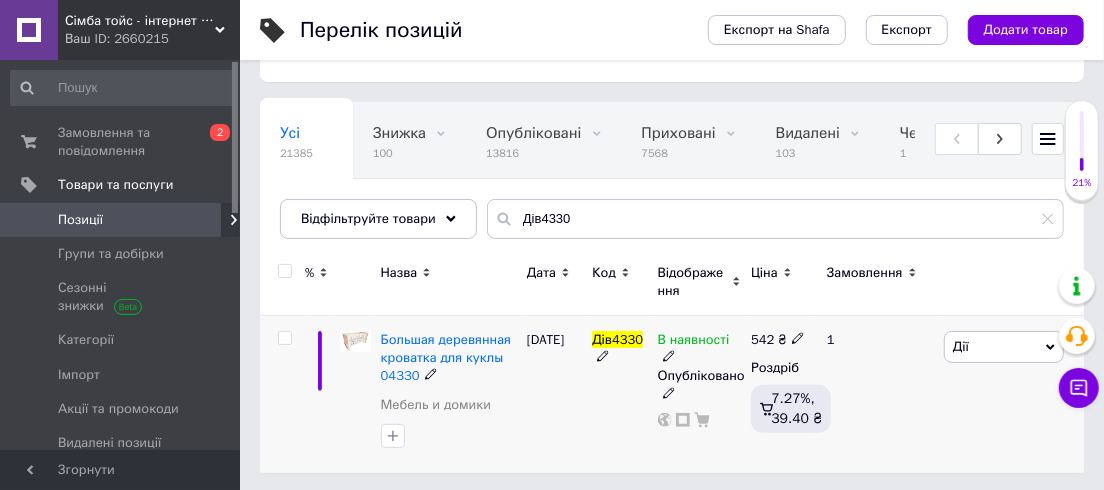 click on "В наявності" at bounding box center (694, 342) 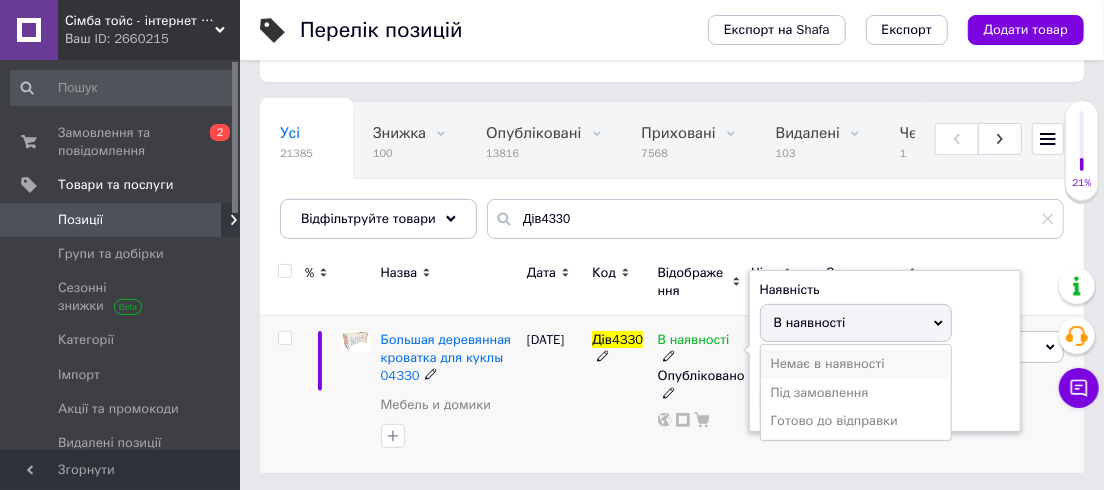 click on "Немає в наявності" at bounding box center (856, 364) 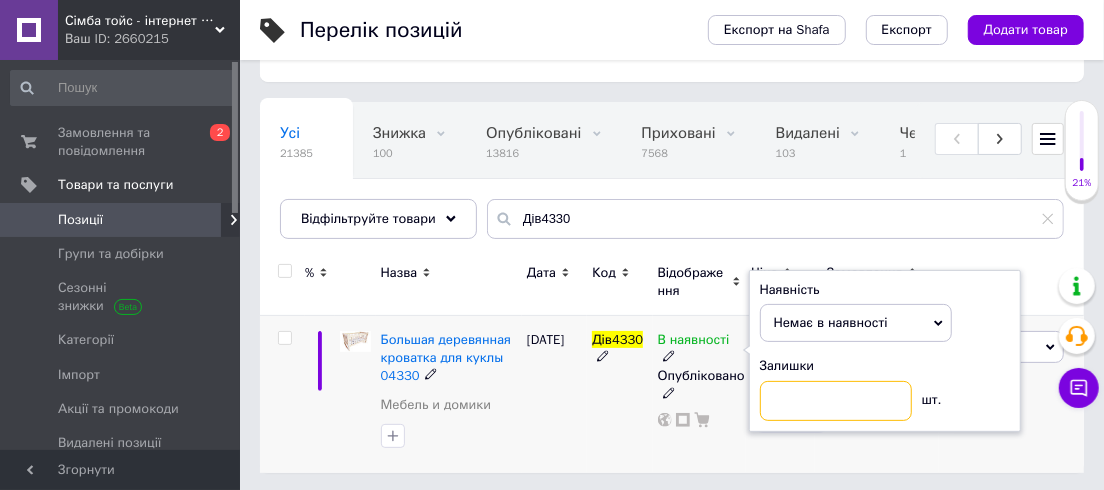 click at bounding box center [836, 401] 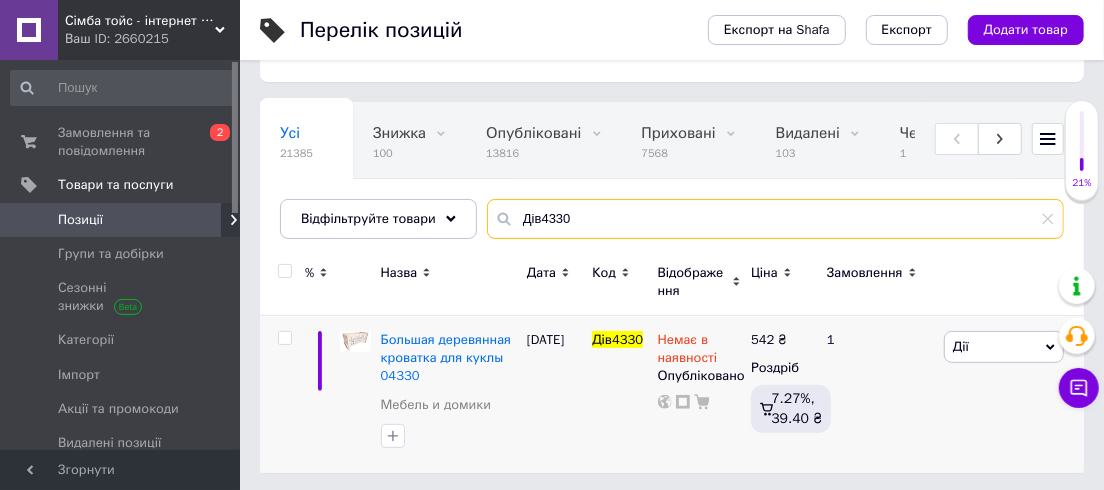 click on "Дів4330" at bounding box center (775, 219) 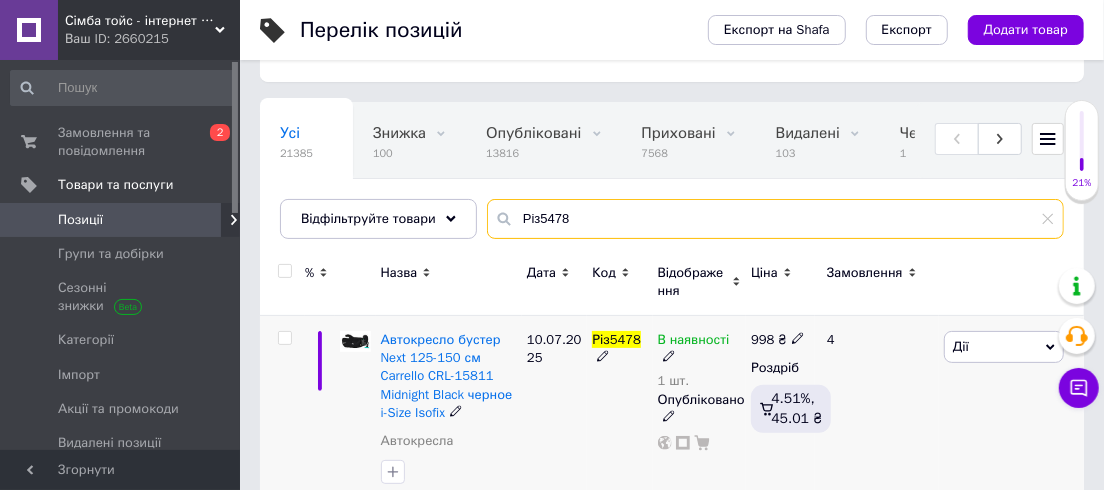 type on "Різ5478" 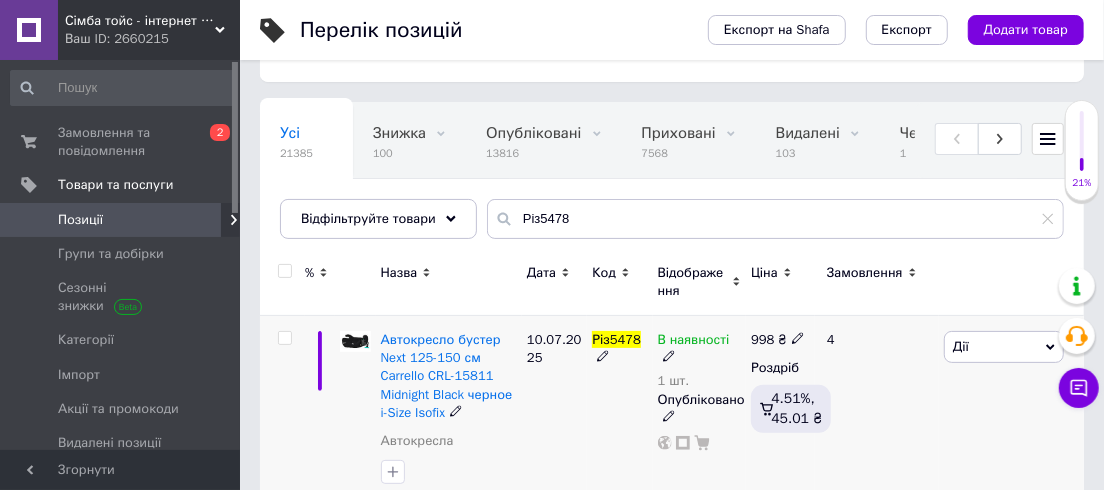 click on "В наявності" at bounding box center (694, 342) 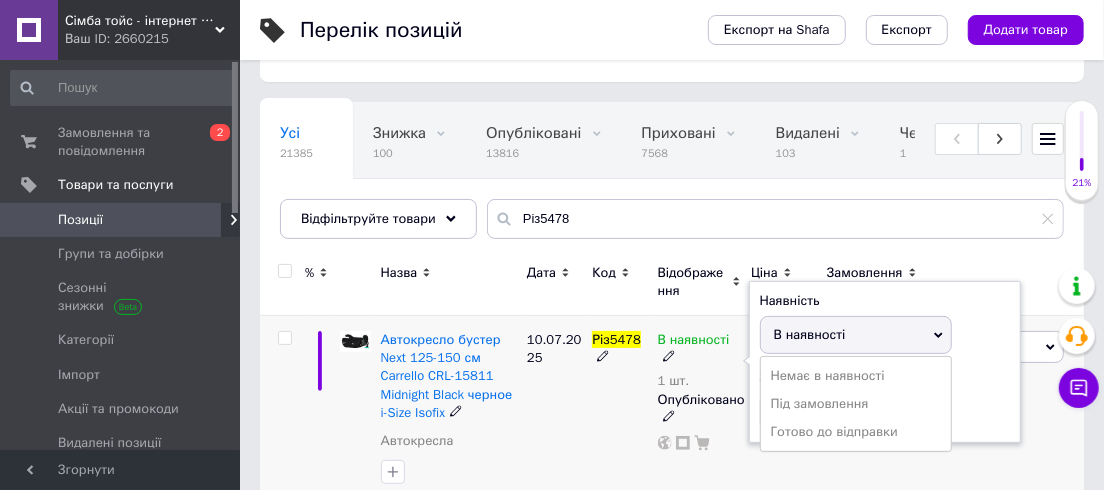 click on "Наявність В наявності Немає в наявності Під замовлення Готово до відправки Залишки 1 шт." at bounding box center [885, 362] 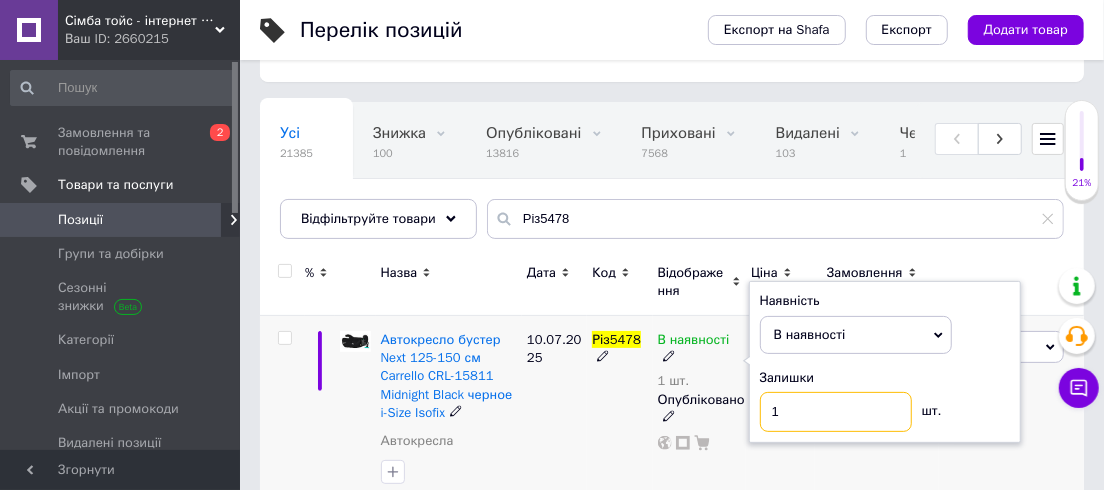click on "1" at bounding box center [836, 412] 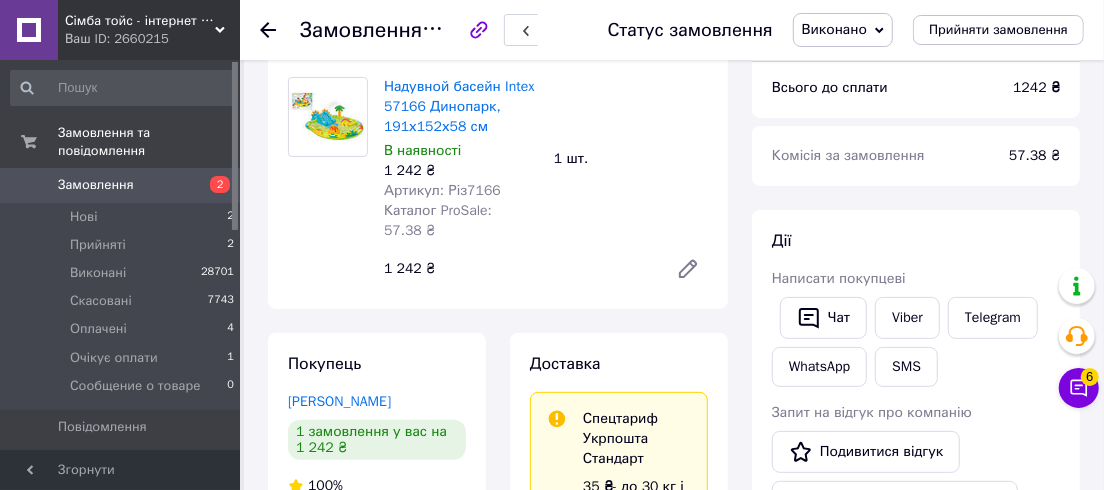 scroll, scrollTop: 182, scrollLeft: 0, axis: vertical 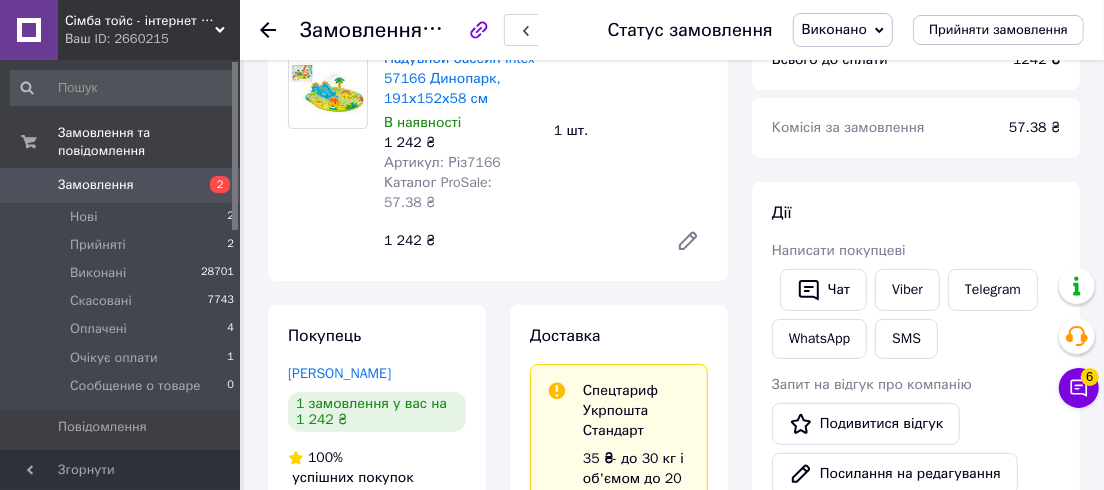 click on "1 242 ₴" at bounding box center (518, 241) 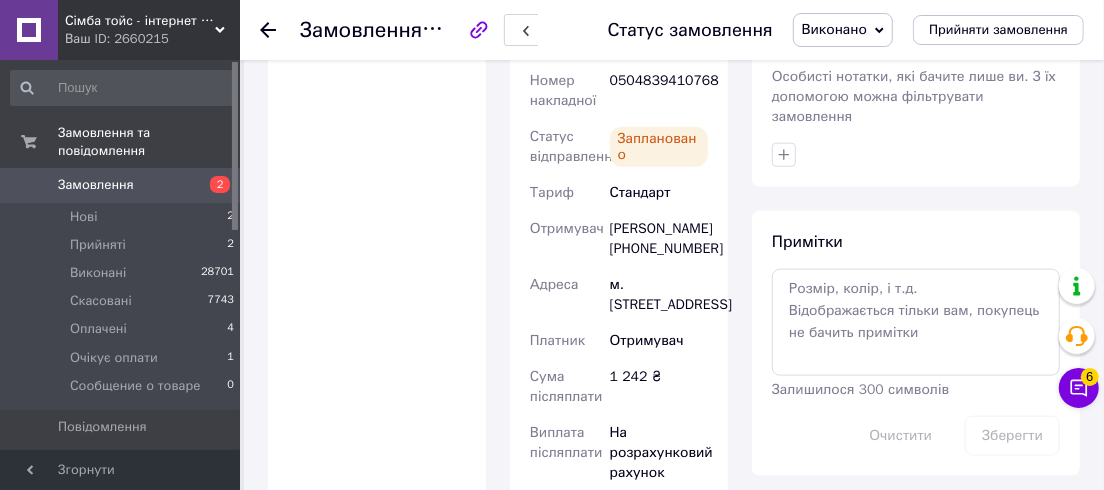 scroll, scrollTop: 1000, scrollLeft: 0, axis: vertical 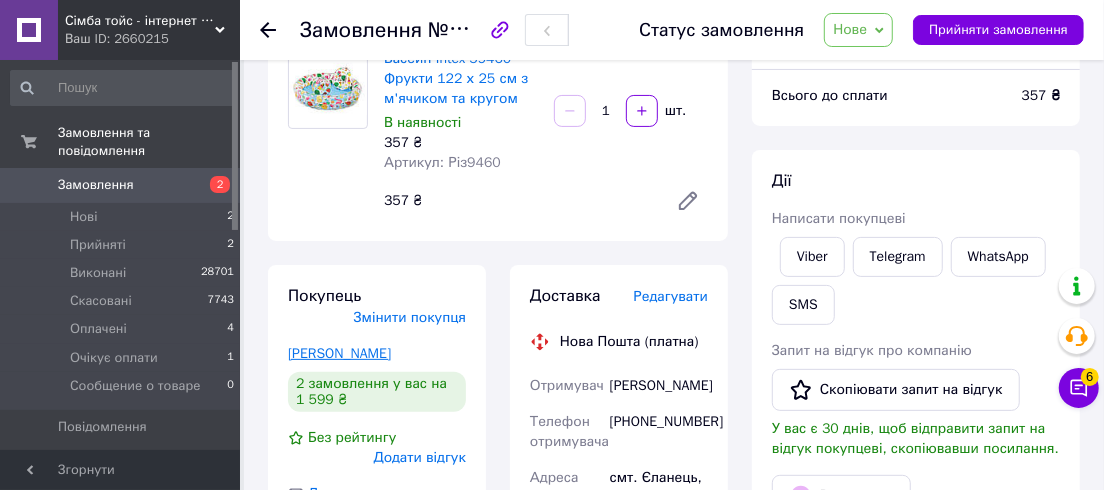 click on "[PERSON_NAME]" at bounding box center [339, 353] 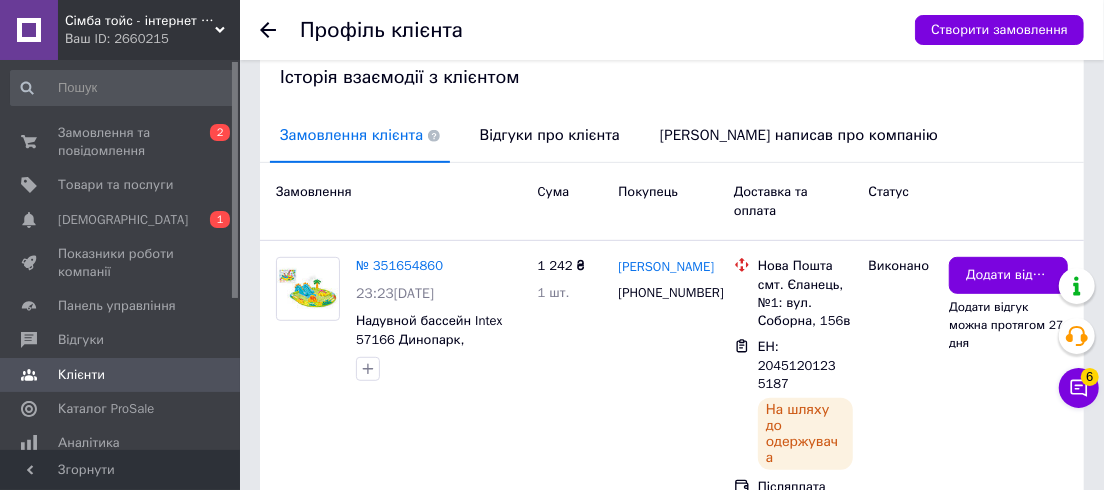 scroll, scrollTop: 454, scrollLeft: 0, axis: vertical 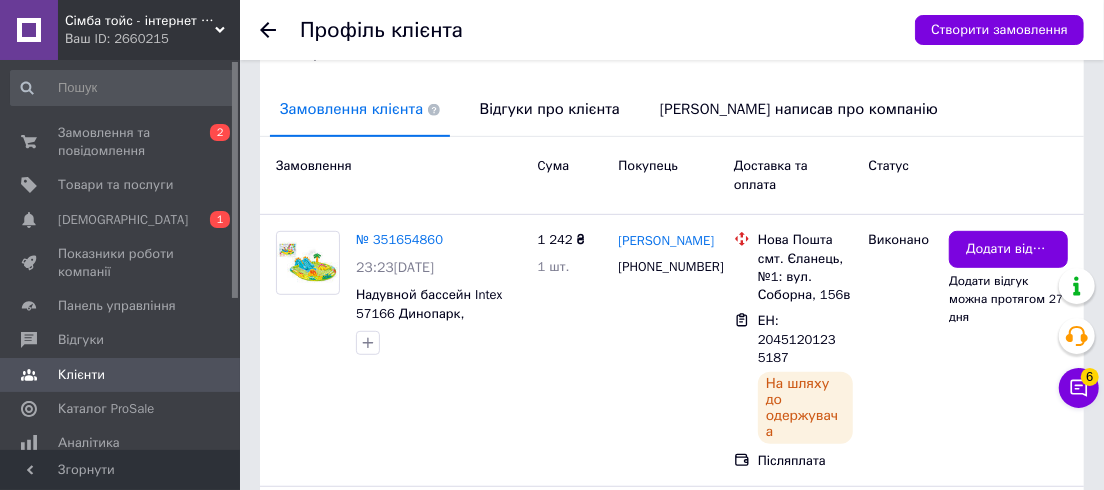 click 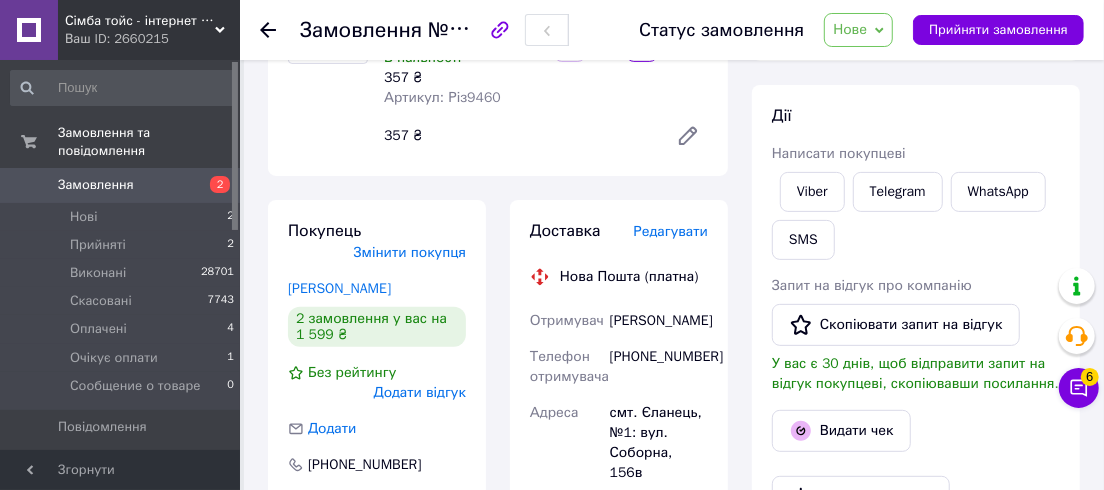 scroll, scrollTop: 364, scrollLeft: 0, axis: vertical 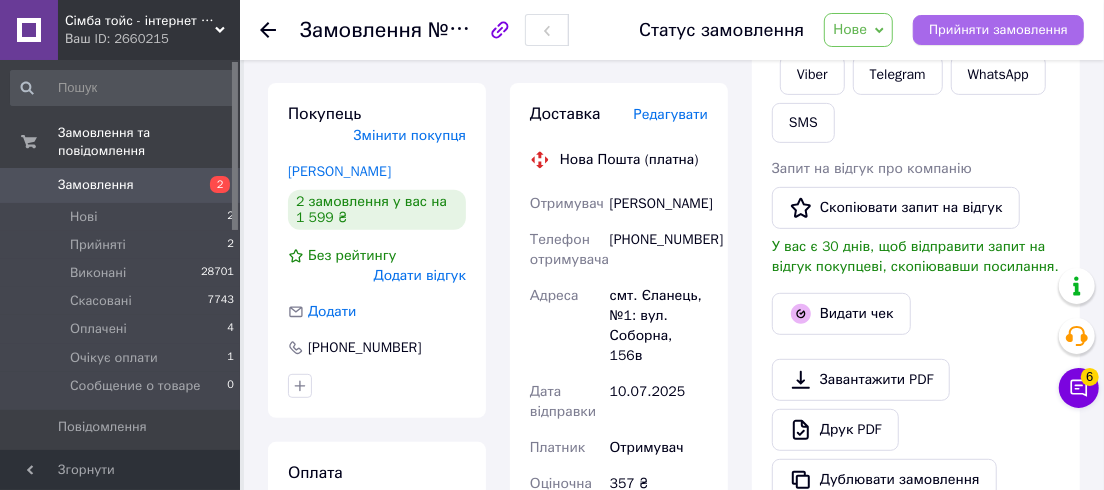 click on "Прийняти замовлення" at bounding box center [998, 30] 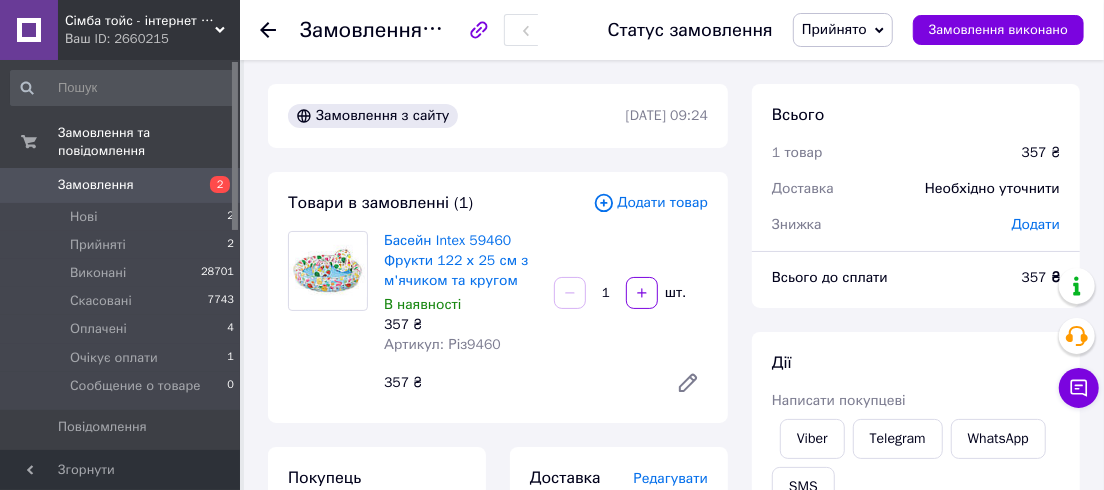 scroll, scrollTop: 182, scrollLeft: 0, axis: vertical 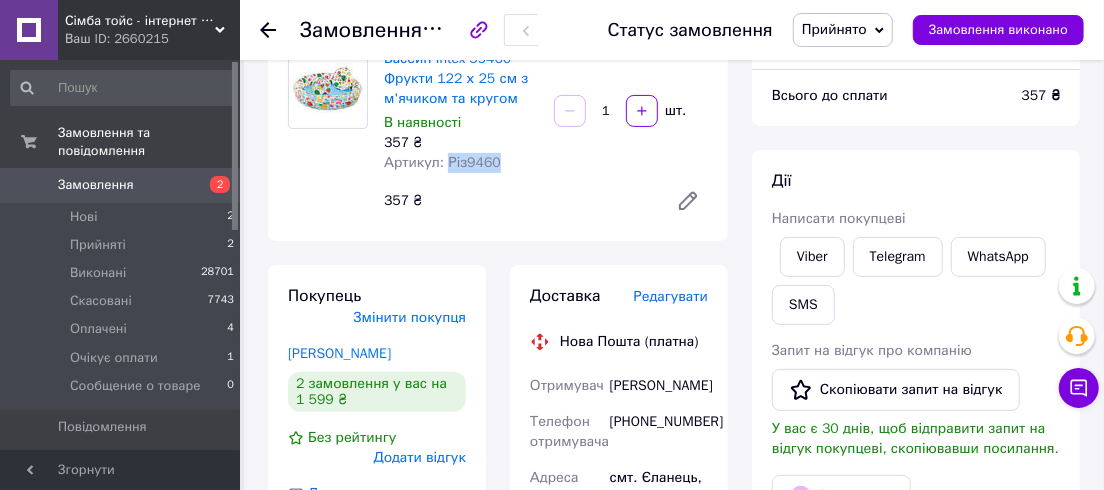 drag, startPoint x: 494, startPoint y: 162, endPoint x: 443, endPoint y: 162, distance: 51 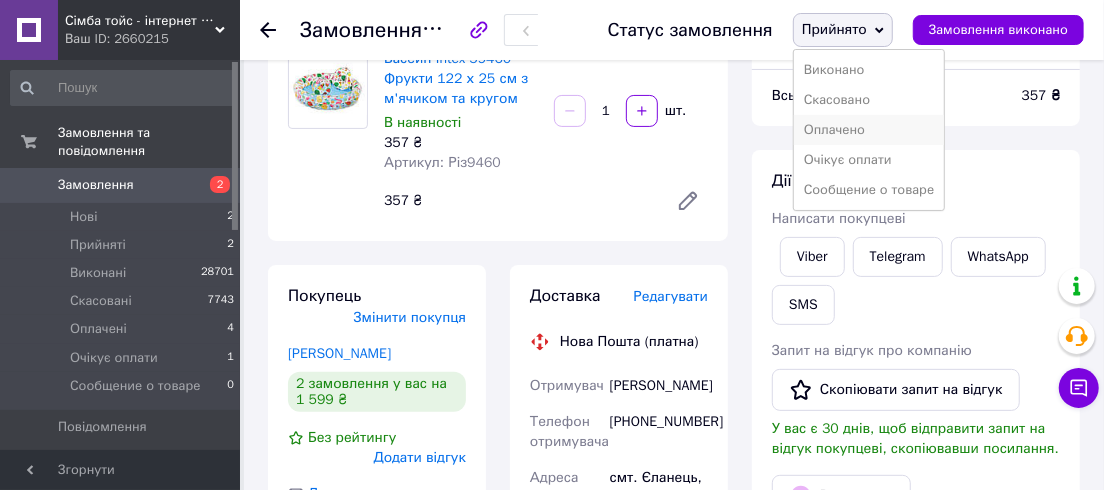click on "Оплачено" at bounding box center [869, 130] 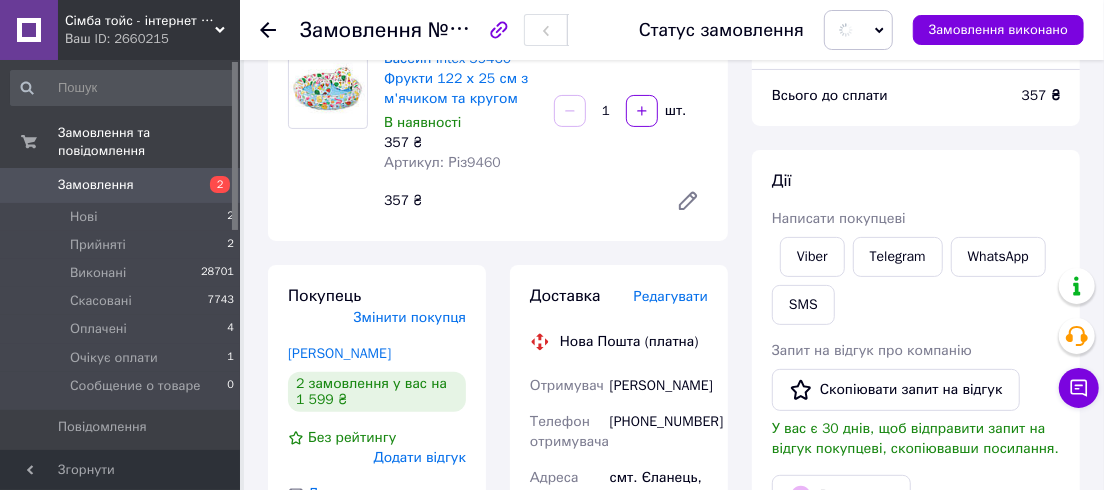 scroll, scrollTop: 454, scrollLeft: 0, axis: vertical 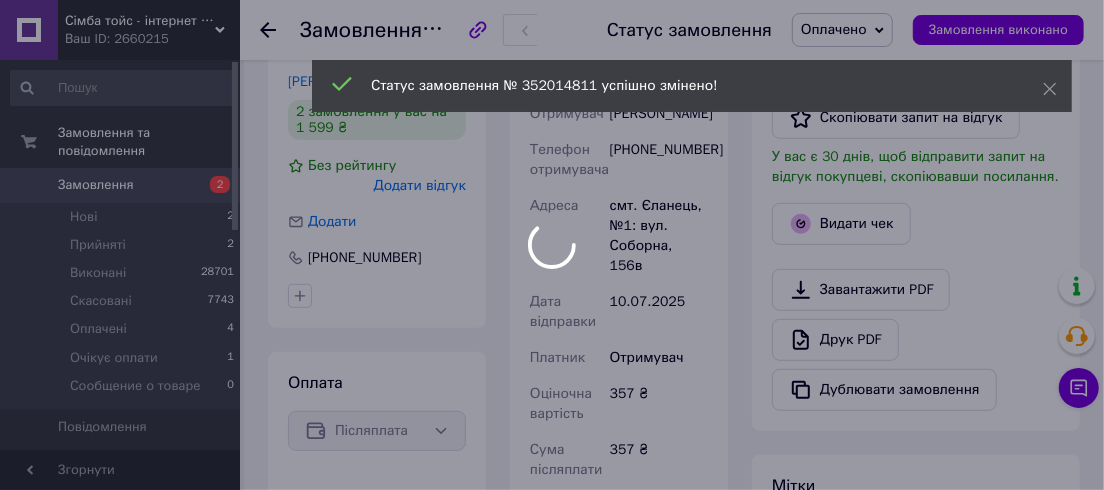 click at bounding box center (552, 245) 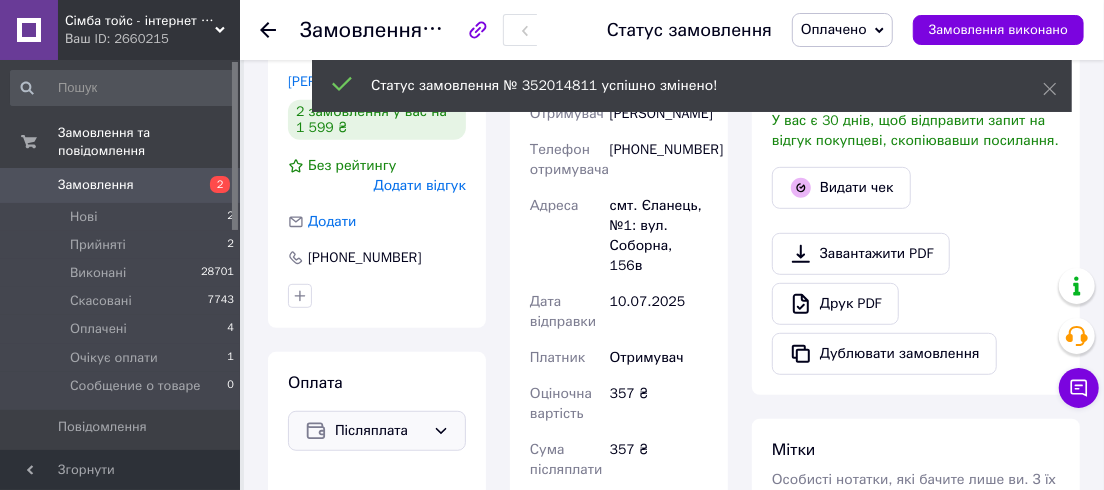 scroll, scrollTop: 636, scrollLeft: 0, axis: vertical 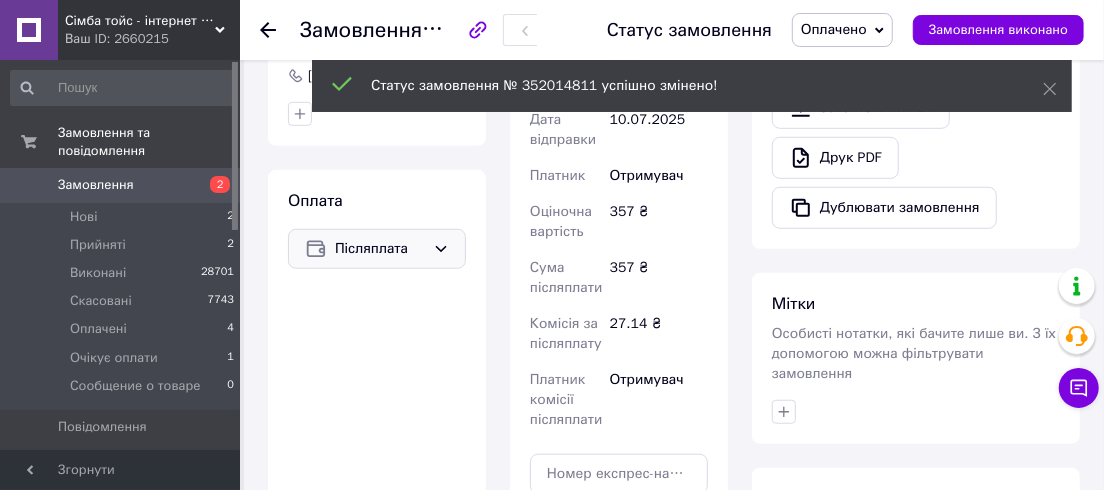 click on "Післяплата" at bounding box center (380, 249) 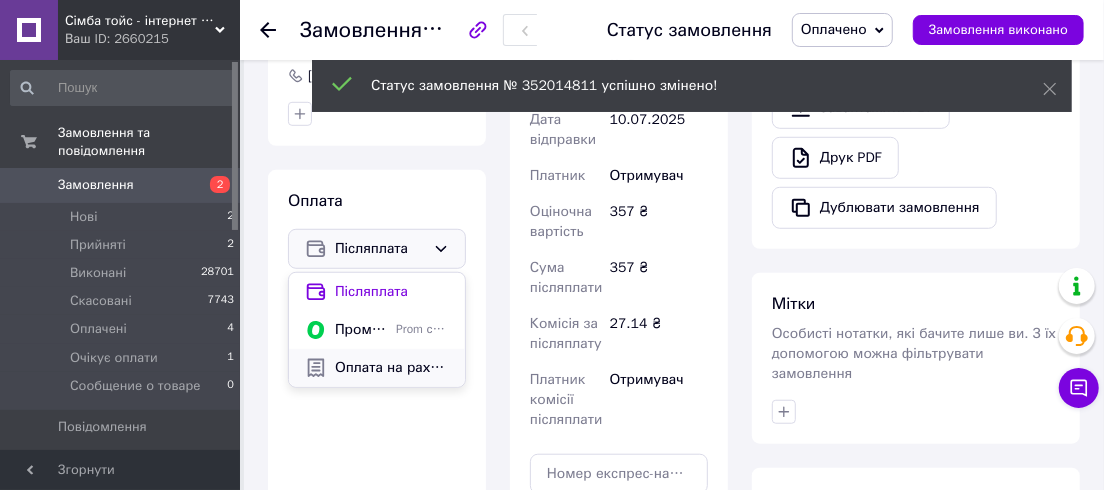 click on "Оплата на рахунок" at bounding box center (392, 368) 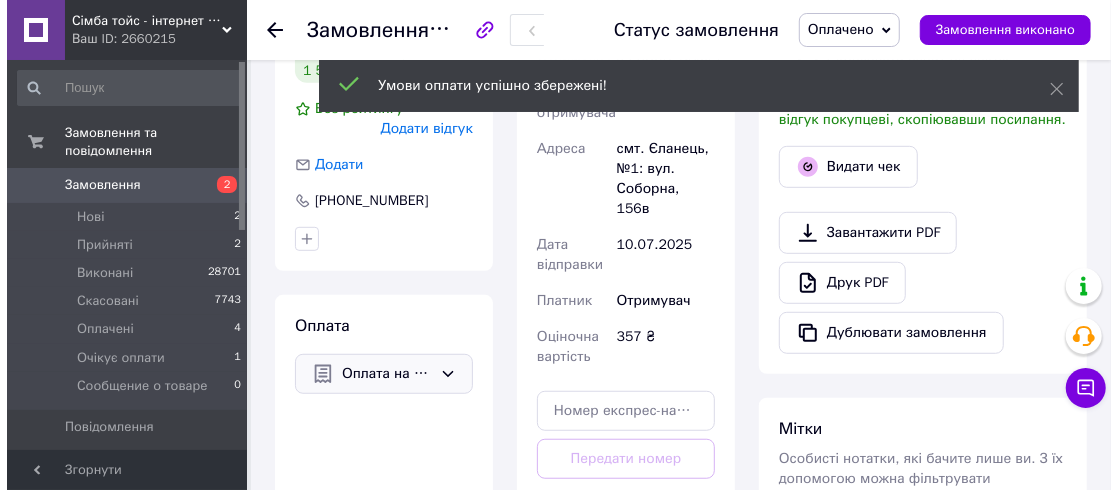 scroll, scrollTop: 272, scrollLeft: 0, axis: vertical 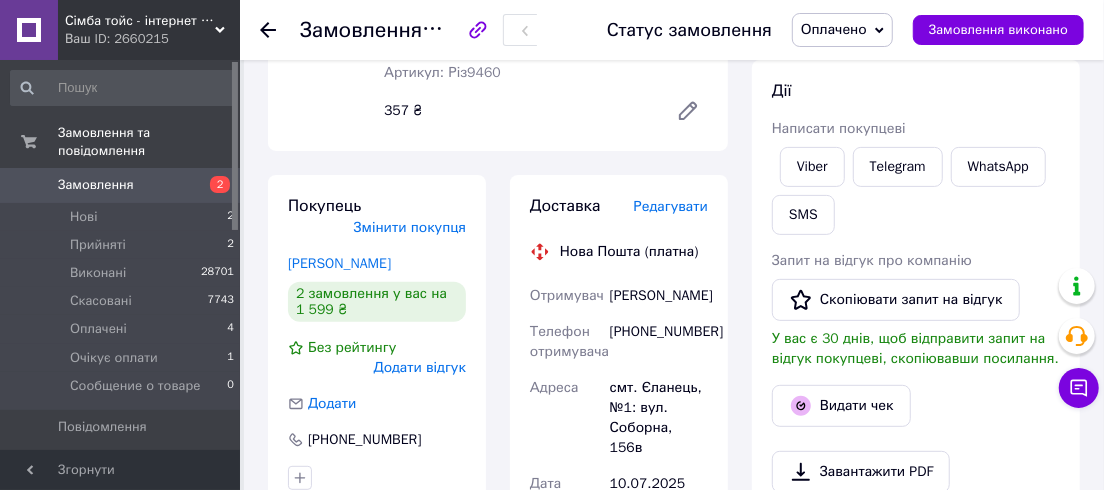 click on "Редагувати" at bounding box center (671, 206) 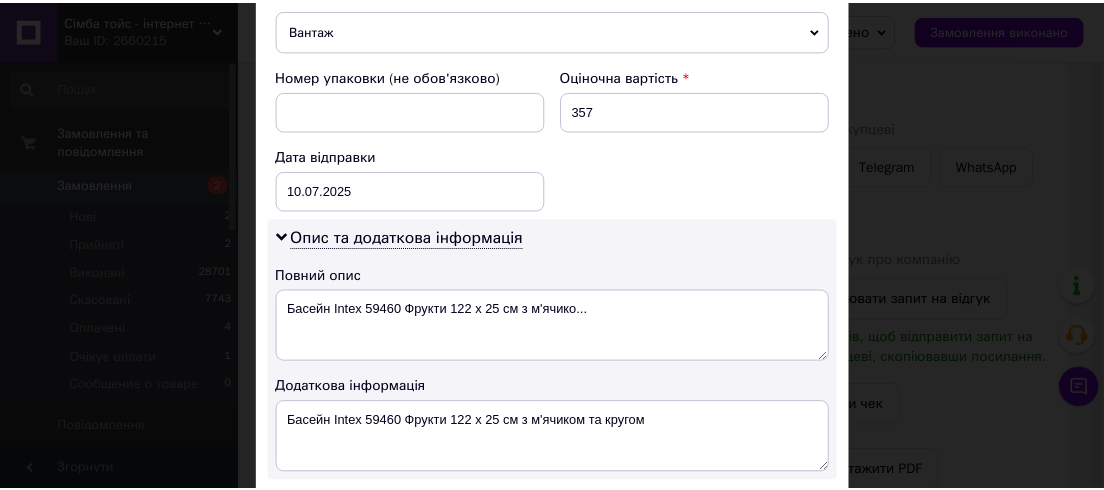 scroll, scrollTop: 1000, scrollLeft: 0, axis: vertical 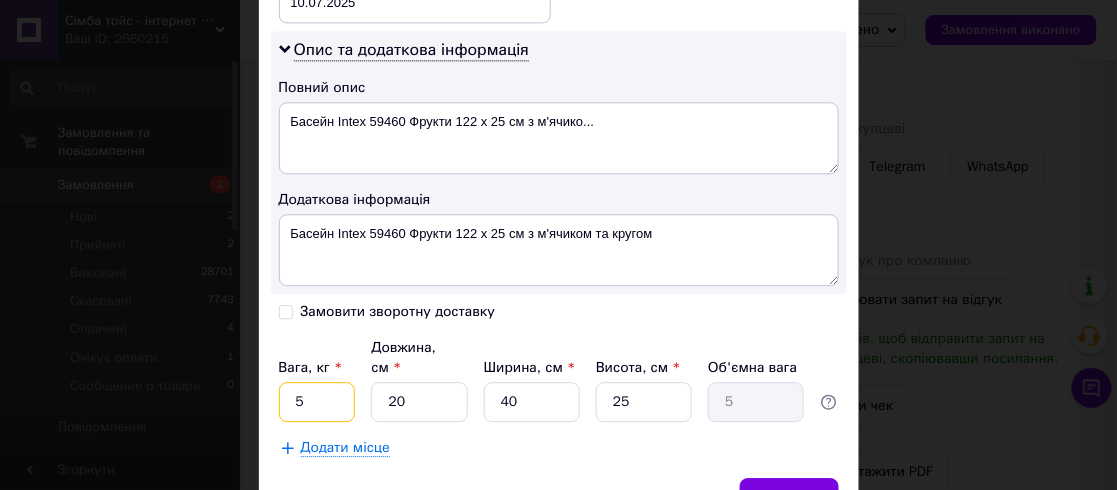 click on "5" at bounding box center [317, 402] 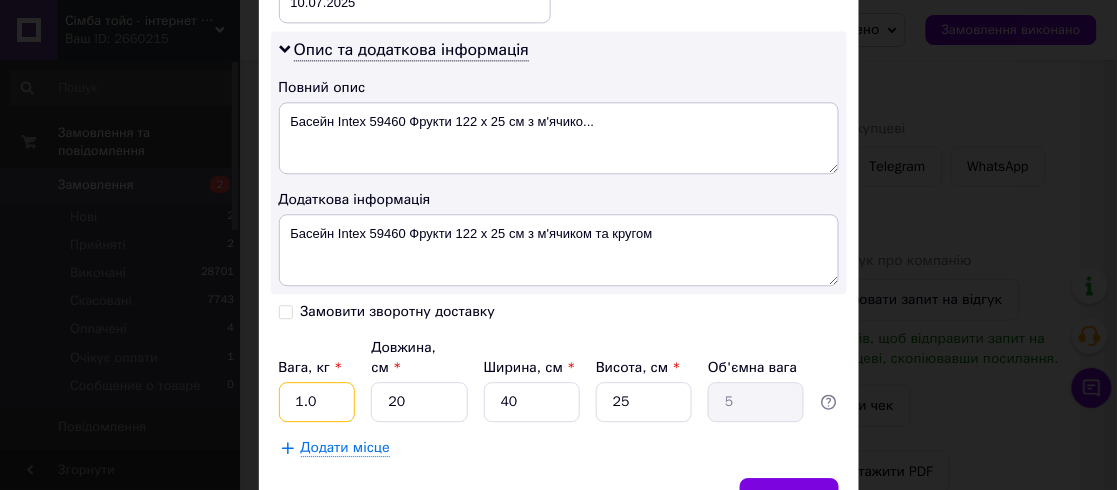 type on "1.0" 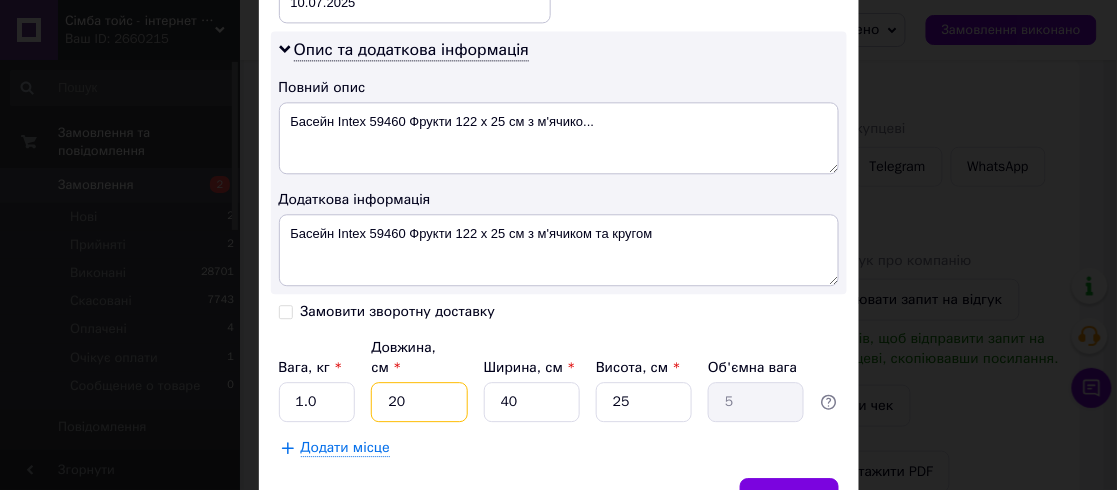click on "20" at bounding box center [419, 402] 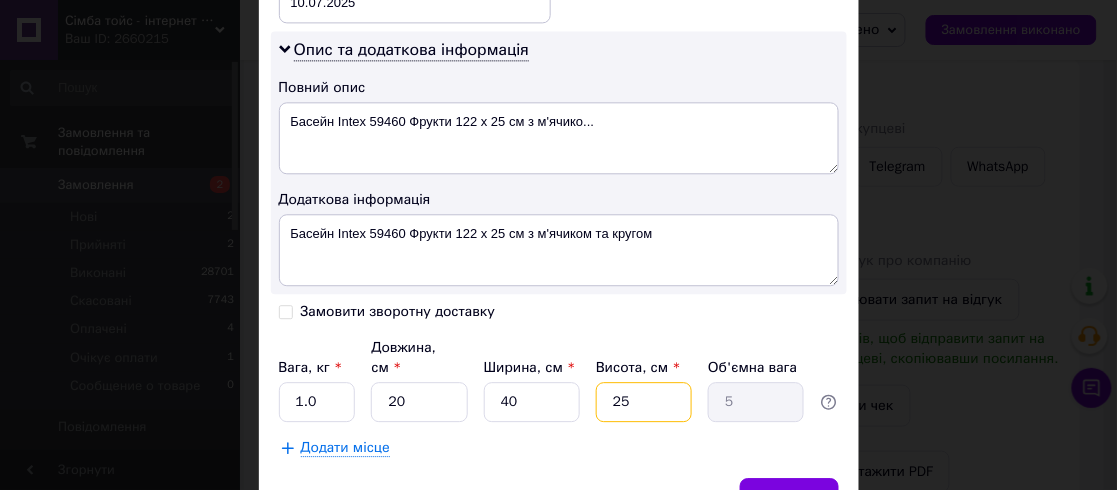 click on "25" at bounding box center [644, 402] 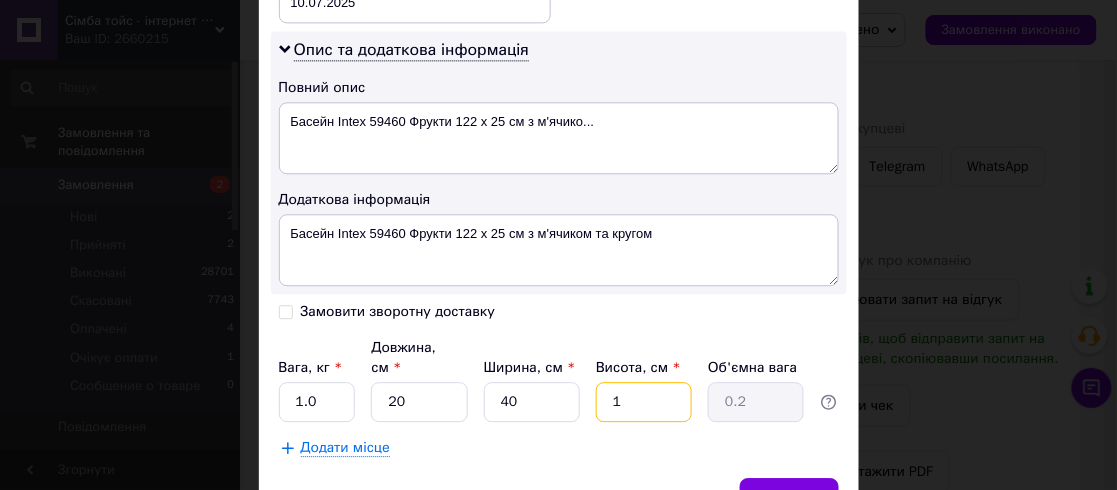 type on "10" 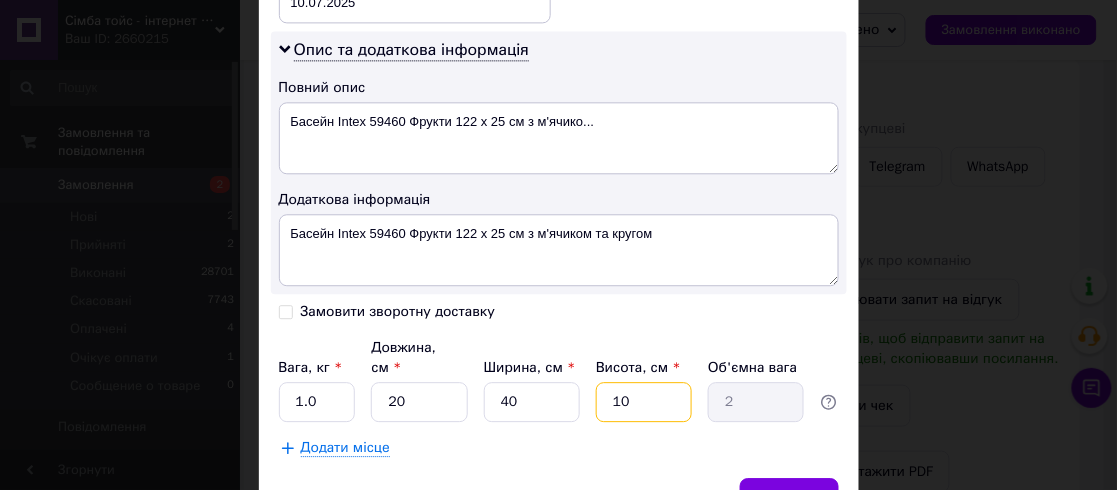 type on "10" 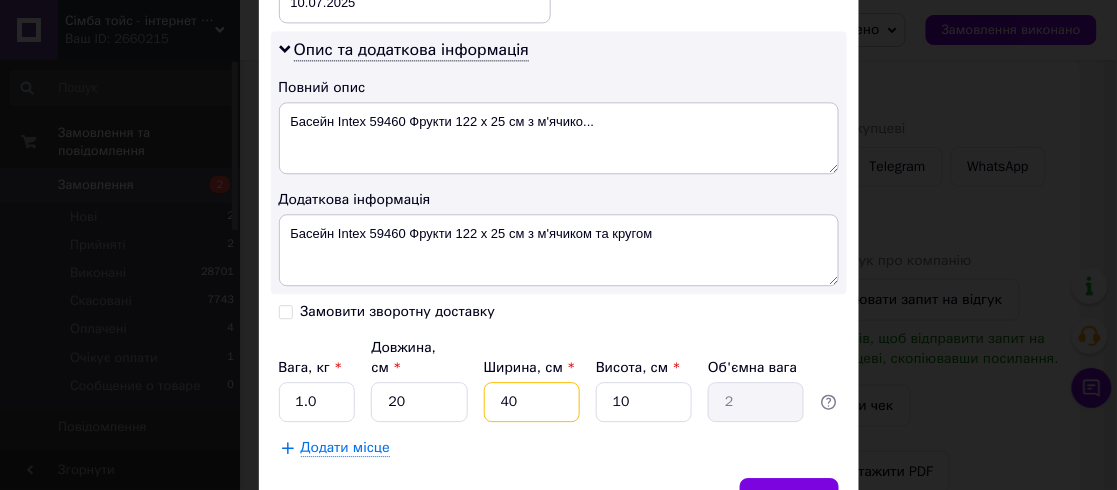 click on "40" at bounding box center (532, 402) 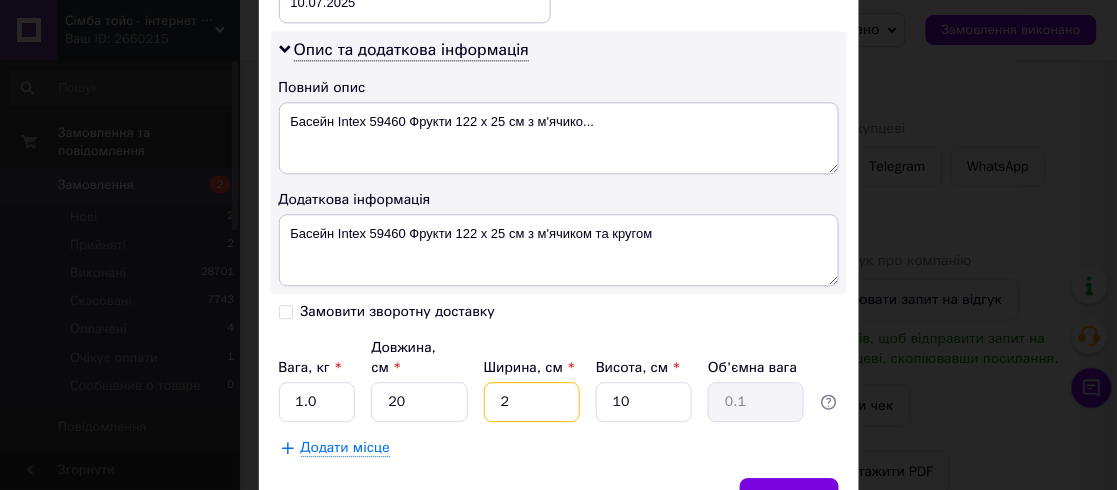 type on "25" 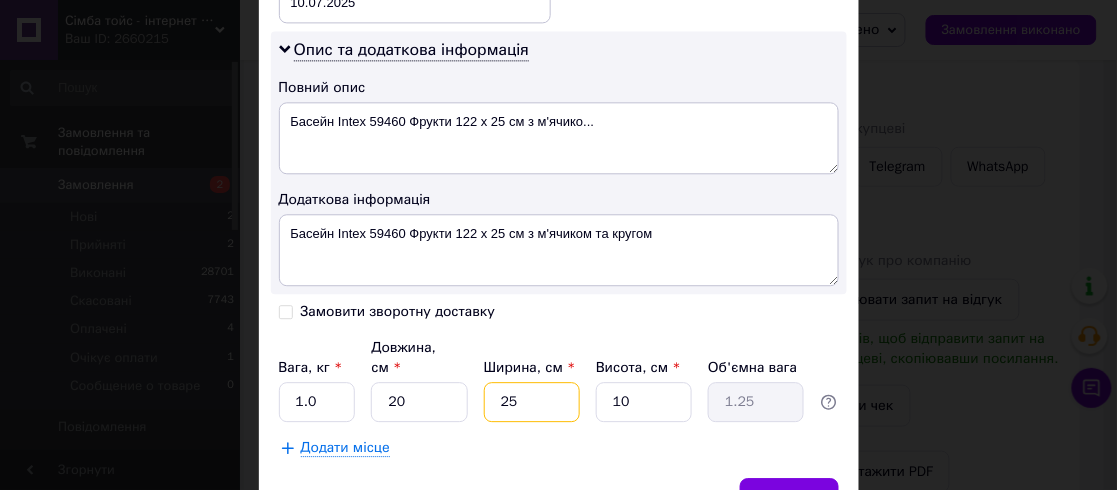 type on "25" 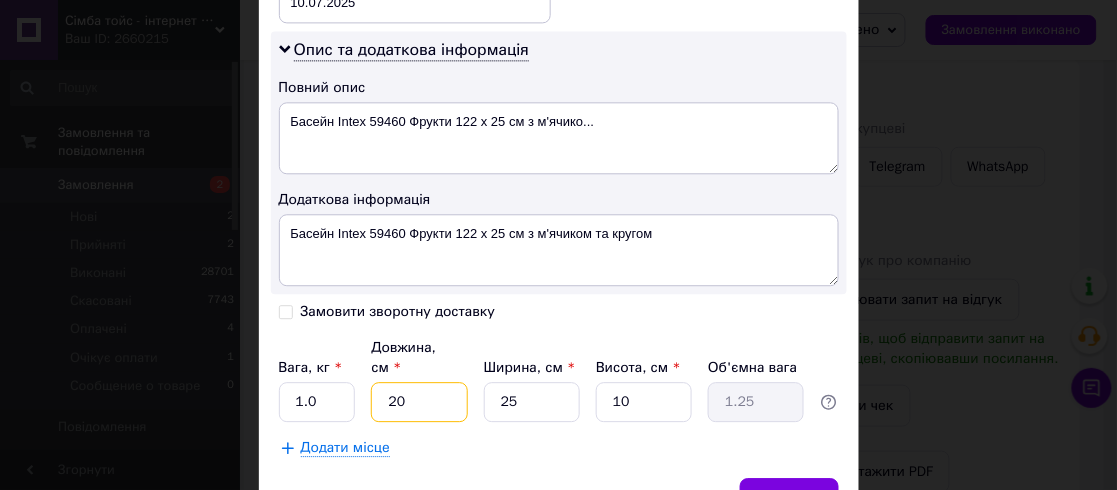 click on "20" at bounding box center [419, 402] 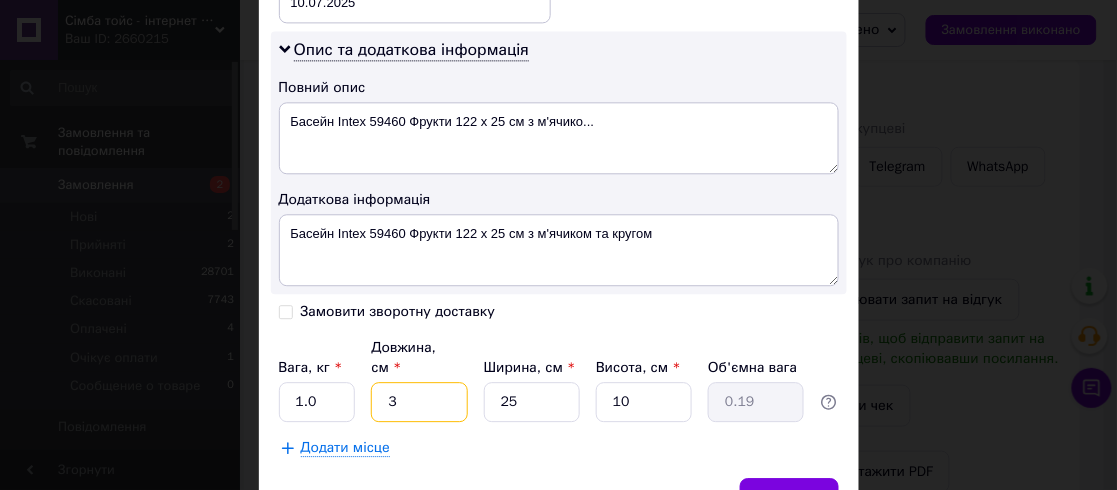 type on "30" 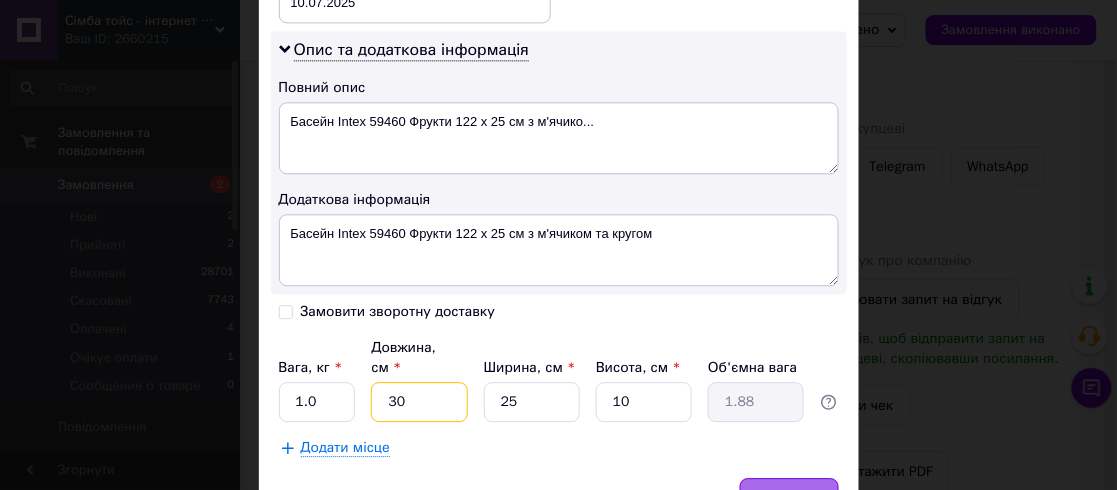 type on "30" 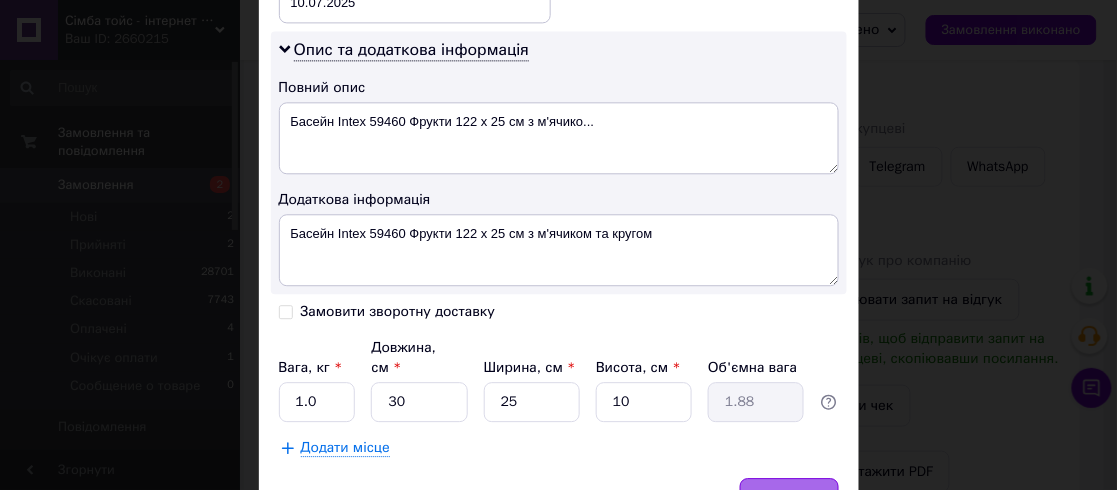 click on "Зберегти" at bounding box center [789, 498] 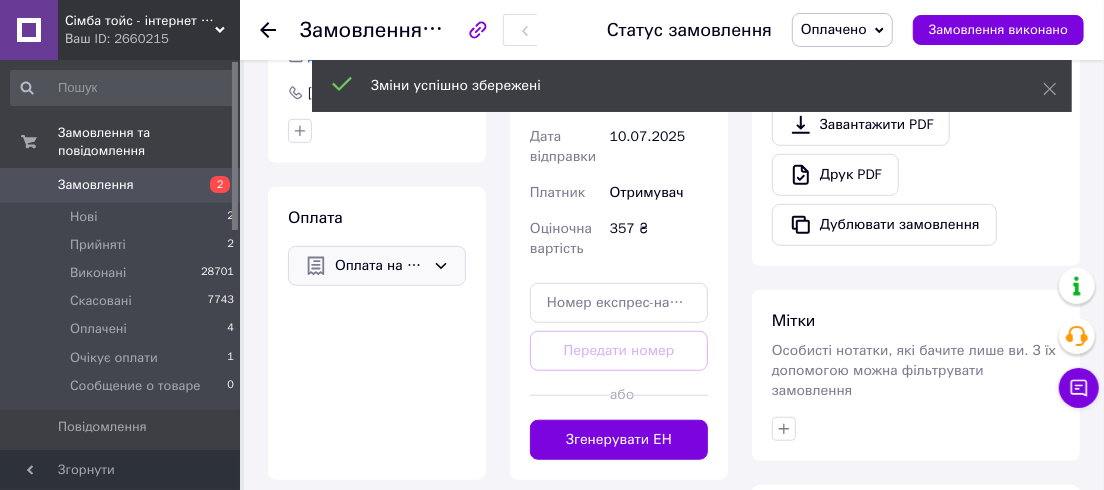 scroll, scrollTop: 727, scrollLeft: 0, axis: vertical 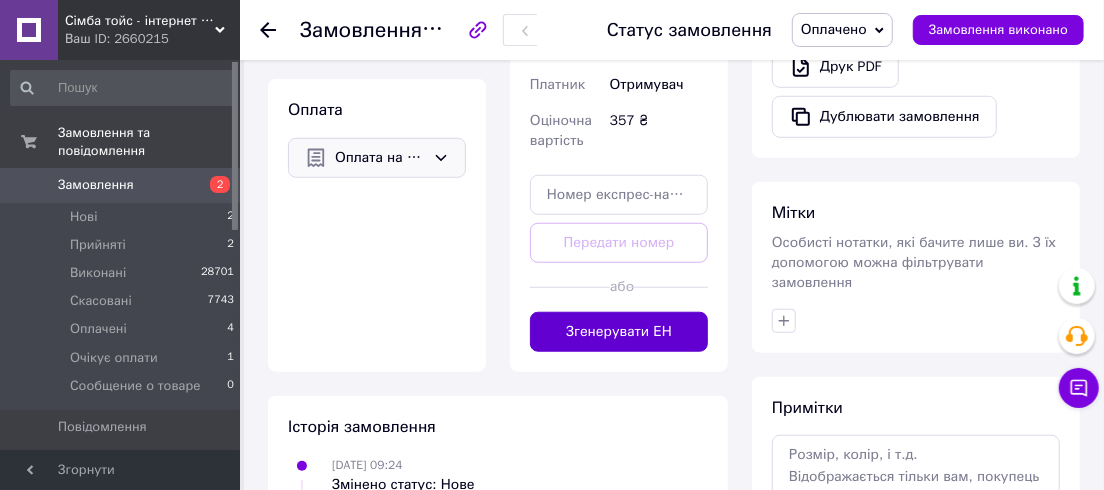 click on "Згенерувати ЕН" at bounding box center (619, 332) 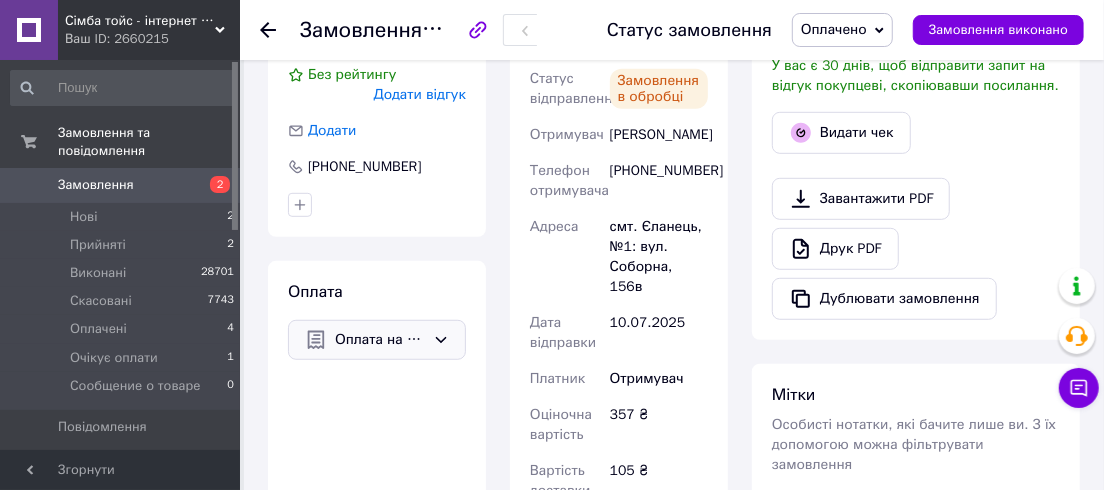 scroll, scrollTop: 364, scrollLeft: 0, axis: vertical 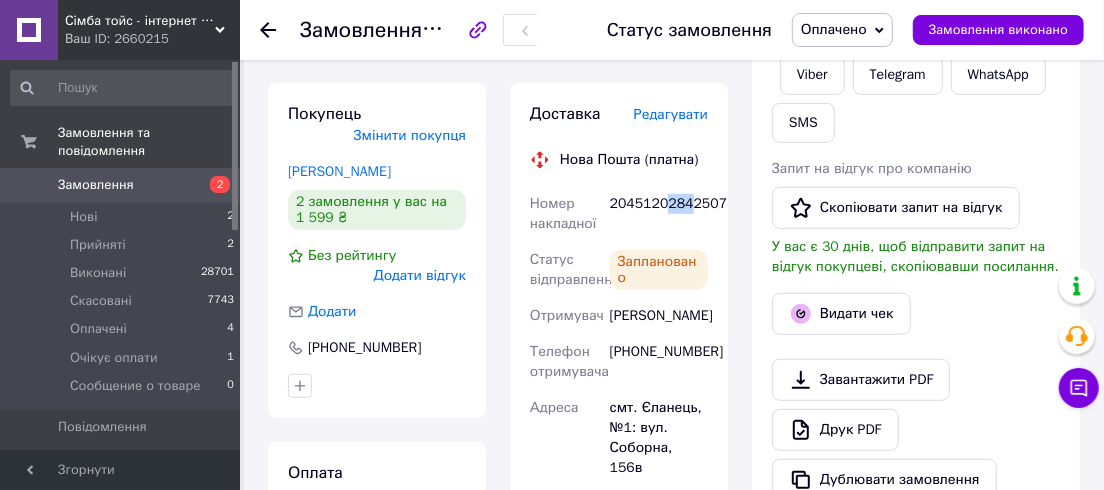 drag, startPoint x: 666, startPoint y: 204, endPoint x: 683, endPoint y: 208, distance: 17.464249 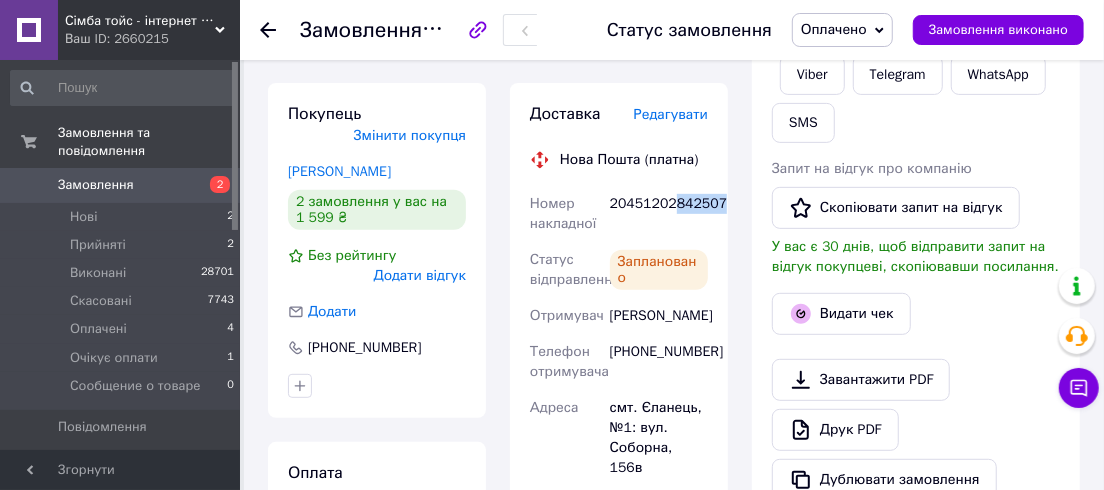 drag, startPoint x: 672, startPoint y: 203, endPoint x: 715, endPoint y: 212, distance: 43.931767 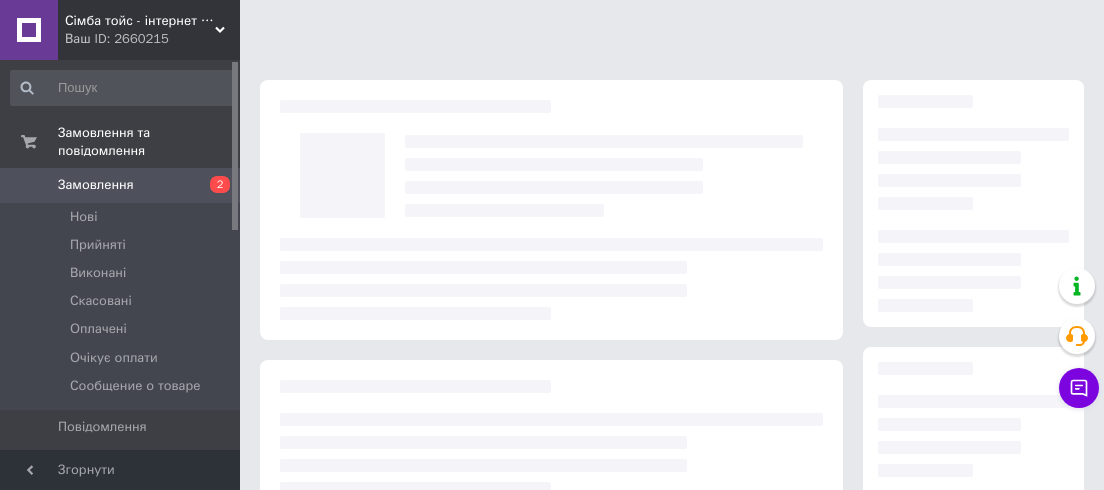 scroll, scrollTop: 0, scrollLeft: 0, axis: both 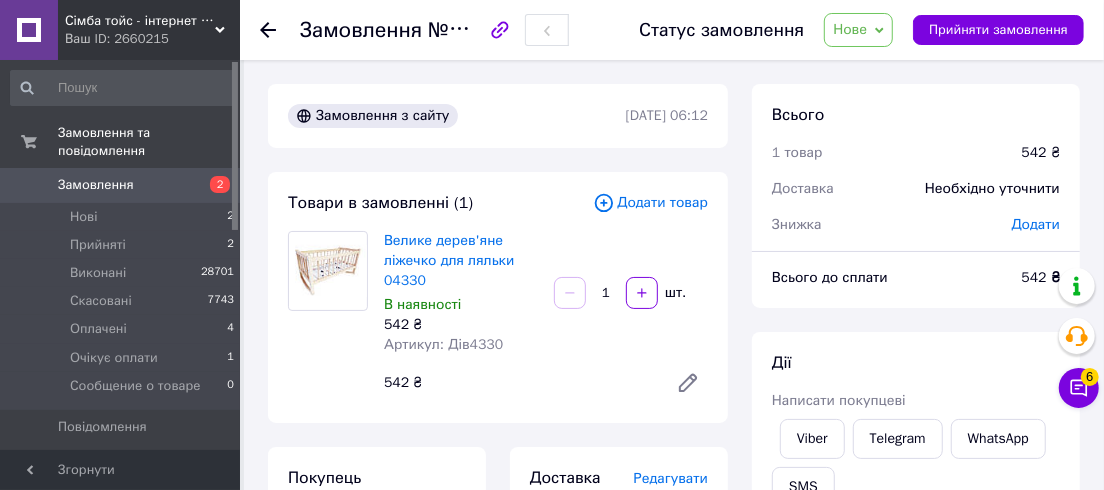 click on "Артикул: Дів4330" at bounding box center (443, 344) 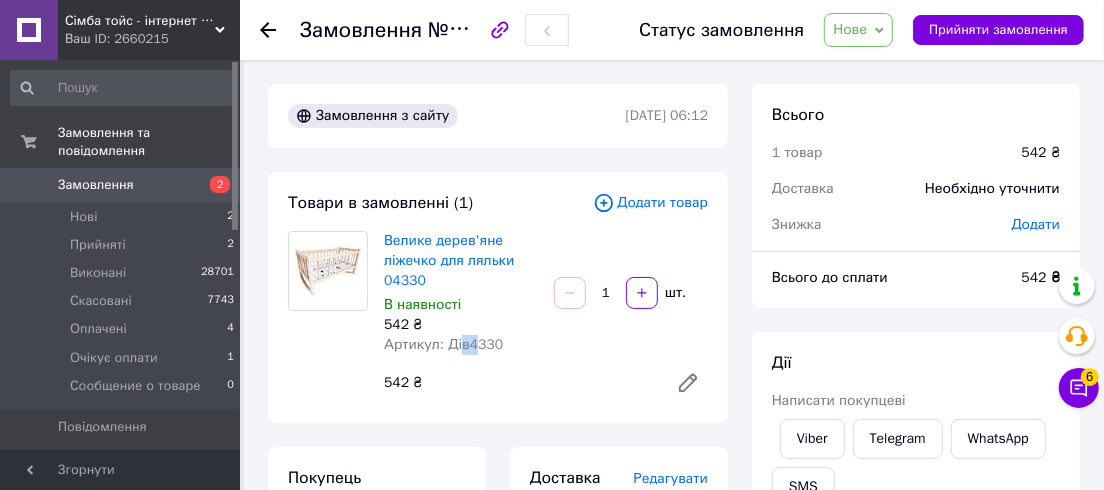 drag, startPoint x: 474, startPoint y: 351, endPoint x: 457, endPoint y: 347, distance: 17.464249 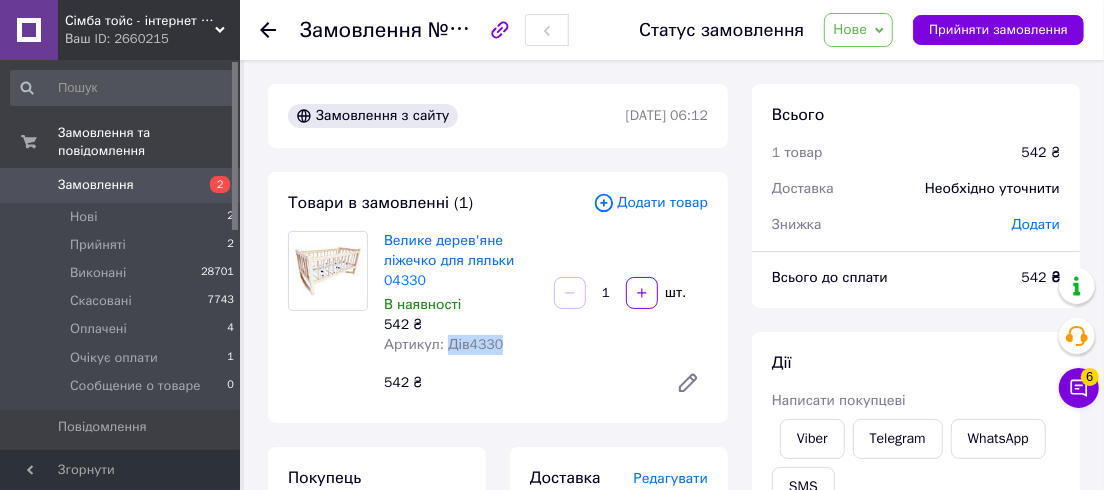 drag, startPoint x: 509, startPoint y: 344, endPoint x: 447, endPoint y: 346, distance: 62.03225 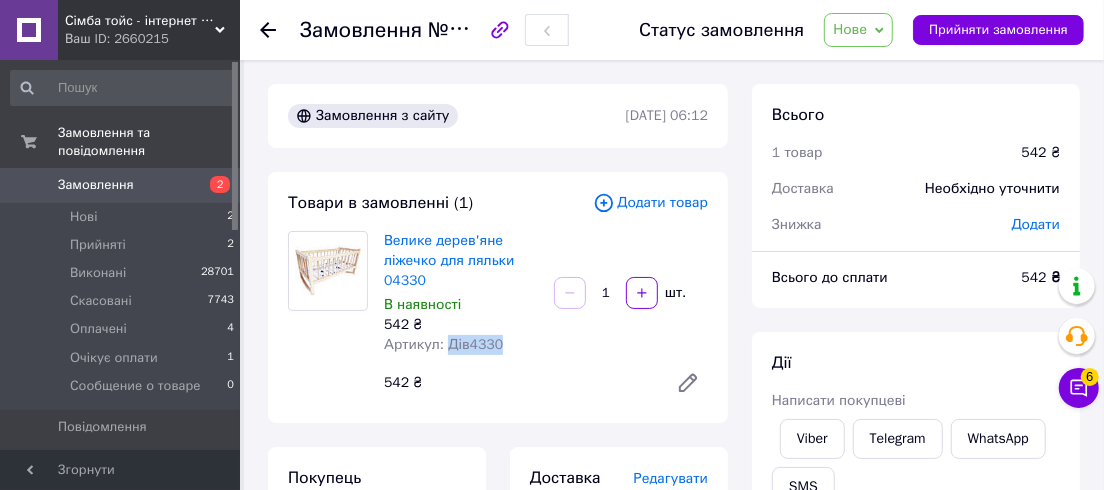 click on "Артикул: Дів4330" at bounding box center (461, 345) 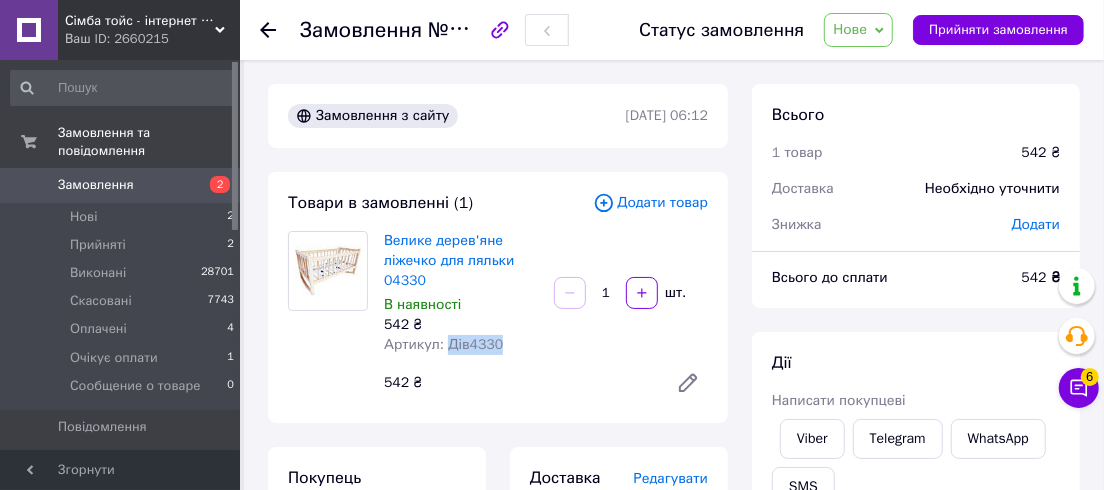 copy on "Дів4330" 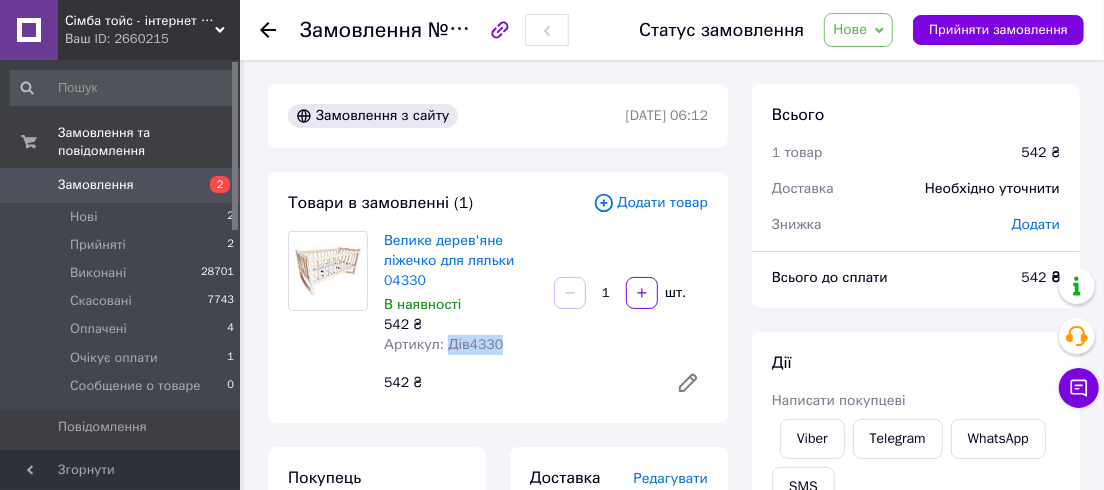 scroll, scrollTop: 90, scrollLeft: 0, axis: vertical 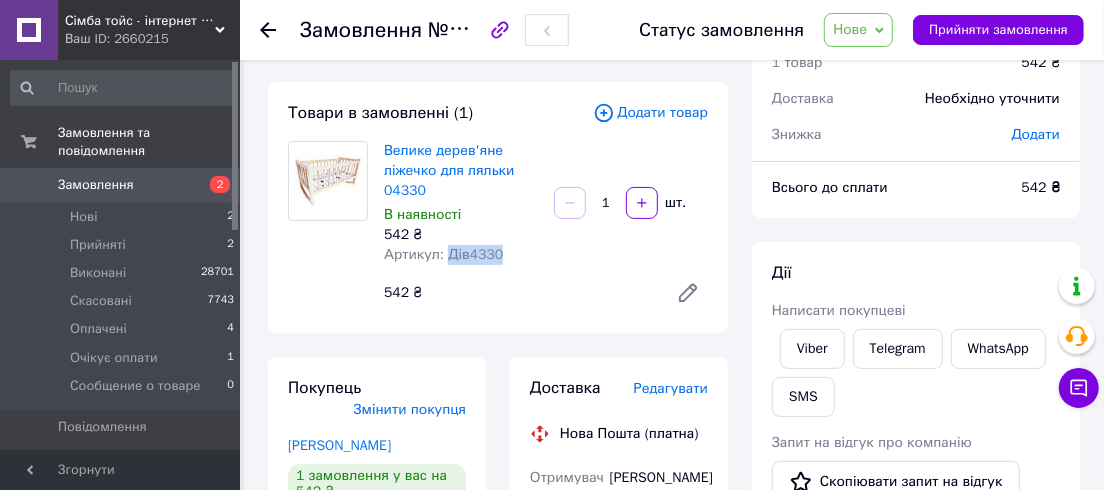 copy on "Дів4330" 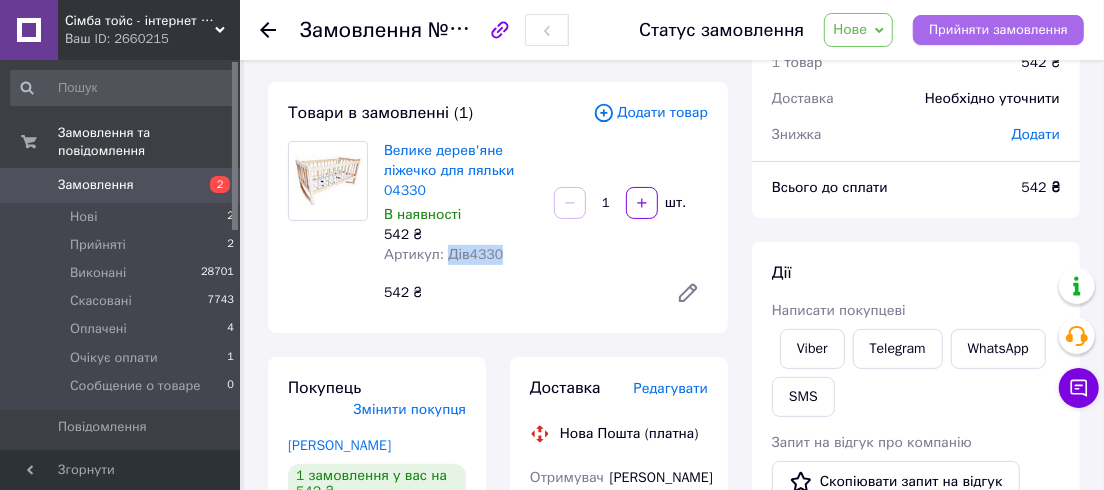click on "Прийняти замовлення" at bounding box center [998, 30] 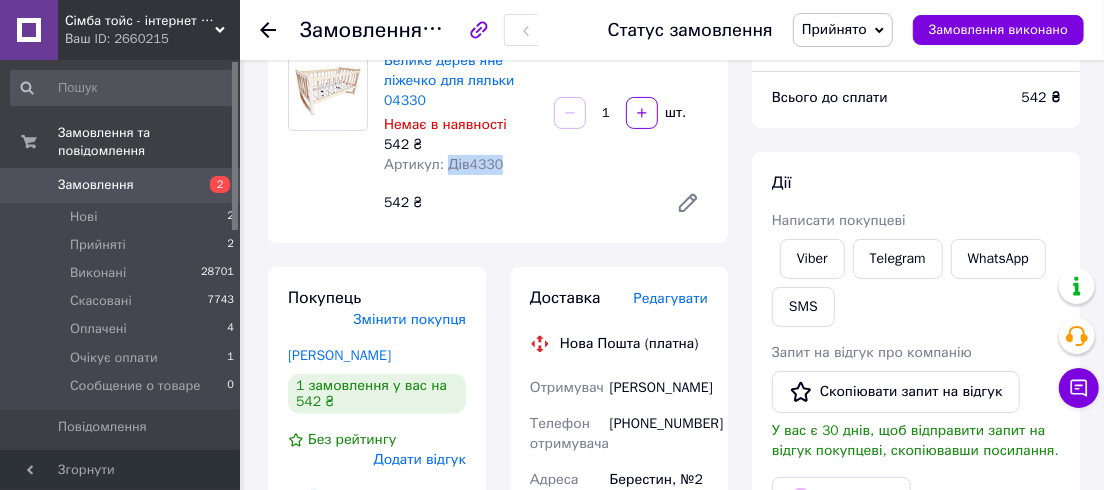 scroll, scrollTop: 363, scrollLeft: 0, axis: vertical 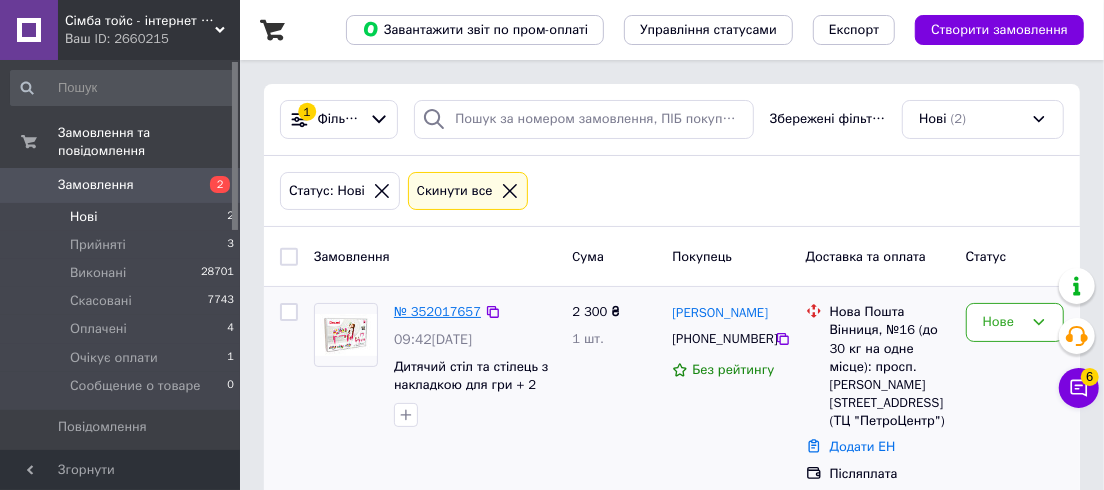 click on "№ 352017657" at bounding box center (437, 311) 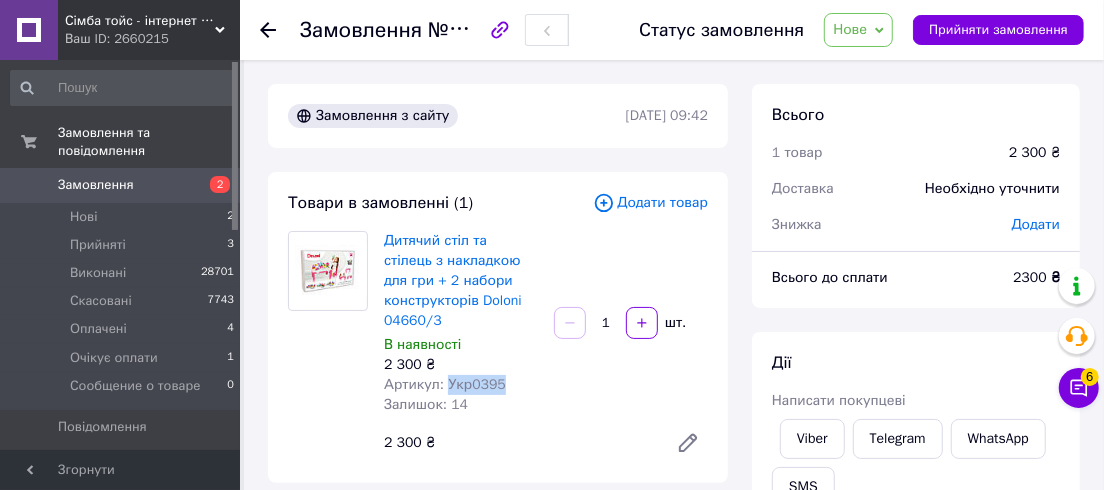 drag, startPoint x: 501, startPoint y: 363, endPoint x: 445, endPoint y: 362, distance: 56.008926 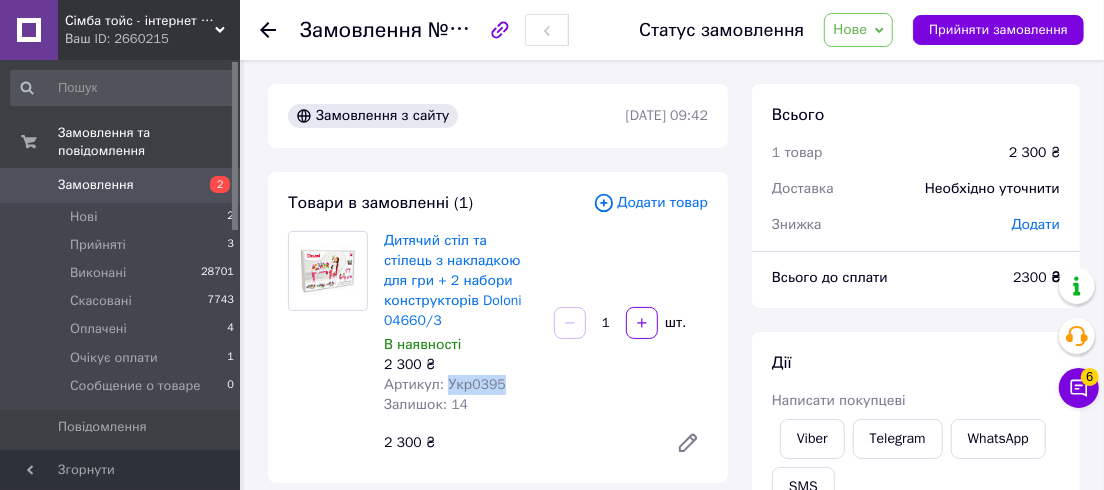 copy on "Укр0395" 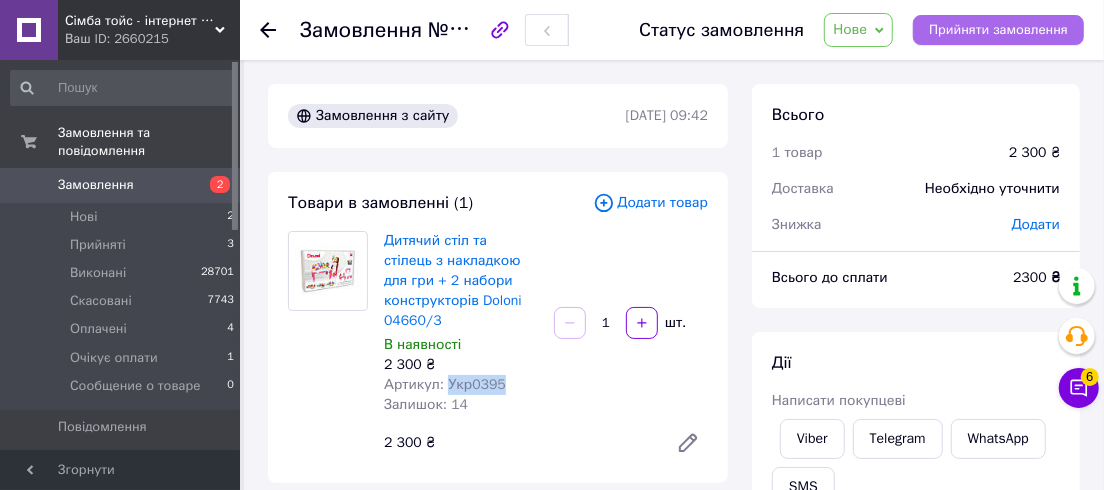 click on "Прийняти замовлення" at bounding box center (998, 30) 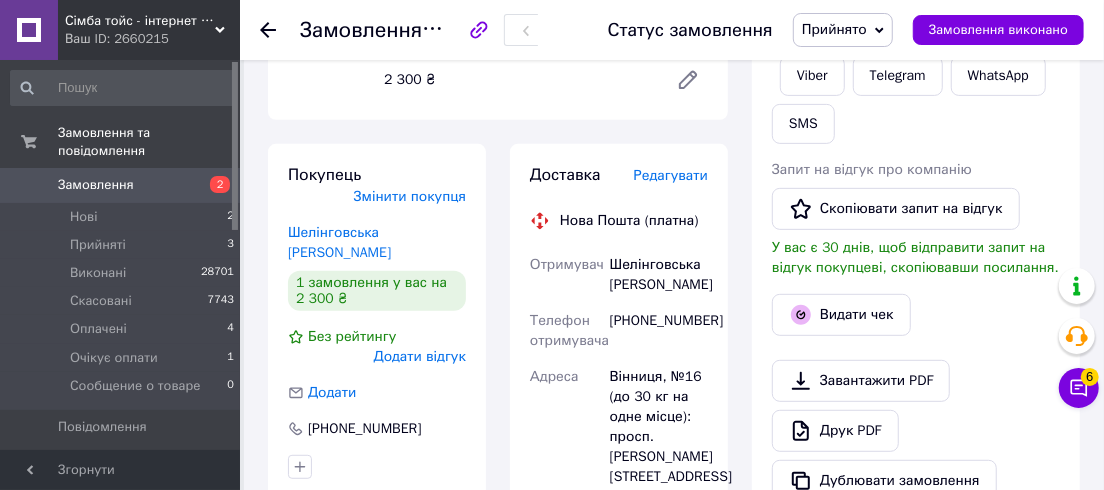 scroll, scrollTop: 545, scrollLeft: 0, axis: vertical 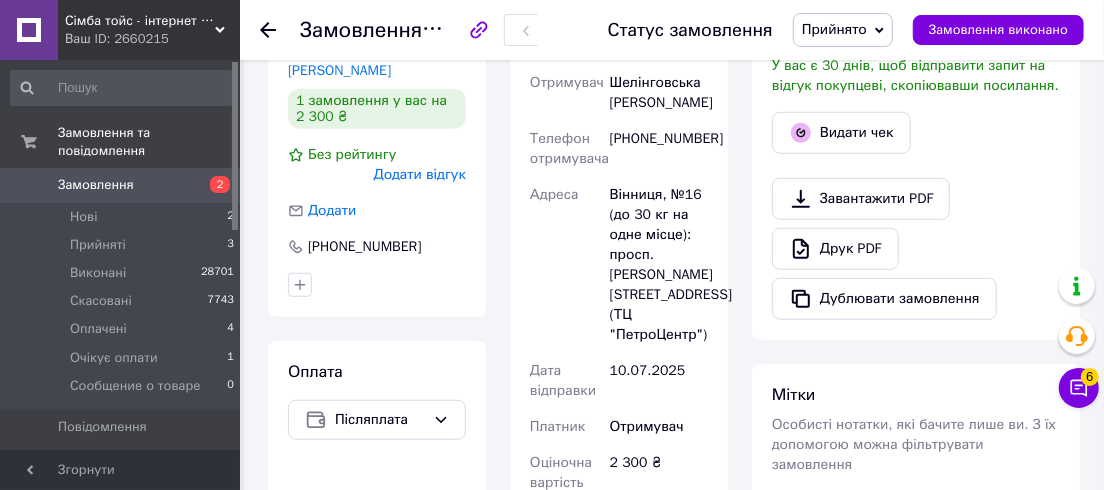 click on "Прийнято" at bounding box center [834, 29] 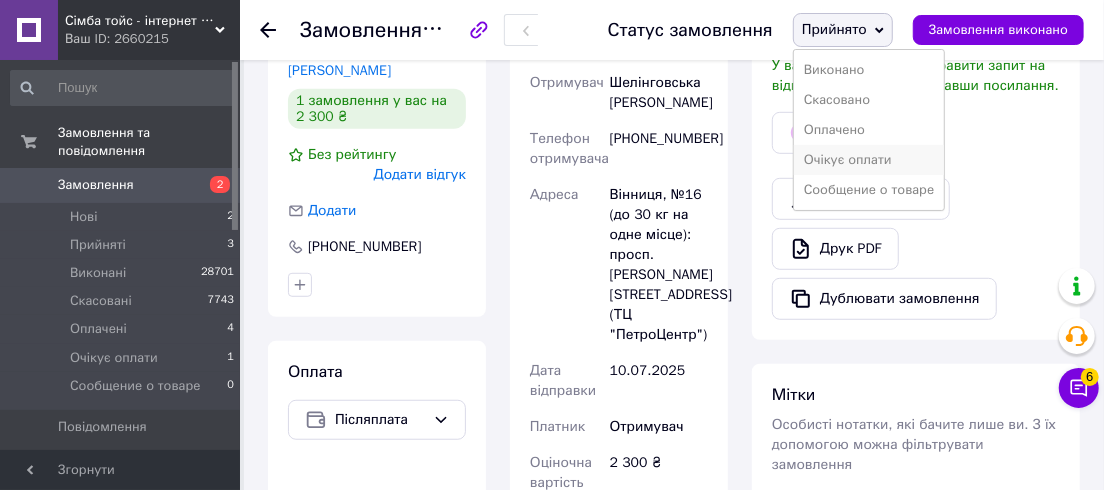 click on "Очікує оплати" at bounding box center [869, 160] 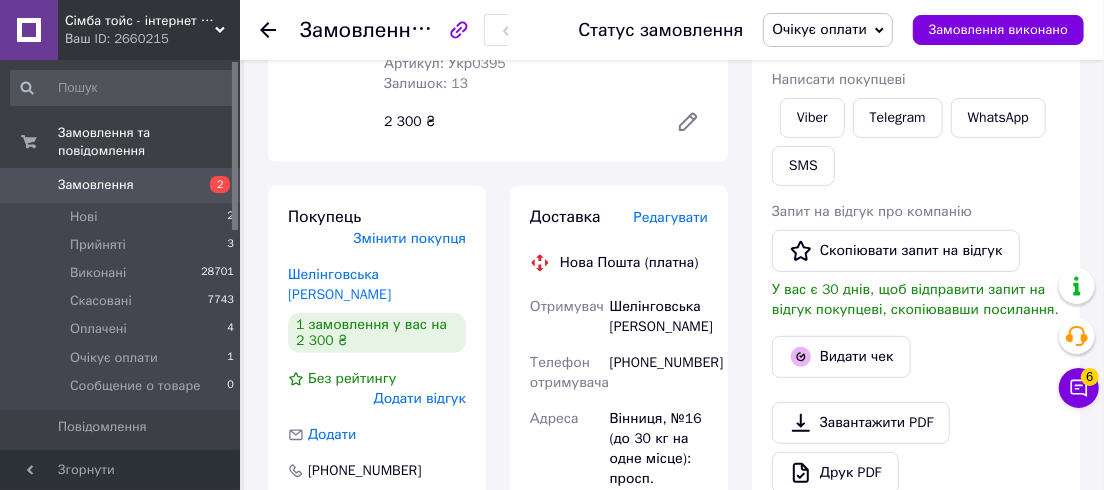 scroll, scrollTop: 363, scrollLeft: 0, axis: vertical 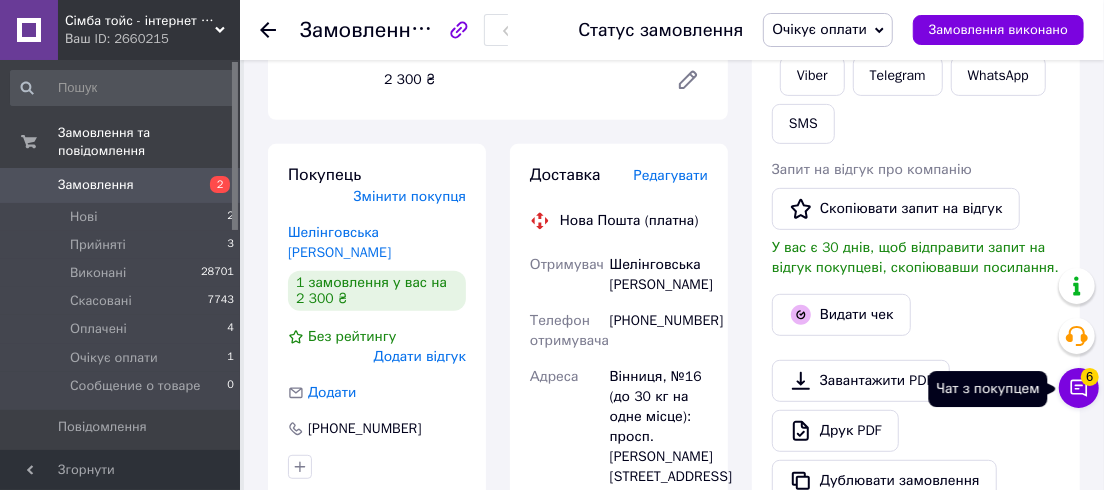 click on "Чат з покупцем 6" at bounding box center (1079, 388) 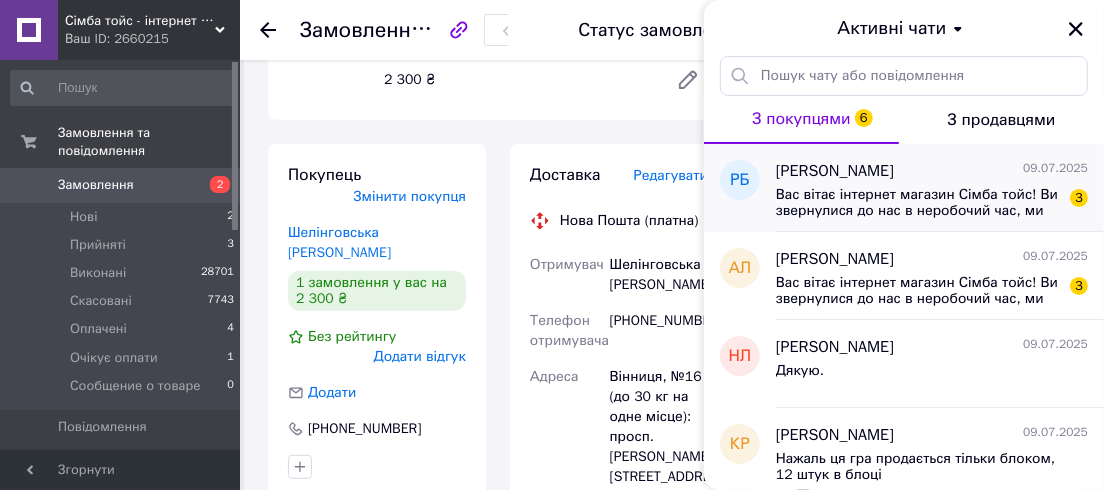 click on "Вас вітає інтернет магазин Сімба тойс! Ви звернулися до нас в неробочий час, ми не зможемо зв'язатися з вами. Ваша заявка буде оброблена відразу ж після виходу на роботу у четвер 10 липня. 3" at bounding box center (932, 201) 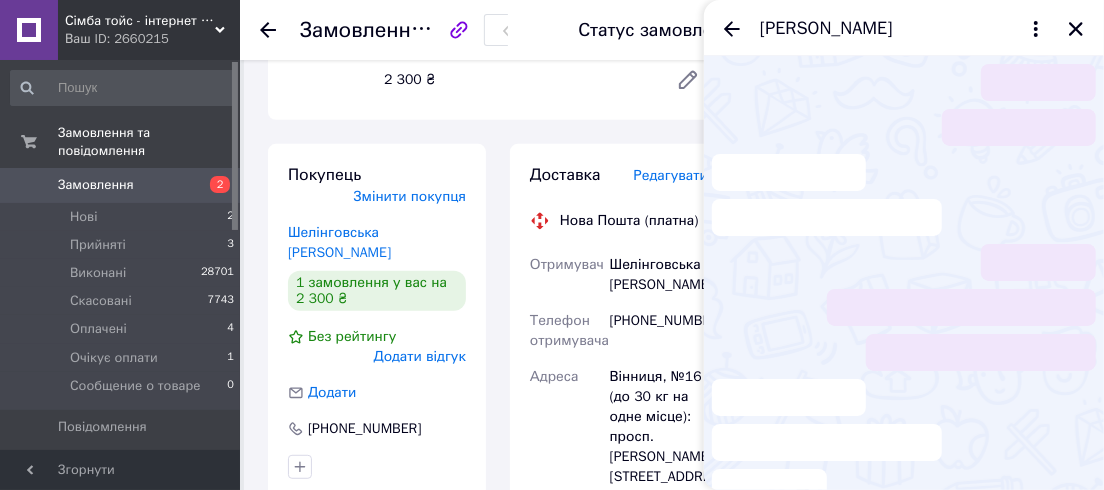 scroll, scrollTop: 114, scrollLeft: 0, axis: vertical 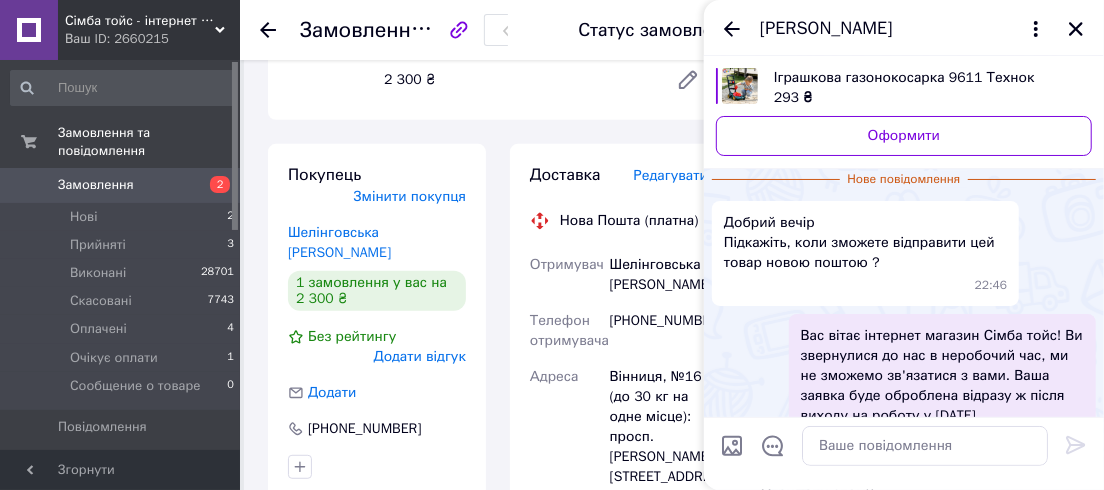 click on "Іграшкова газонокосарка 9611 Технок" at bounding box center [925, 78] 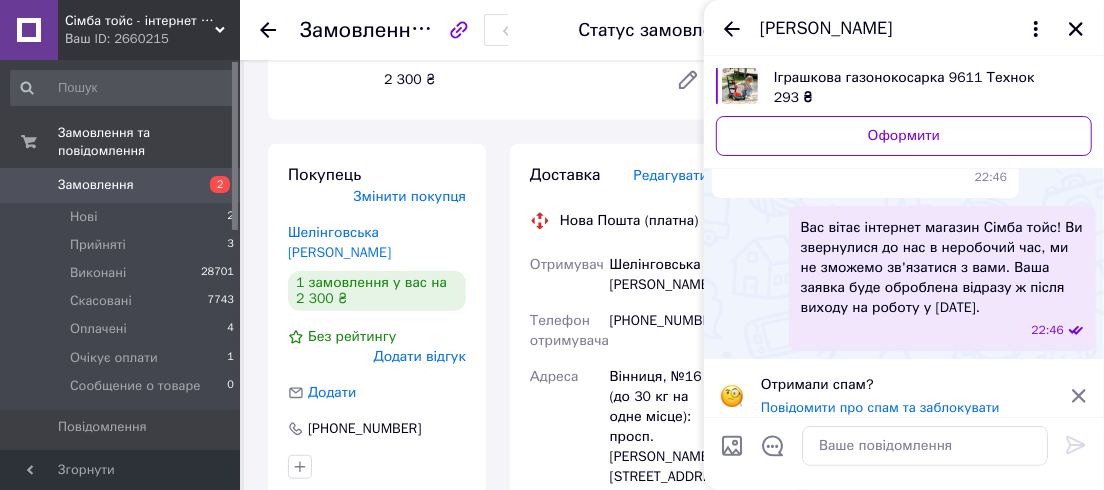 scroll, scrollTop: 186, scrollLeft: 0, axis: vertical 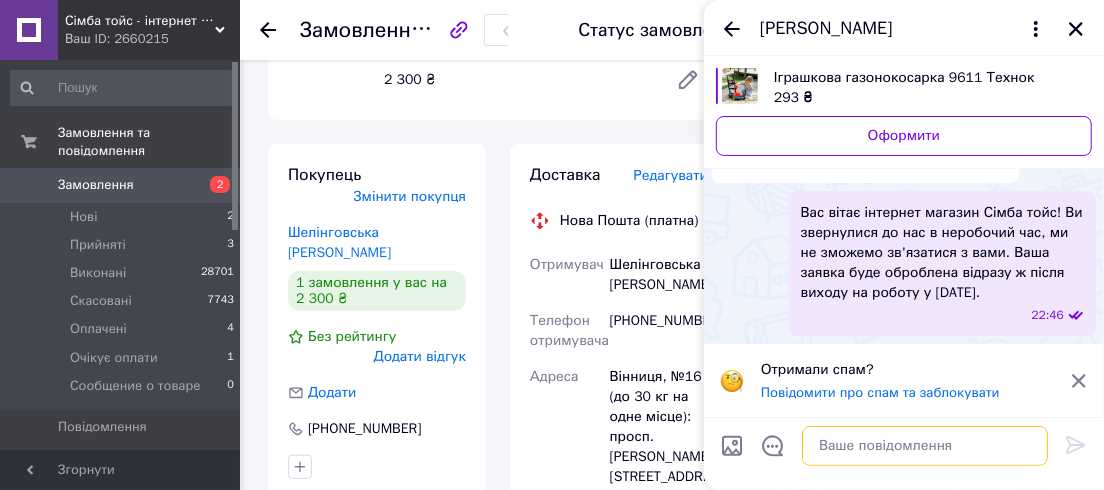 click at bounding box center [925, 446] 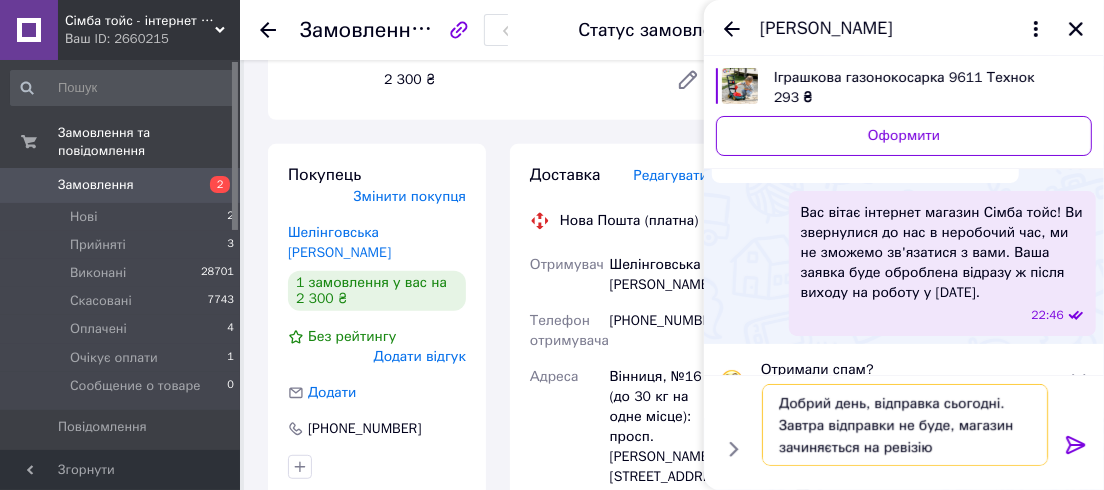 type on "Добрий день, відправка сьогодні. Завтра відправки не буде, магазин зачиняється на ревізію." 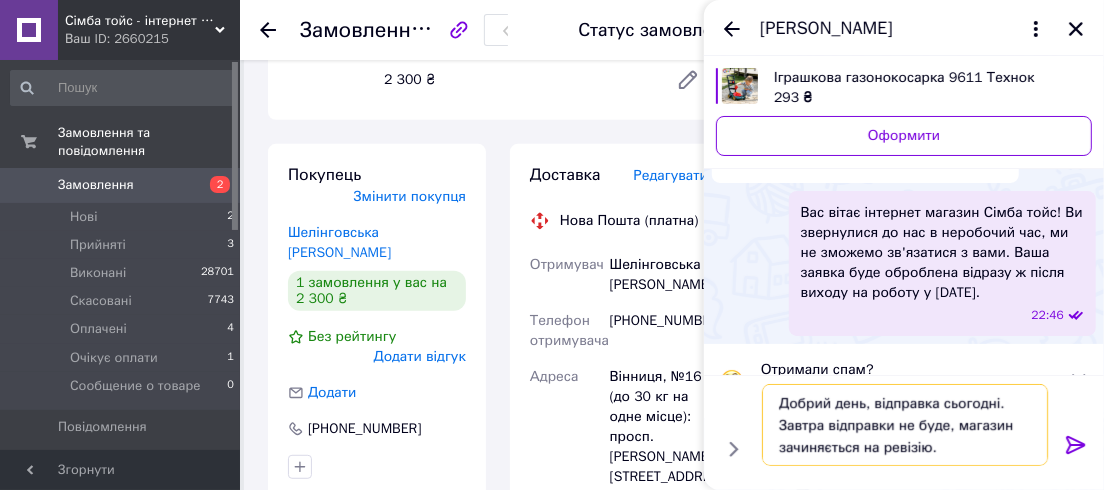 type 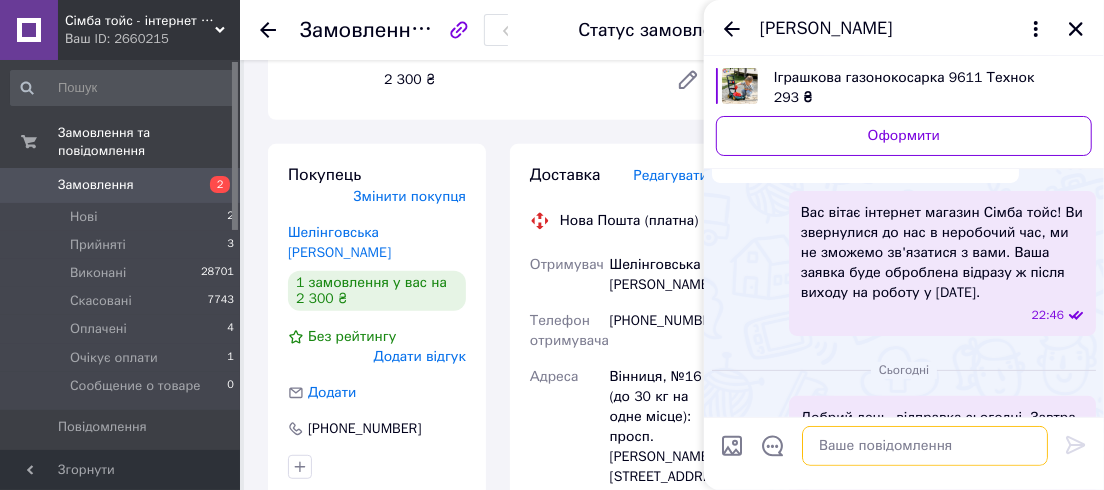 scroll, scrollTop: 241, scrollLeft: 0, axis: vertical 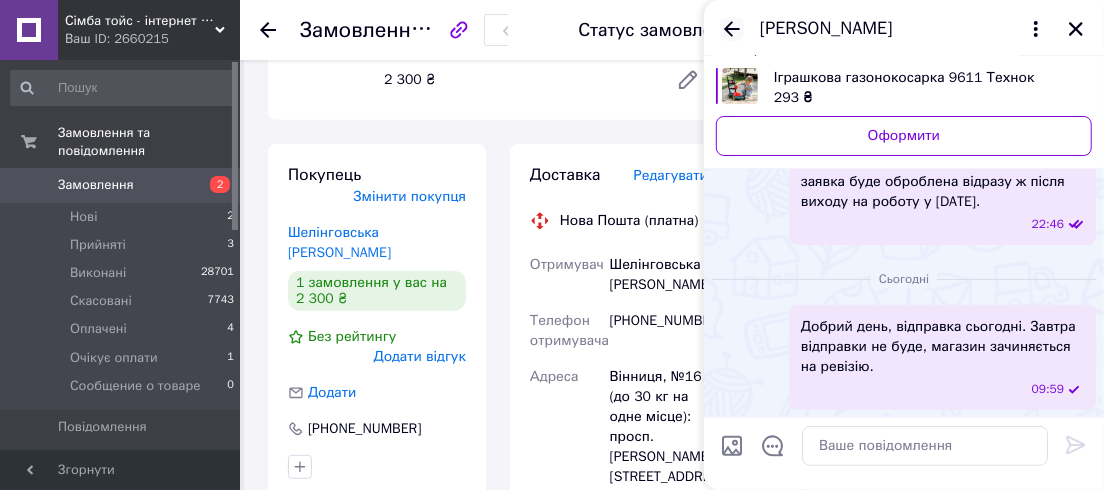 click 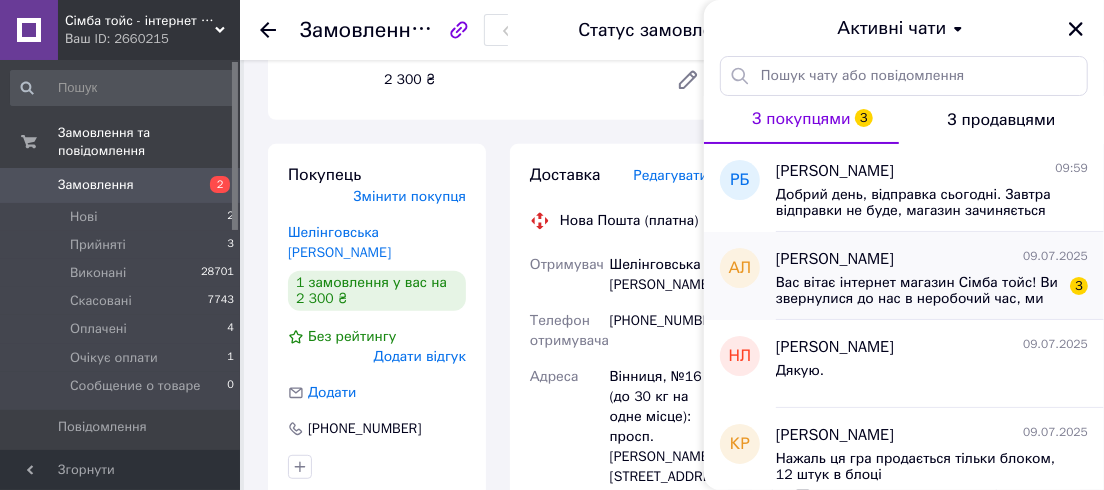 click on "Вас вітає інтернет магазин Сімба тойс! Ви звернулися до нас в неробочий час, ми не зможемо зв'язатися з вами. Ваша заявка буде оброблена відразу ж після виходу на роботу у [DATE]." at bounding box center (918, 291) 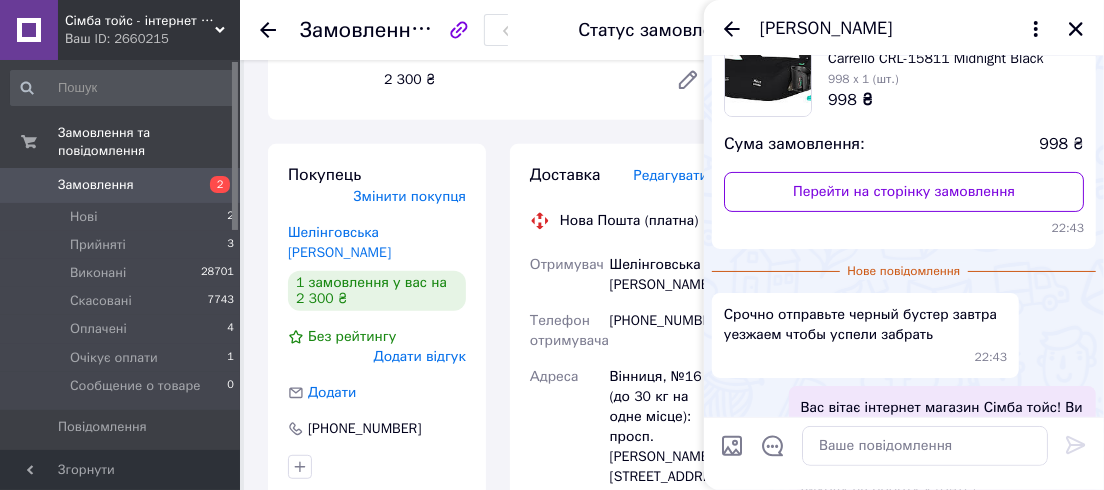 scroll, scrollTop: 0, scrollLeft: 0, axis: both 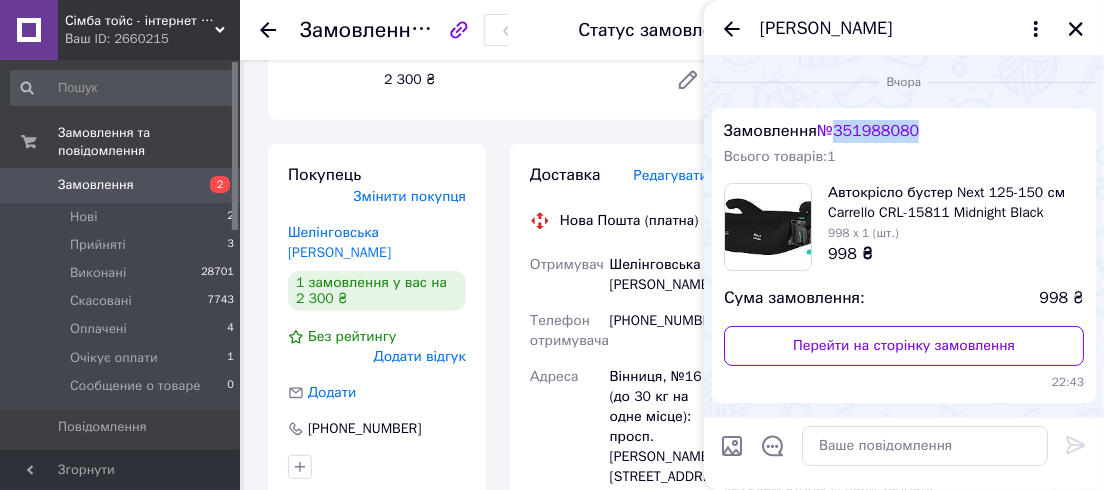 drag, startPoint x: 844, startPoint y: 132, endPoint x: 925, endPoint y: 137, distance: 81.154175 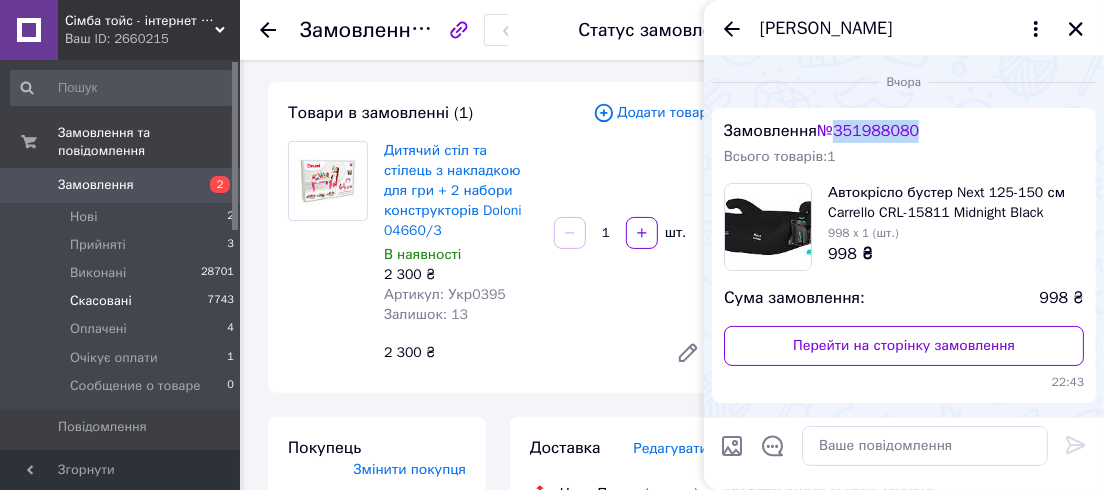 scroll, scrollTop: 0, scrollLeft: 0, axis: both 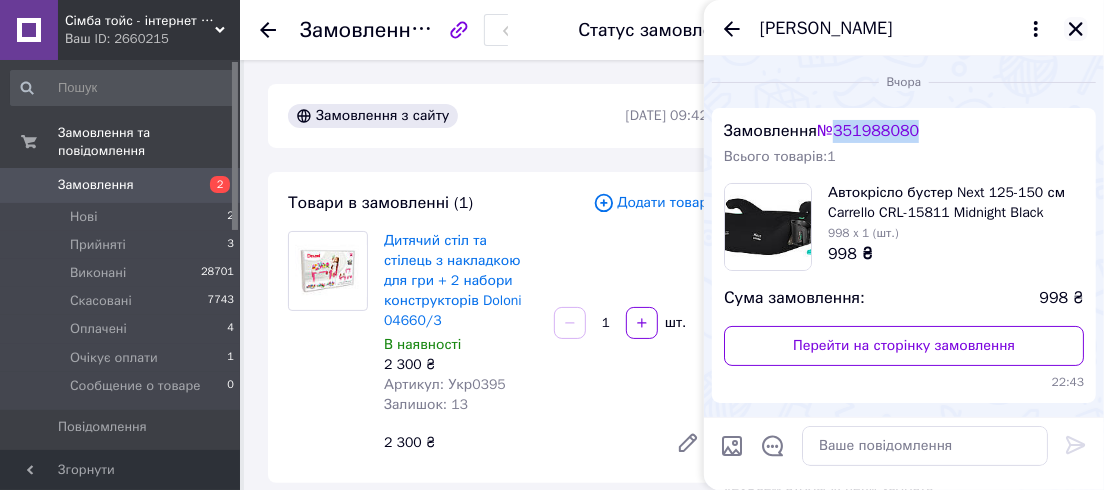 click 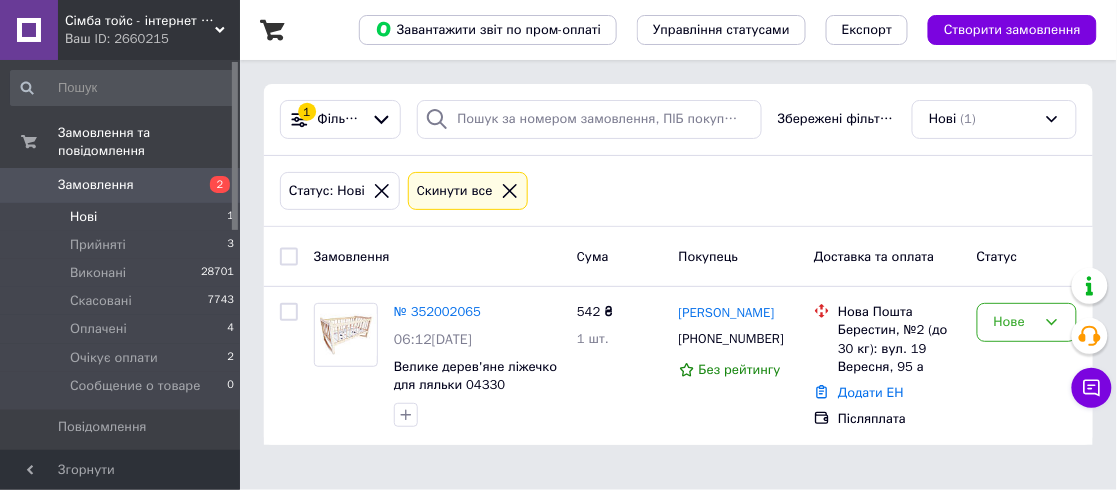click 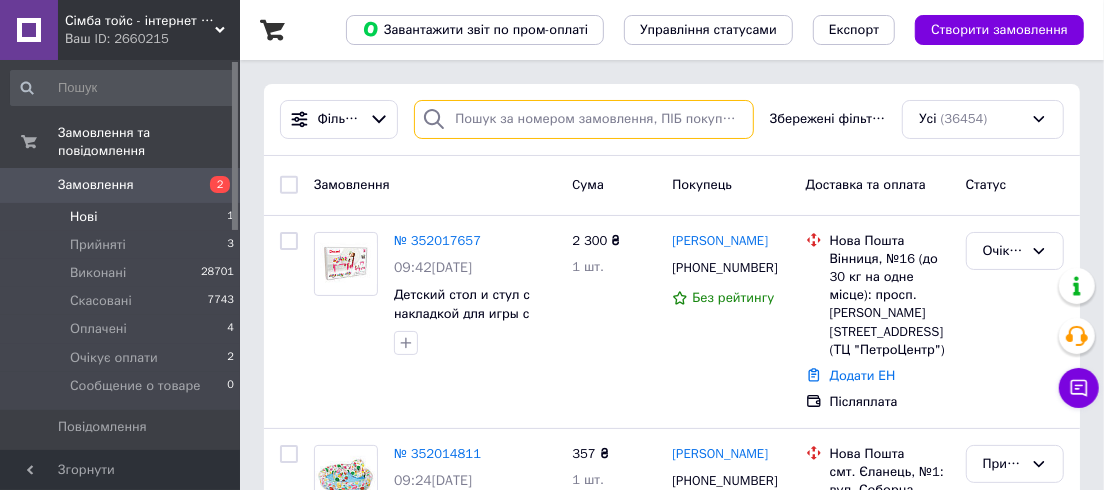 click at bounding box center (584, 119) 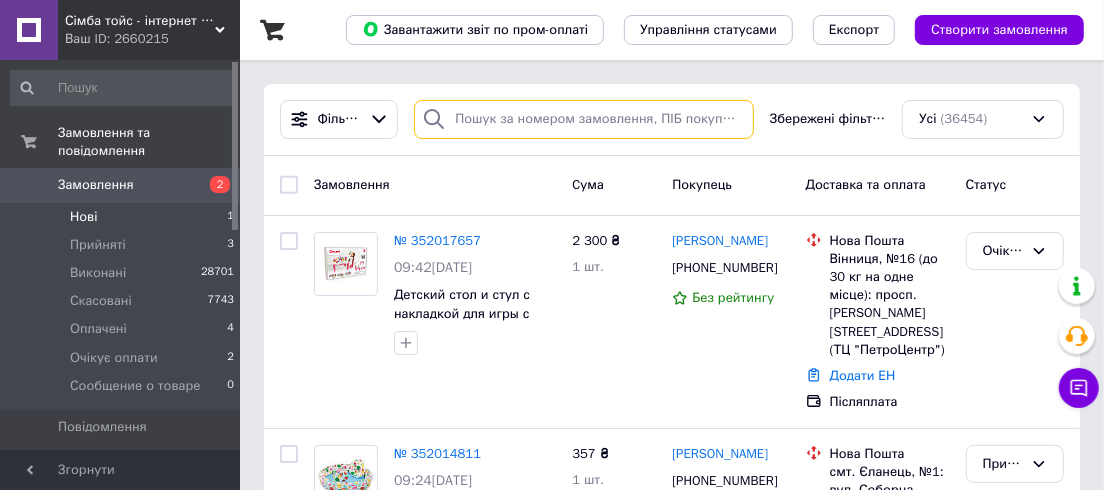 paste on "351988080" 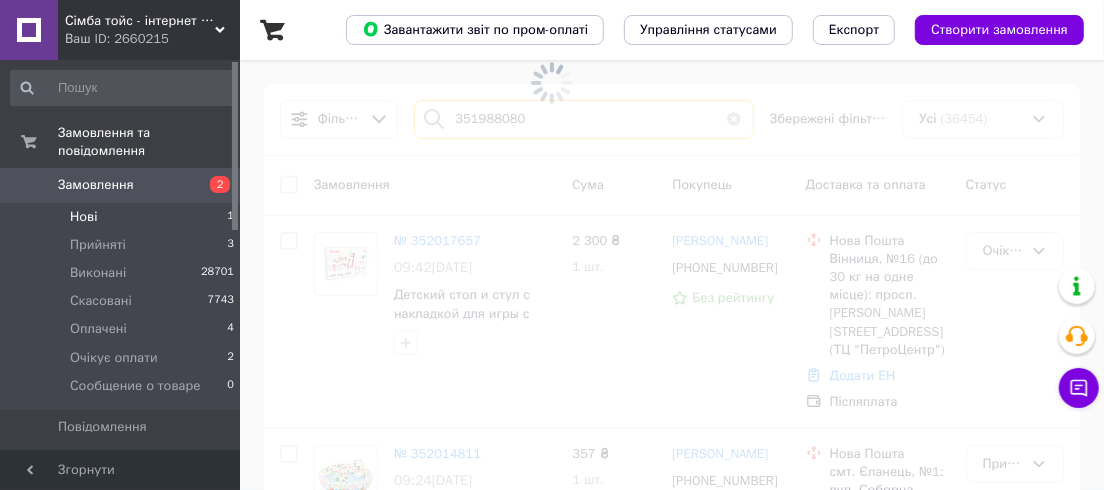 type on "351988080" 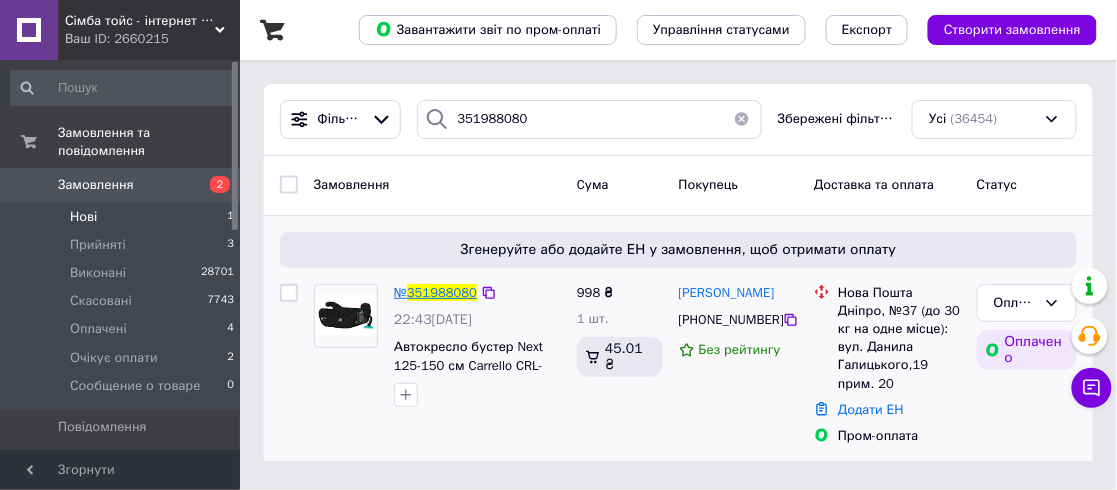 click on "351988080" at bounding box center (442, 292) 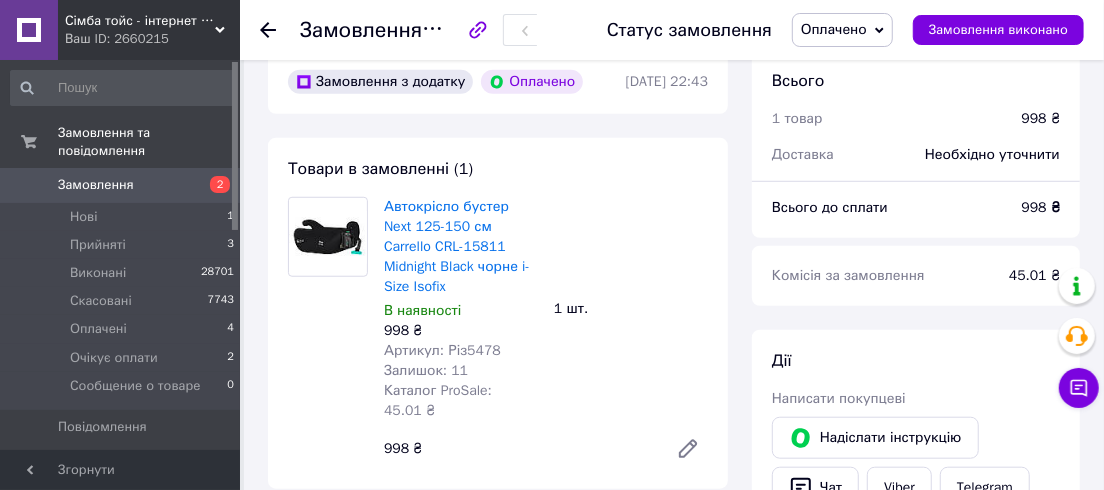 scroll, scrollTop: 727, scrollLeft: 0, axis: vertical 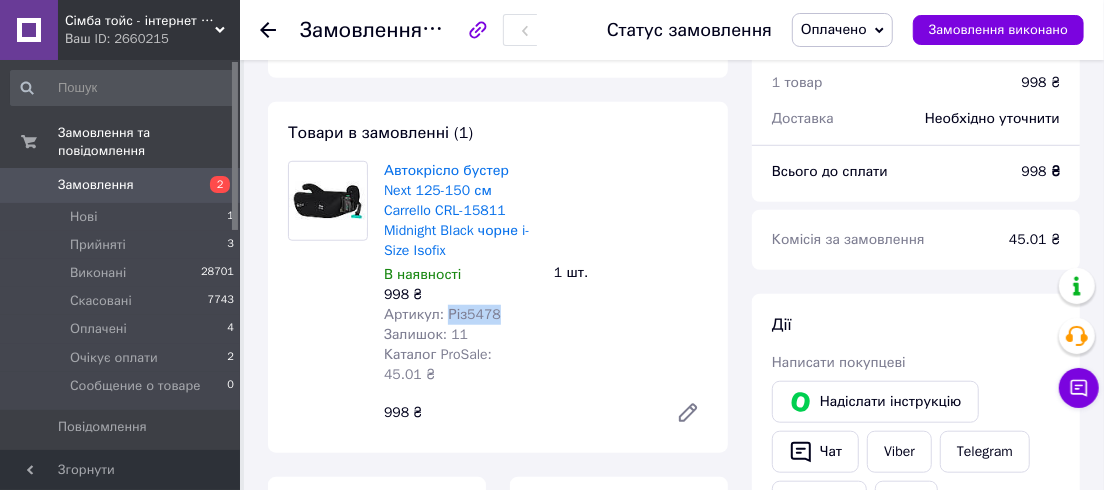 drag, startPoint x: 492, startPoint y: 279, endPoint x: 442, endPoint y: 274, distance: 50.24938 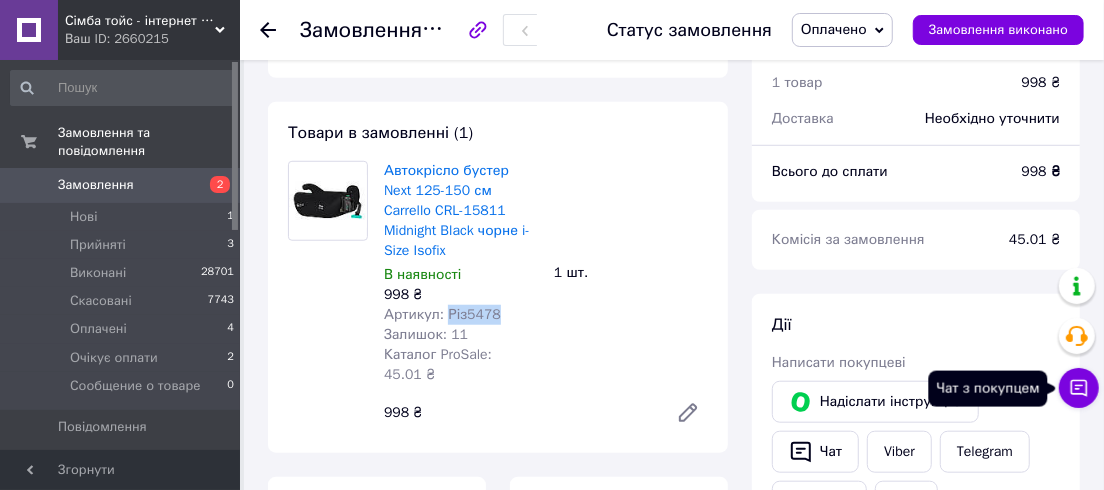 click 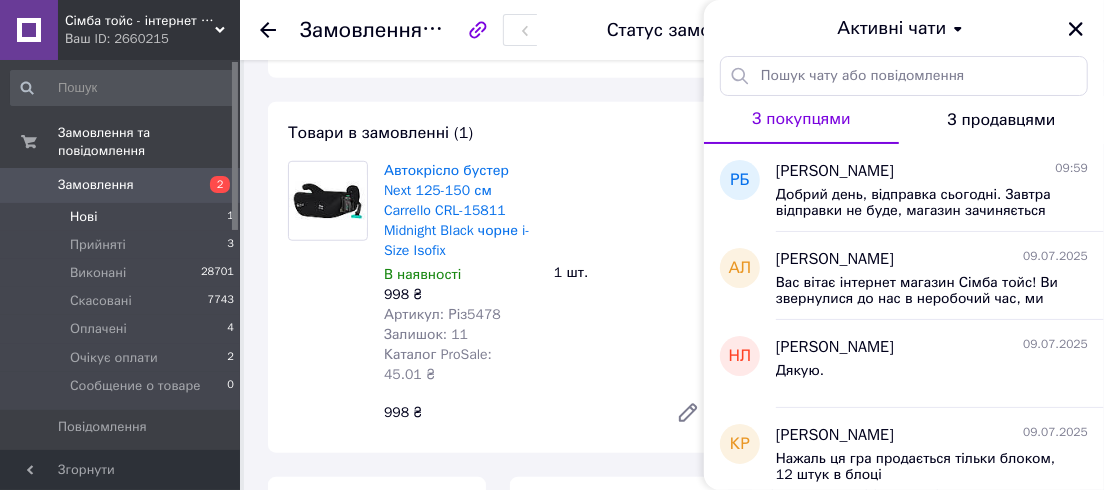 click on "Нові" at bounding box center [83, 217] 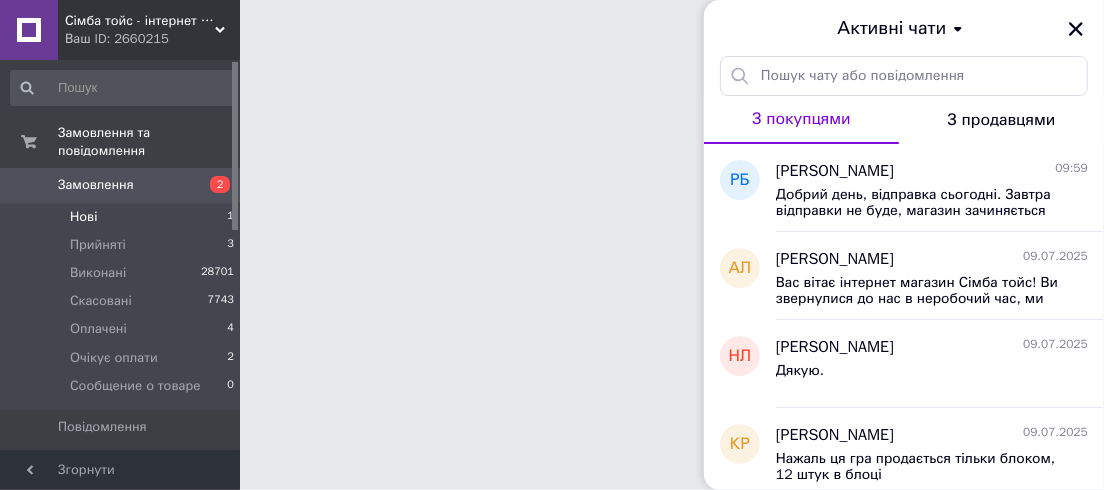 scroll, scrollTop: 0, scrollLeft: 0, axis: both 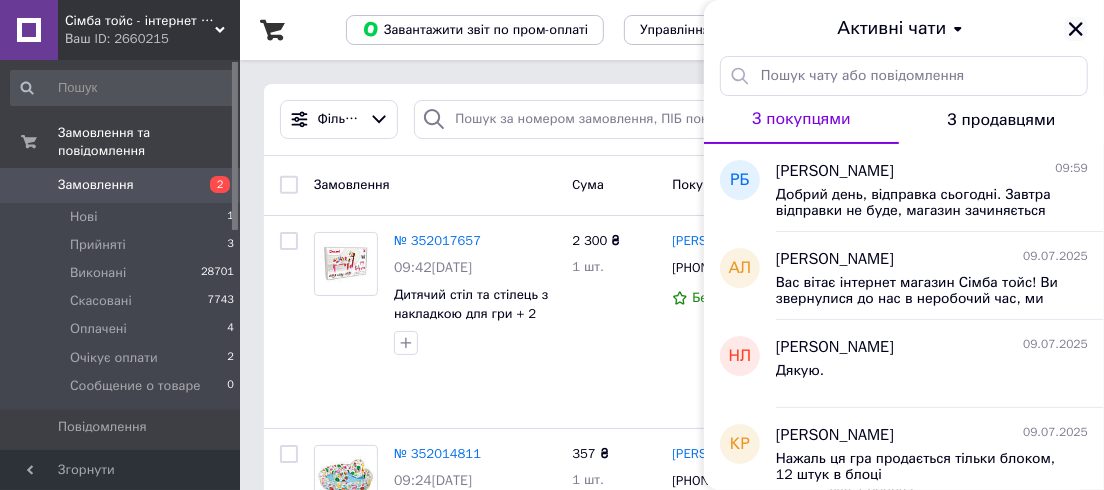 click 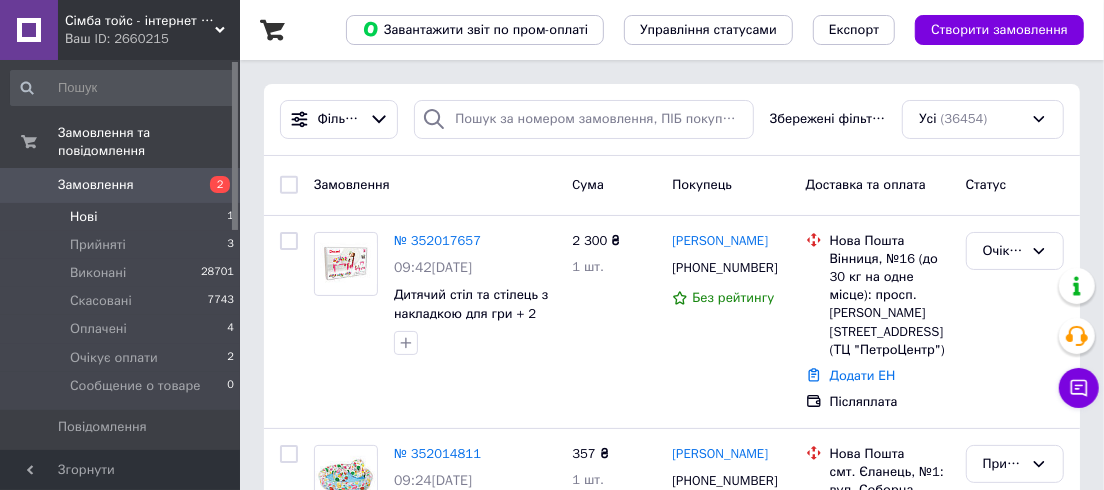 click on "Нові" at bounding box center [83, 217] 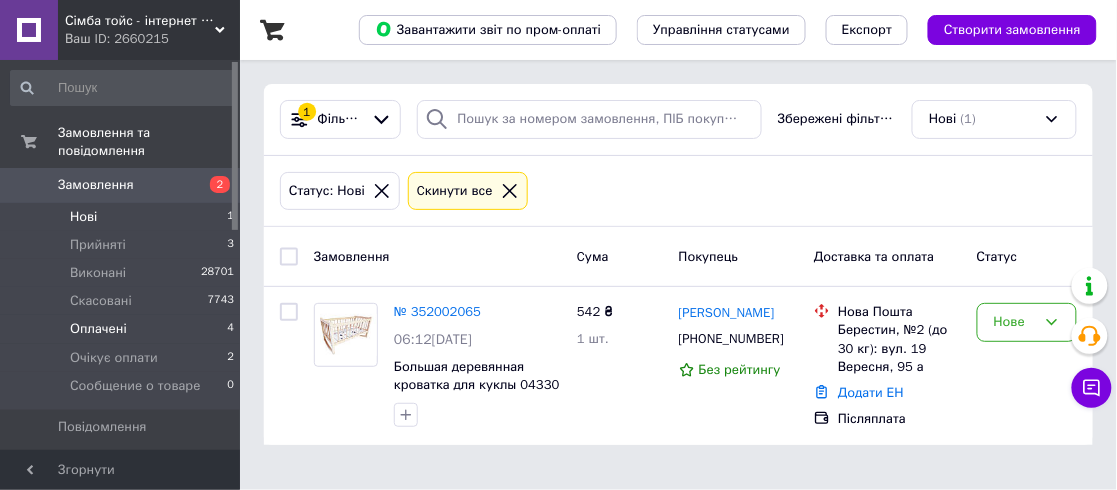 click on "Оплачені" at bounding box center [98, 329] 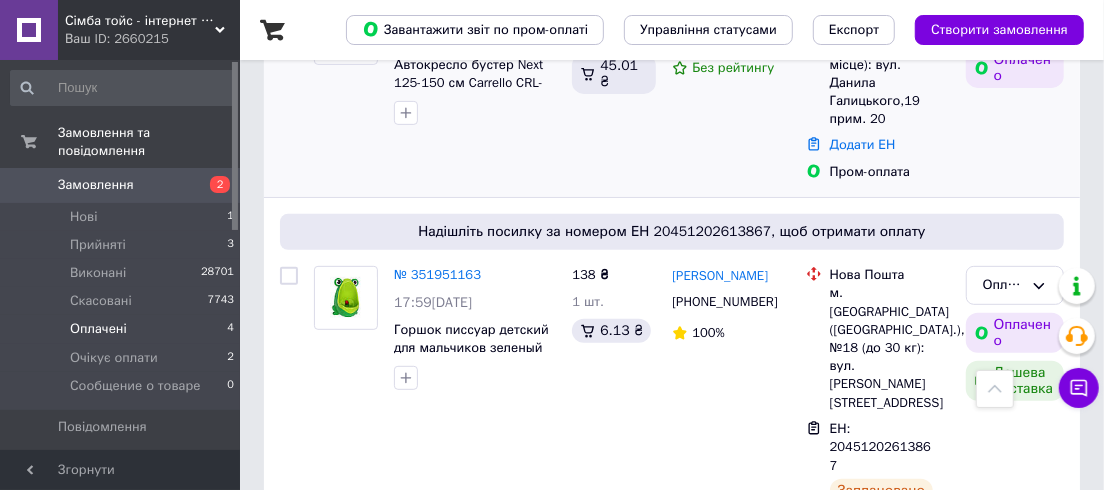 scroll, scrollTop: 312, scrollLeft: 0, axis: vertical 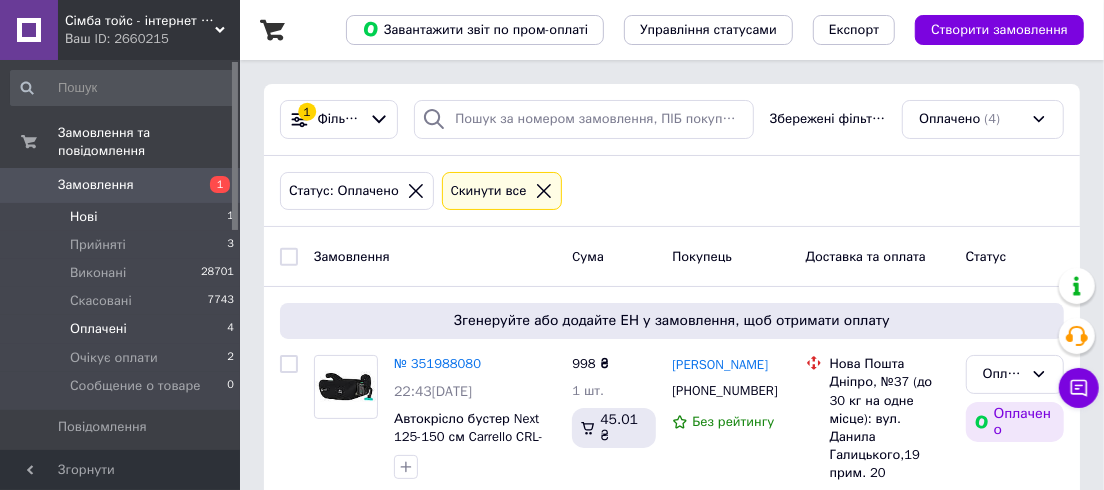 click on "Нові" at bounding box center [83, 217] 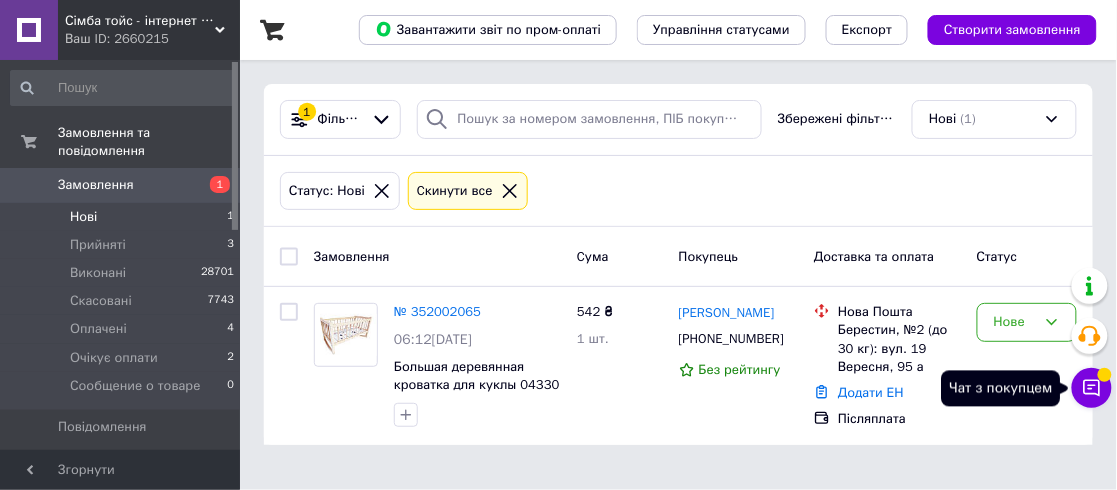 click on "Чат з покупцем" at bounding box center [1092, 388] 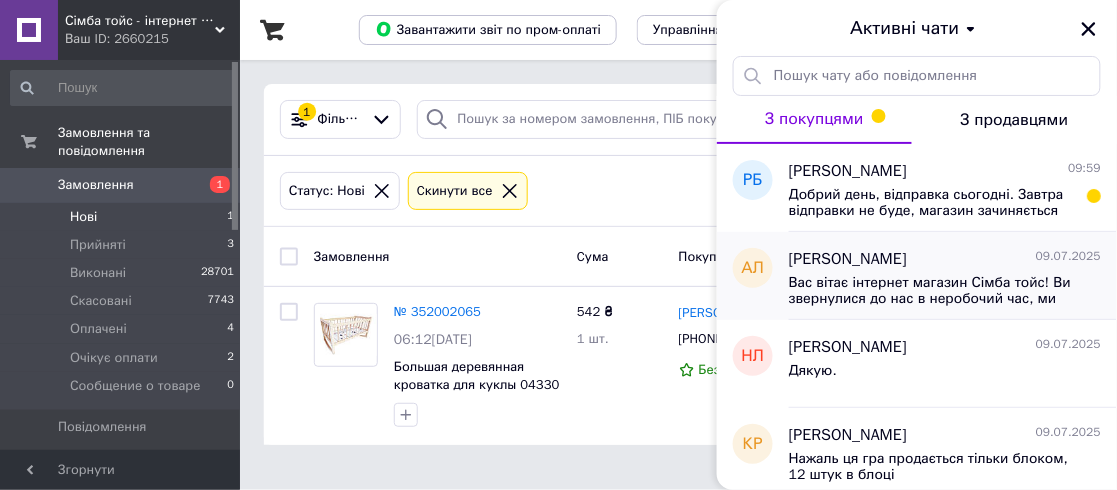 click on "Вас вітає інтернет магазин Сімба тойс! Ви звернулися до нас в неробочий час, ми не зможемо зв'язатися з вами. Ваша заявка буде оброблена відразу ж після виходу на роботу у [DATE]." at bounding box center (945, 289) 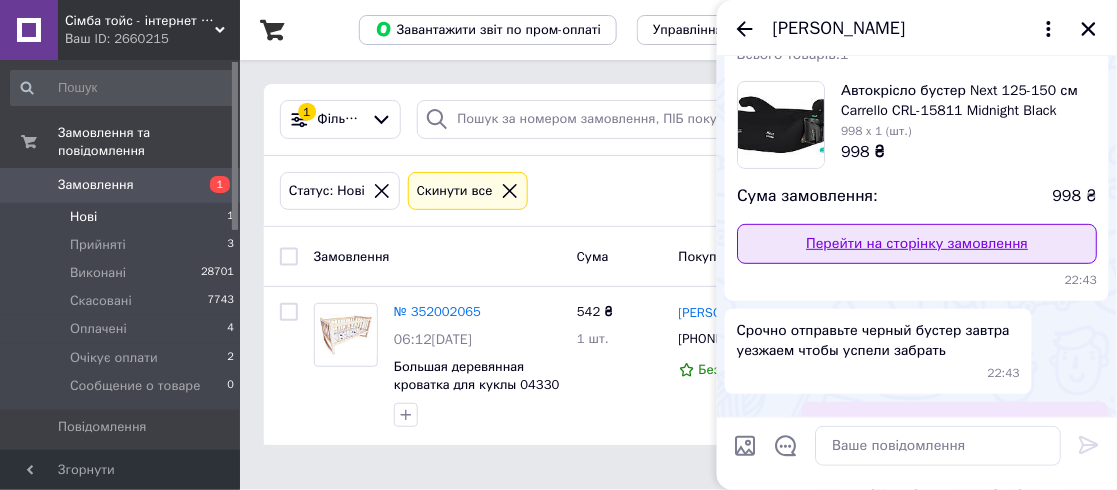 scroll, scrollTop: 0, scrollLeft: 0, axis: both 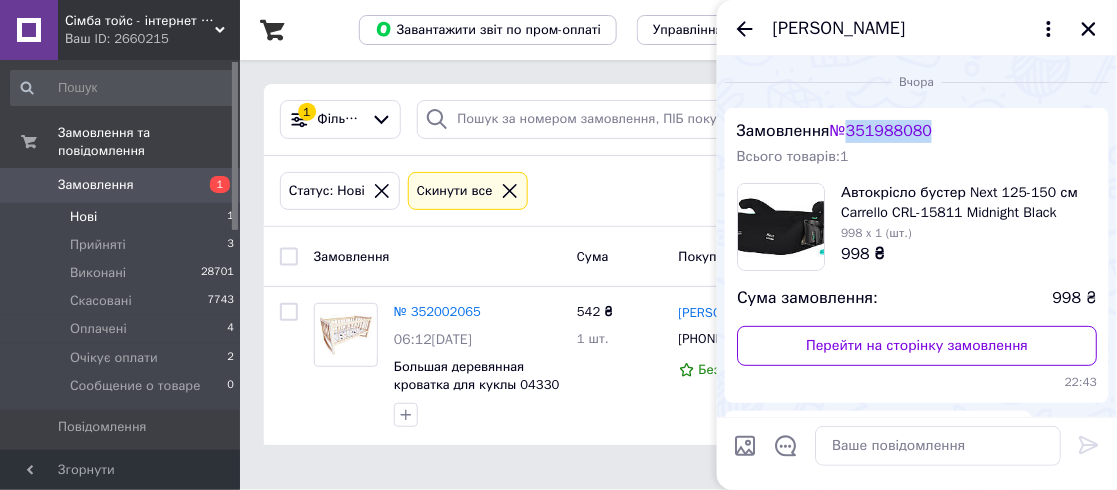 drag, startPoint x: 943, startPoint y: 130, endPoint x: 860, endPoint y: 129, distance: 83.00603 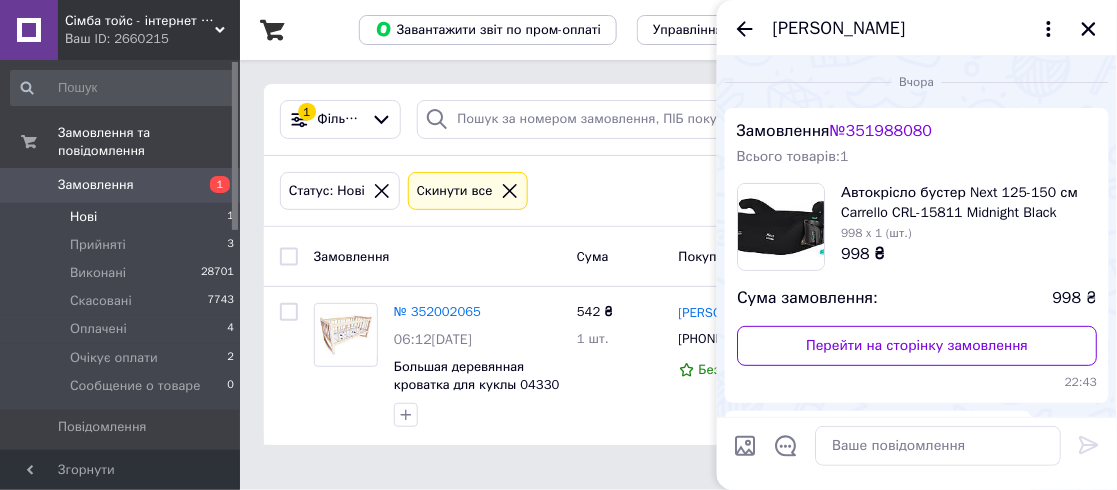 click 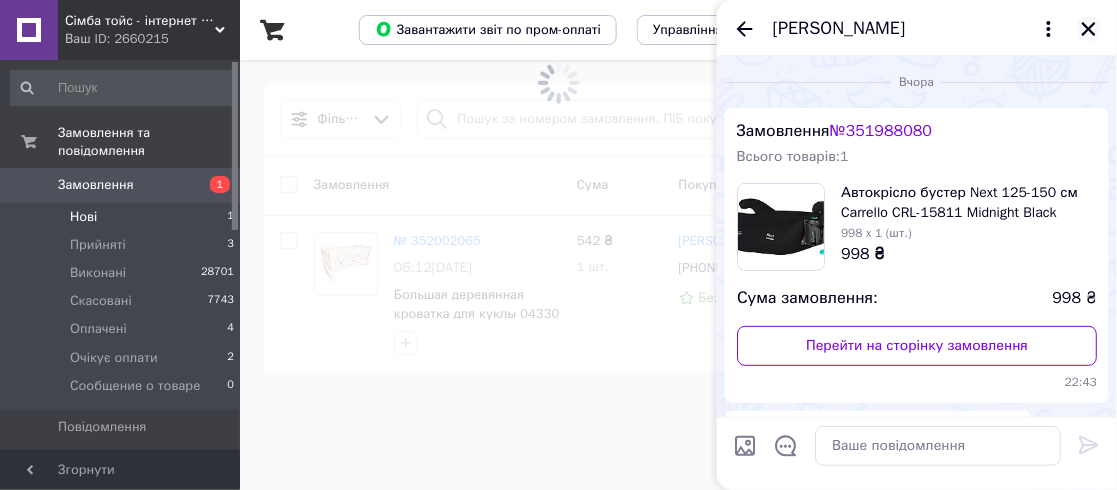 click 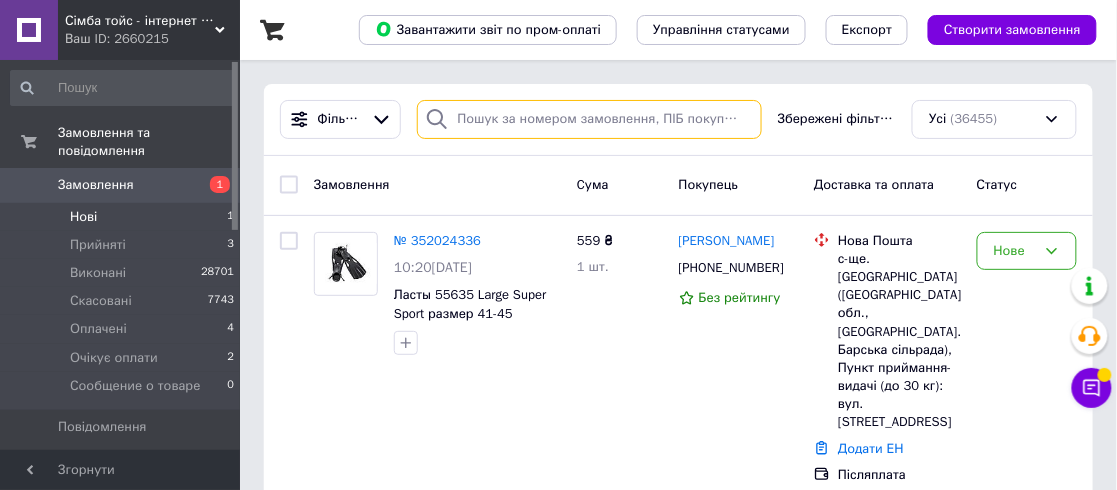 click at bounding box center [589, 119] 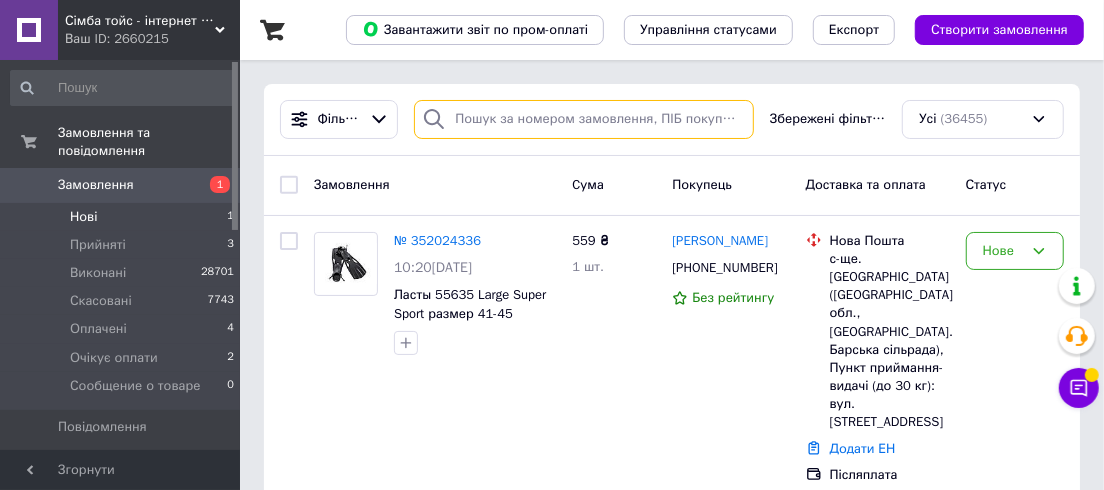 paste on "351988080" 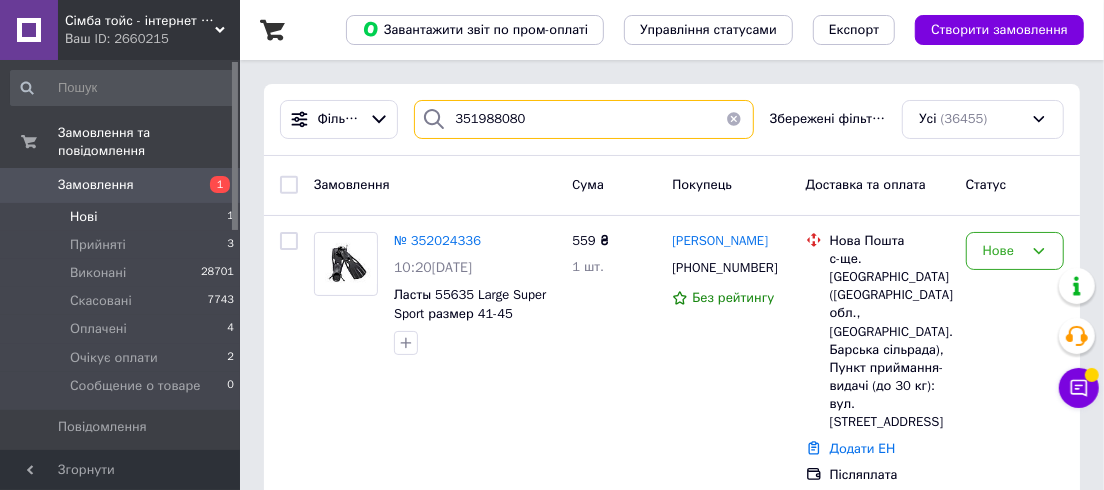 type on "351988080" 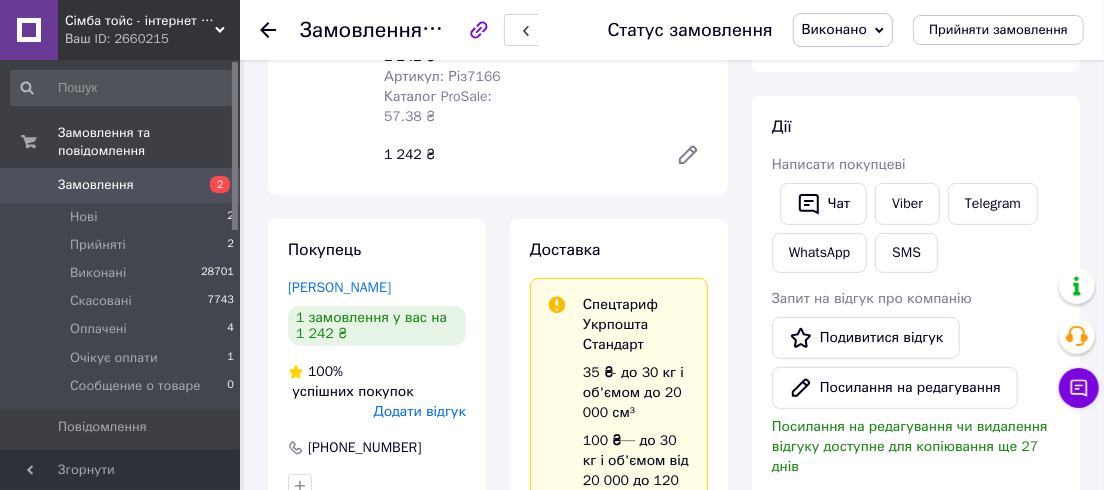 scroll, scrollTop: 272, scrollLeft: 0, axis: vertical 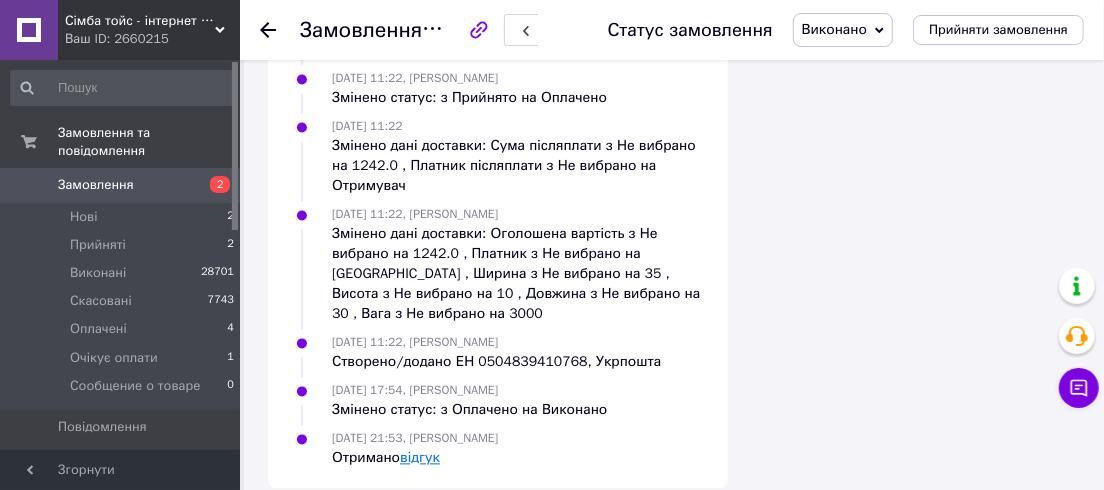 click on "відгук" at bounding box center [420, 457] 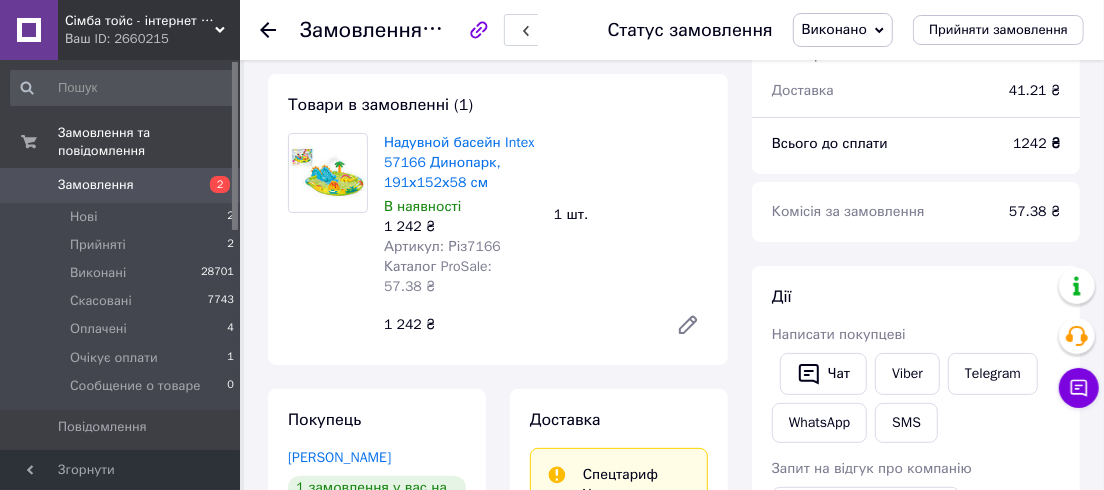 scroll, scrollTop: 93, scrollLeft: 0, axis: vertical 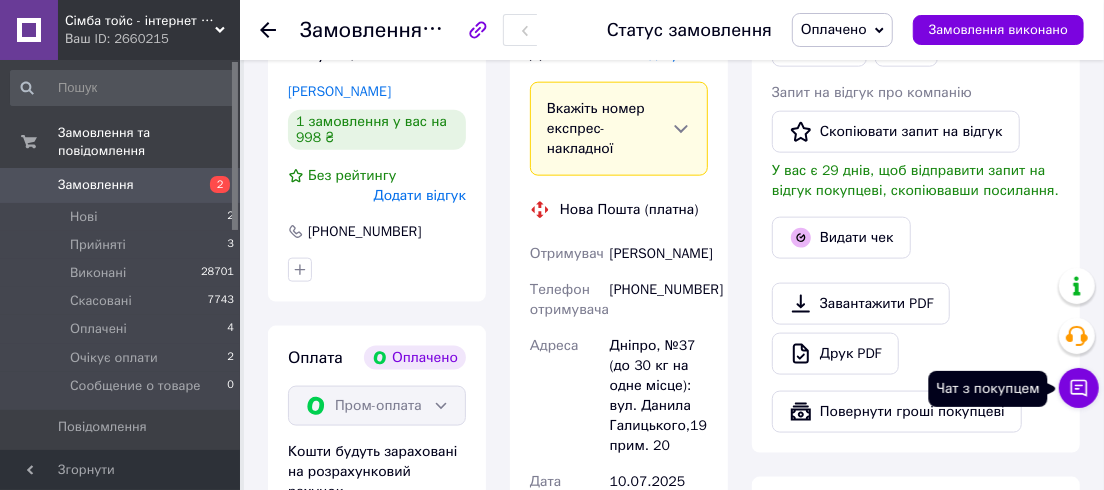 click 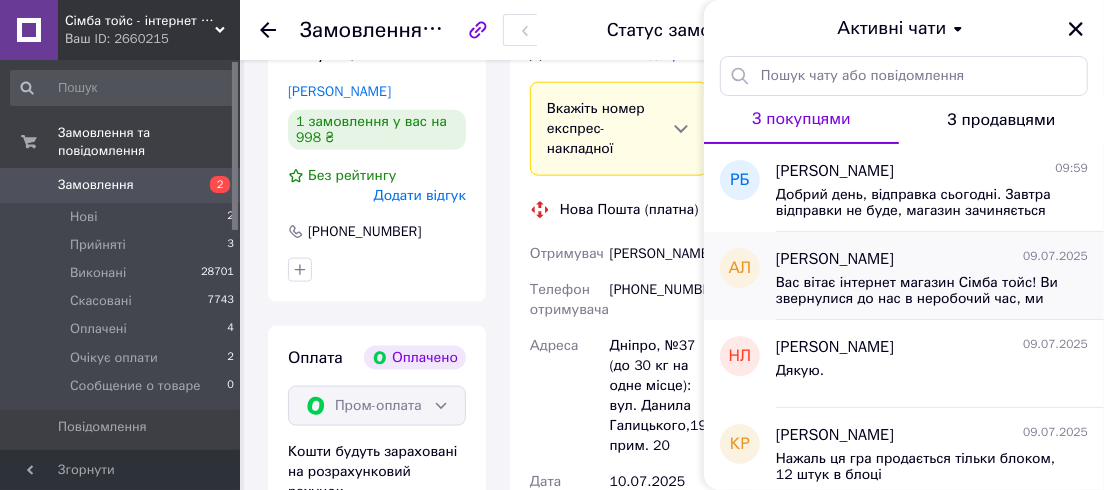 click on "Вас вітає інтернет магазин Сімба тойс! Ви звернулися до нас в неробочий час, ми не зможемо зв'язатися з вами. Ваша заявка буде оброблена відразу ж після виходу на роботу у четвер 10 липня." at bounding box center (918, 291) 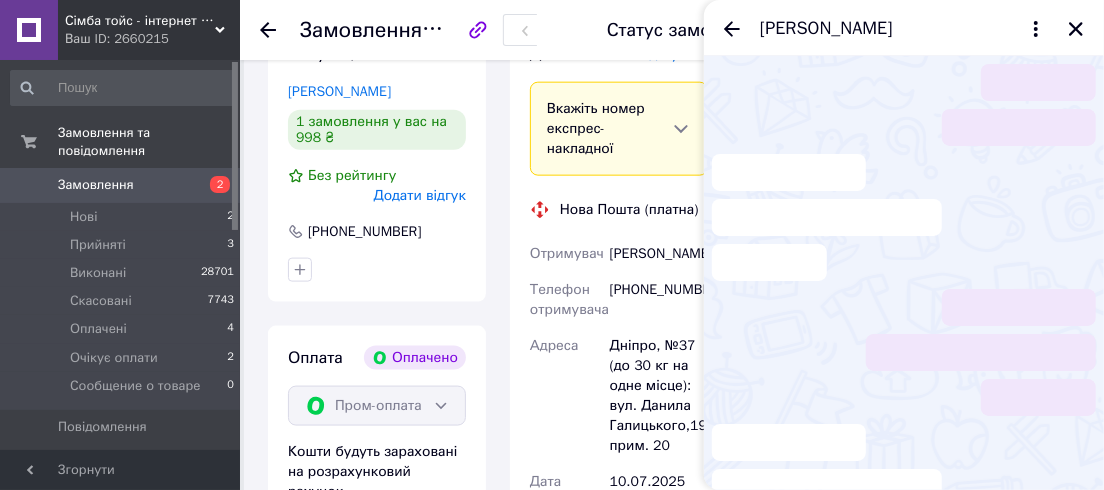 scroll, scrollTop: 312, scrollLeft: 0, axis: vertical 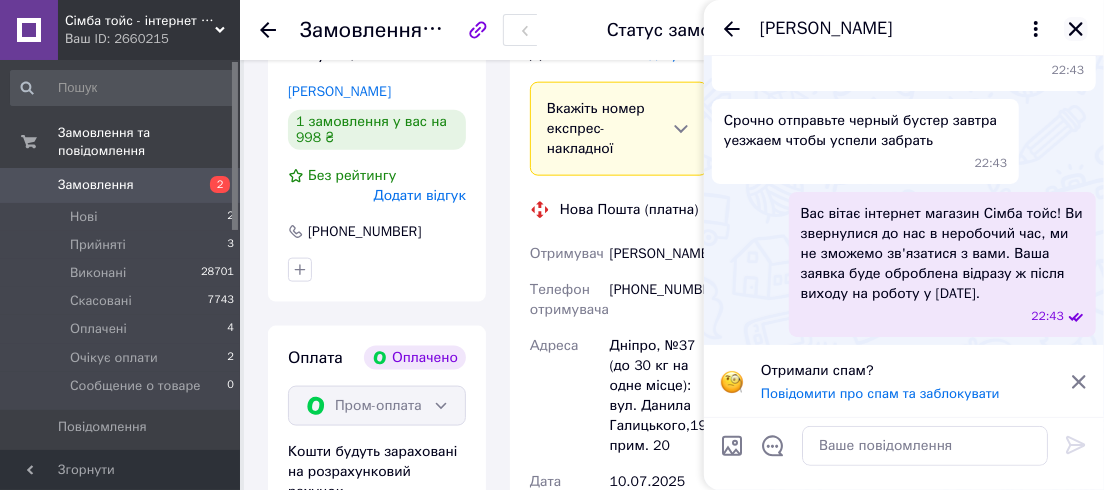 click 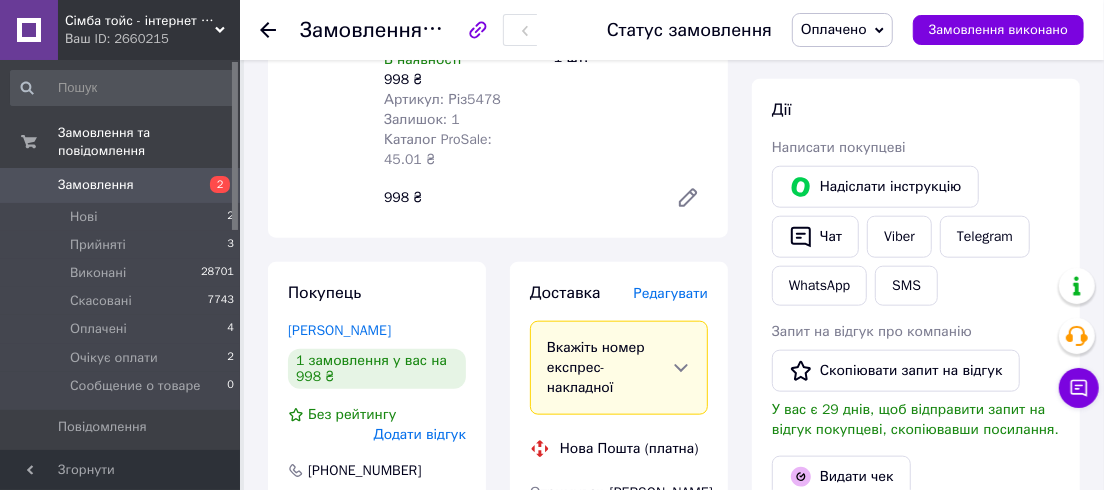 scroll, scrollTop: 818, scrollLeft: 0, axis: vertical 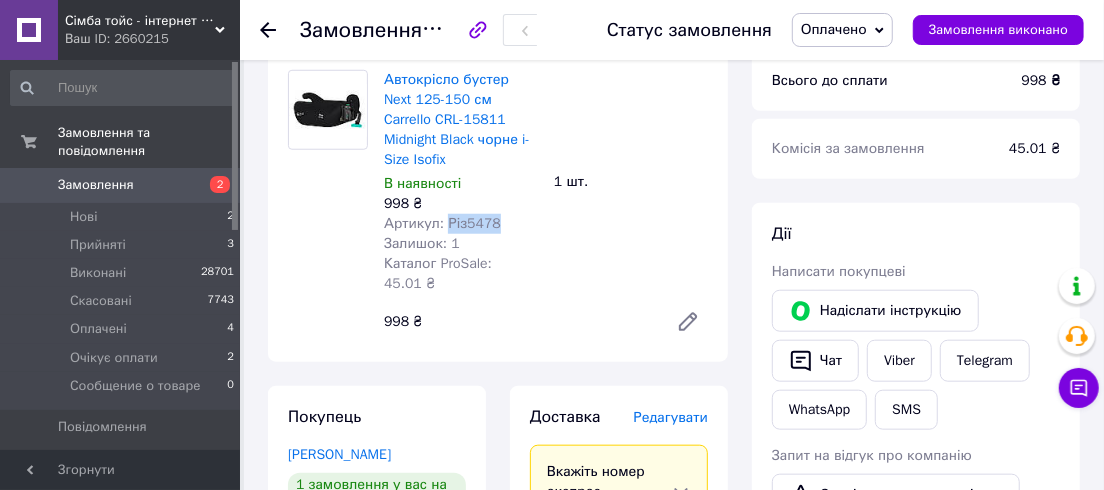 drag, startPoint x: 492, startPoint y: 187, endPoint x: 442, endPoint y: 187, distance: 50 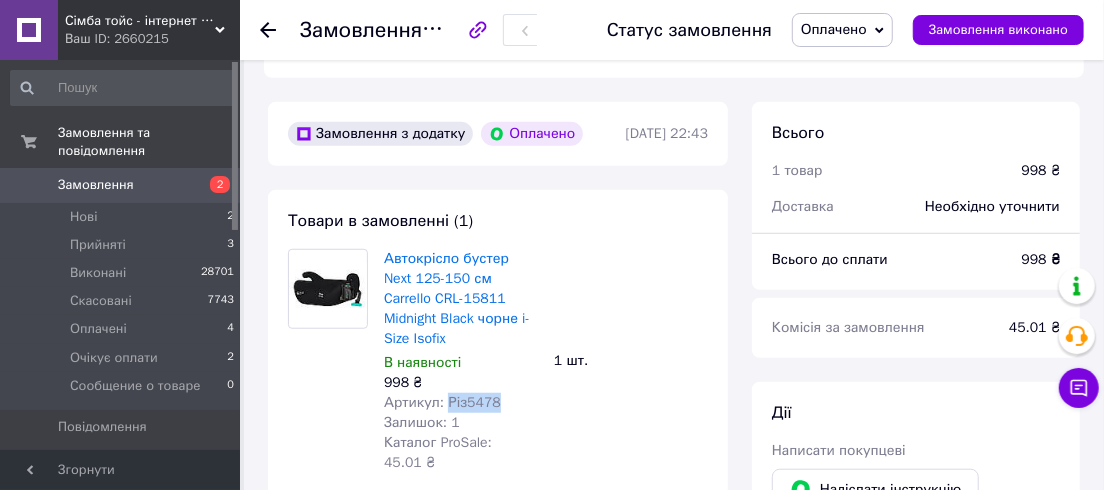 scroll, scrollTop: 636, scrollLeft: 0, axis: vertical 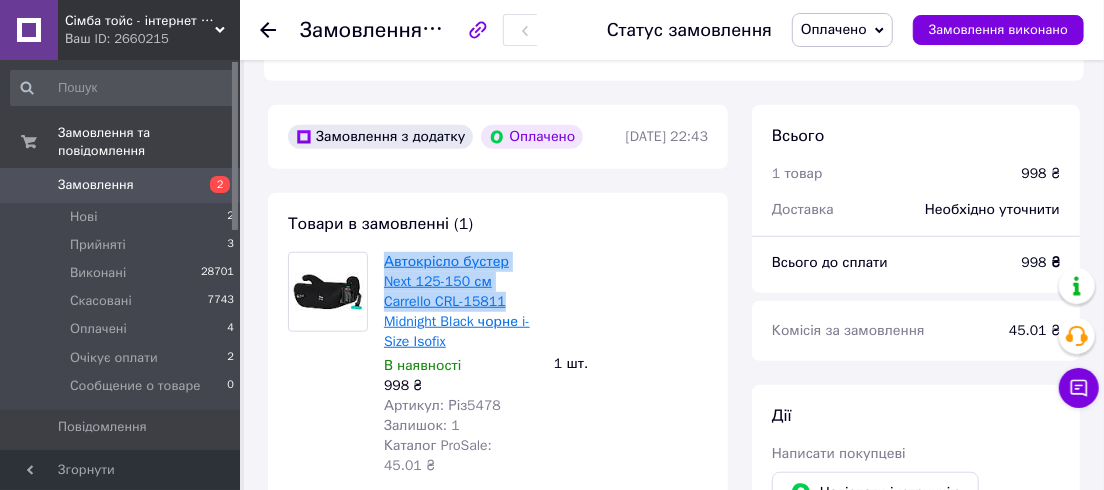 drag, startPoint x: 380, startPoint y: 239, endPoint x: 452, endPoint y: 292, distance: 89.40358 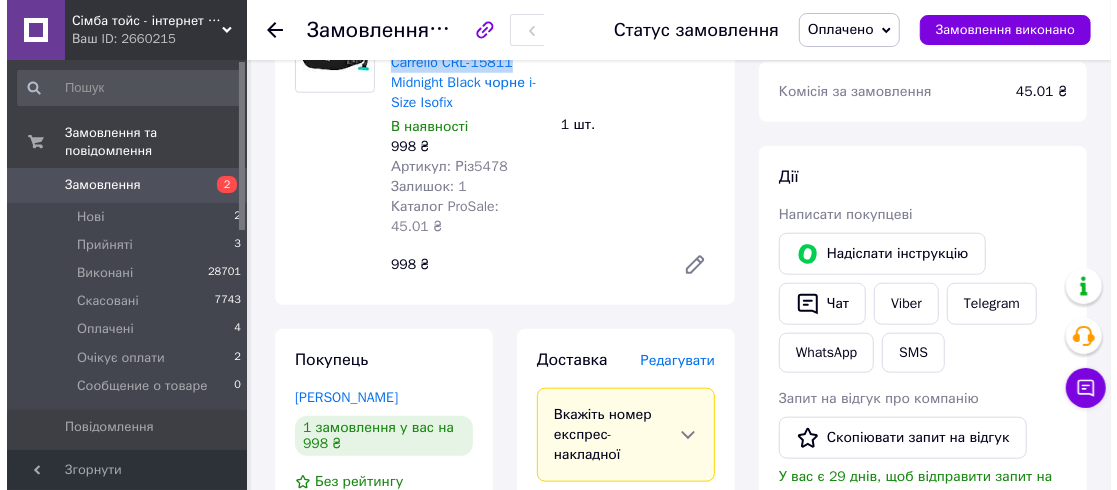 scroll, scrollTop: 1000, scrollLeft: 0, axis: vertical 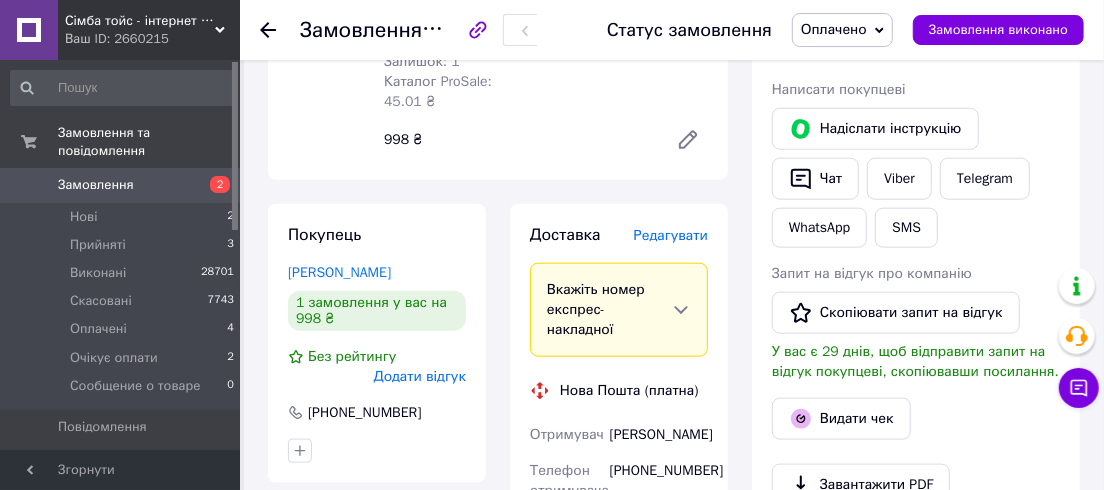 click on "Редагувати" at bounding box center [671, 235] 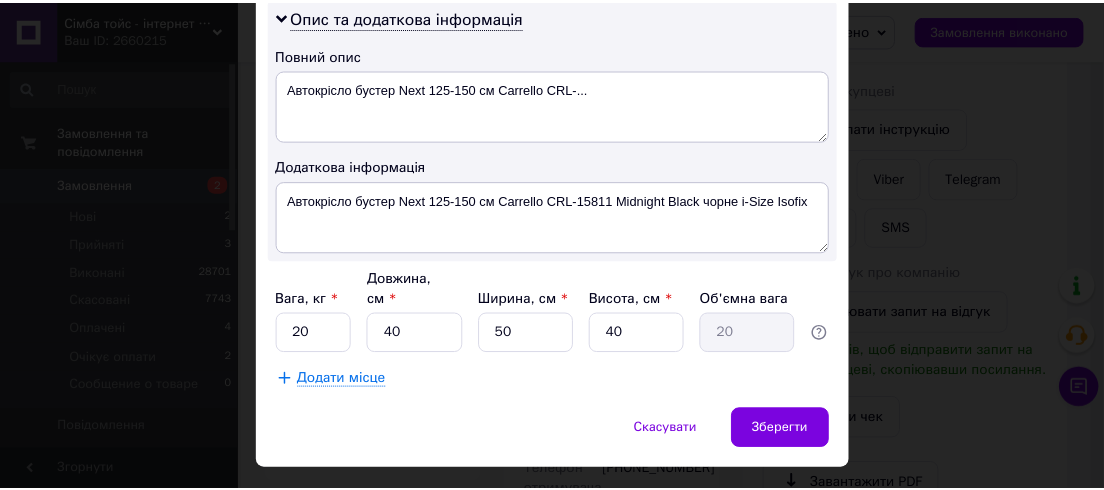 scroll, scrollTop: 1048, scrollLeft: 0, axis: vertical 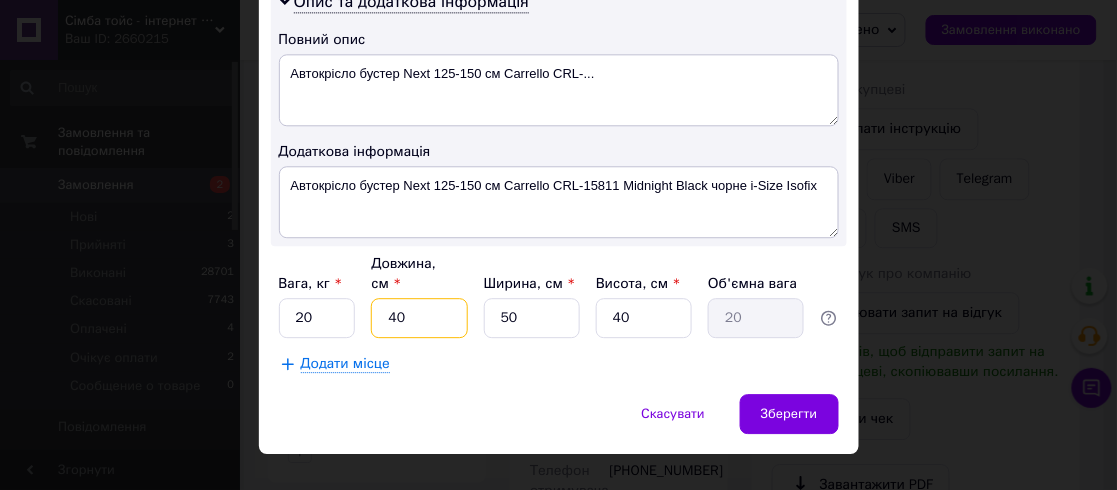 click on "40" at bounding box center (419, 318) 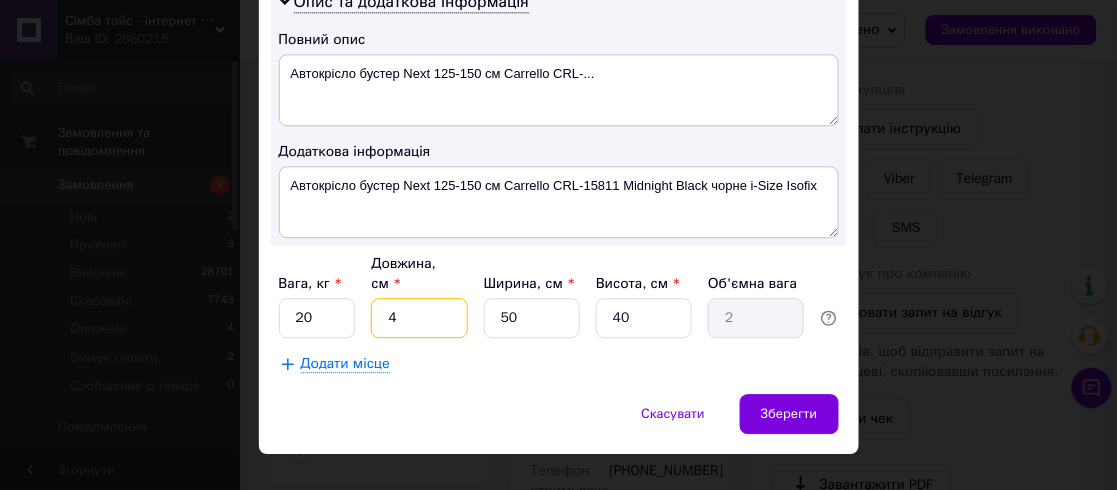 type on "40" 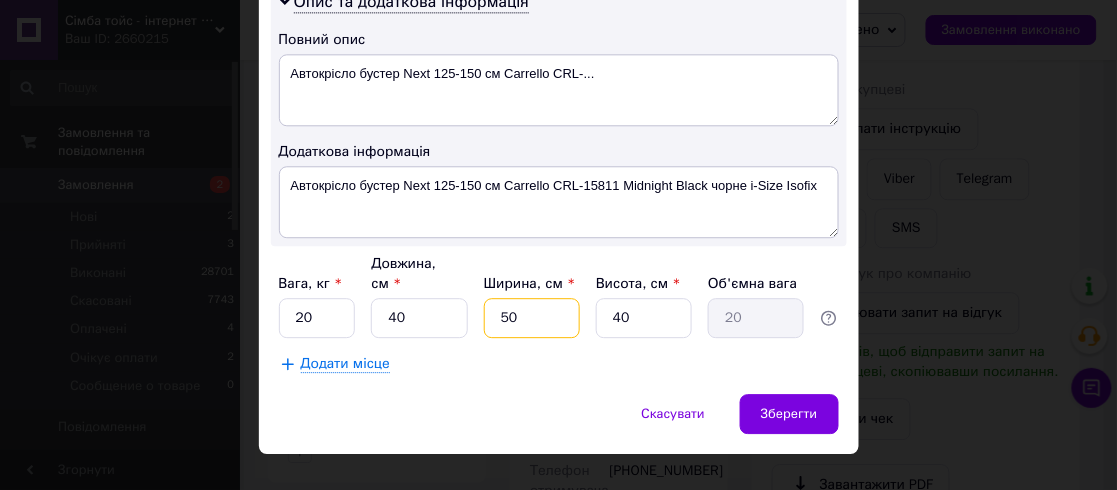 type on "3" 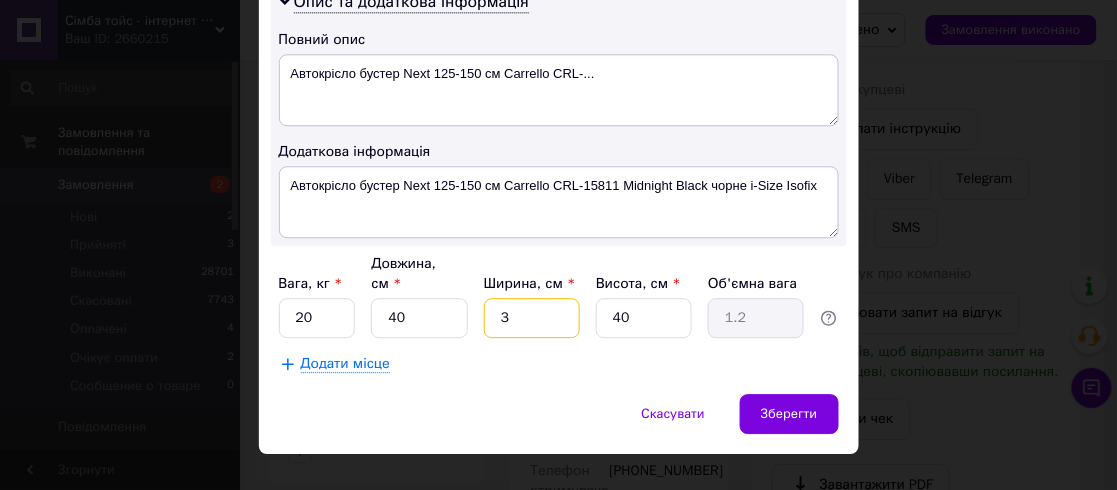 type on "36" 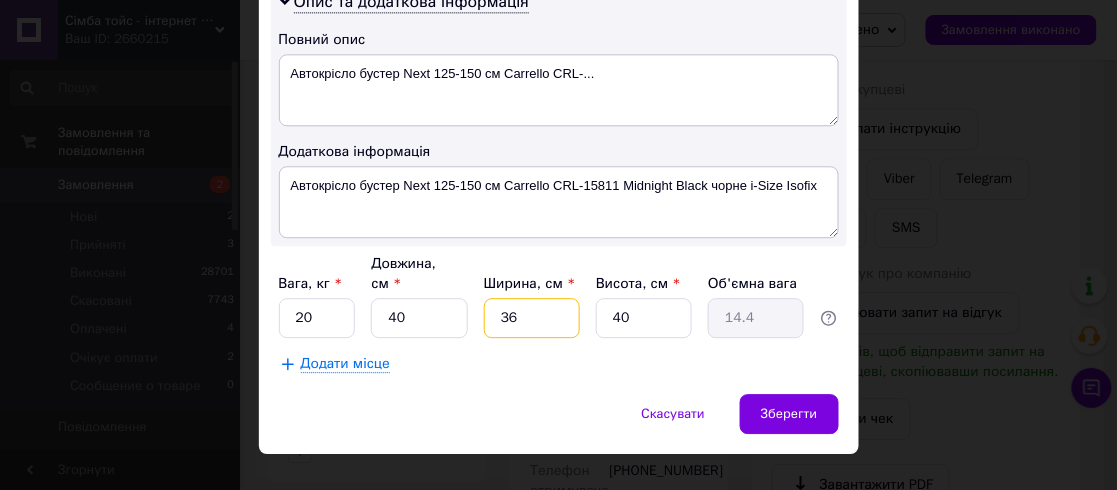 type on "36" 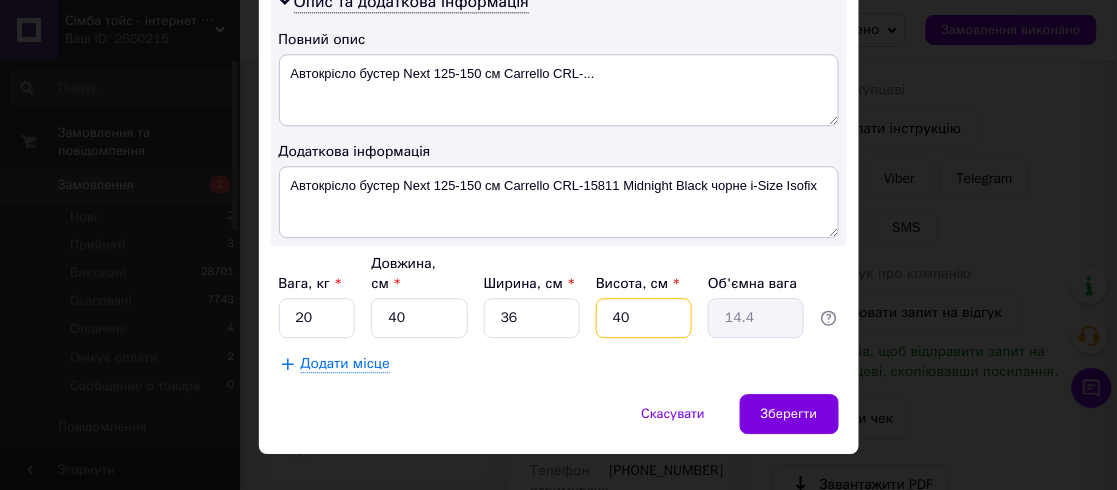 type on "2" 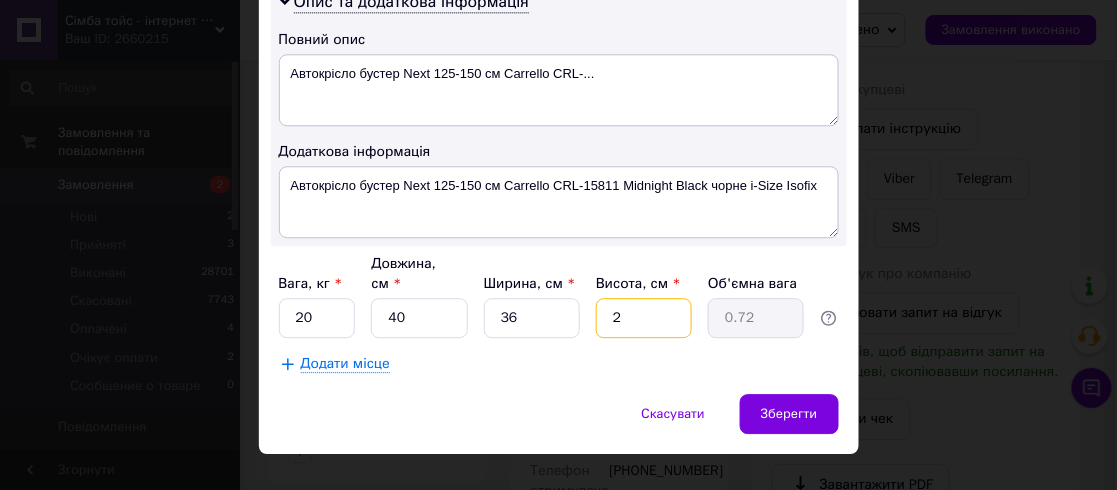 type on "21" 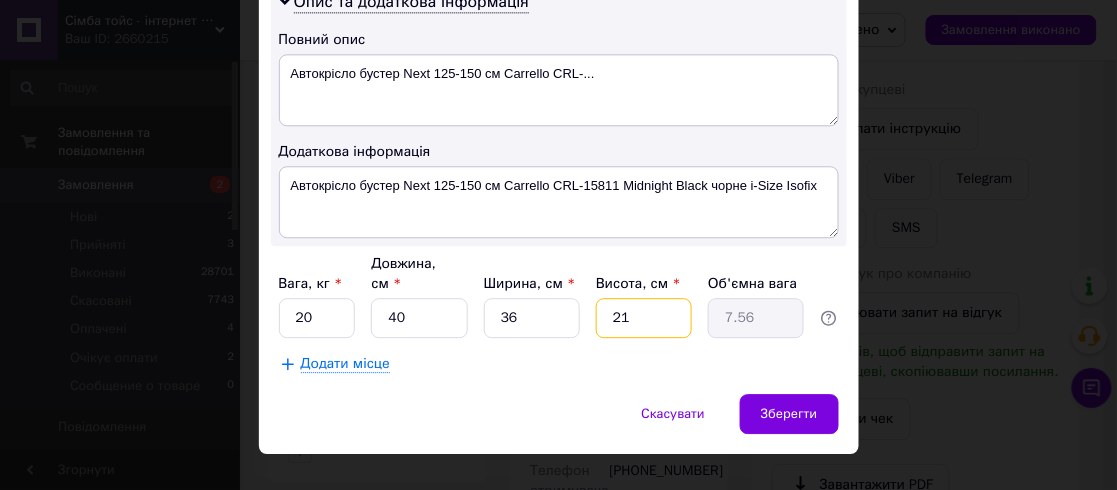 type on "2" 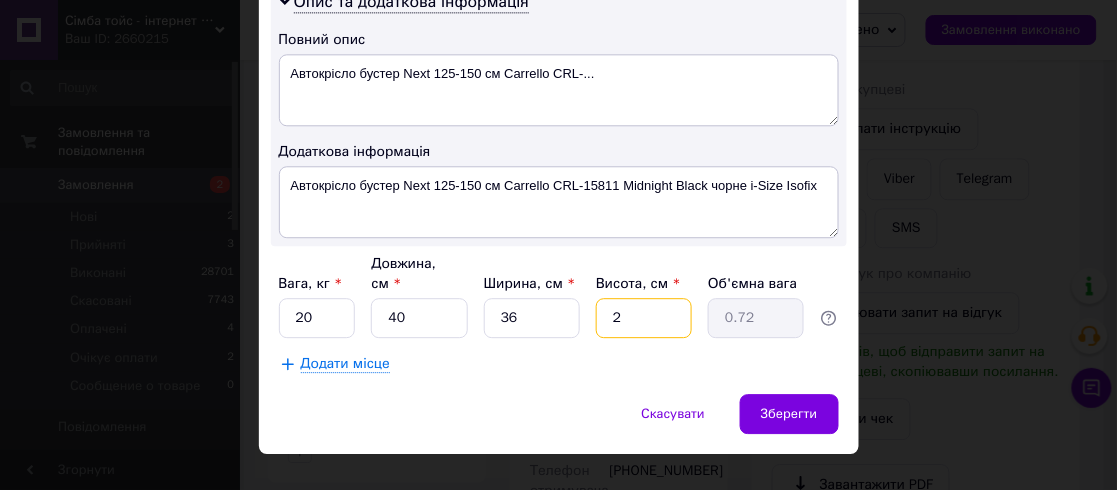 type on "20" 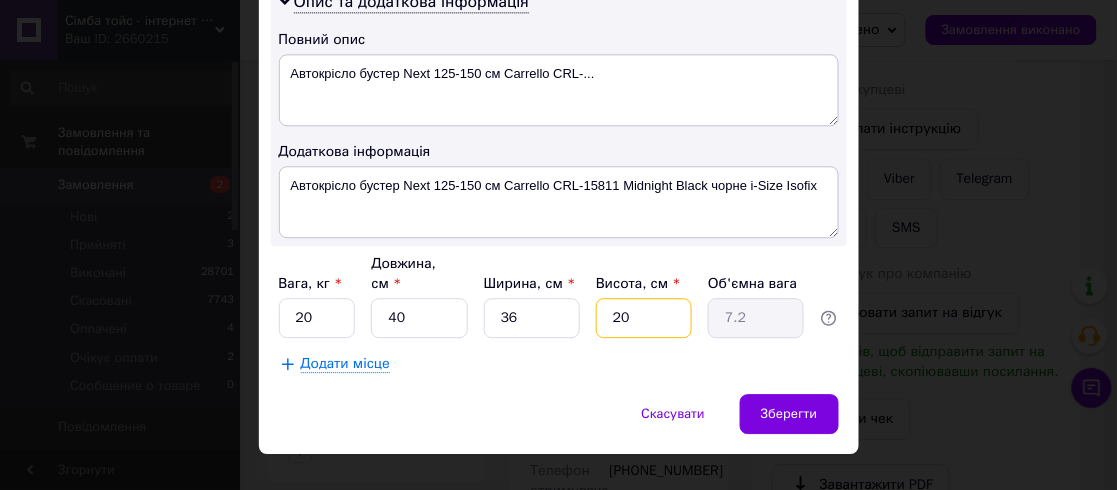 type on "20" 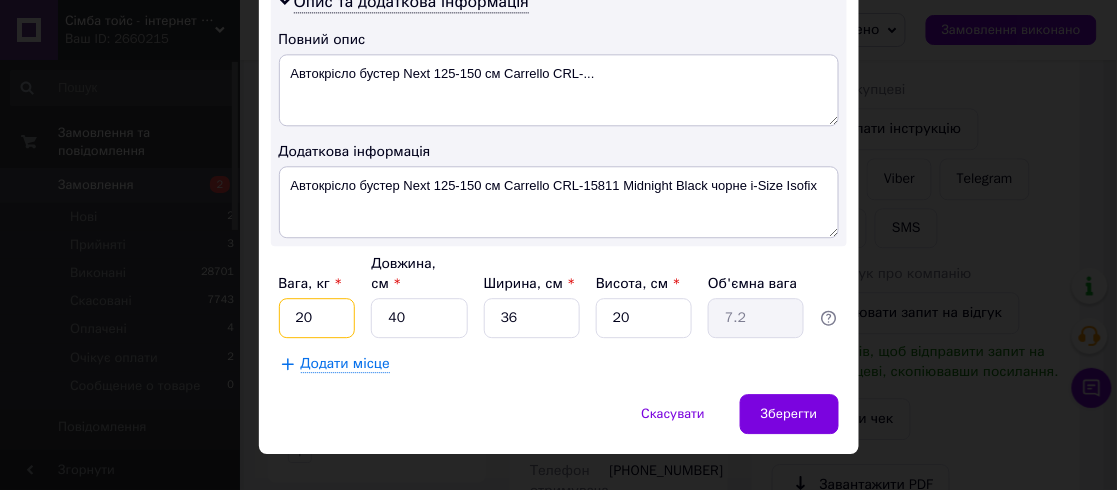 click on "20" at bounding box center [317, 318] 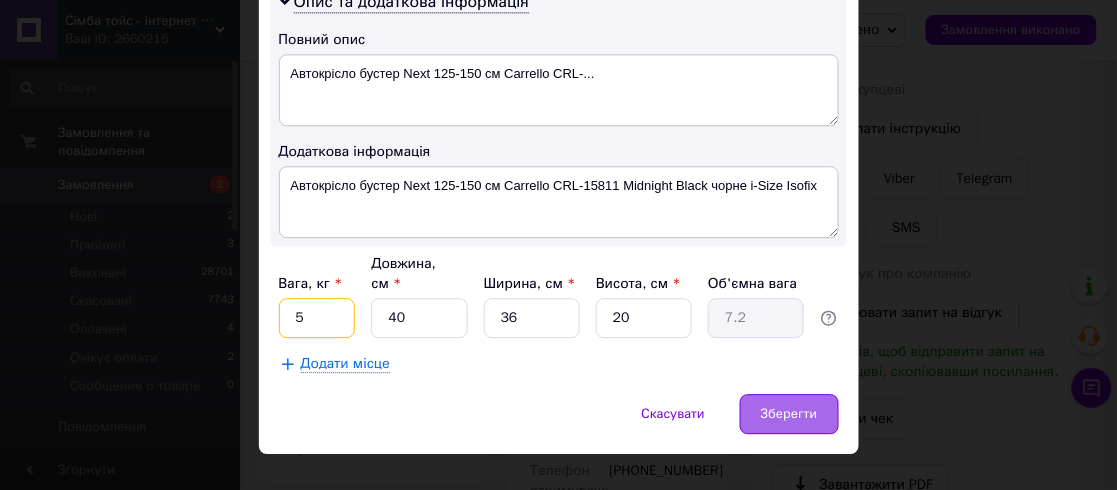 type on "5" 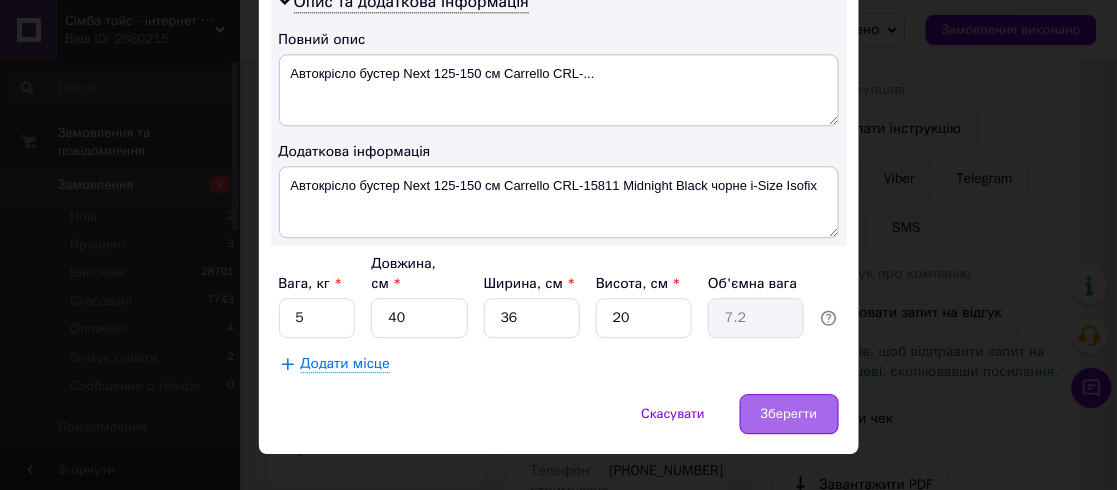 click on "Зберегти" at bounding box center [789, 414] 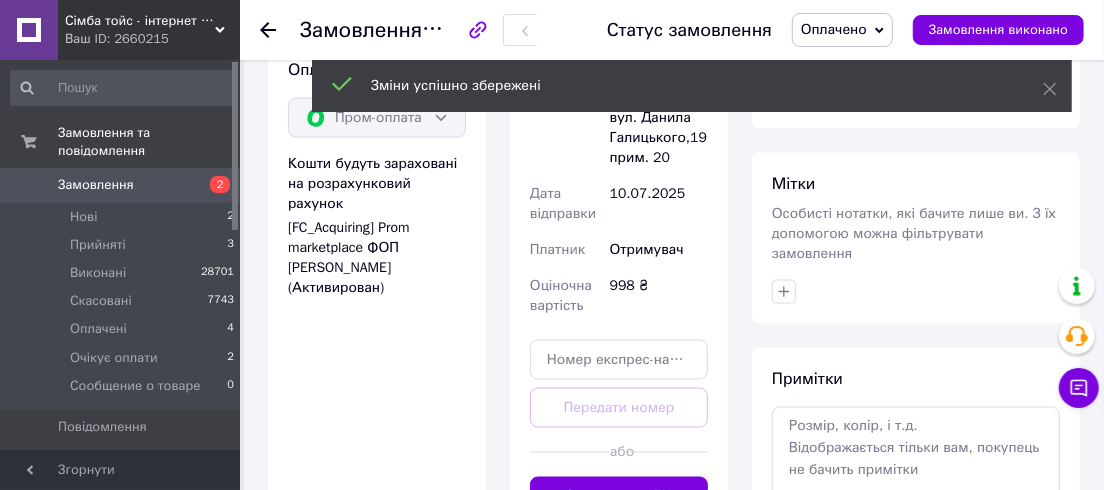 scroll, scrollTop: 1727, scrollLeft: 0, axis: vertical 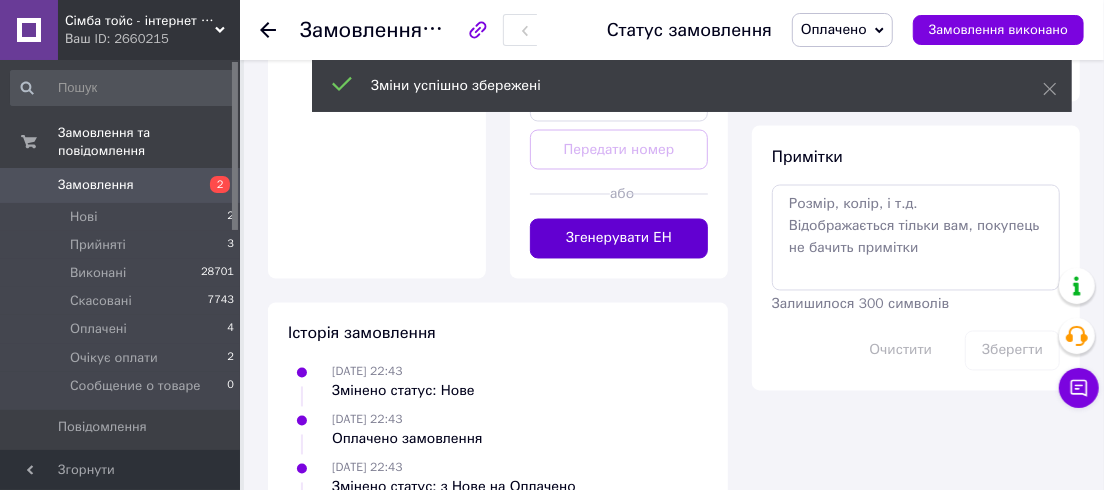 click on "Згенерувати ЕН" at bounding box center (619, 239) 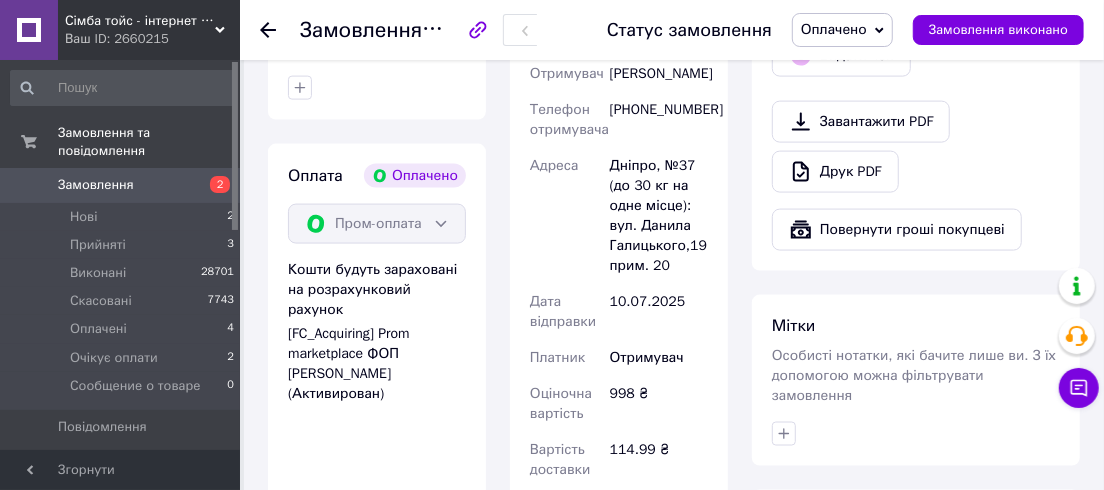 scroll, scrollTop: 1000, scrollLeft: 0, axis: vertical 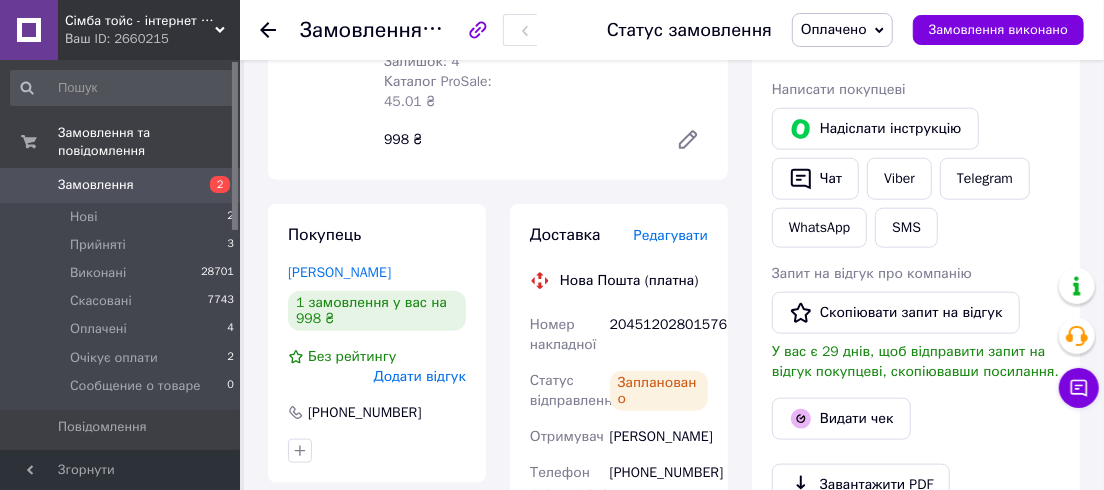 click on "20451202801576" at bounding box center (659, 335) 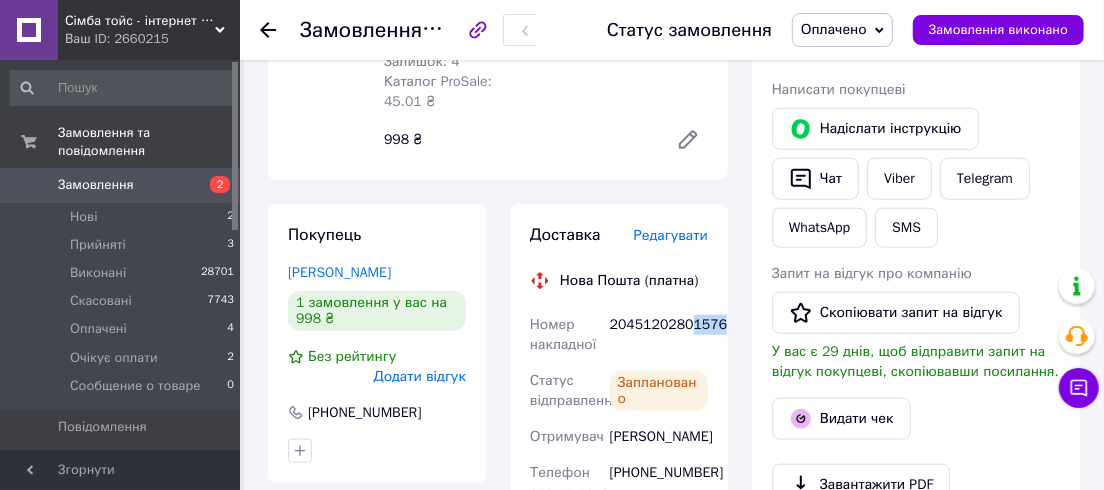 drag, startPoint x: 688, startPoint y: 268, endPoint x: 716, endPoint y: 269, distance: 28.01785 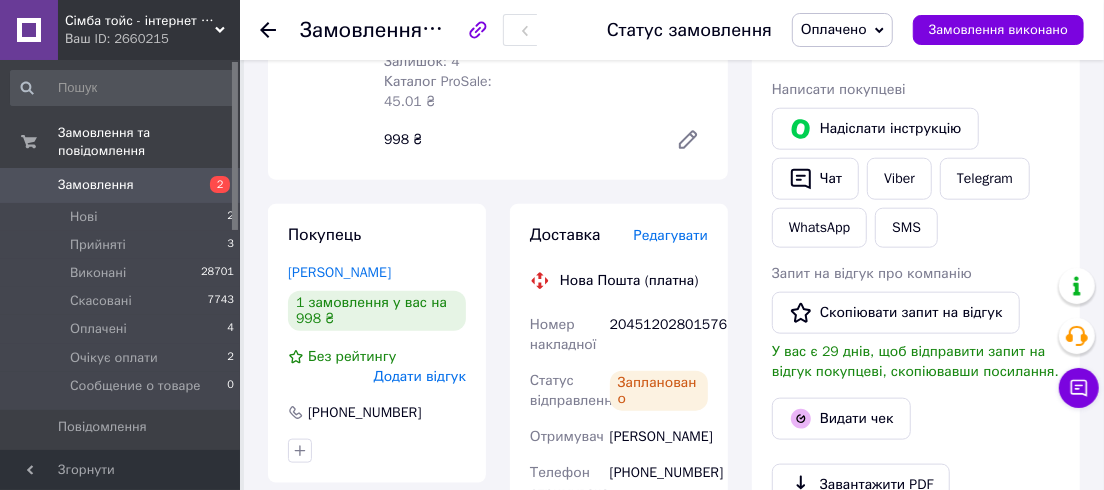 click on "20451202801576" at bounding box center [659, 335] 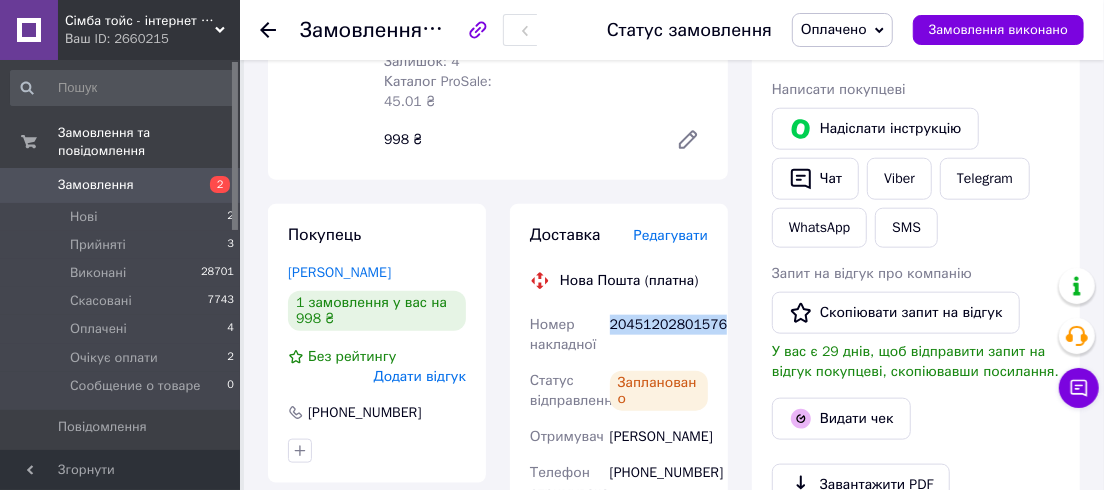 drag, startPoint x: 669, startPoint y: 267, endPoint x: 727, endPoint y: 271, distance: 58.137768 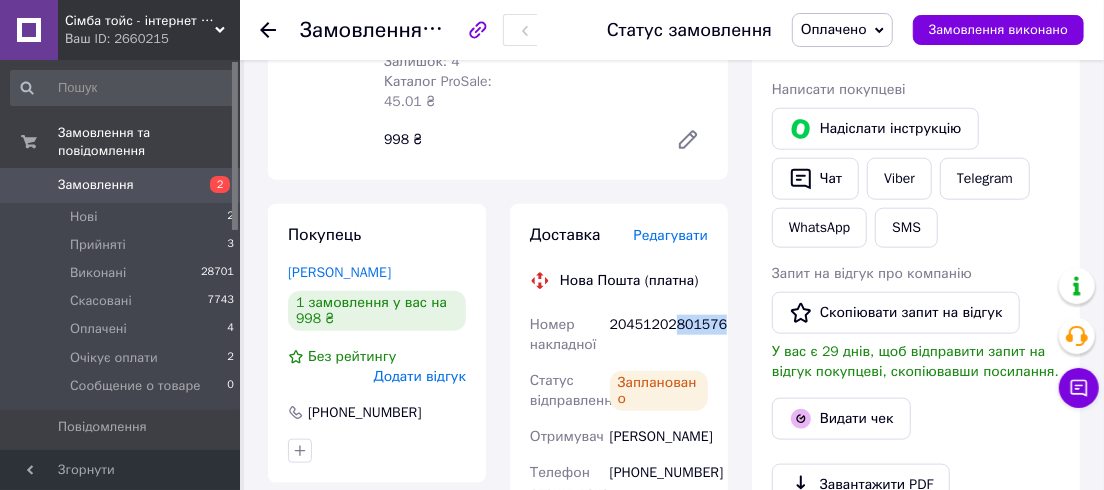 drag, startPoint x: 717, startPoint y: 267, endPoint x: 670, endPoint y: 269, distance: 47.042534 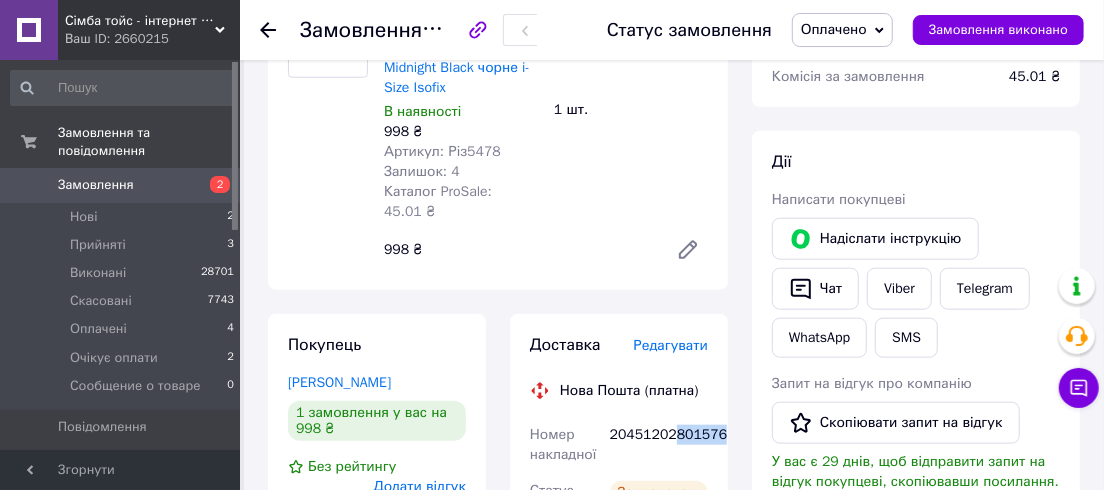 scroll, scrollTop: 818, scrollLeft: 0, axis: vertical 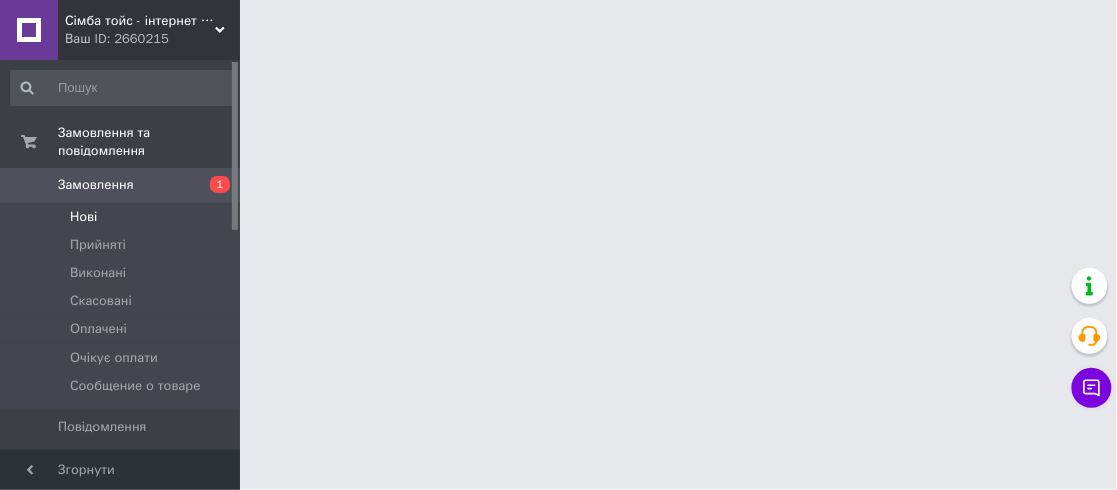 click on "Нові" at bounding box center (83, 217) 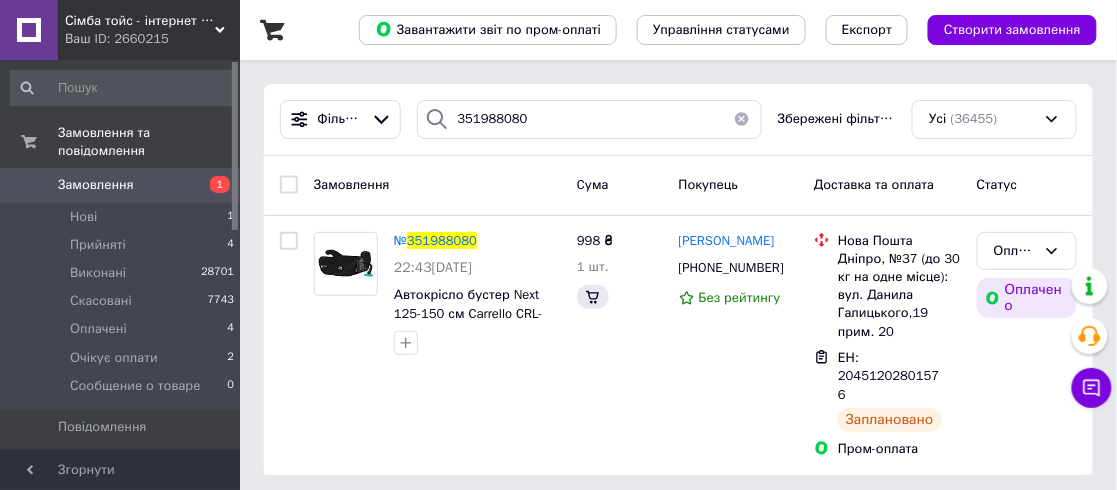 type 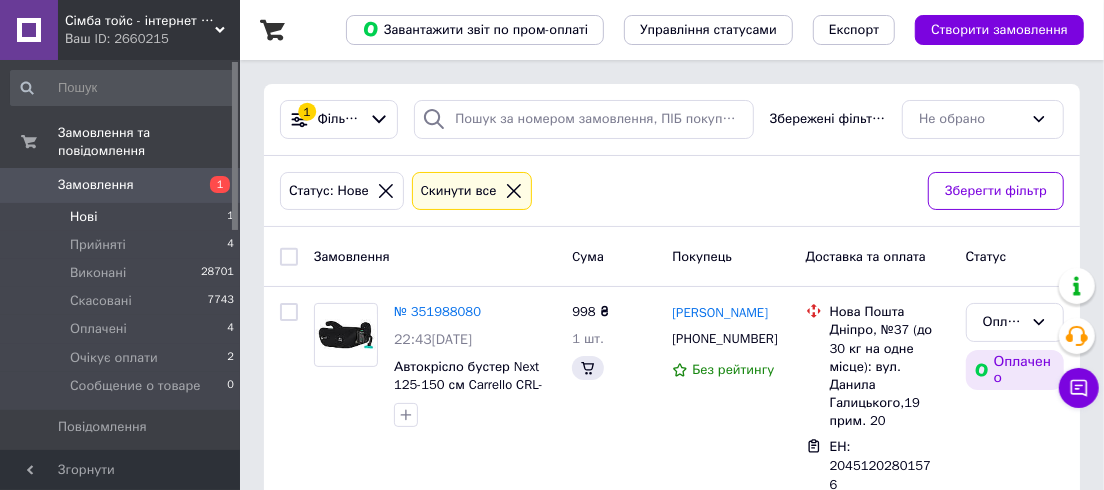 click on "Нові" at bounding box center (83, 217) 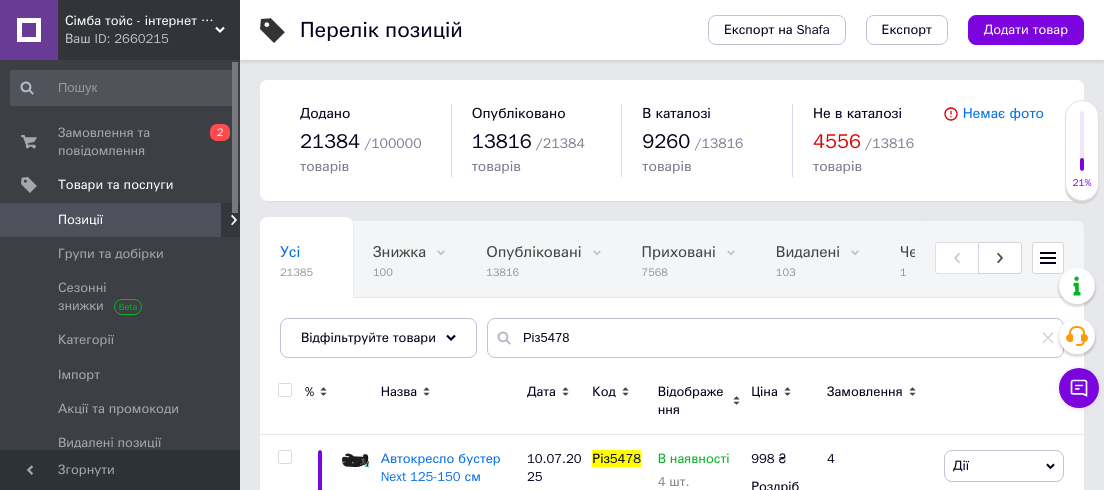 scroll, scrollTop: 119, scrollLeft: 0, axis: vertical 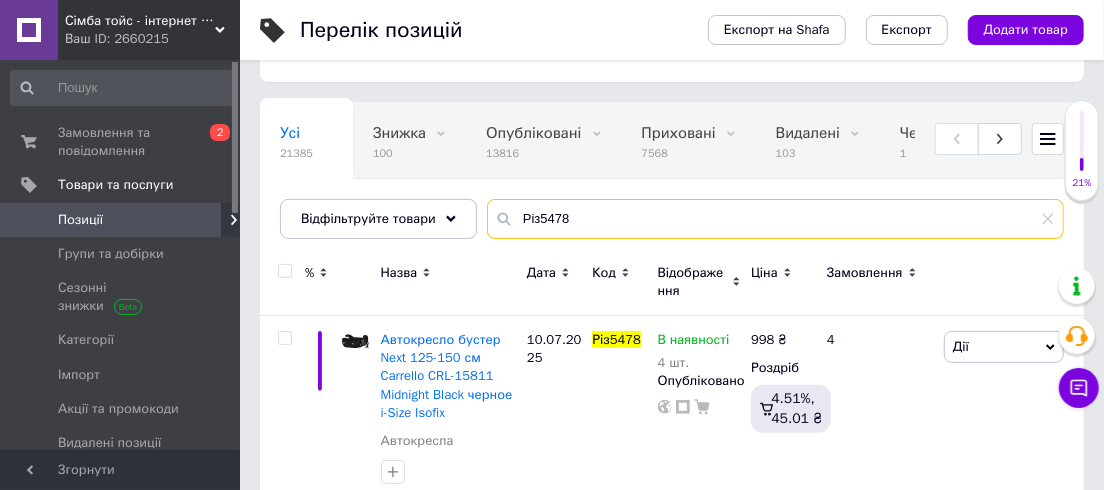 click on "Різ5478" at bounding box center (775, 219) 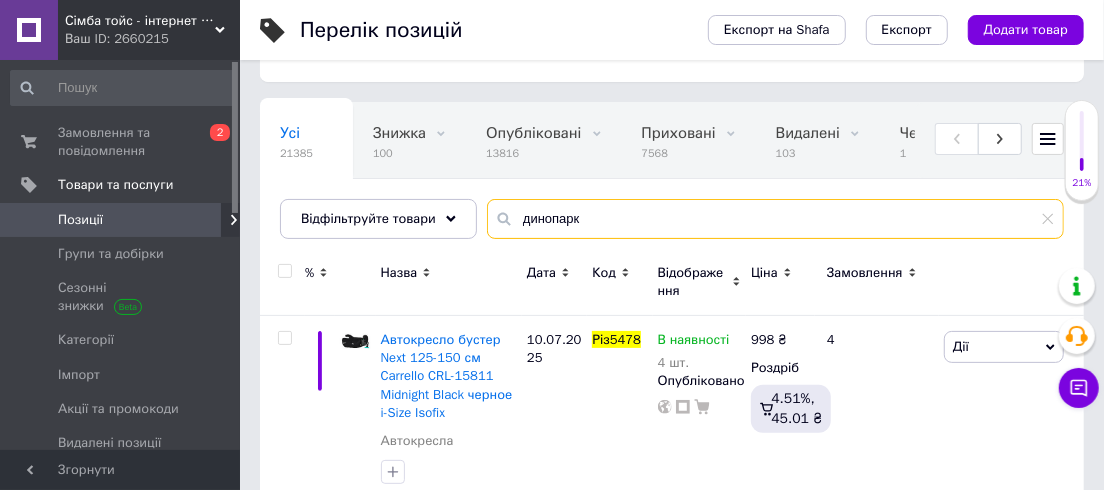 type on "динопарк" 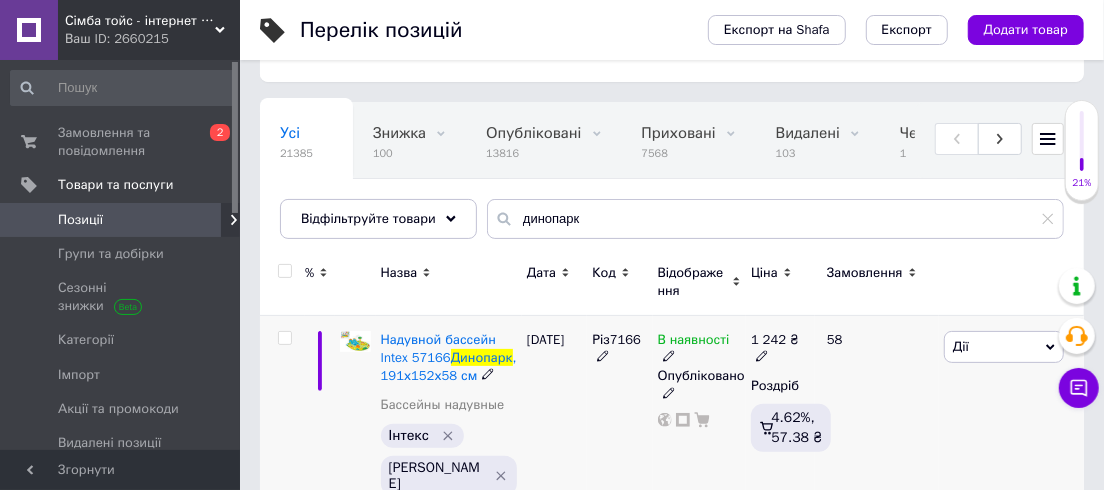 click on "В наявності" at bounding box center (694, 342) 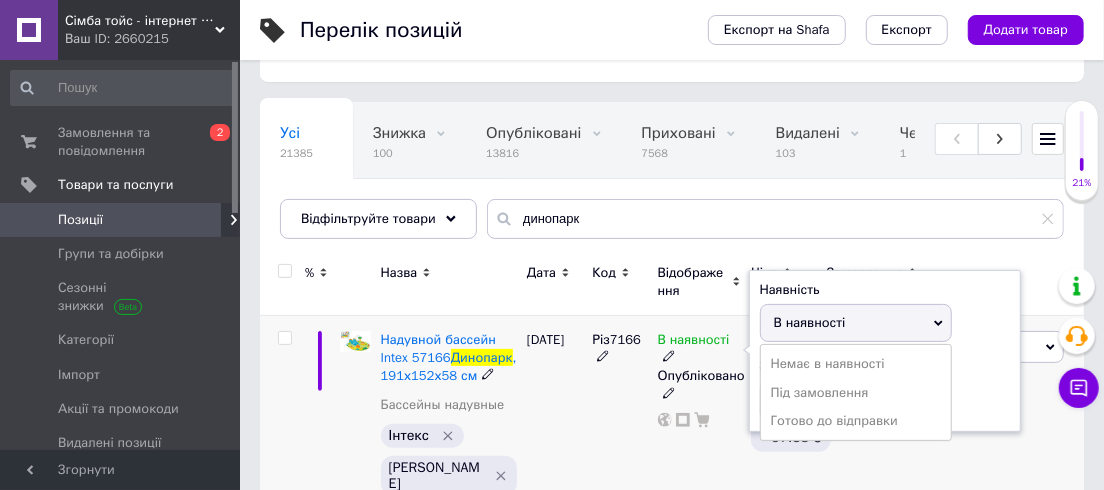 click on "Наявність В наявності Немає в наявності Під замовлення Готово до відправки Залишки шт." at bounding box center (885, 351) 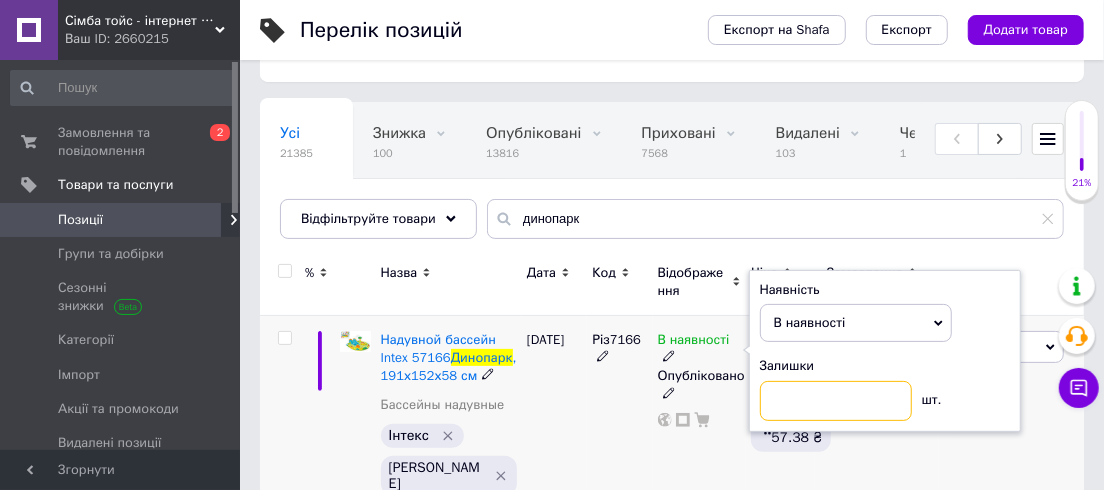 click at bounding box center (836, 401) 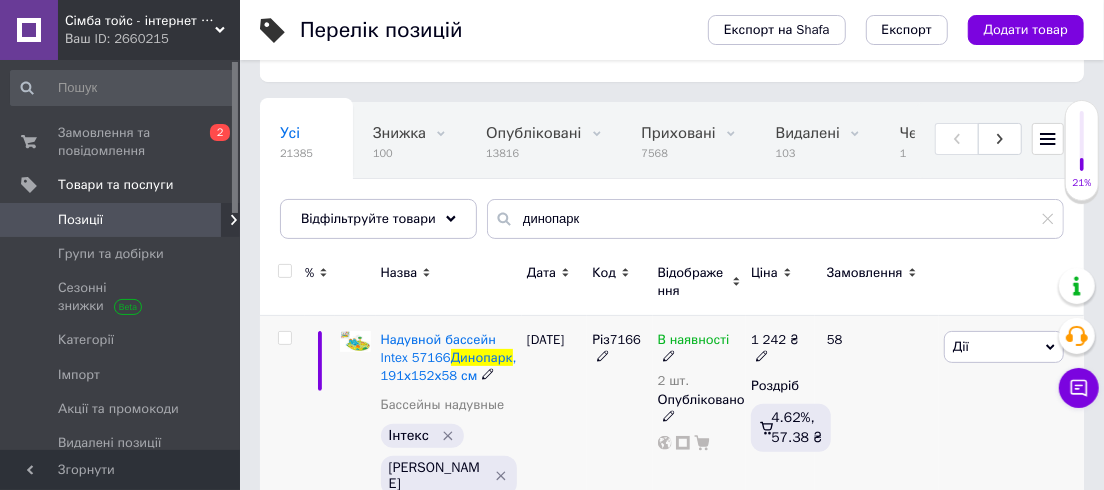 click on "В наявності" at bounding box center [694, 342] 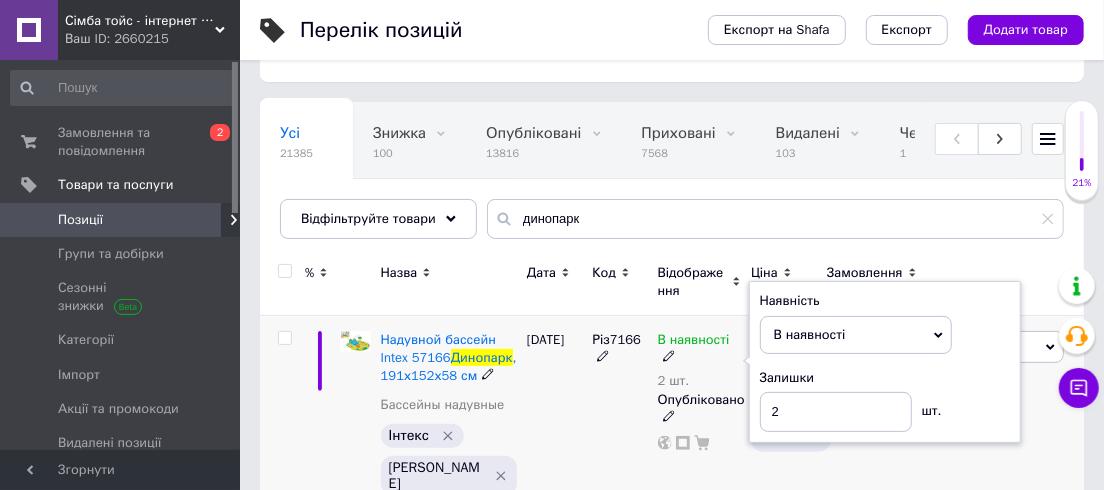 click on "Наявність В наявності Немає в наявності Під замовлення Готово до відправки Залишки 2 шт." at bounding box center [885, 362] 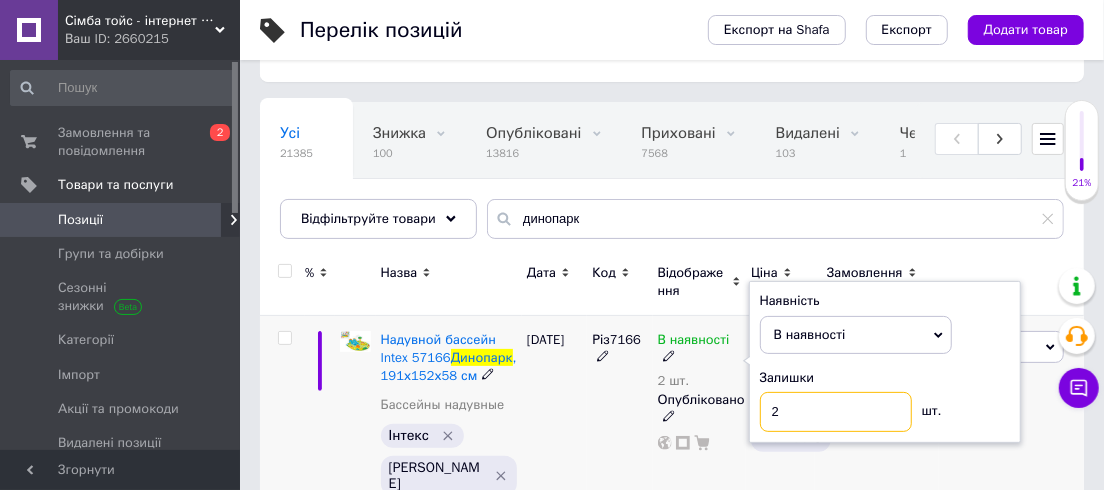 click on "2" at bounding box center [836, 412] 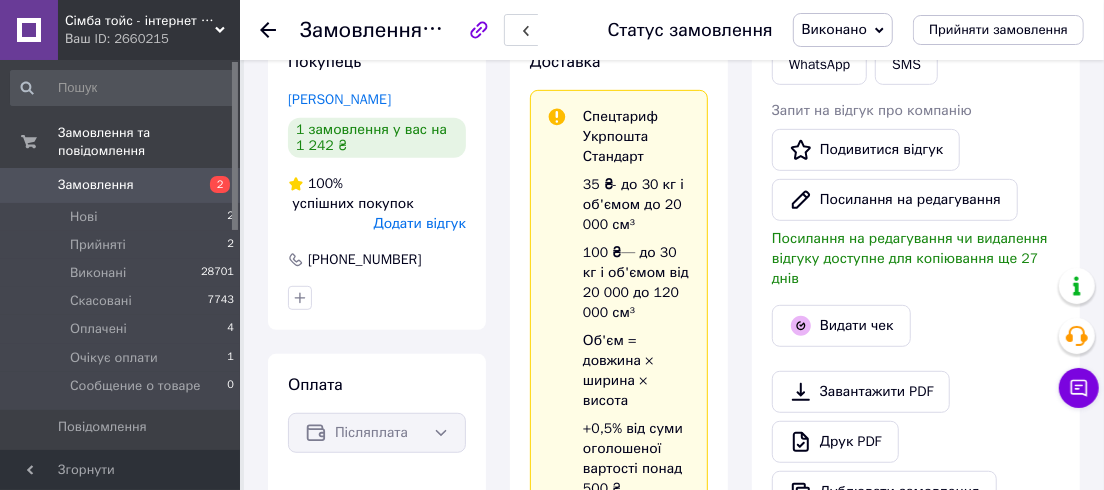 scroll, scrollTop: 729, scrollLeft: 0, axis: vertical 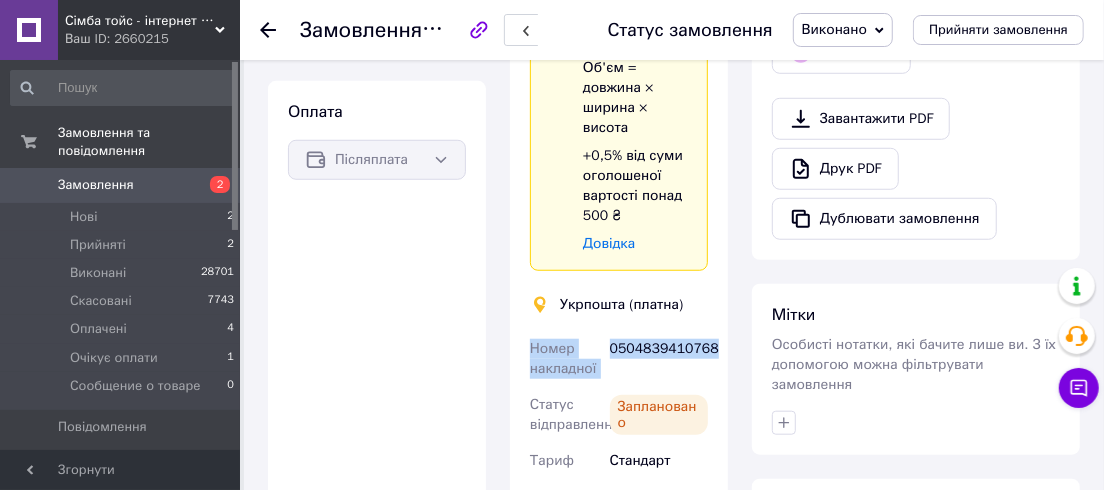 drag, startPoint x: 531, startPoint y: 320, endPoint x: 712, endPoint y: 347, distance: 183.00273 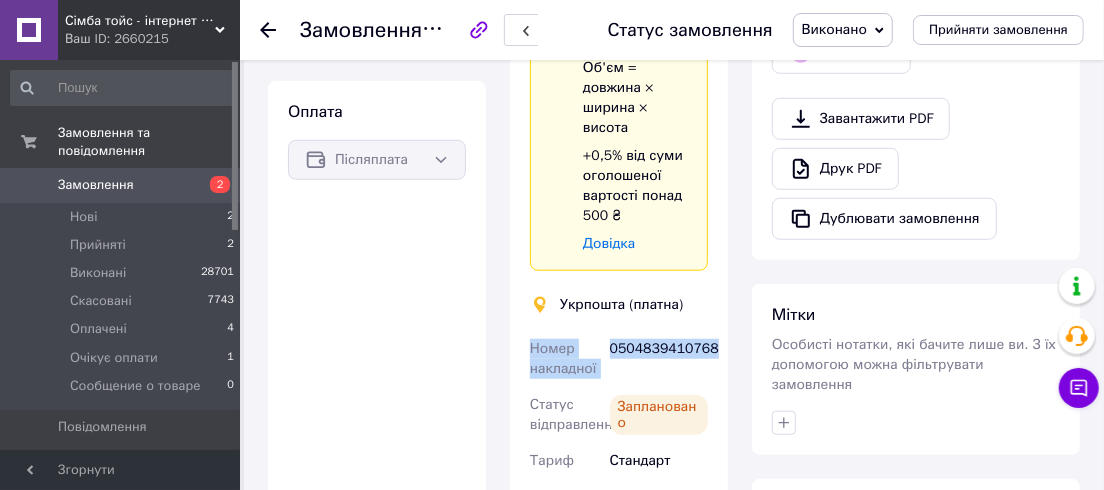 copy on "Номер накладної 0504839410768" 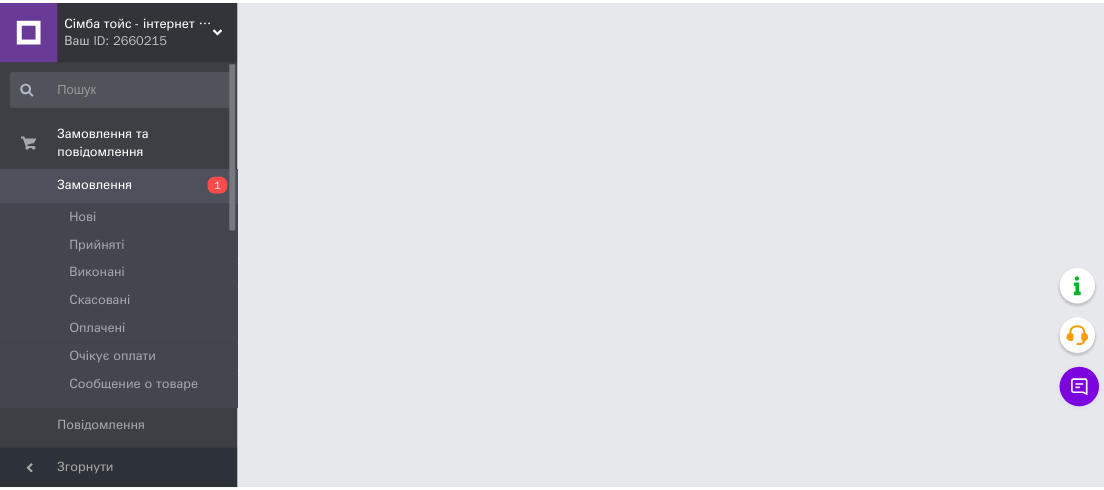 scroll, scrollTop: 0, scrollLeft: 0, axis: both 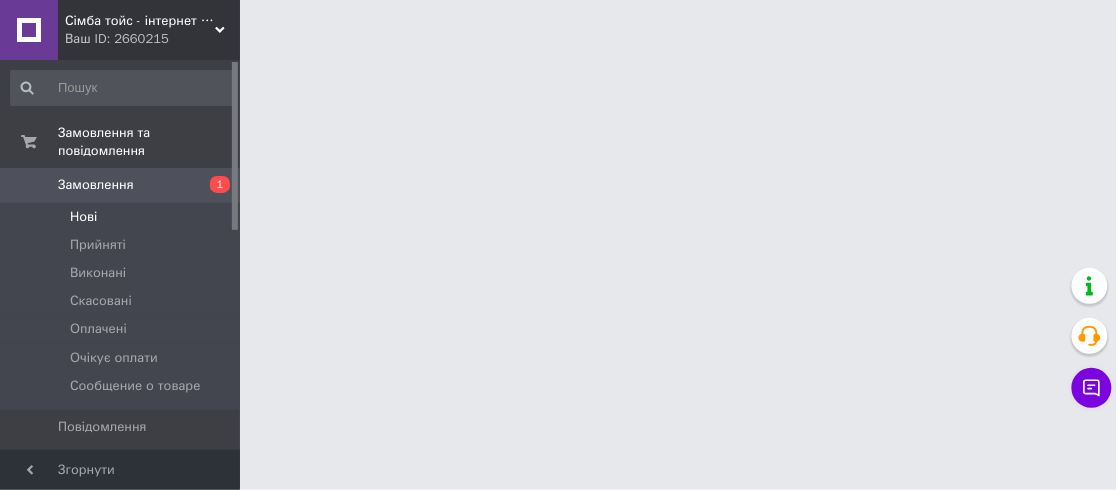 click on "Нові" at bounding box center (83, 217) 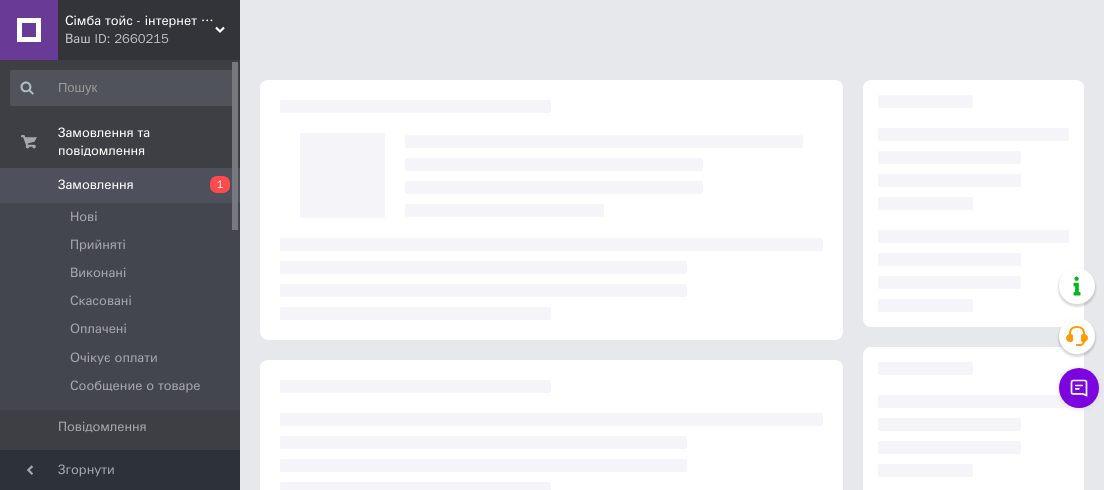 scroll, scrollTop: 0, scrollLeft: 0, axis: both 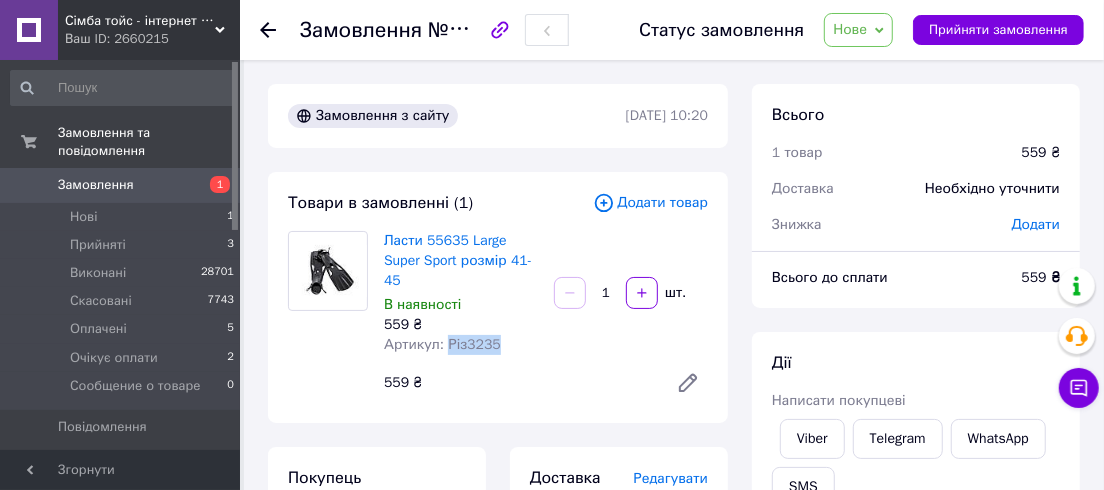 drag, startPoint x: 496, startPoint y: 342, endPoint x: 445, endPoint y: 342, distance: 51 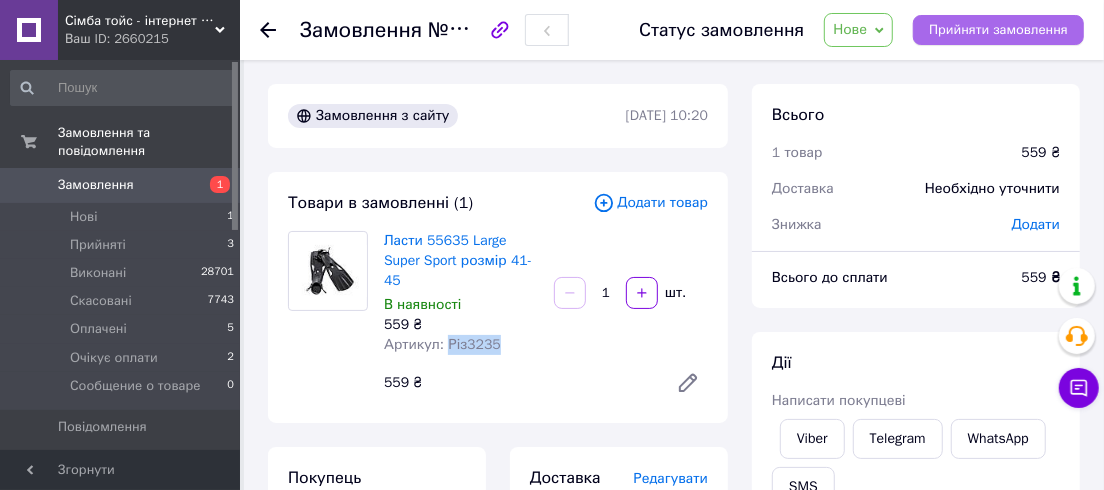 click on "Прийняти замовлення" at bounding box center (998, 30) 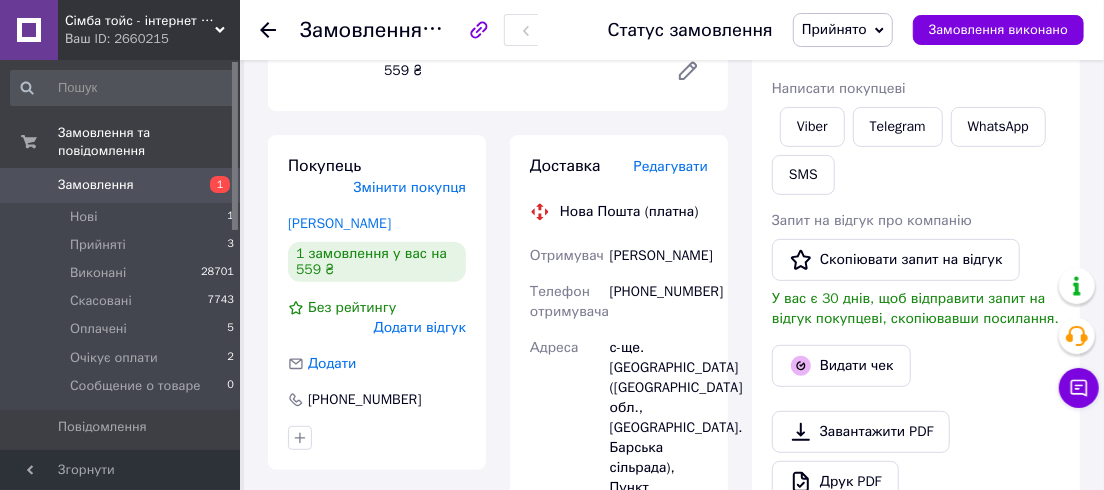 scroll, scrollTop: 272, scrollLeft: 0, axis: vertical 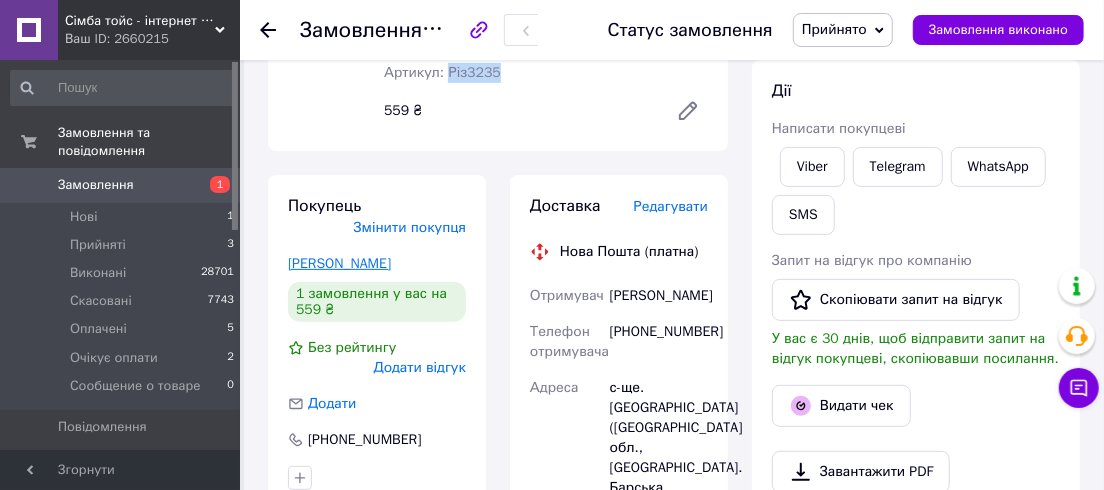 click on "[PERSON_NAME]" at bounding box center (339, 263) 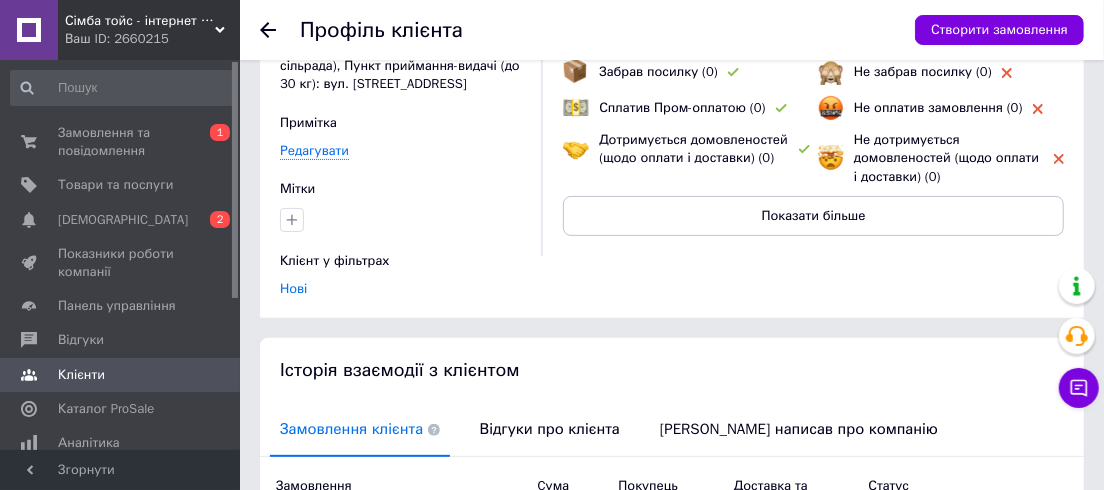 scroll, scrollTop: 182, scrollLeft: 0, axis: vertical 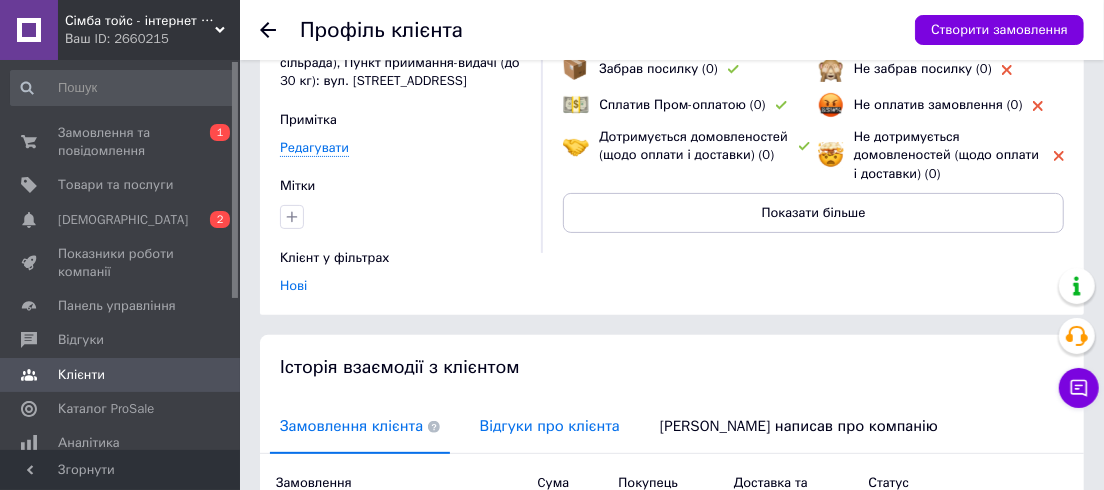 click on "Відгуки про клієнта" at bounding box center (550, 426) 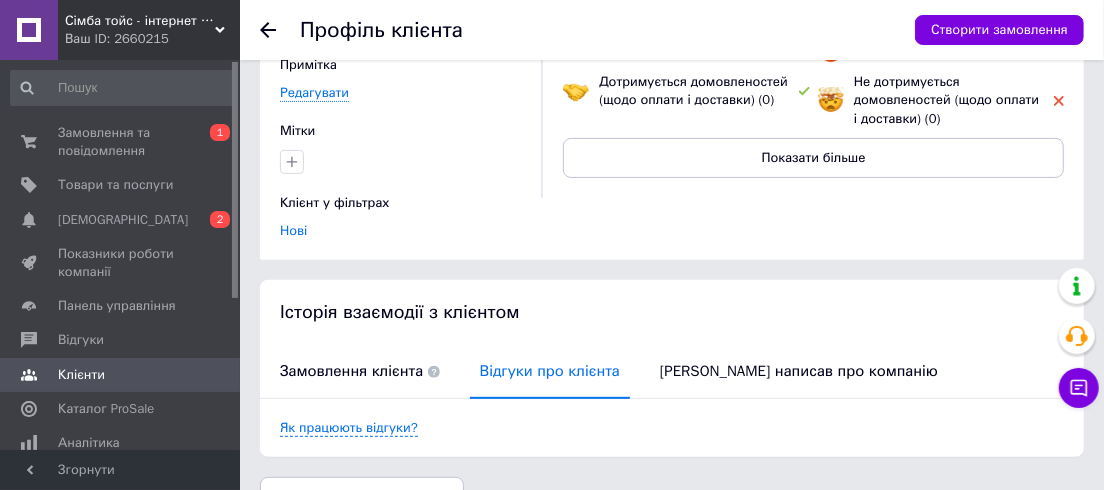 scroll, scrollTop: 264, scrollLeft: 0, axis: vertical 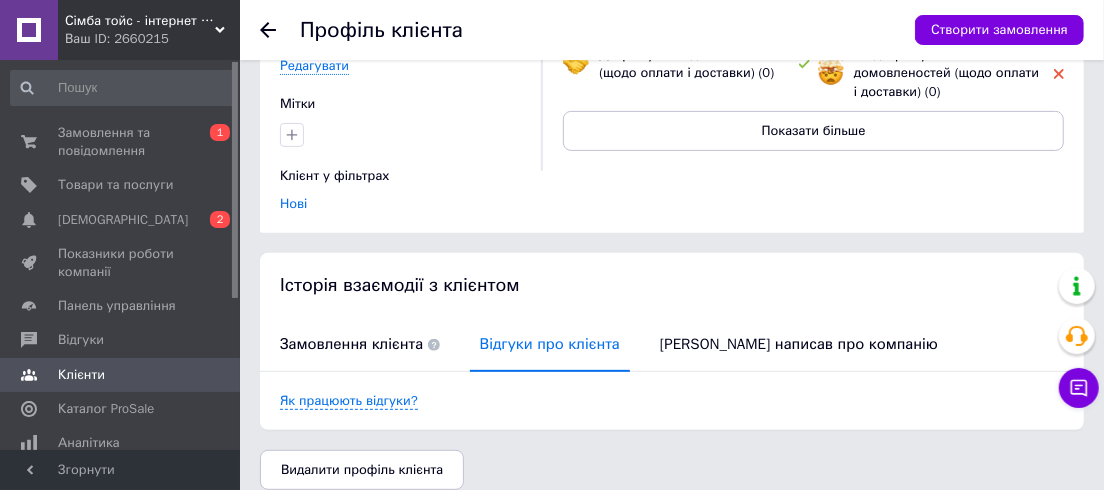 click 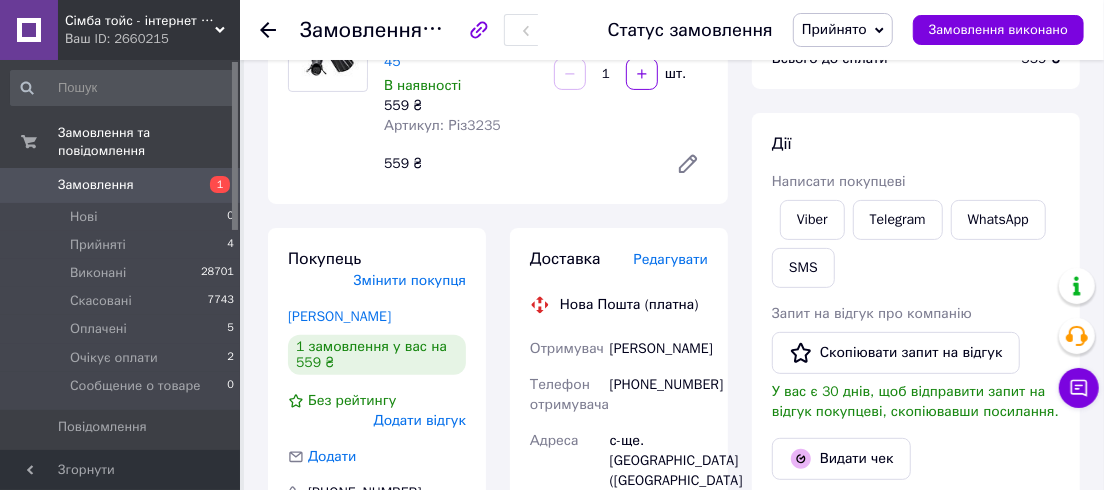 scroll, scrollTop: 182, scrollLeft: 0, axis: vertical 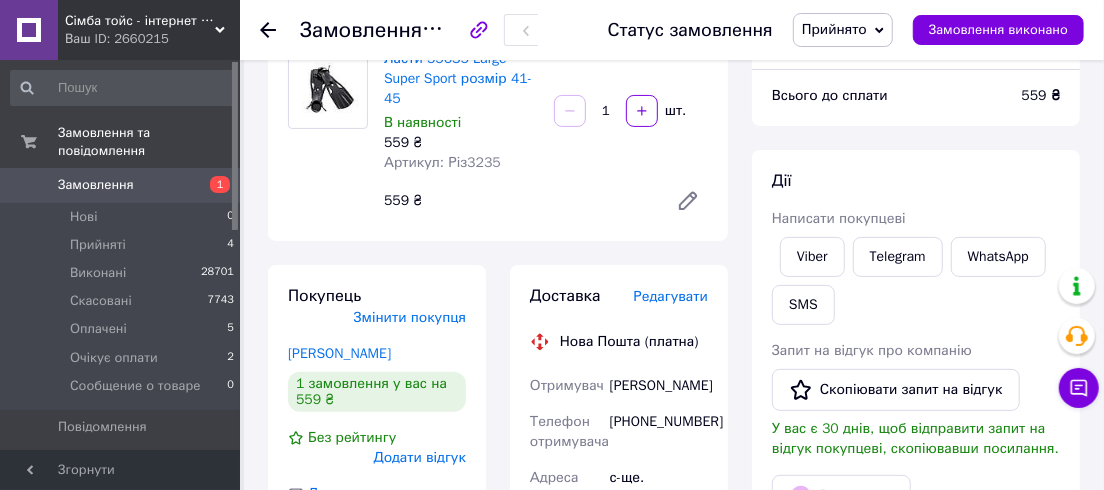 click on "Прийнято" at bounding box center (843, 30) 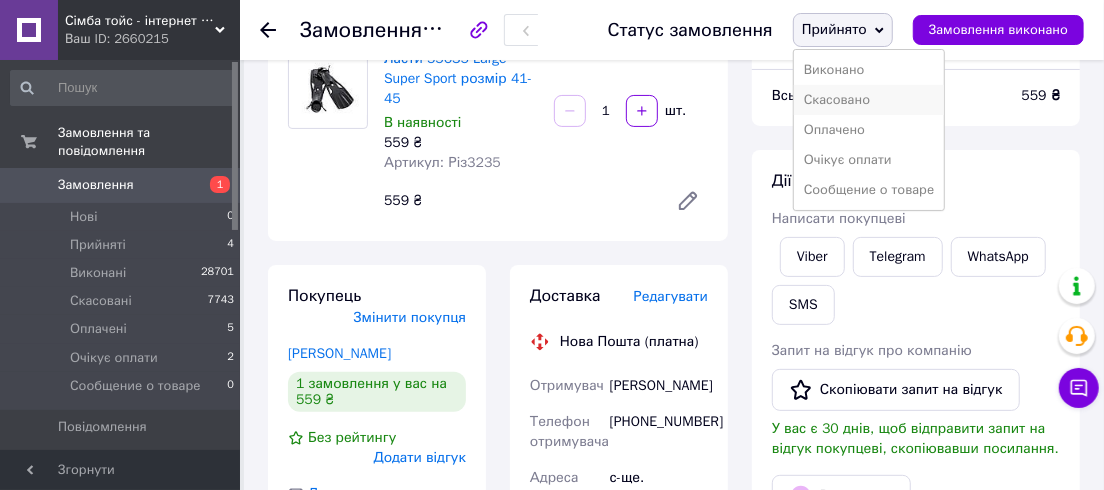 click on "Скасовано" at bounding box center (869, 100) 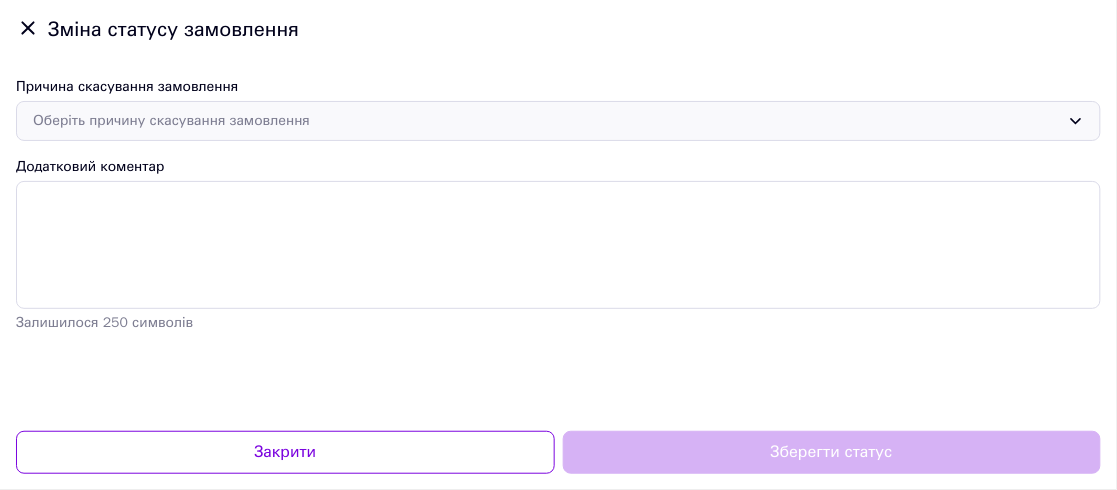 click on "Оберіть причину скасування замовлення" at bounding box center [546, 121] 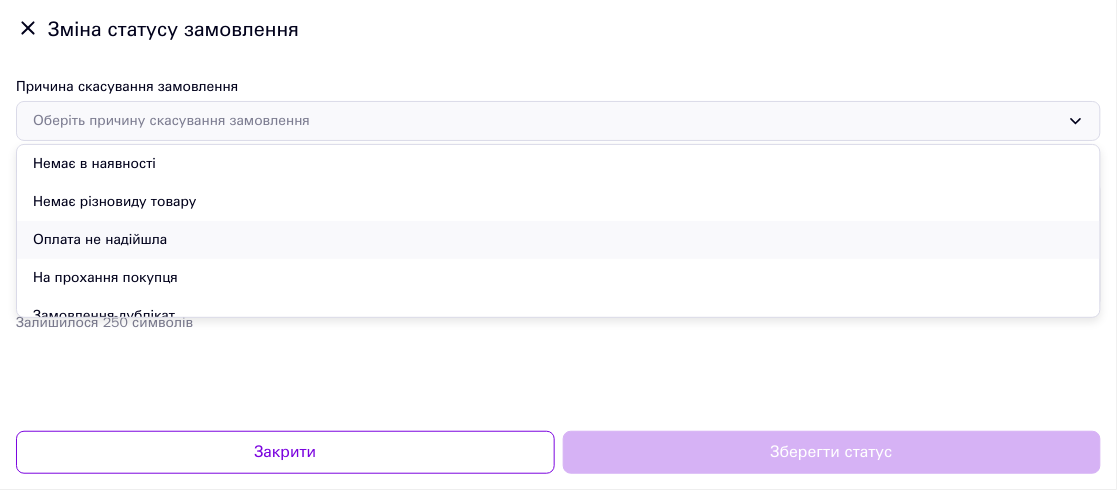 click on "Оплата не надійшла" at bounding box center [558, 240] 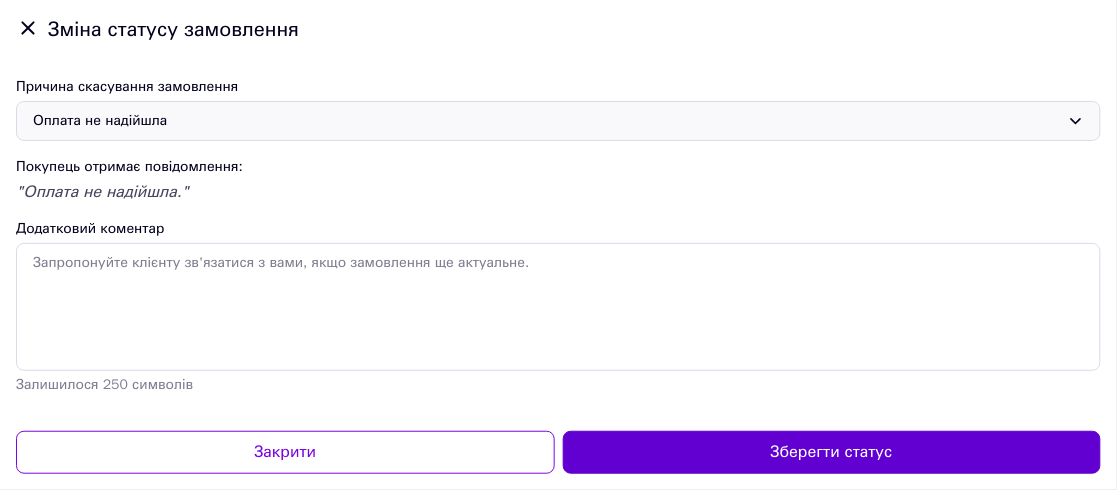 click on "Зберегти статус" at bounding box center (832, 452) 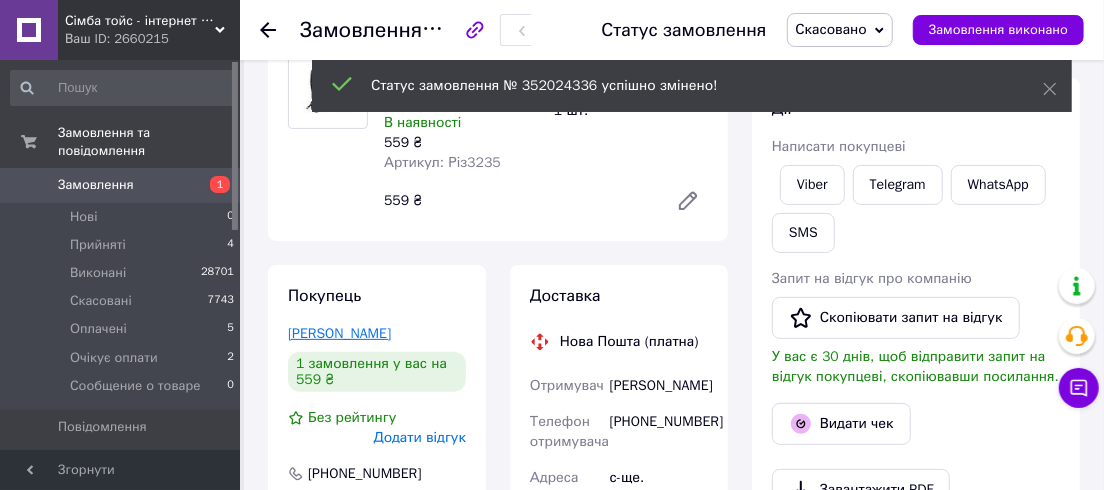 click on "Петренко Любов" at bounding box center [339, 333] 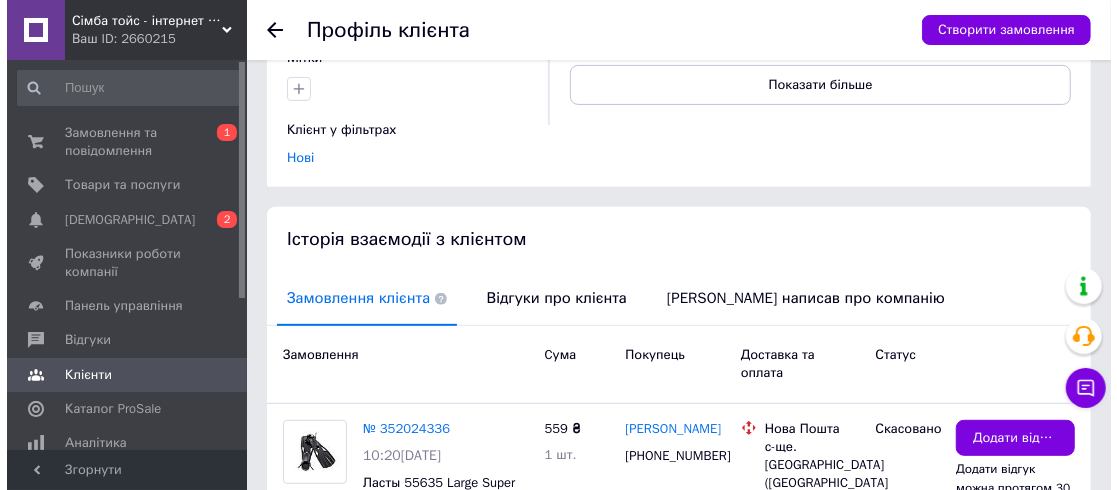scroll, scrollTop: 363, scrollLeft: 0, axis: vertical 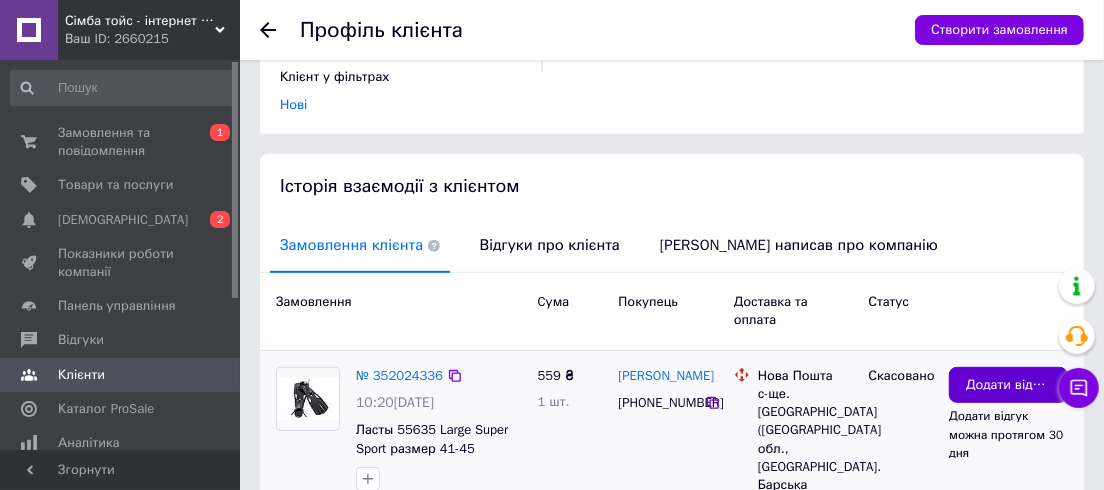 click on "Додати відгук" at bounding box center [1008, 385] 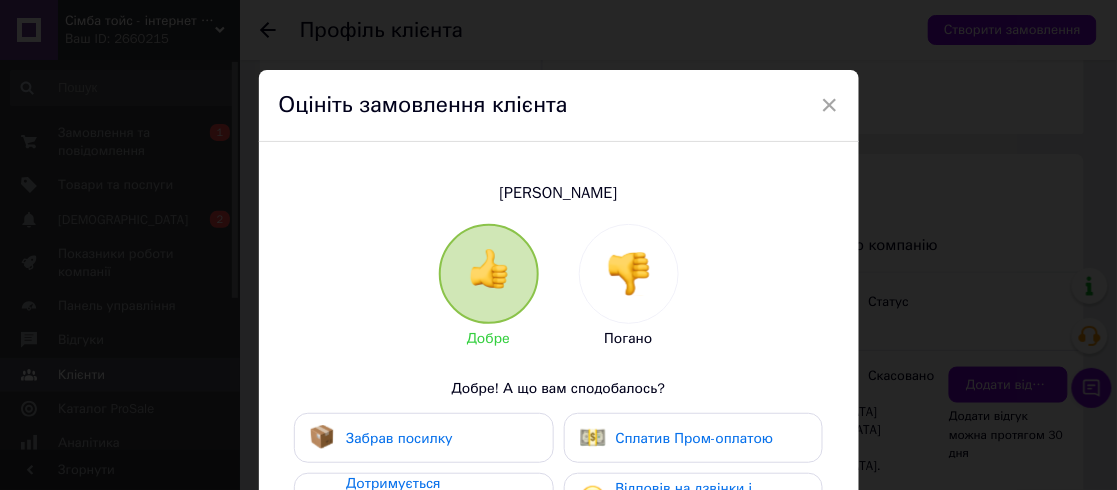 click at bounding box center [629, 274] 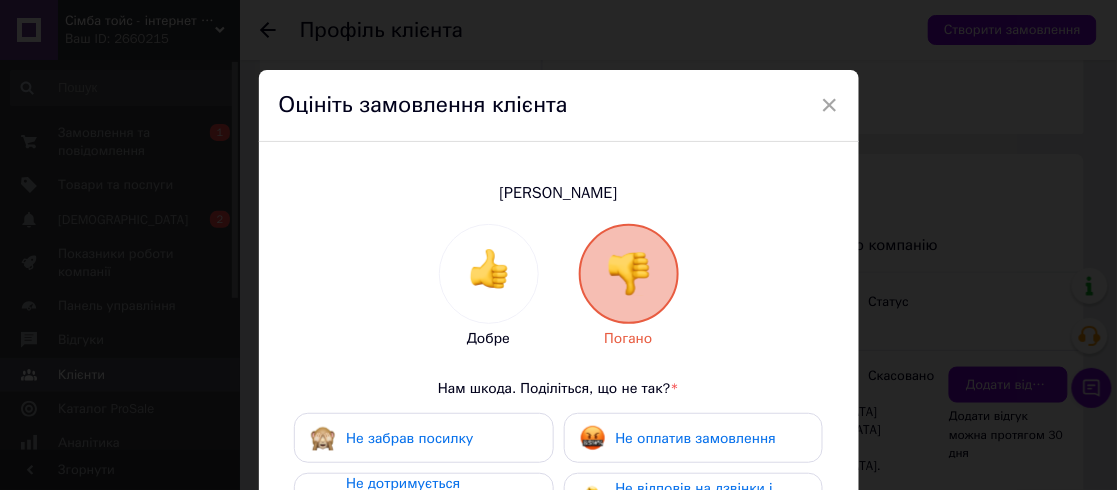 click on "Не оплатив замовлення" at bounding box center (696, 438) 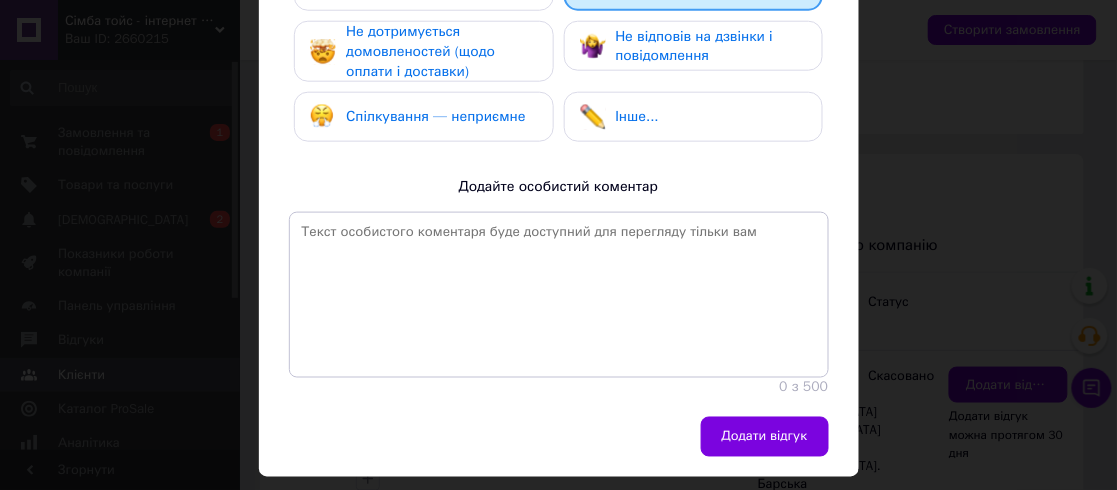 scroll, scrollTop: 507, scrollLeft: 0, axis: vertical 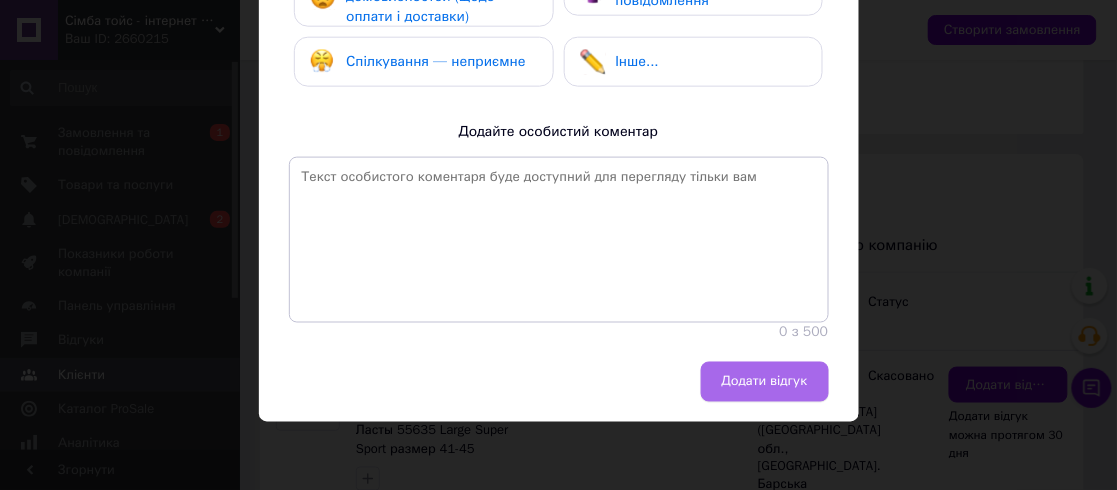 click on "Додати відгук" at bounding box center (765, 382) 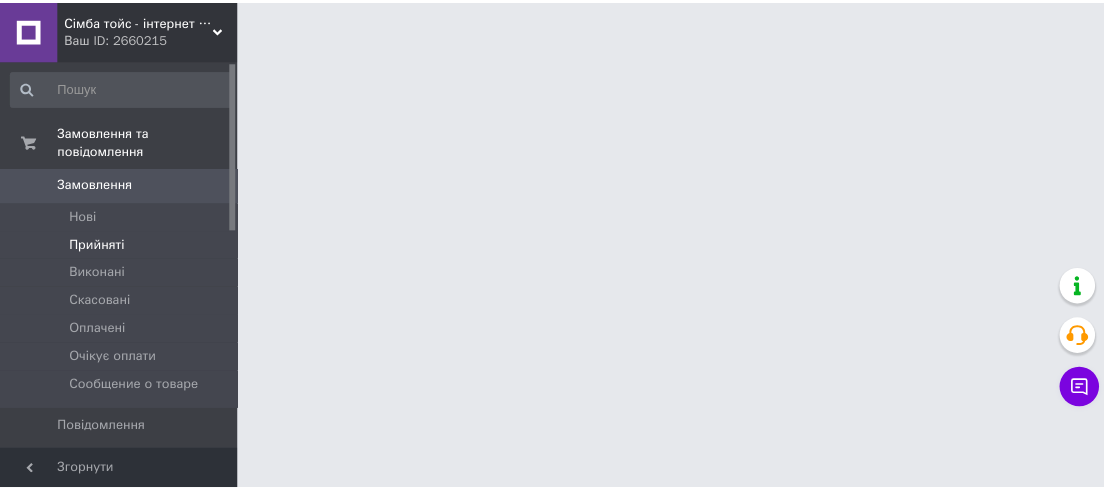 scroll, scrollTop: 0, scrollLeft: 0, axis: both 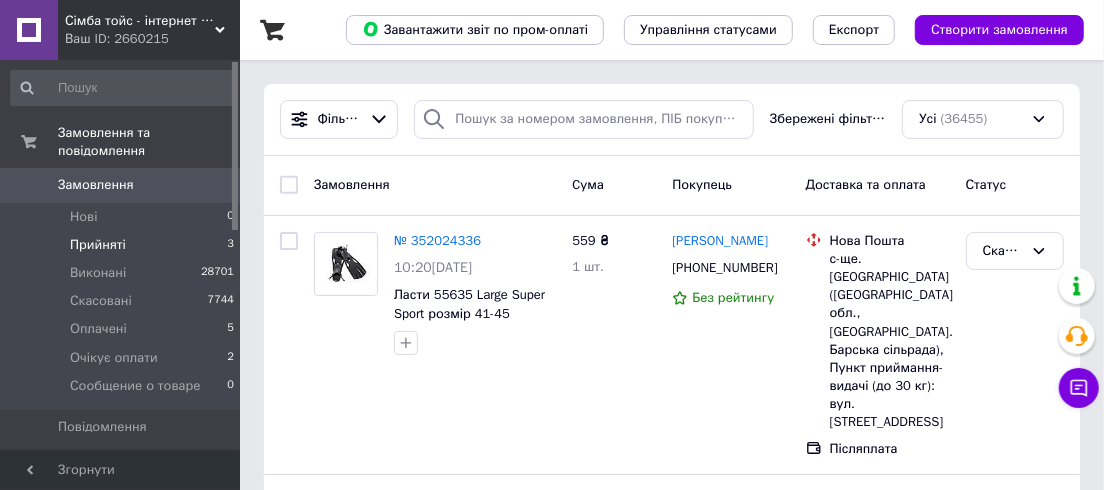 click on "Прийняті" at bounding box center (98, 245) 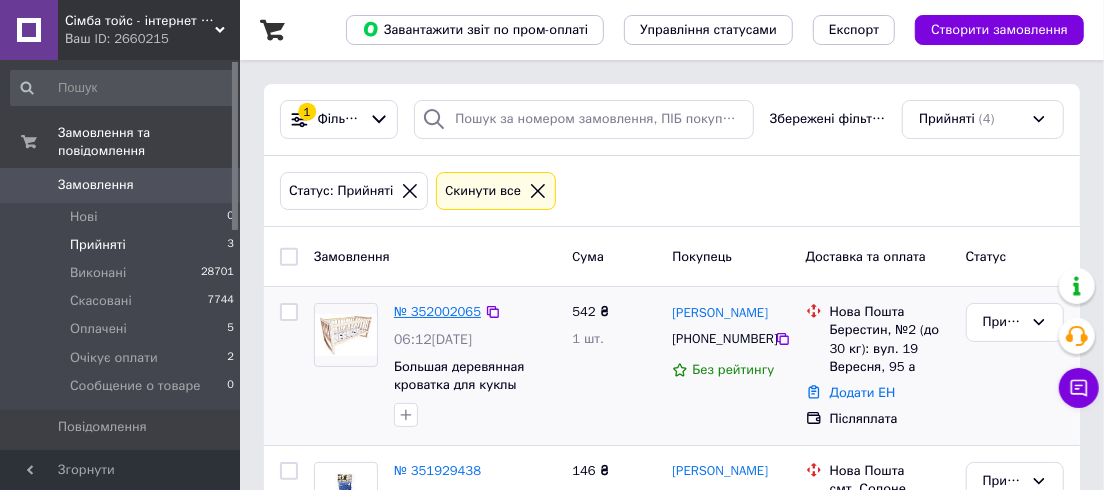 click on "№ 352002065" at bounding box center [437, 311] 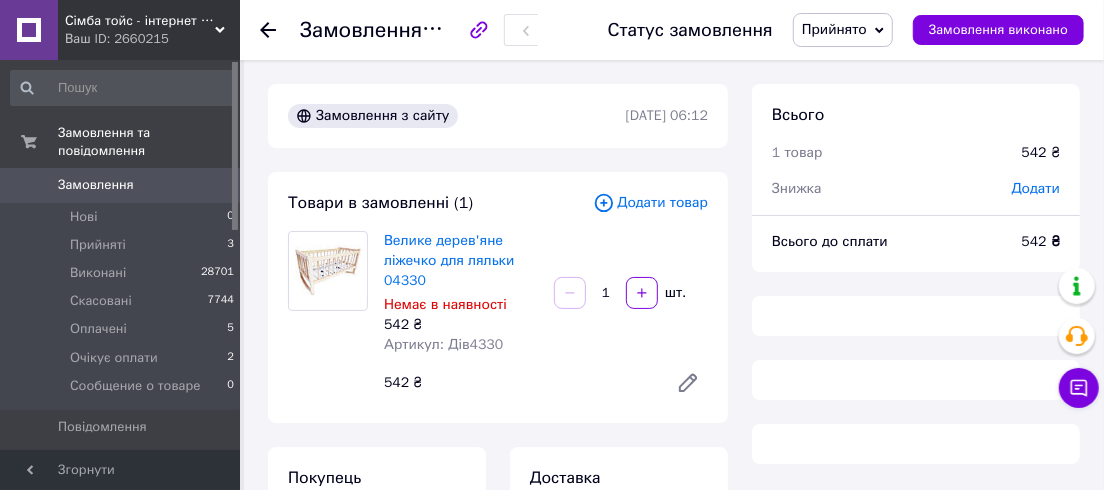click on "Прийнято" at bounding box center [834, 29] 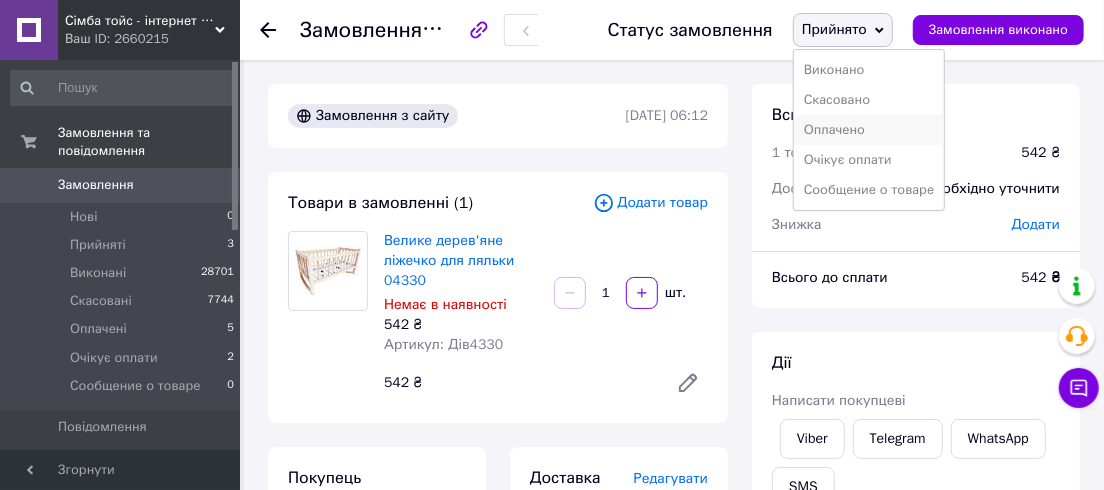 click on "Оплачено" at bounding box center (869, 130) 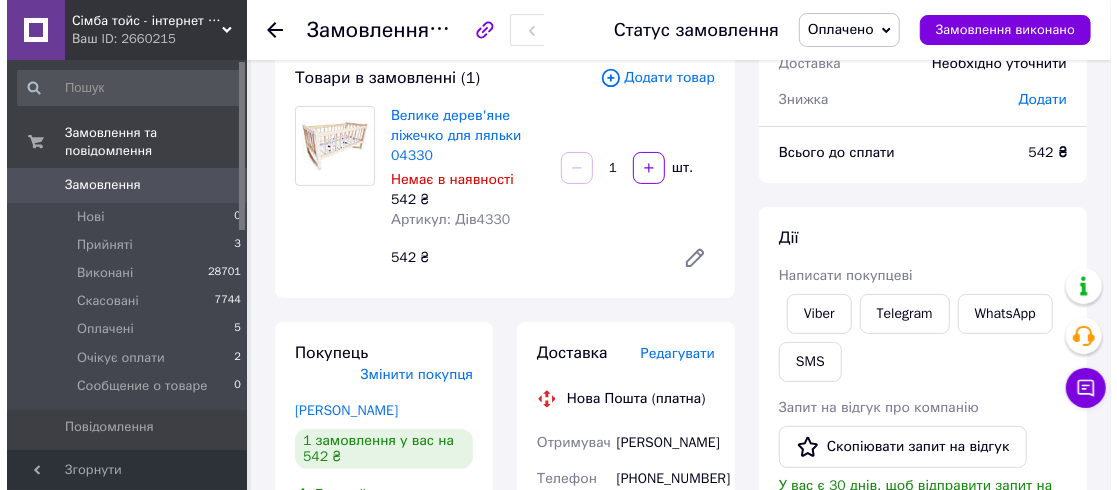 scroll, scrollTop: 182, scrollLeft: 0, axis: vertical 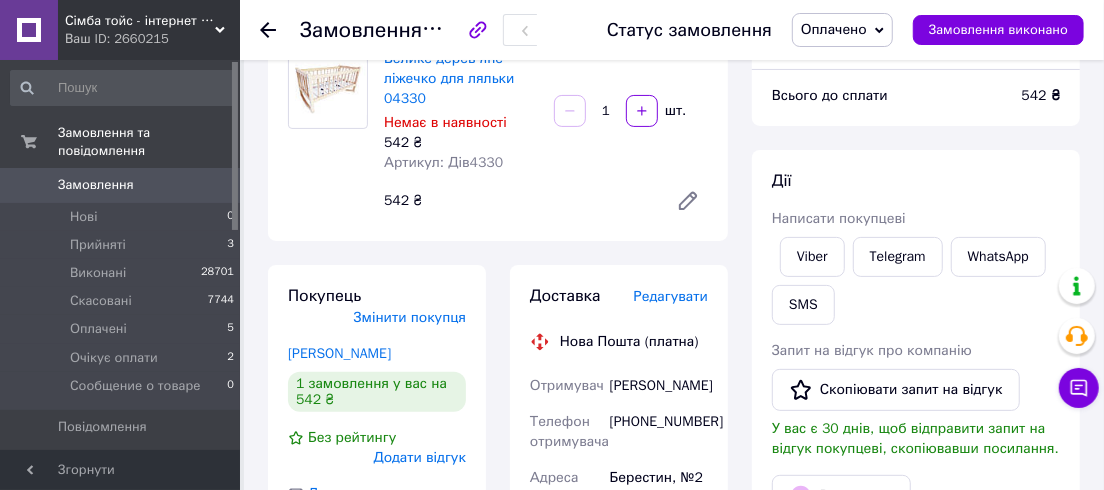 click on "Редагувати" at bounding box center (671, 296) 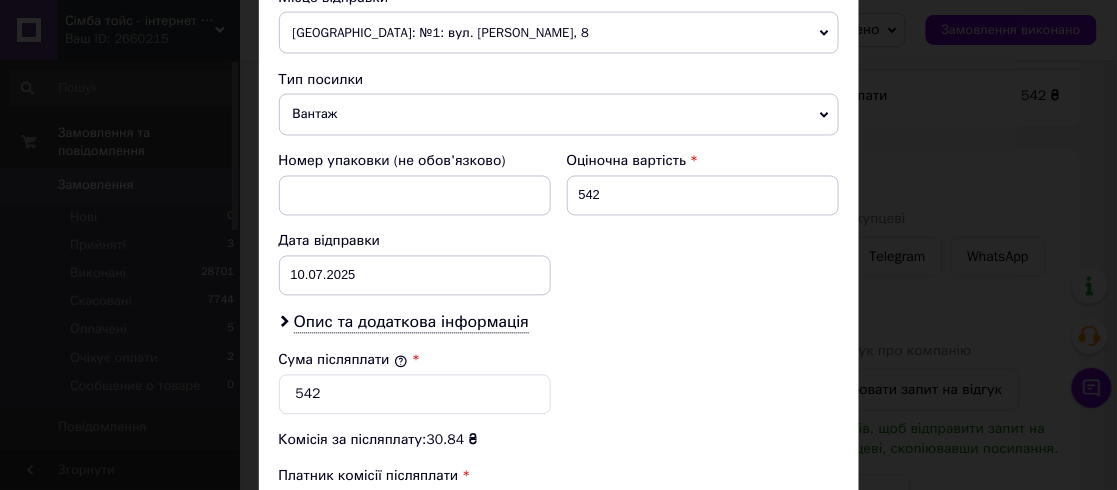scroll, scrollTop: 909, scrollLeft: 0, axis: vertical 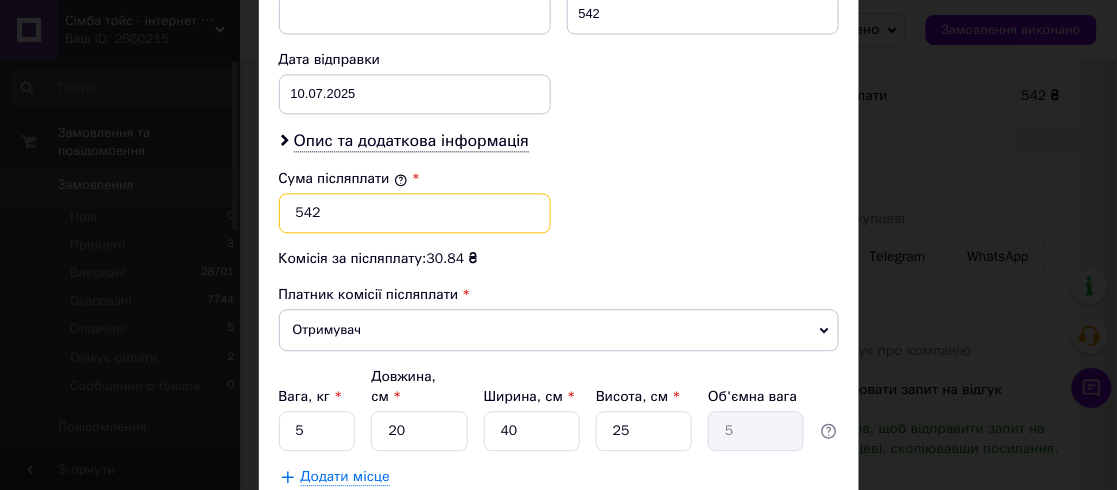 click on "542" at bounding box center (415, 213) 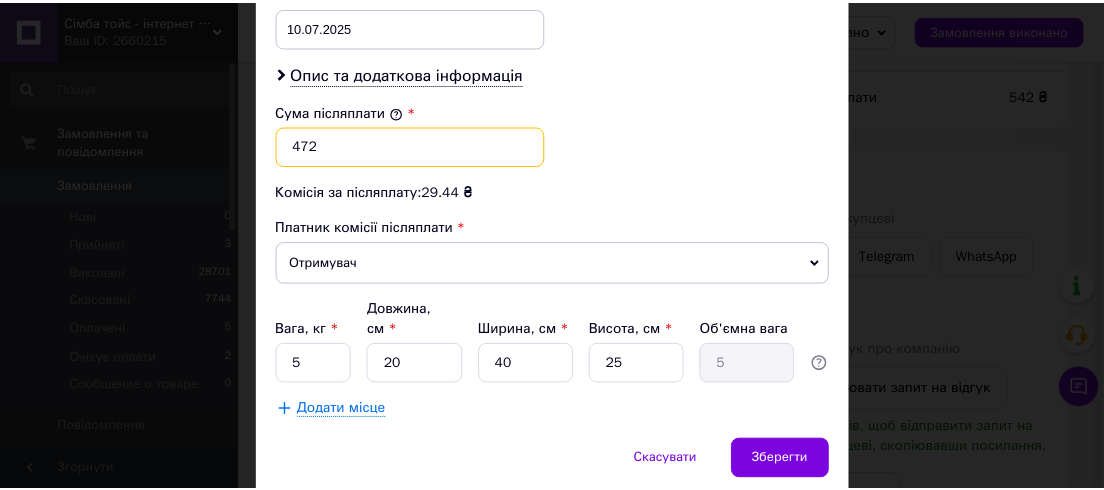 scroll, scrollTop: 1000, scrollLeft: 0, axis: vertical 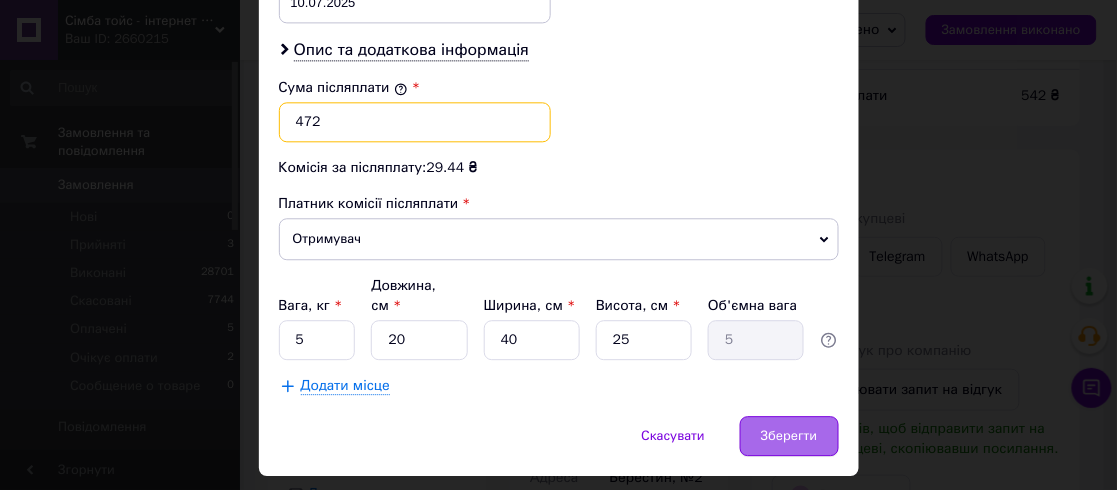 type on "472" 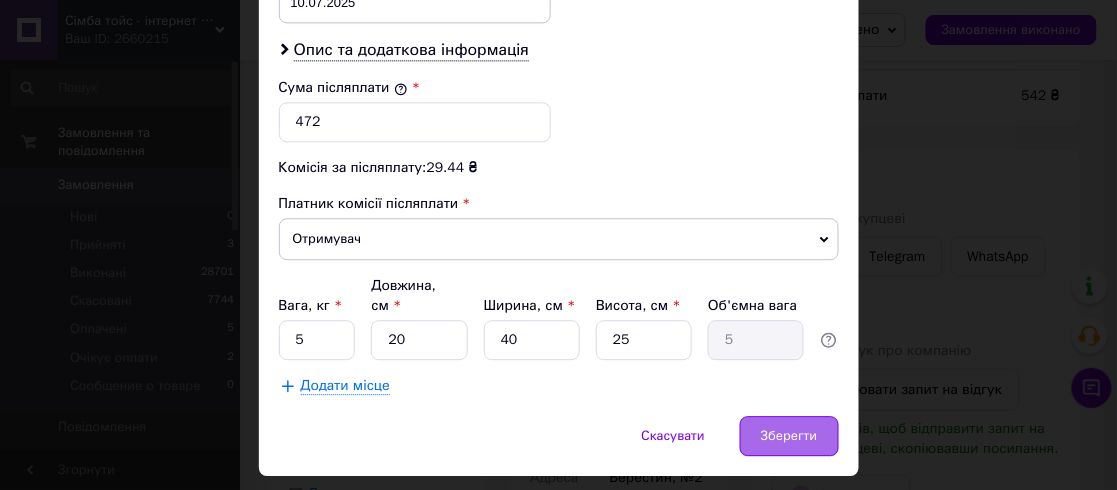 click on "Зберегти" at bounding box center (789, 436) 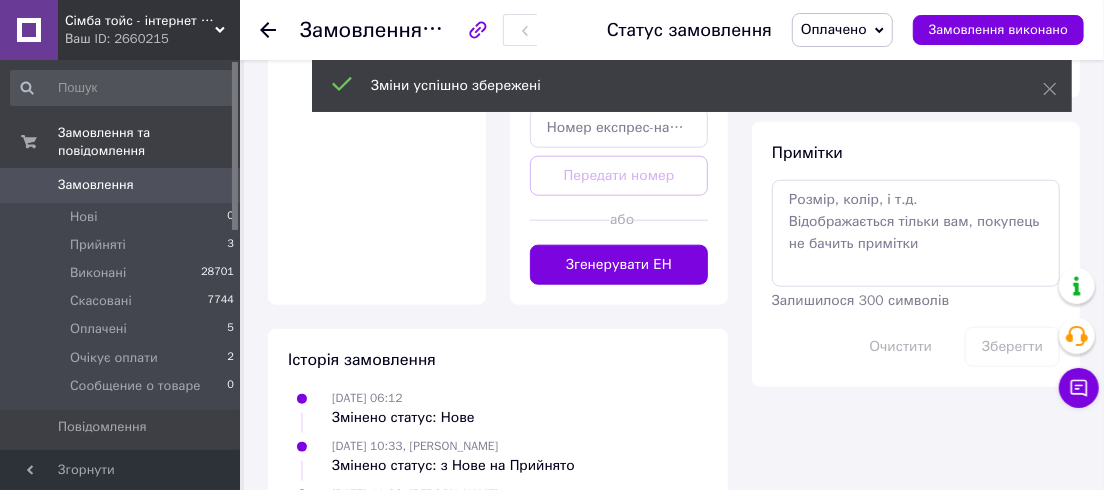 scroll, scrollTop: 1000, scrollLeft: 0, axis: vertical 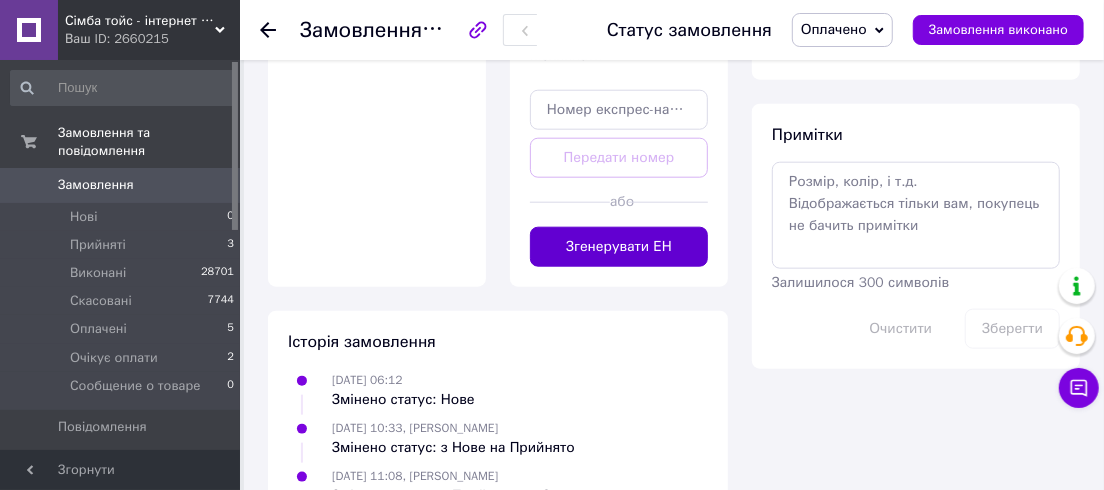 click on "Згенерувати ЕН" at bounding box center [619, 247] 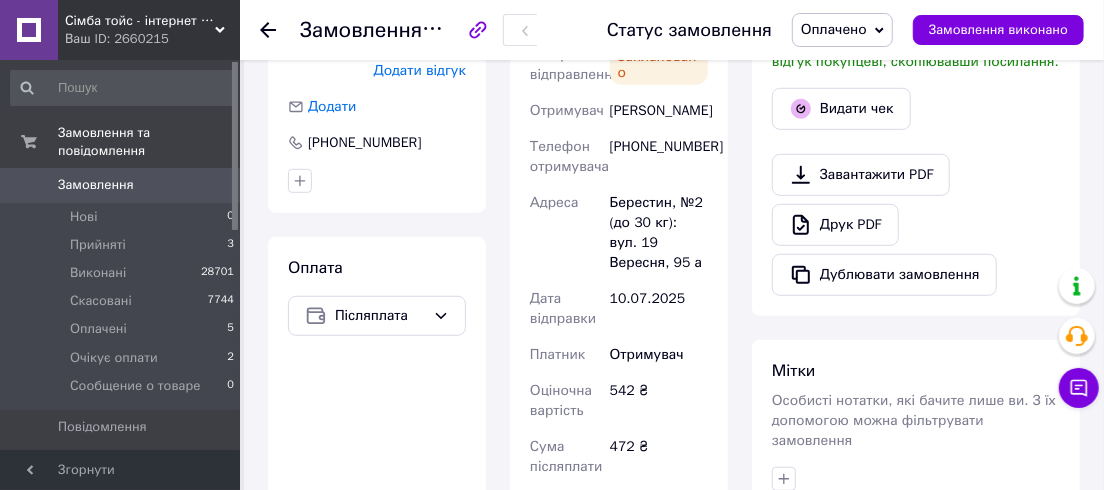 scroll, scrollTop: 454, scrollLeft: 0, axis: vertical 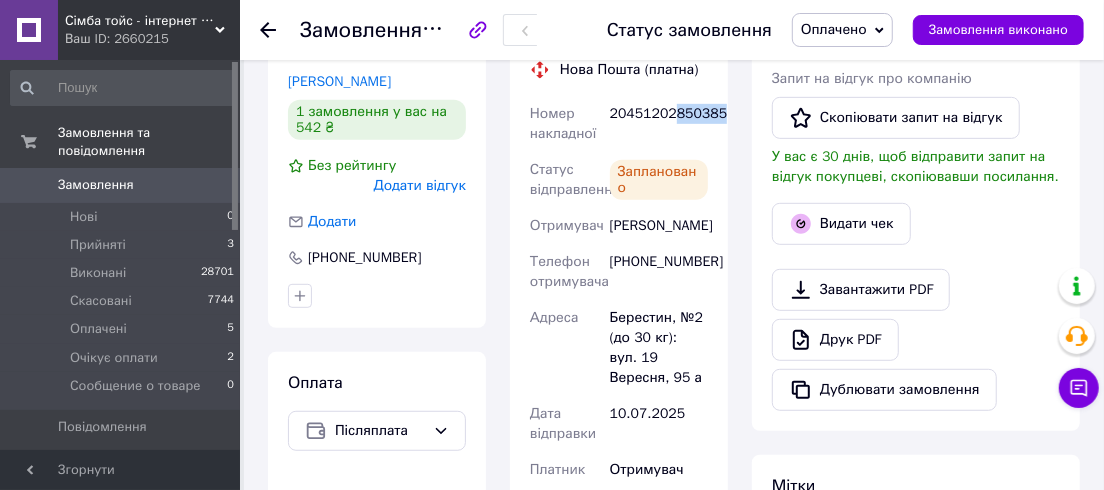 drag, startPoint x: 667, startPoint y: 115, endPoint x: 724, endPoint y: 119, distance: 57.14018 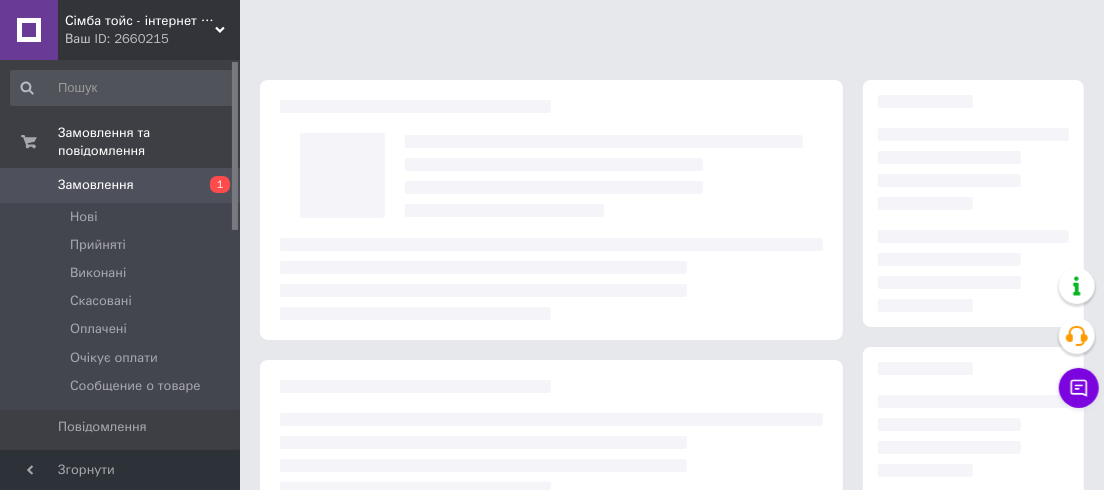 scroll, scrollTop: 423, scrollLeft: 0, axis: vertical 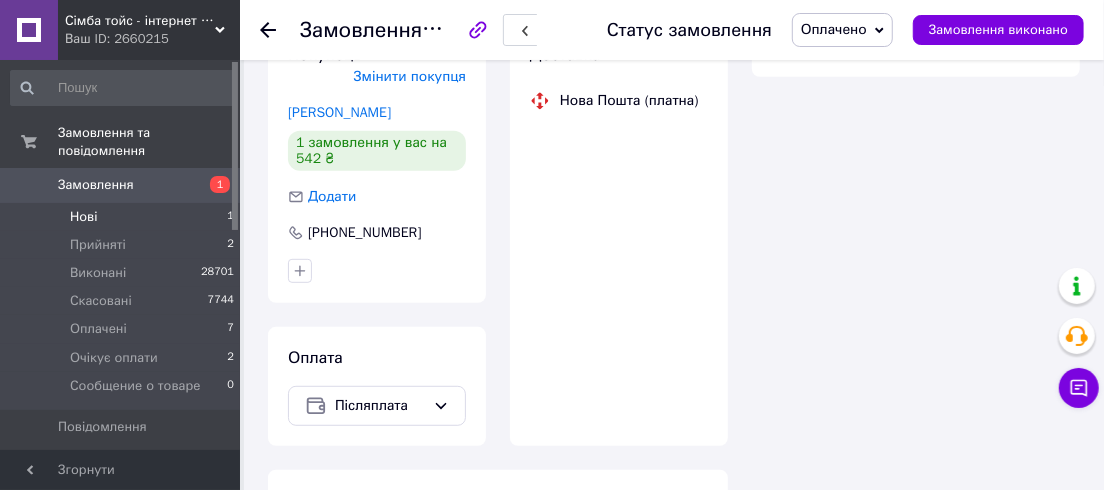 click on "Нові" at bounding box center [83, 217] 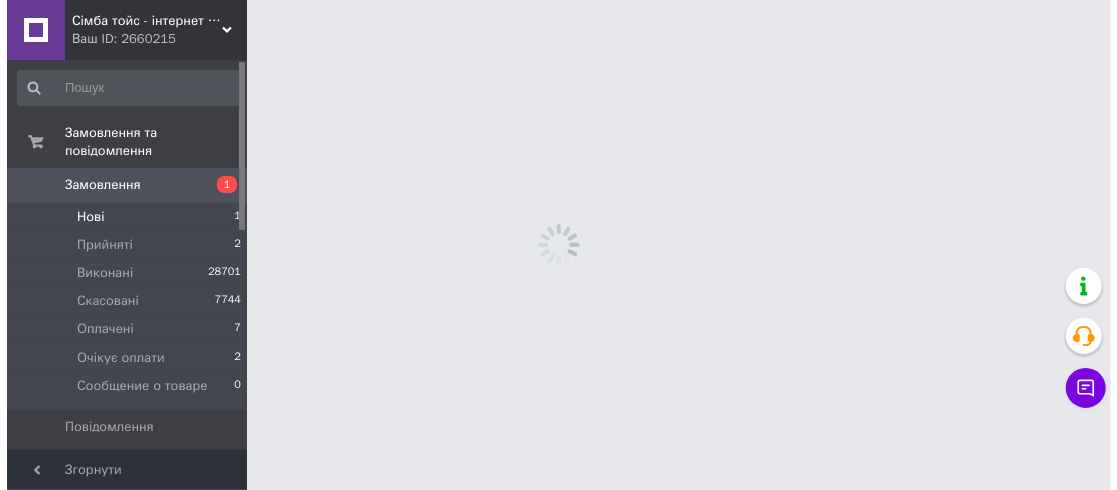 scroll, scrollTop: 0, scrollLeft: 0, axis: both 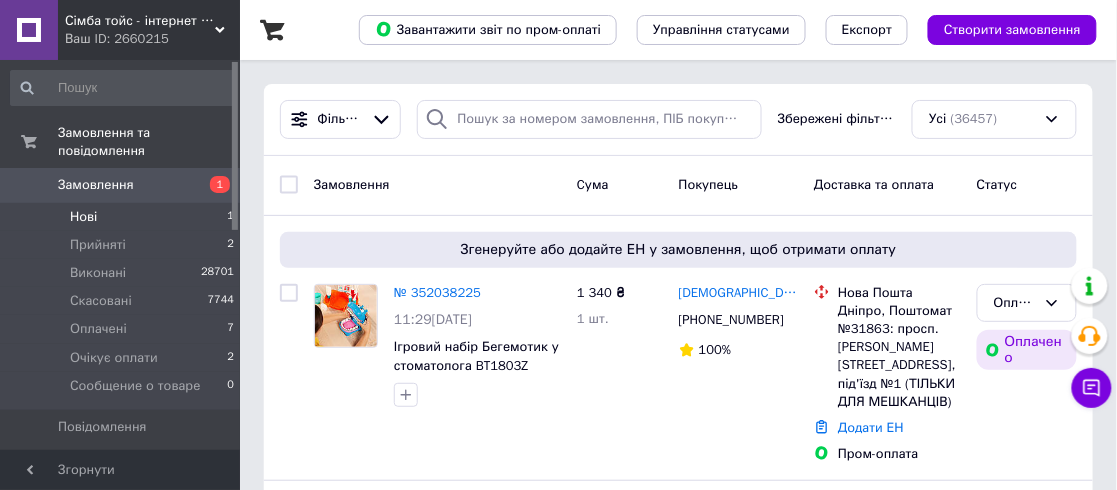 click on "Нові" at bounding box center (83, 217) 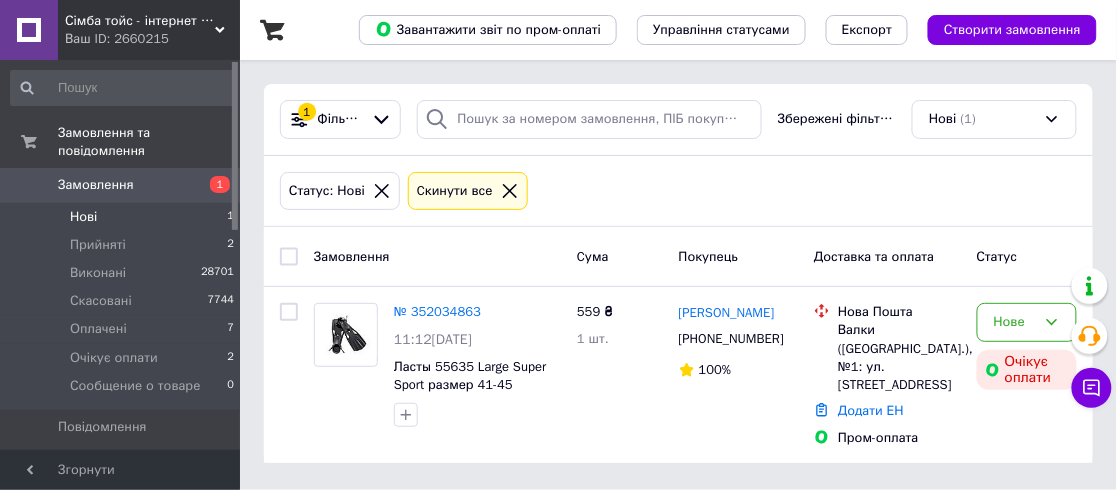 click on "Нові" at bounding box center (83, 217) 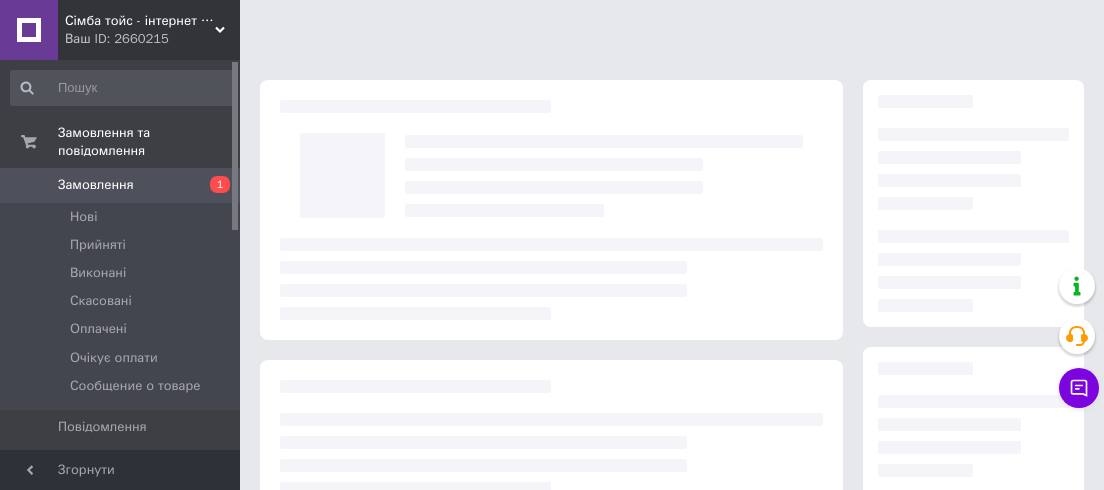 scroll, scrollTop: 0, scrollLeft: 0, axis: both 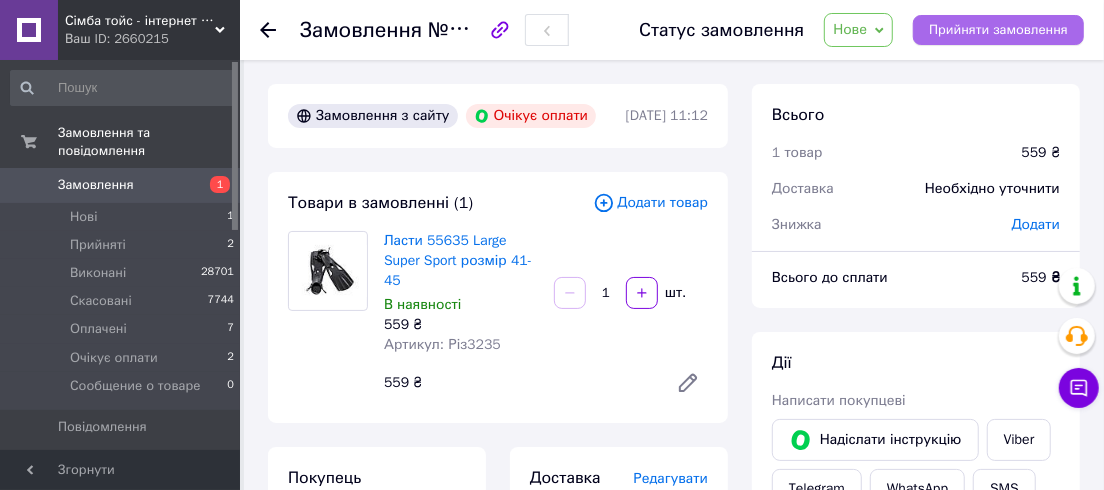 click on "Прийняти замовлення" at bounding box center [998, 30] 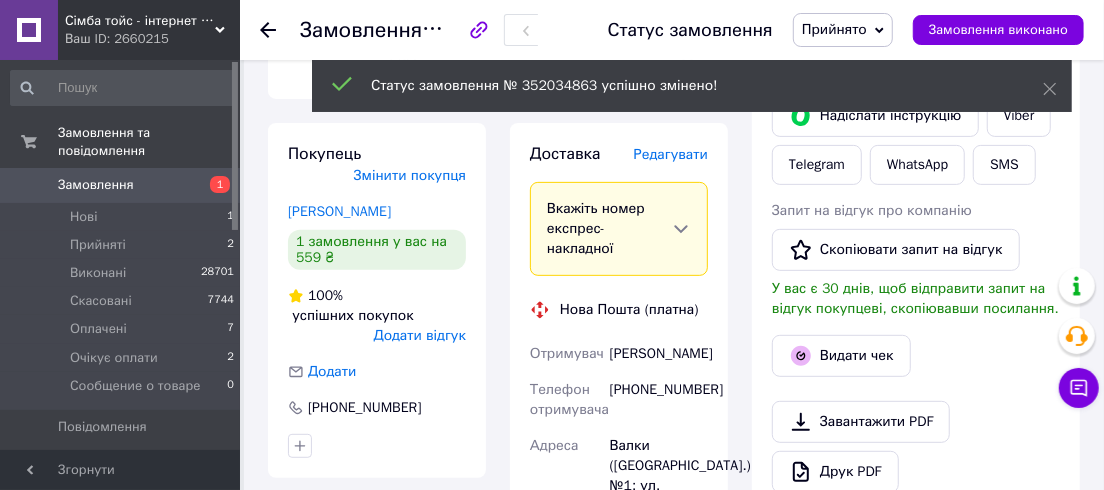 scroll, scrollTop: 363, scrollLeft: 0, axis: vertical 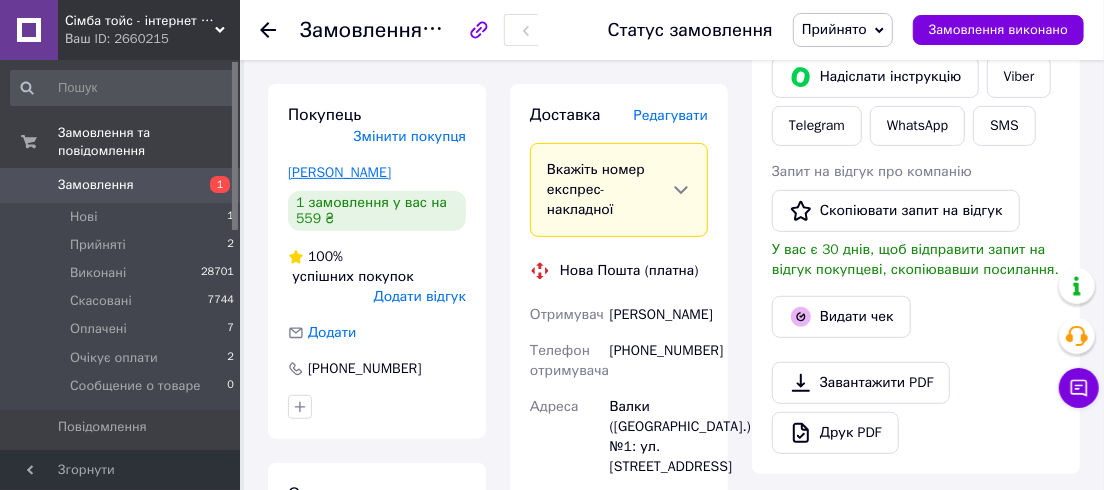 click on "Сопельник Виталий" at bounding box center (339, 172) 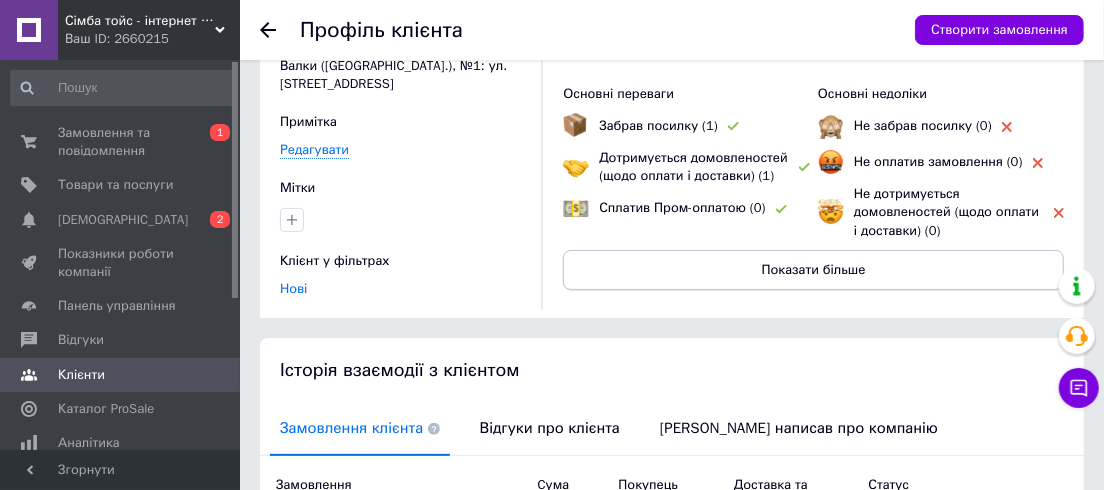 scroll, scrollTop: 363, scrollLeft: 0, axis: vertical 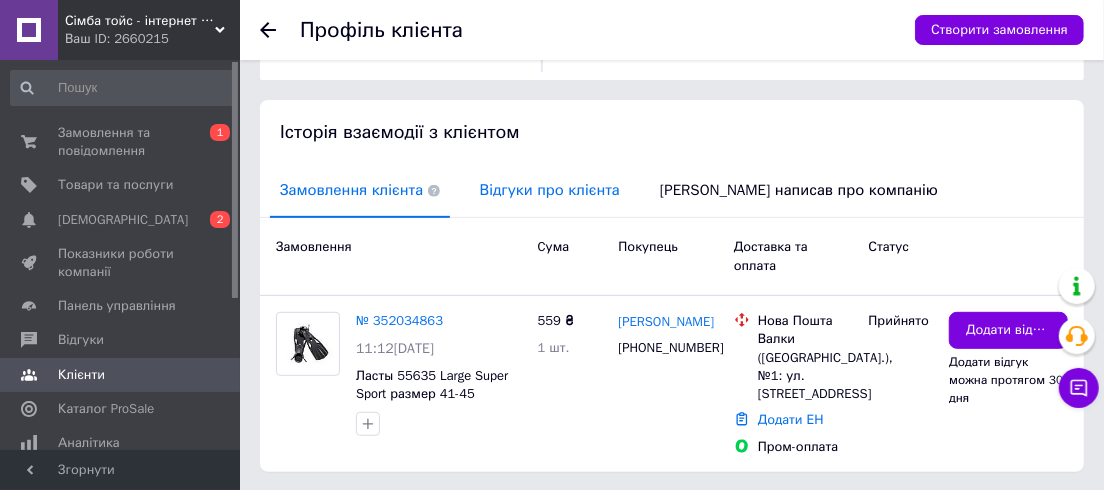 click on "Відгуки про клієнта" at bounding box center (550, 190) 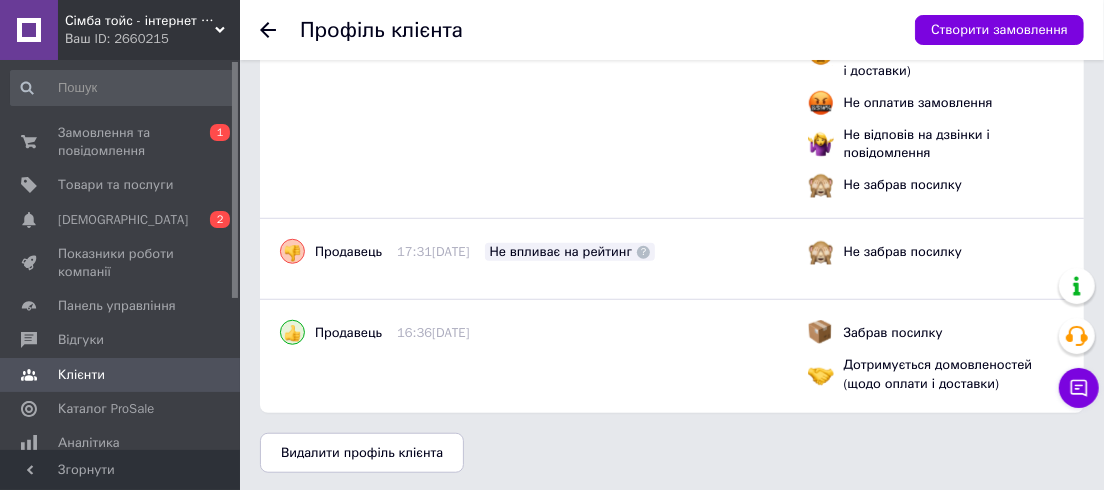 scroll, scrollTop: 362, scrollLeft: 0, axis: vertical 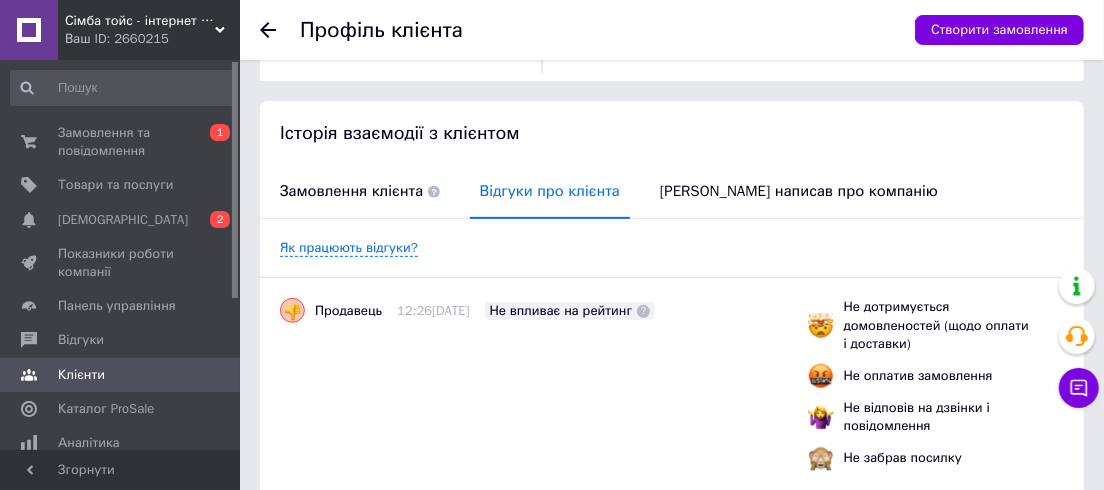click 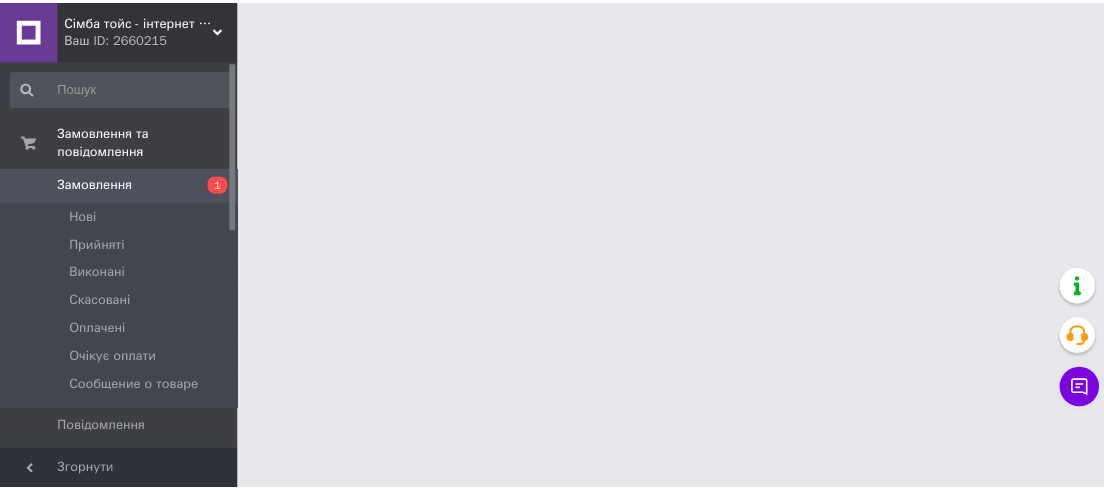 scroll, scrollTop: 0, scrollLeft: 0, axis: both 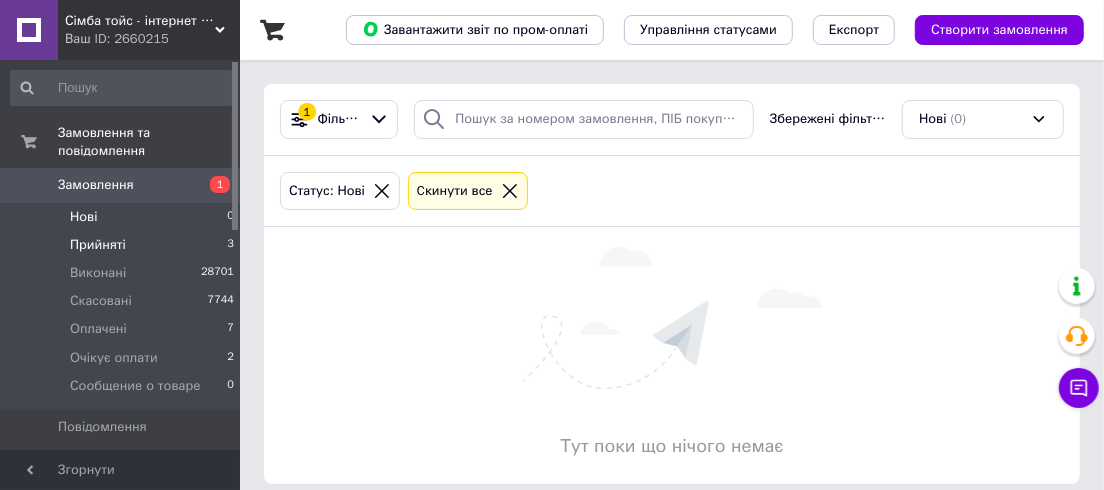 click on "Прийняті" at bounding box center [98, 245] 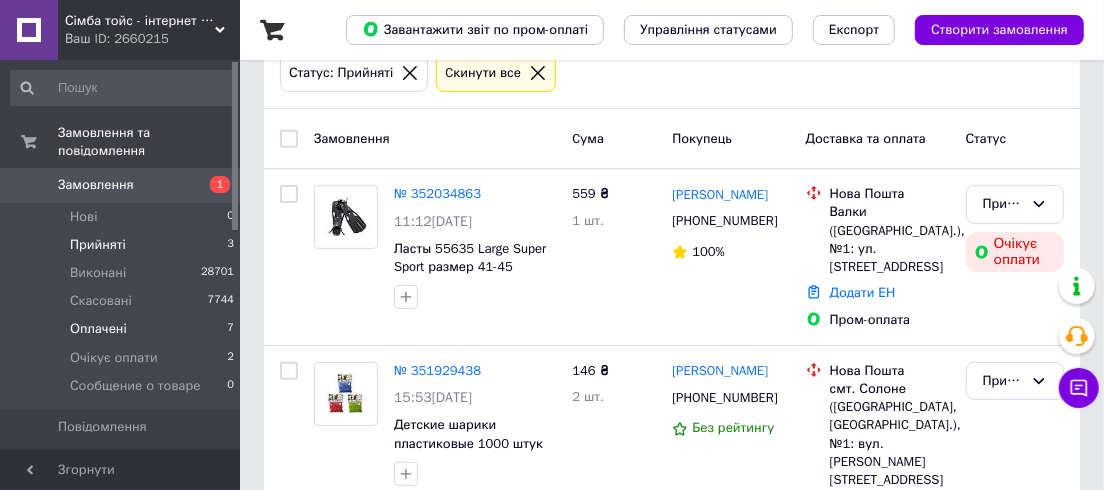 scroll, scrollTop: 90, scrollLeft: 0, axis: vertical 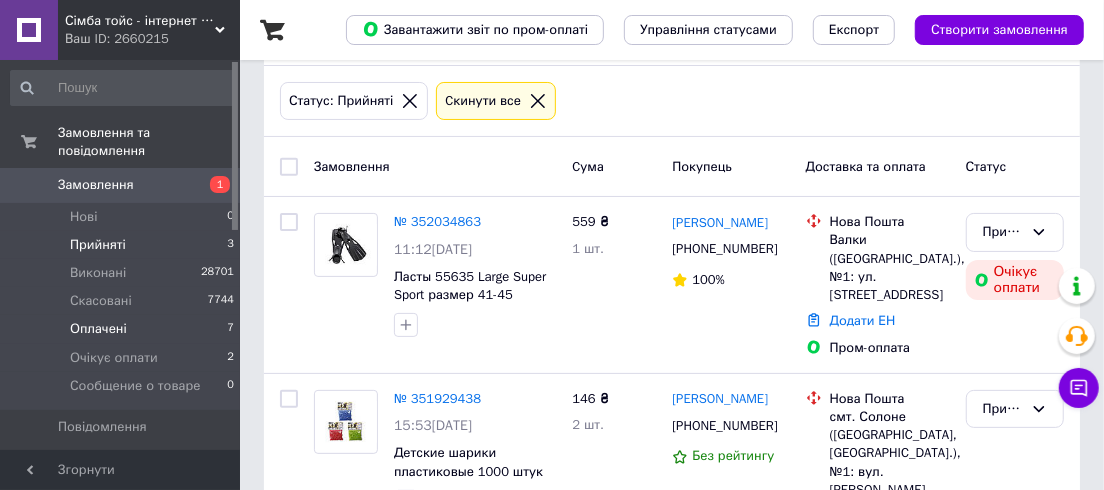 click on "Оплачені" at bounding box center (98, 329) 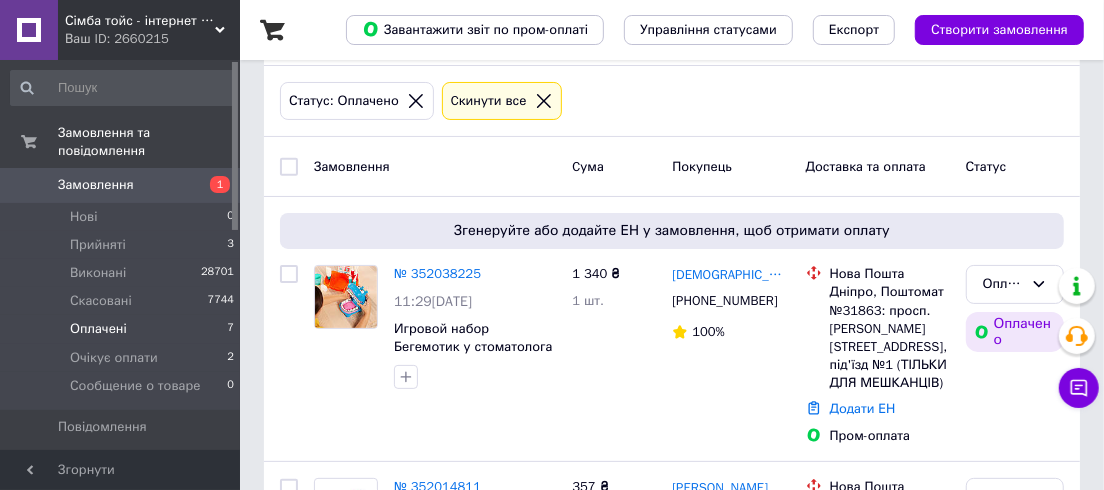 scroll, scrollTop: 0, scrollLeft: 0, axis: both 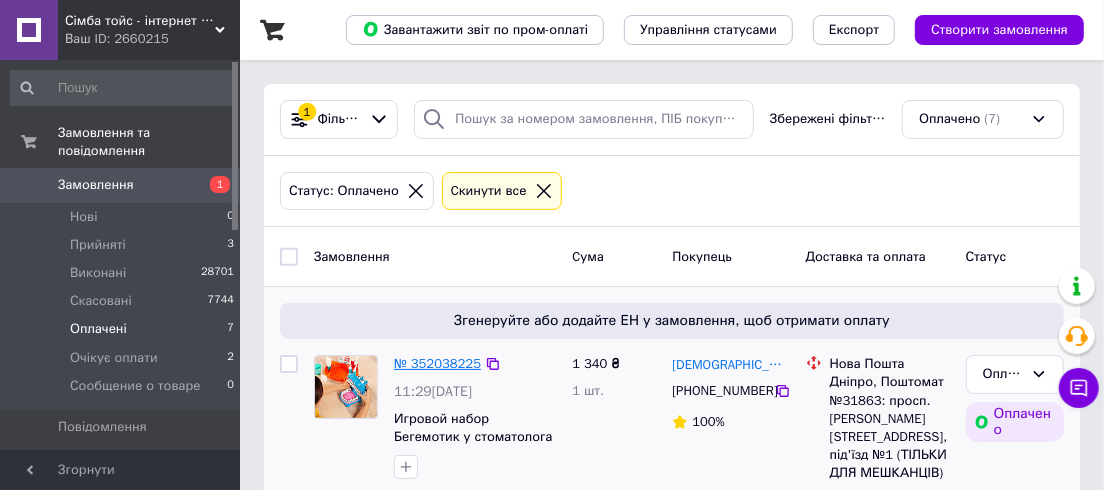 click on "№ 352038225" at bounding box center (437, 363) 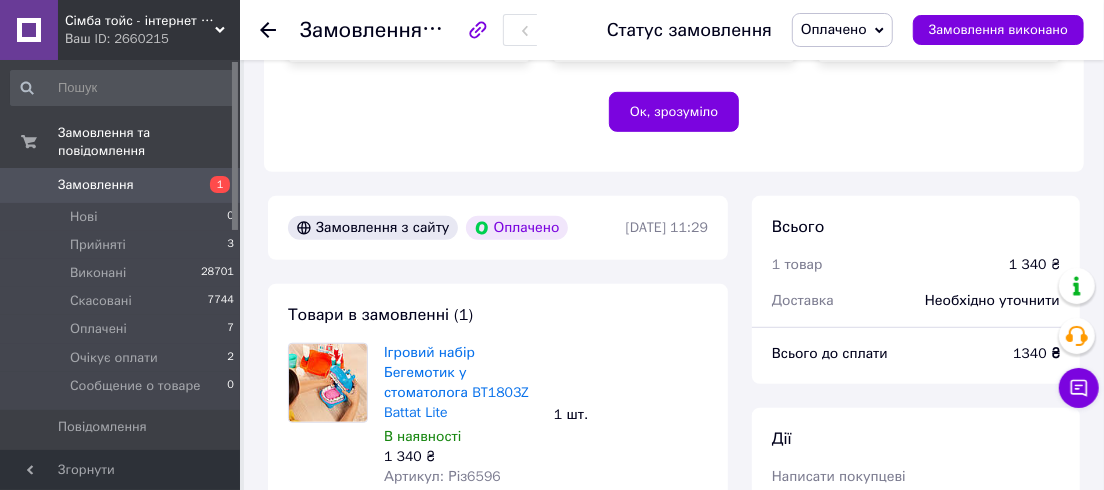 scroll, scrollTop: 636, scrollLeft: 0, axis: vertical 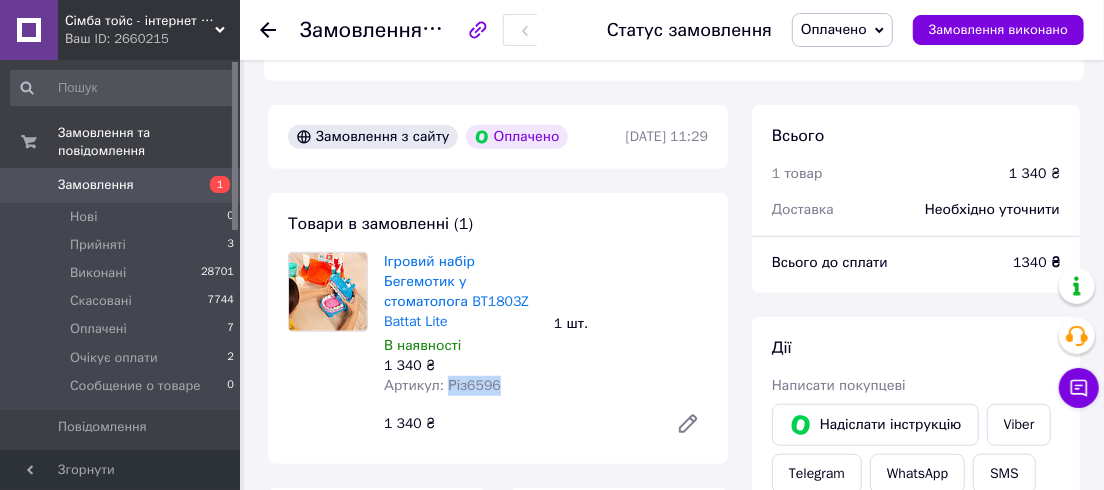 drag, startPoint x: 495, startPoint y: 372, endPoint x: 445, endPoint y: 370, distance: 50.039986 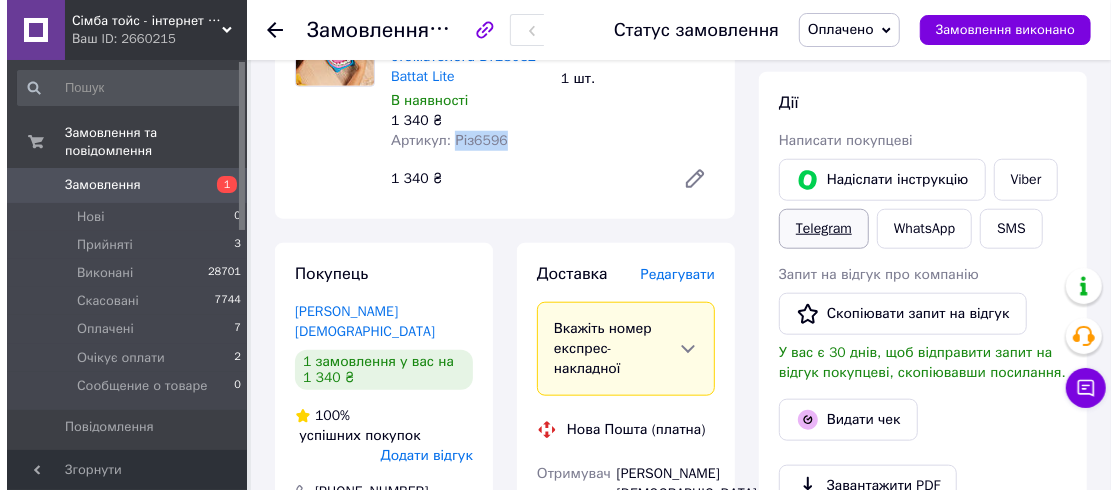 scroll, scrollTop: 909, scrollLeft: 0, axis: vertical 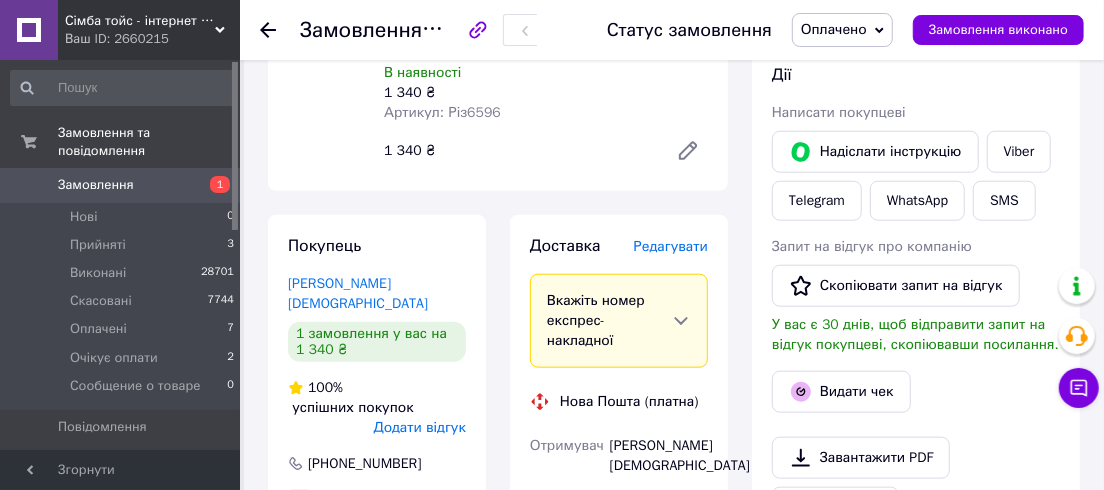 click on "Редагувати" at bounding box center [671, 246] 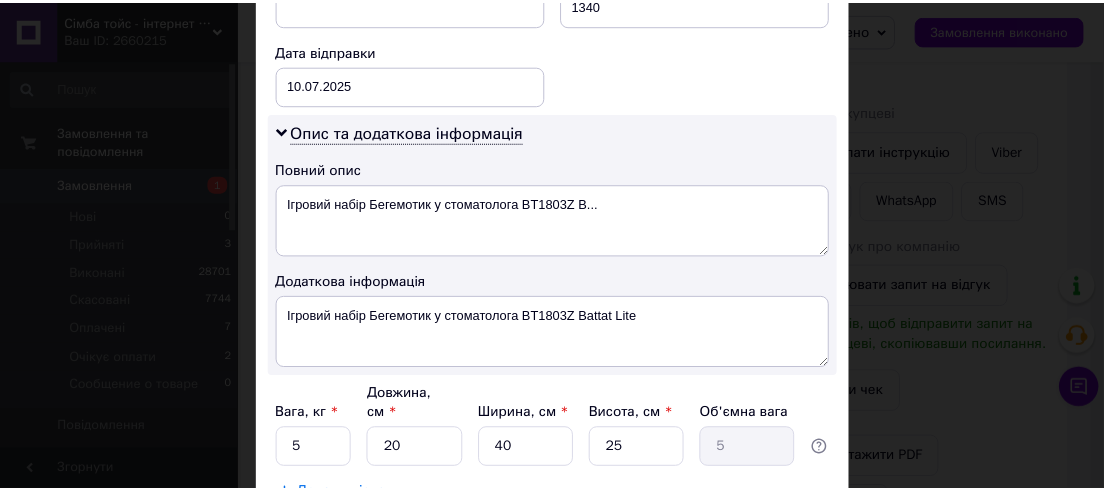 scroll, scrollTop: 1000, scrollLeft: 0, axis: vertical 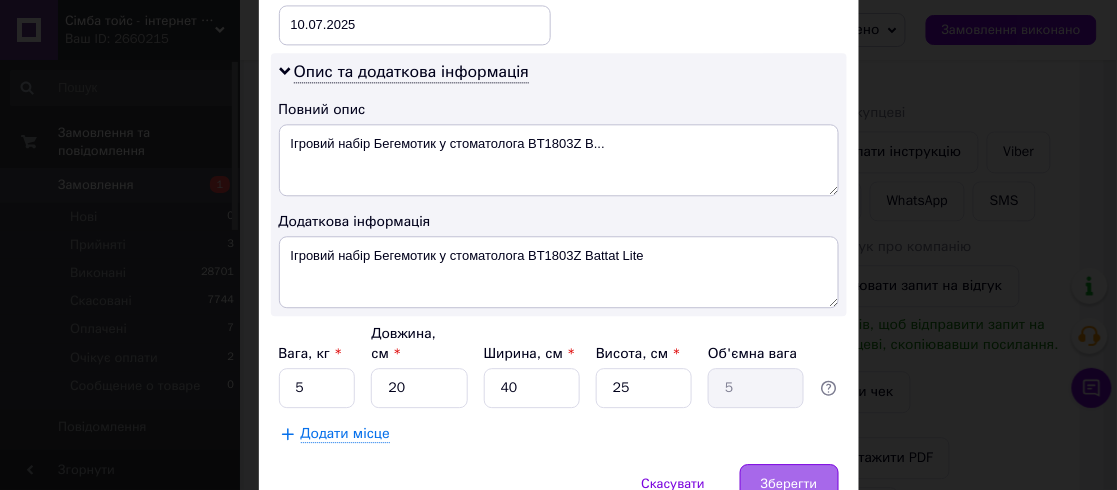 click on "Зберегти" at bounding box center (789, 484) 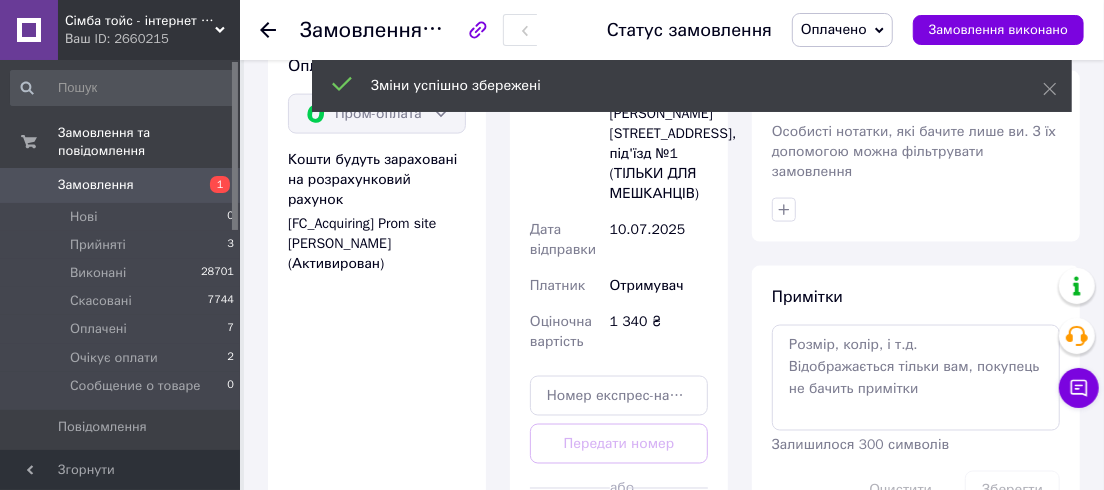 scroll, scrollTop: 1636, scrollLeft: 0, axis: vertical 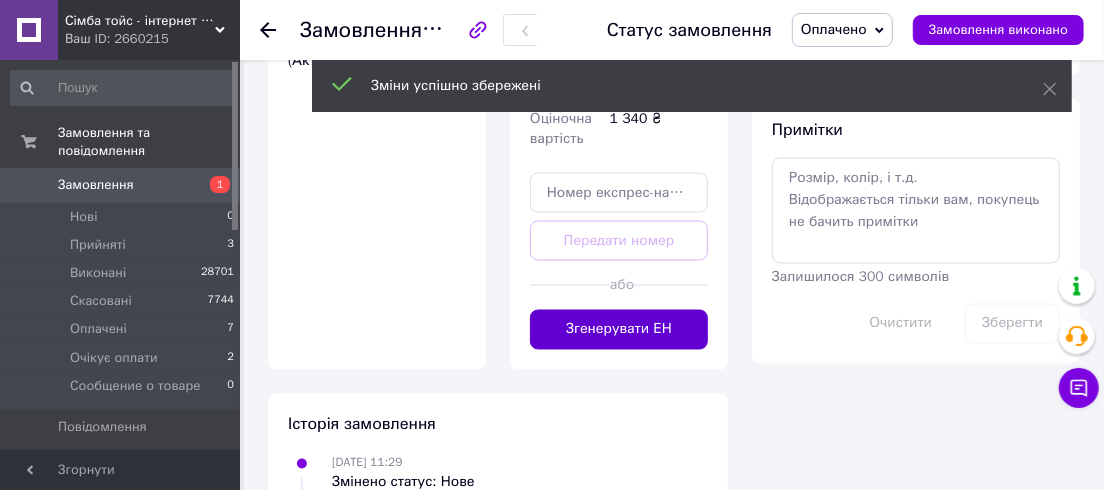 click on "Згенерувати ЕН" at bounding box center [619, 330] 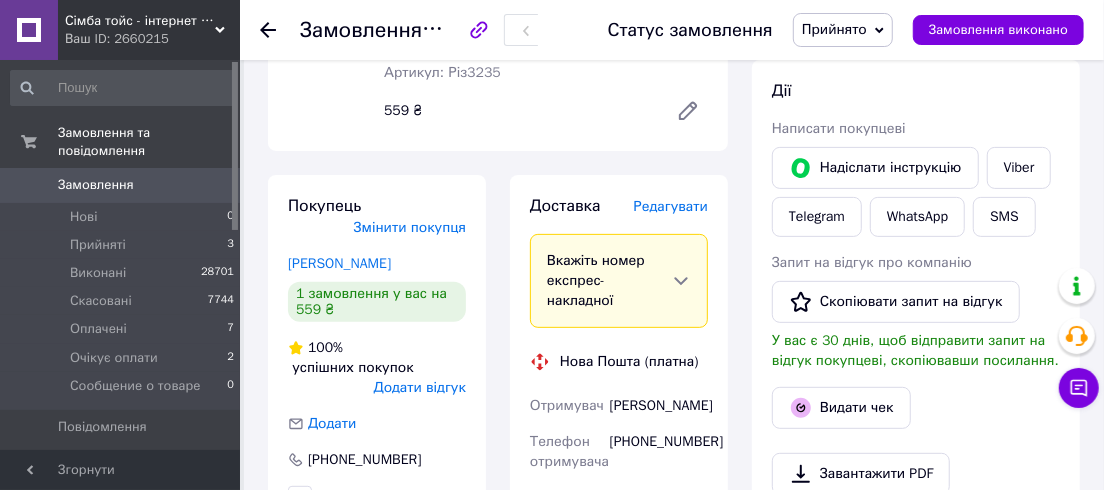 scroll, scrollTop: 363, scrollLeft: 0, axis: vertical 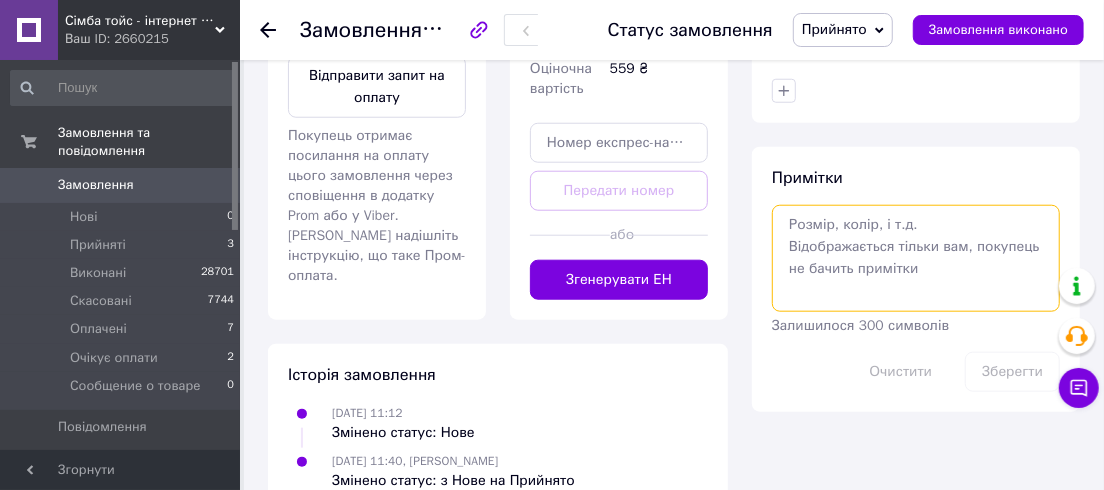 click at bounding box center (916, 258) 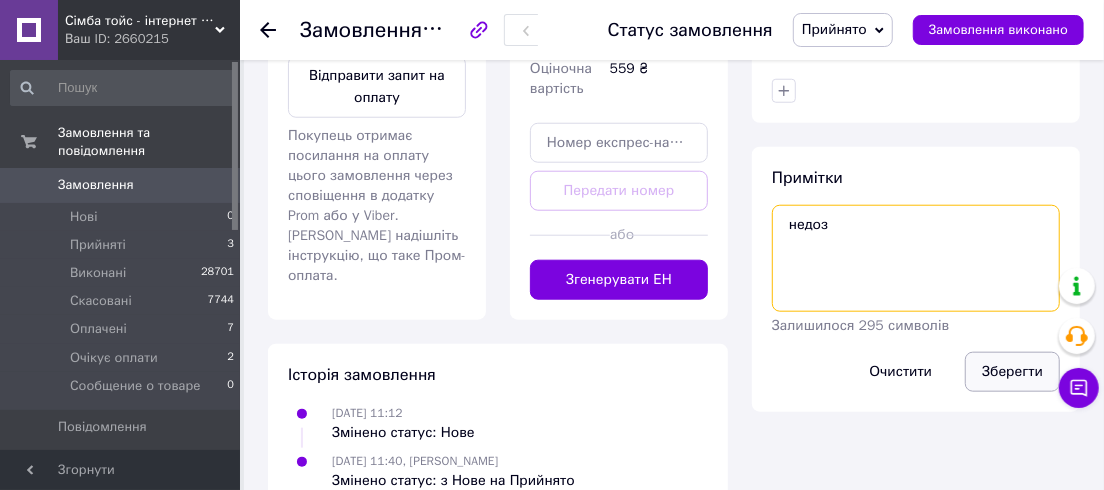 type on "недоз" 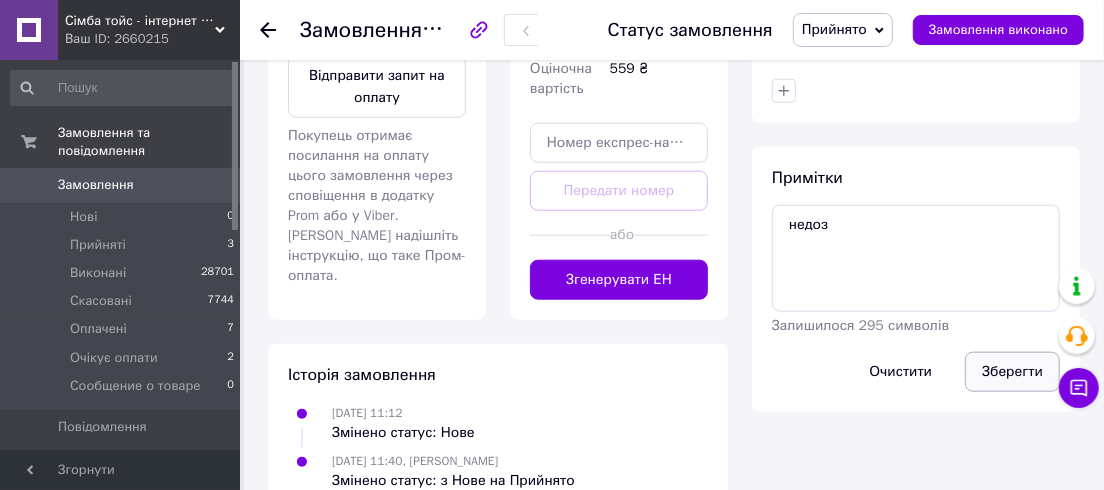click on "Зберегти" at bounding box center (1012, 372) 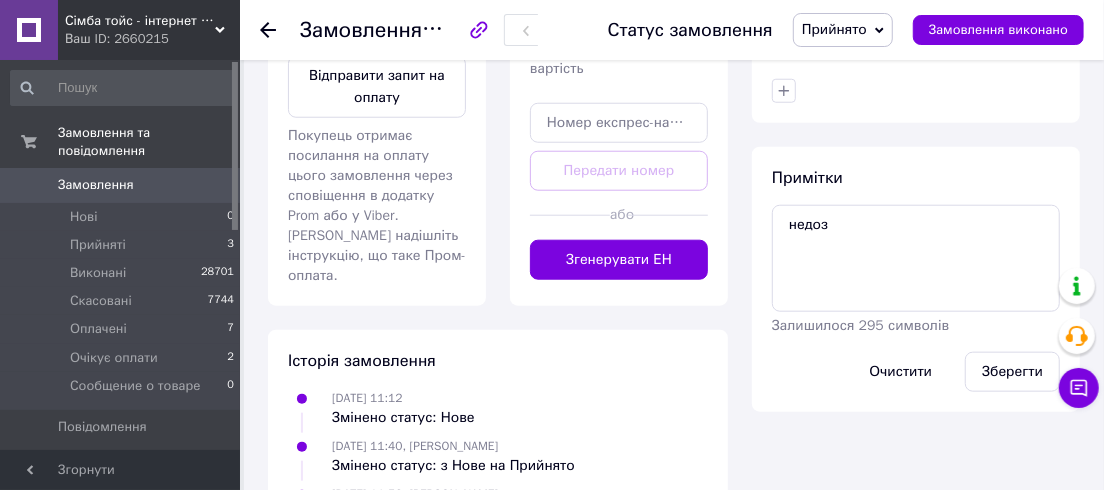 scroll, scrollTop: 545, scrollLeft: 0, axis: vertical 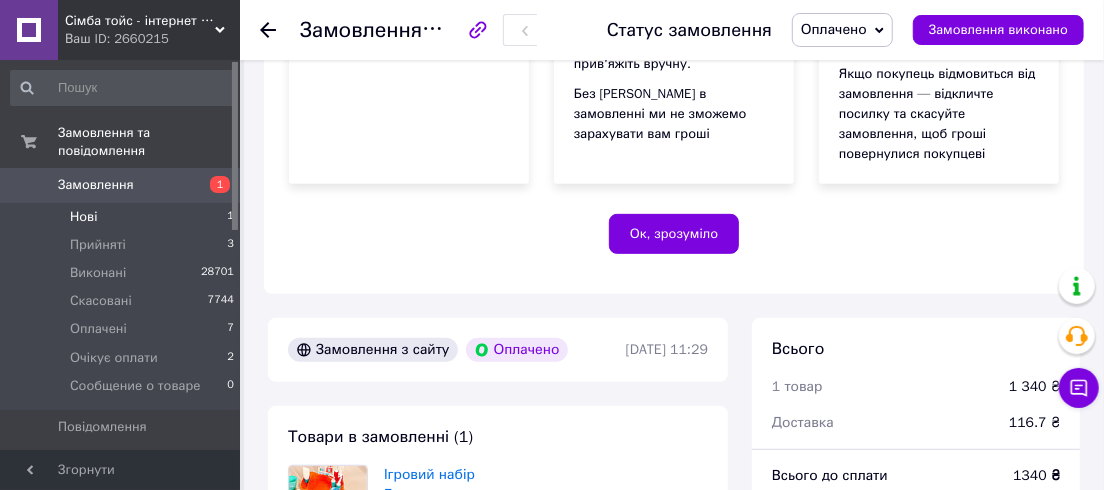click on "Нові" at bounding box center [83, 217] 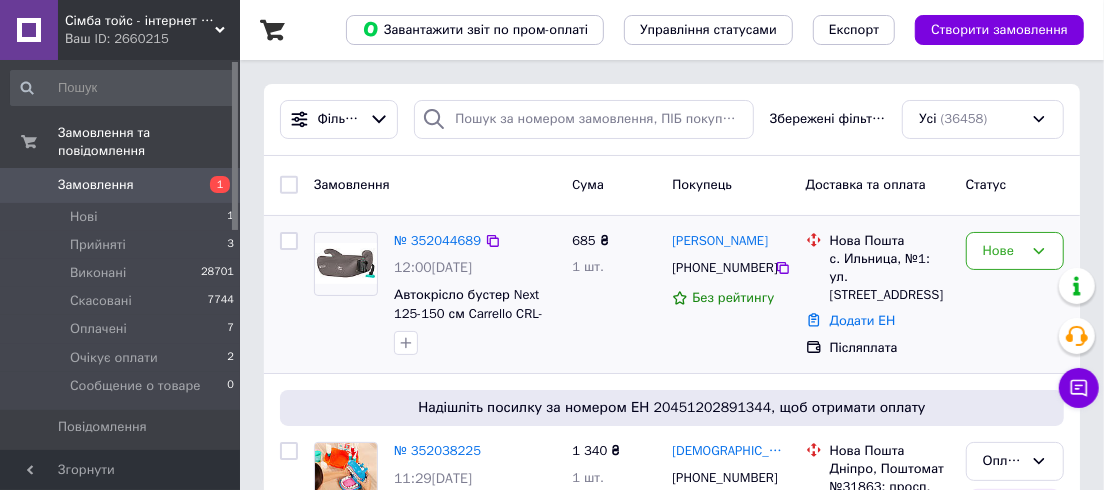 scroll, scrollTop: 182, scrollLeft: 0, axis: vertical 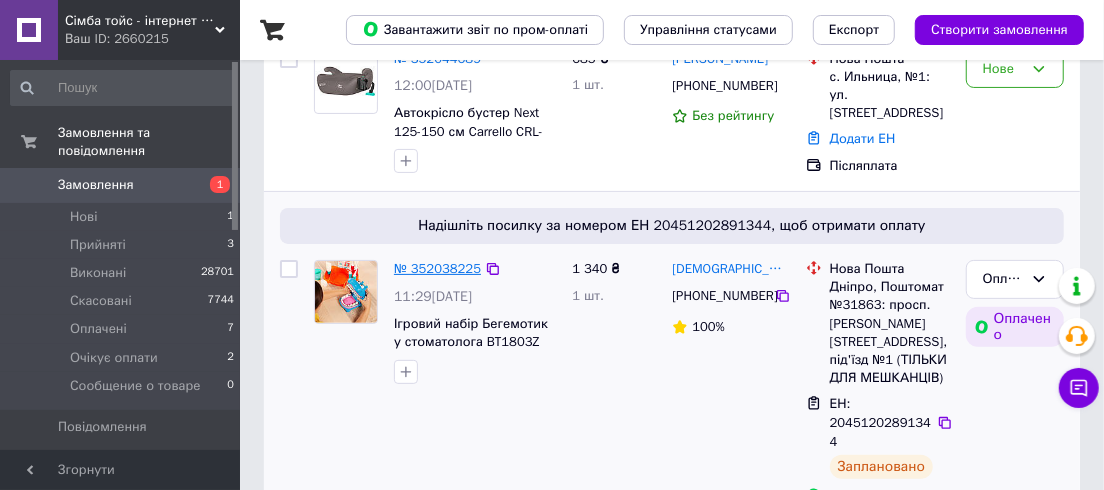 click on "№ 352038225" at bounding box center (437, 268) 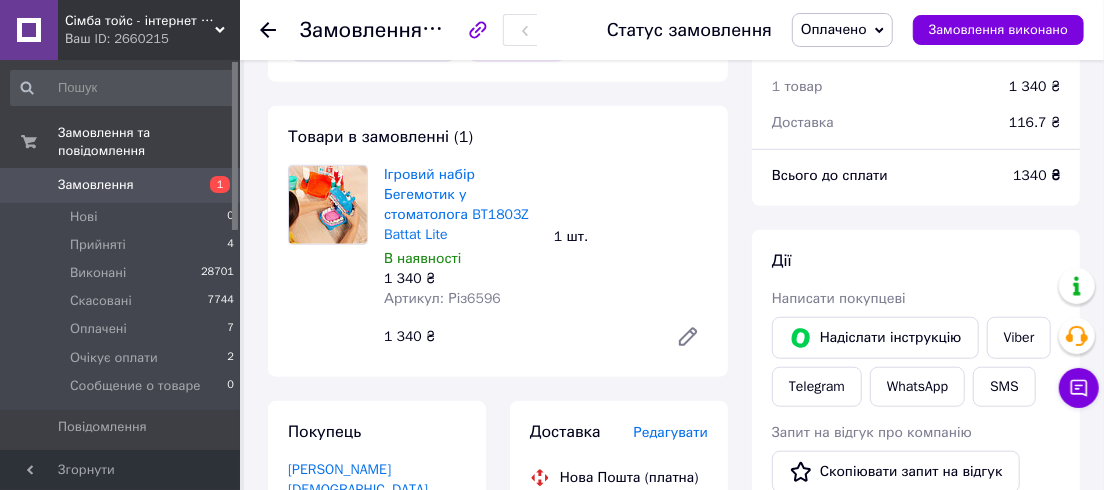 scroll, scrollTop: 636, scrollLeft: 0, axis: vertical 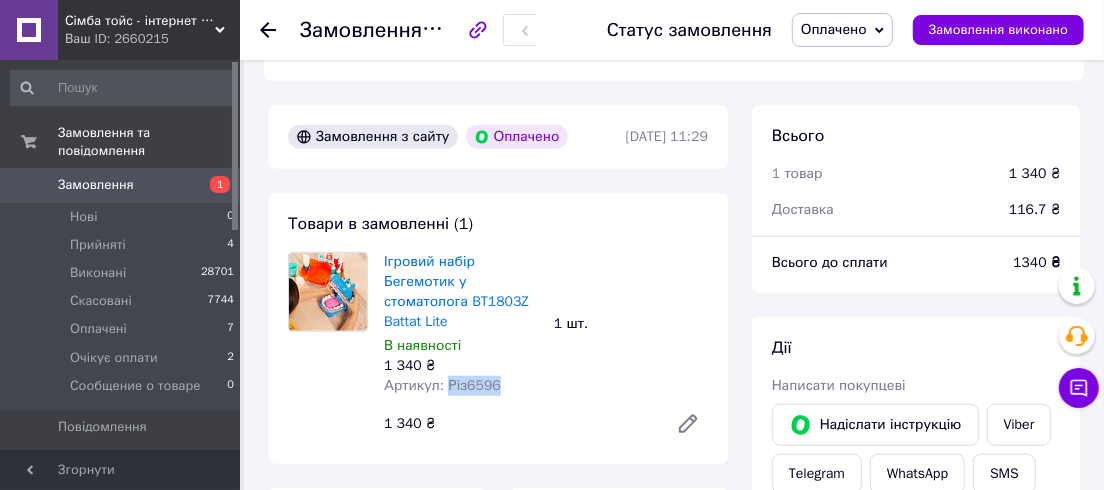 drag, startPoint x: 493, startPoint y: 371, endPoint x: 444, endPoint y: 368, distance: 49.09175 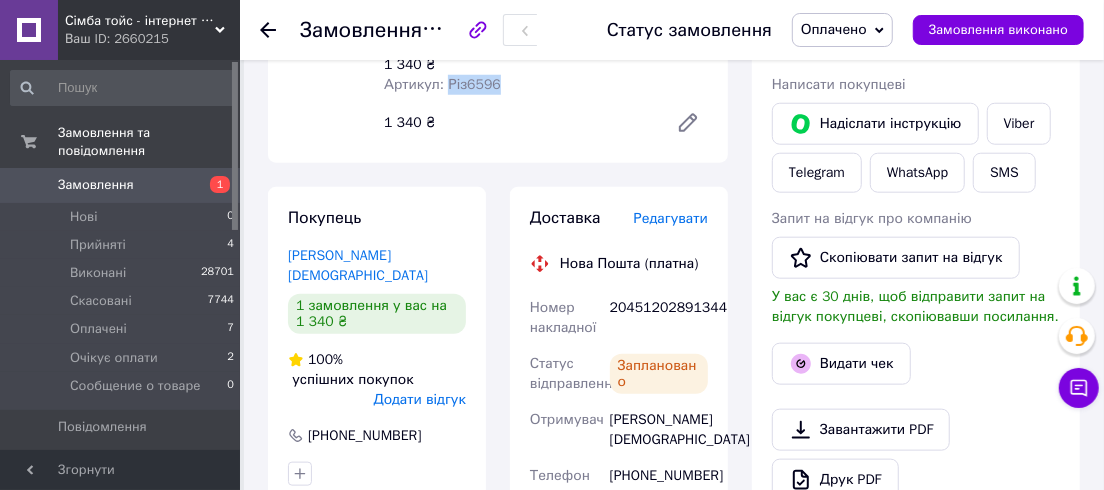 scroll, scrollTop: 818, scrollLeft: 0, axis: vertical 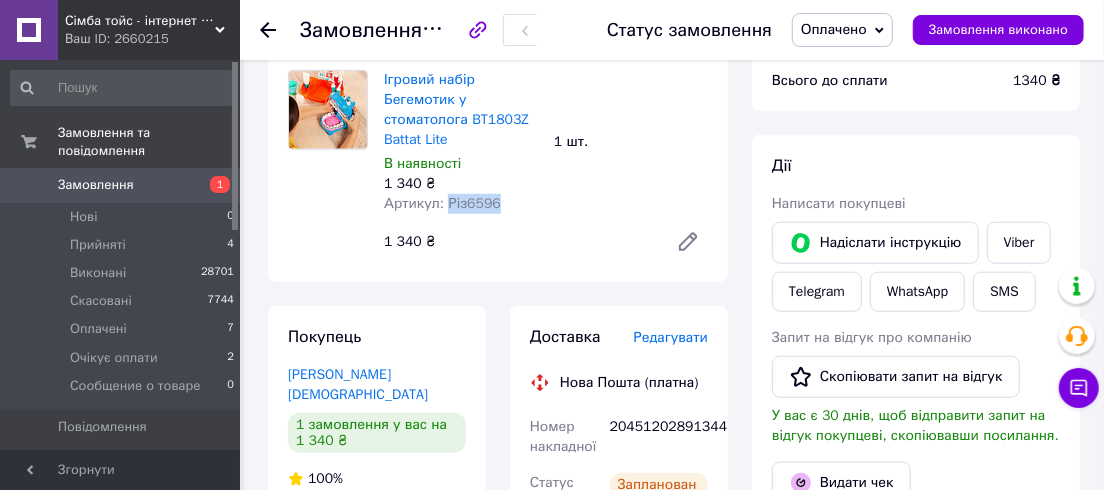 copy on "Різ6596" 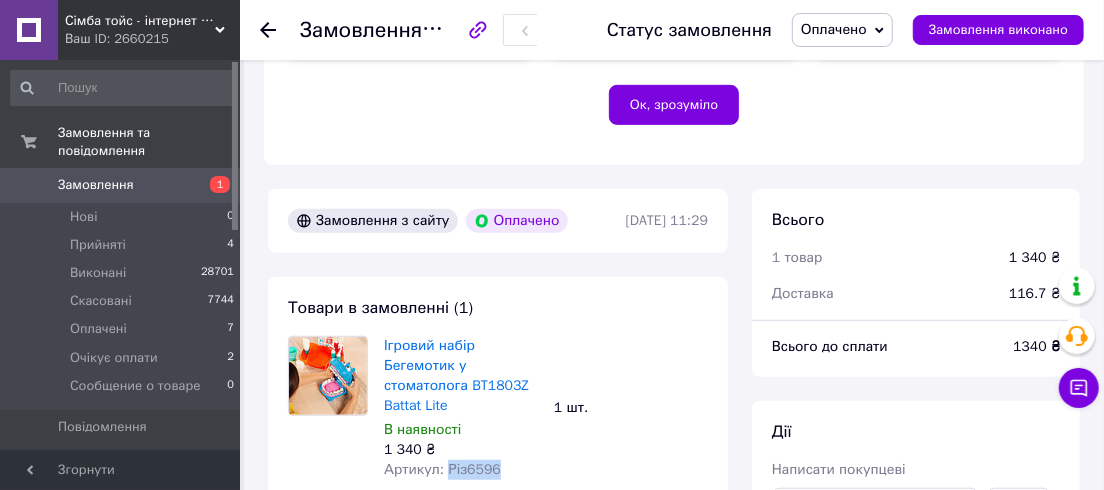 scroll, scrollTop: 545, scrollLeft: 0, axis: vertical 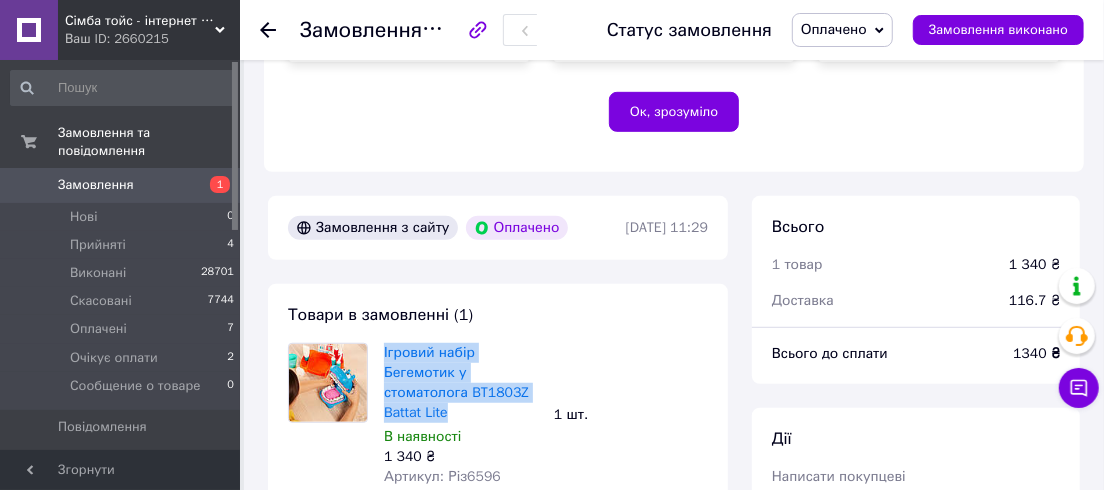 drag, startPoint x: 382, startPoint y: 318, endPoint x: 483, endPoint y: 386, distance: 121.75796 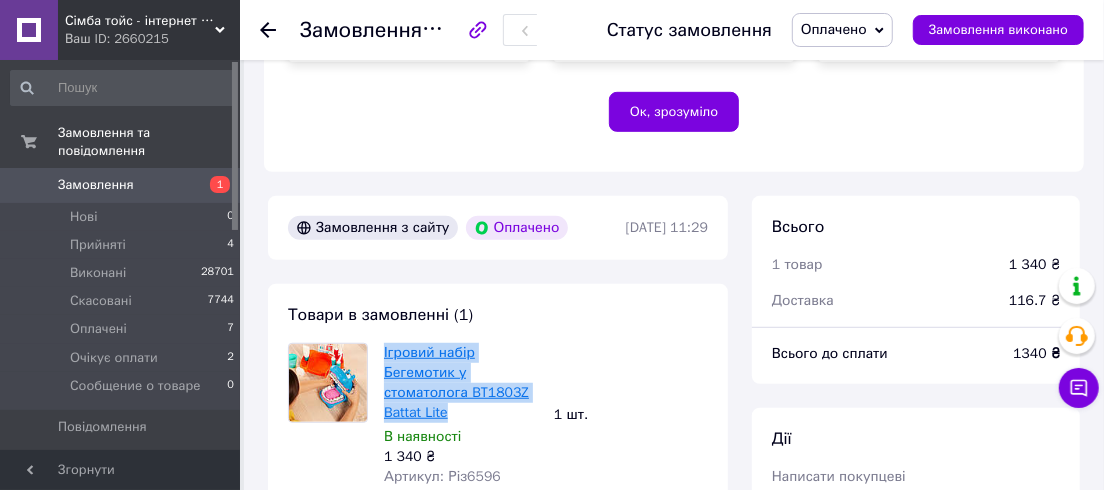copy on "Ігровий набір Бегемотик у стоматолога BT1803Z Battat Lite" 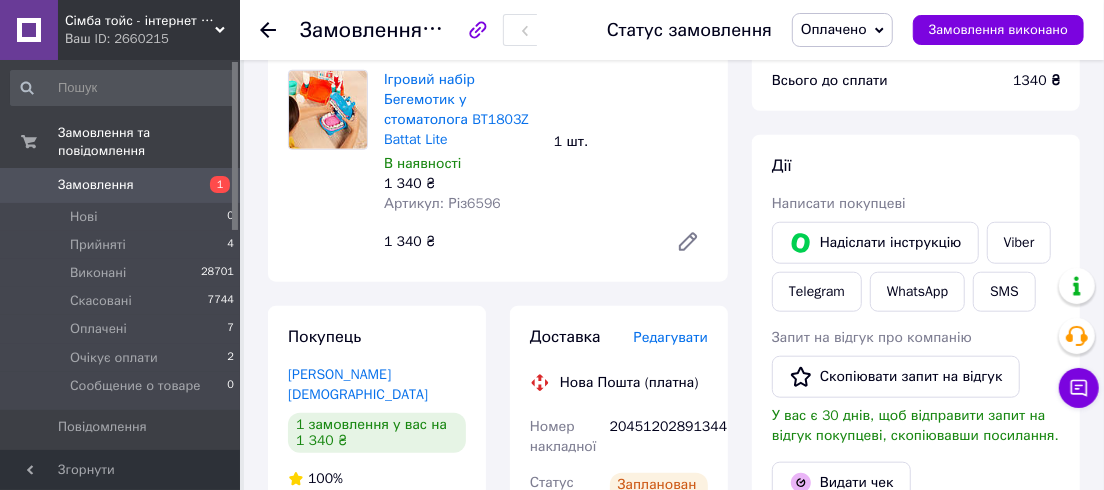click on "Редагувати" at bounding box center (671, 337) 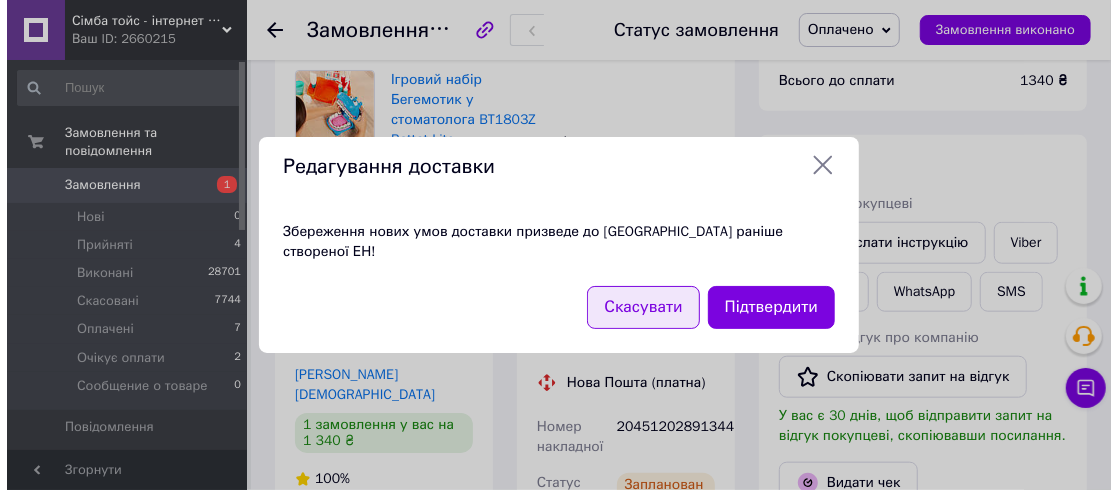 scroll, scrollTop: 797, scrollLeft: 0, axis: vertical 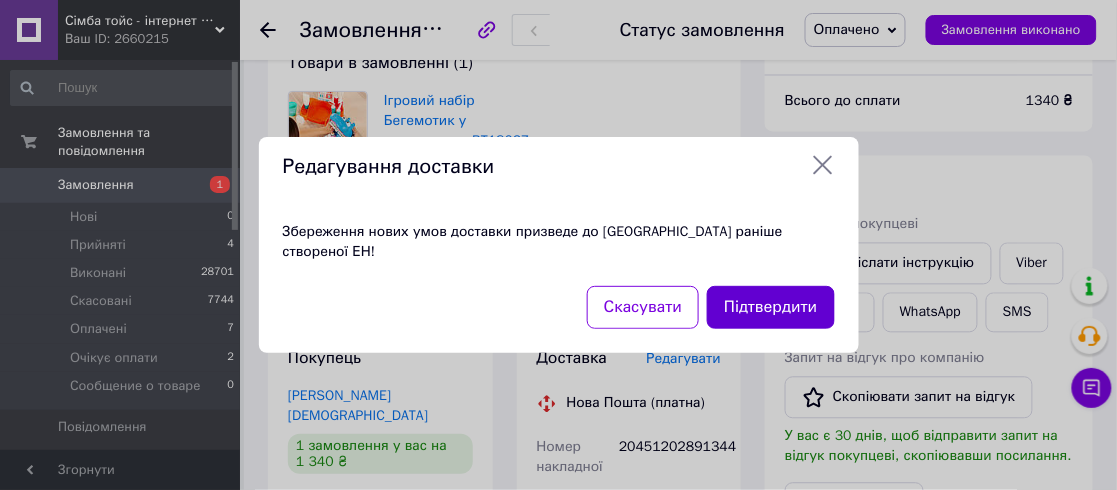 click on "Підтвердити" at bounding box center [770, 307] 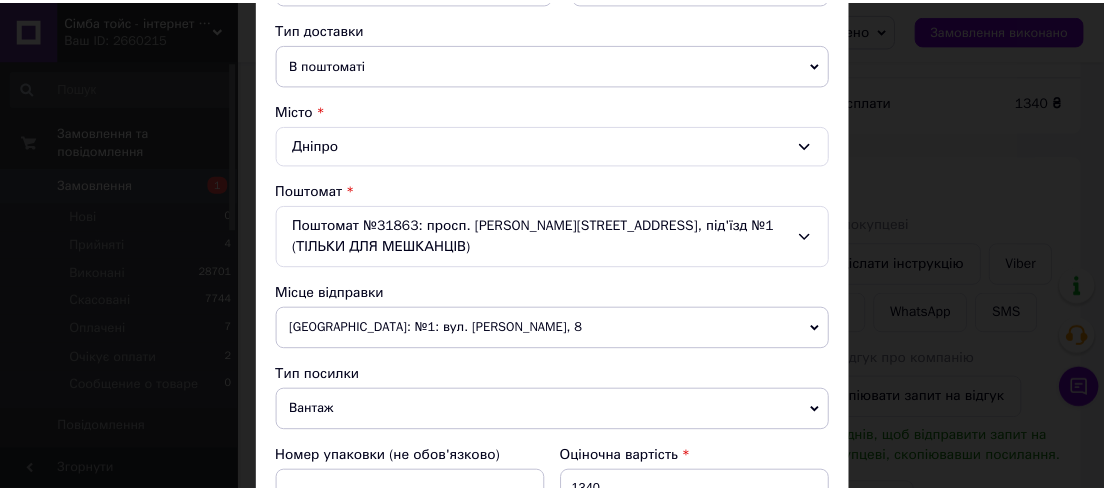 scroll, scrollTop: 636, scrollLeft: 0, axis: vertical 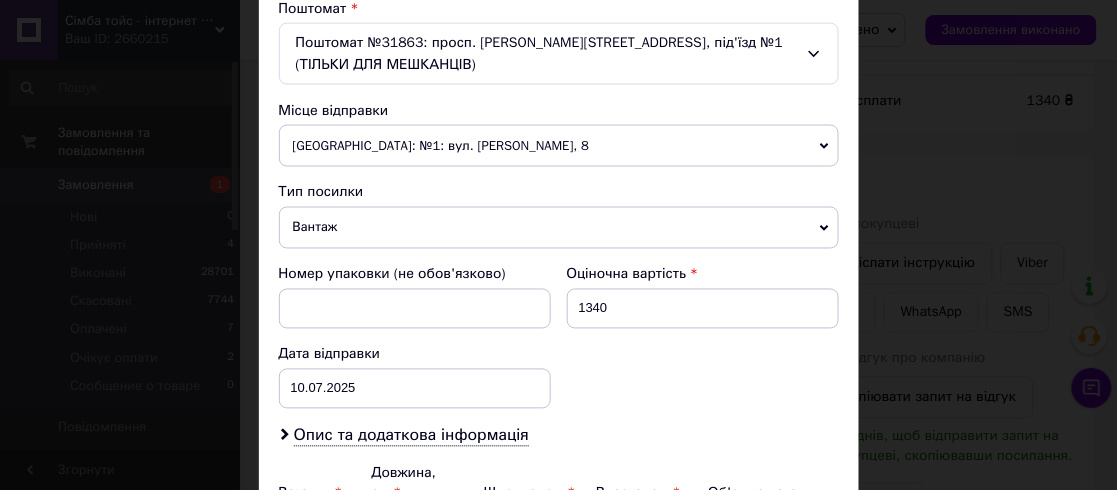 click on "× Редагування доставки Спосіб доставки Нова Пошта (платна) Платник Отримувач Відправник Прізвище отримувача Богменко Ім'я отримувача Алла По батькові отримувача Телефон отримувача +380671204946 Тип доставки В поштоматі У відділенні Кур'єром Місто Дніпро Поштомат Поштомат №31863: просп. Олександра Поля, 27д, під'їзд №1 (ТІЛЬКИ ДЛЯ МЕШКАНЦІВ) Місце відправки Івано-Франківськ: №1: вул. Максимовича, 8 Немає збігів. Спробуйте змінити умови пошуку Додати ще місце відправки Тип посилки Вантаж Документи Номер упаковки (не обов'язково) Оціночна вартість 1340 Дата відправки" at bounding box center [558, 245] 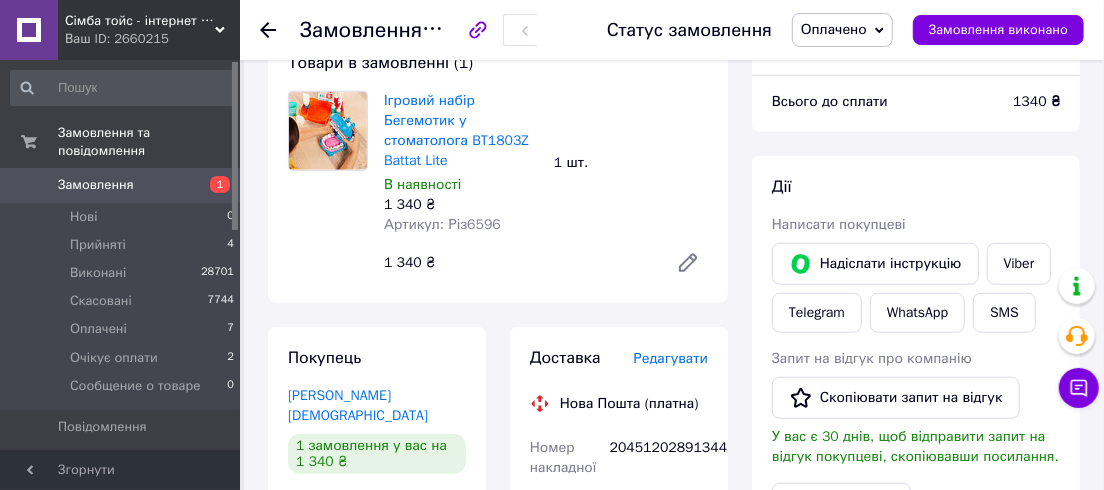 click on "Редагувати" at bounding box center [671, 358] 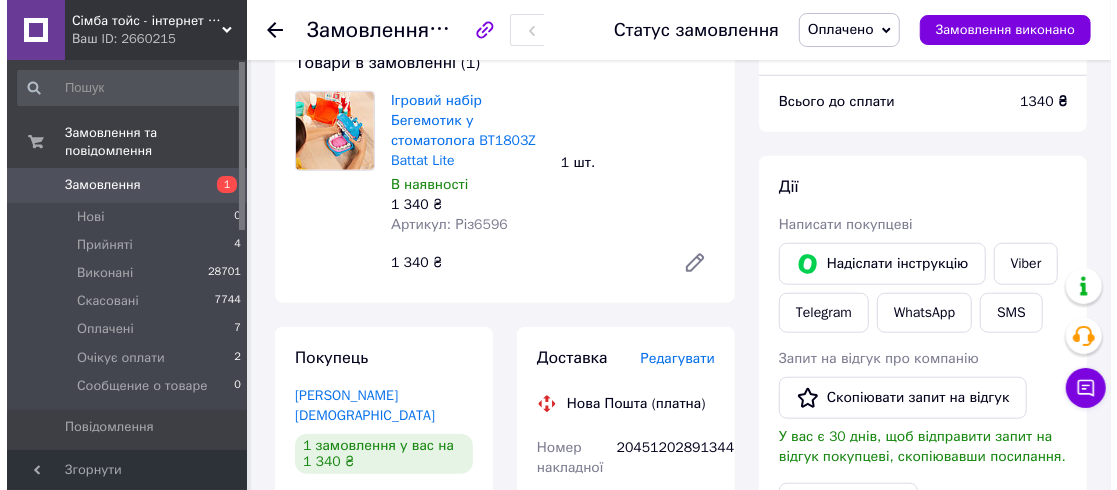 scroll, scrollTop: 777, scrollLeft: 0, axis: vertical 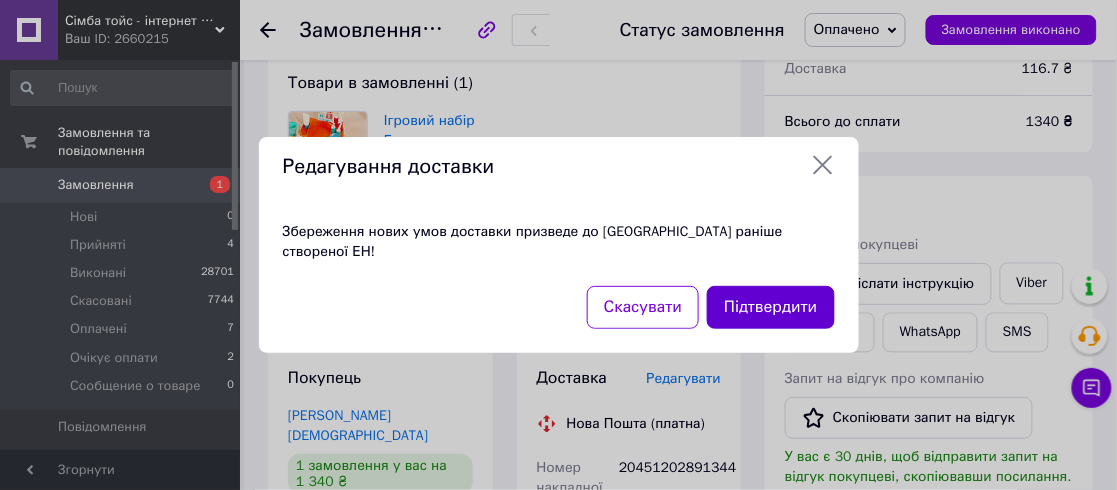 click on "Підтвердити" at bounding box center [770, 307] 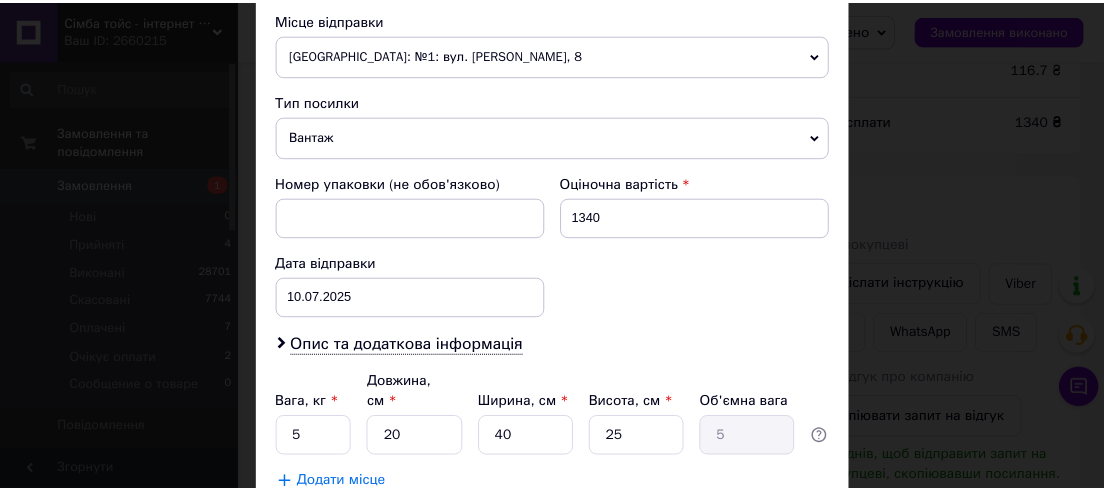 scroll, scrollTop: 818, scrollLeft: 0, axis: vertical 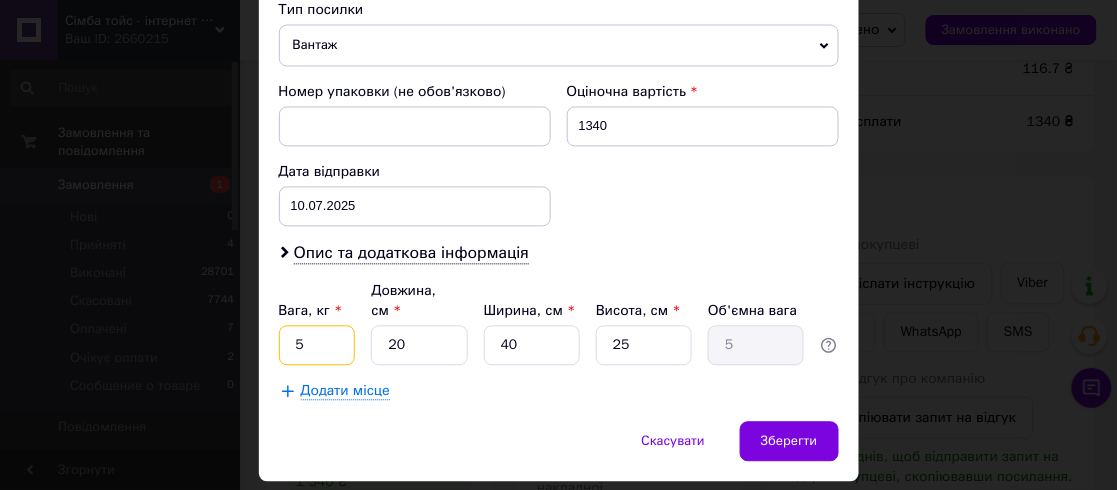 click on "5" at bounding box center [317, 346] 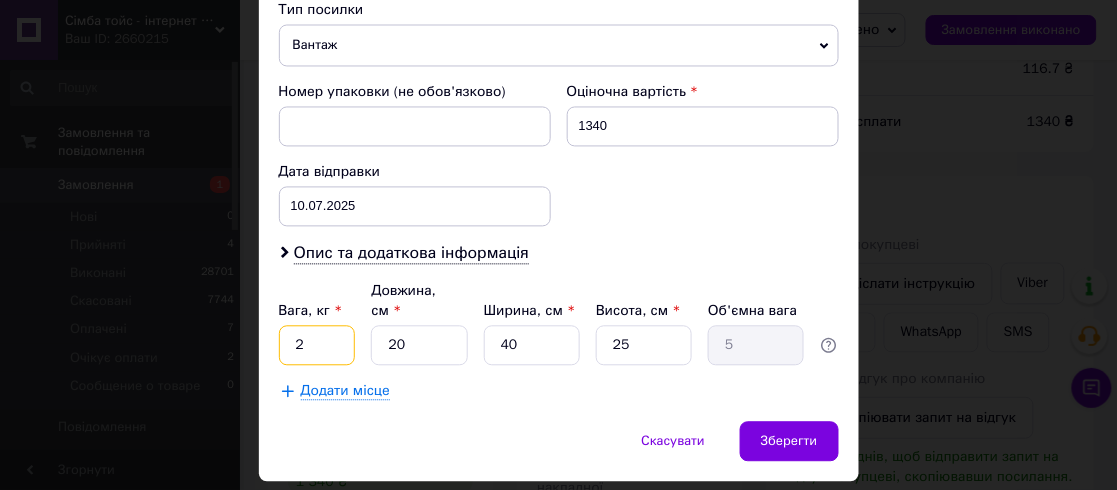type on "2" 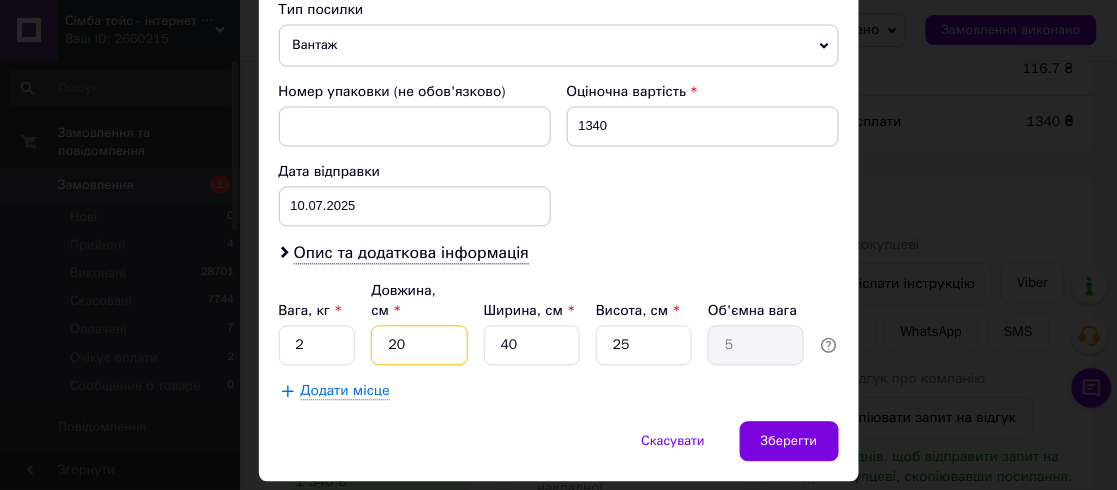 click on "20" at bounding box center [419, 346] 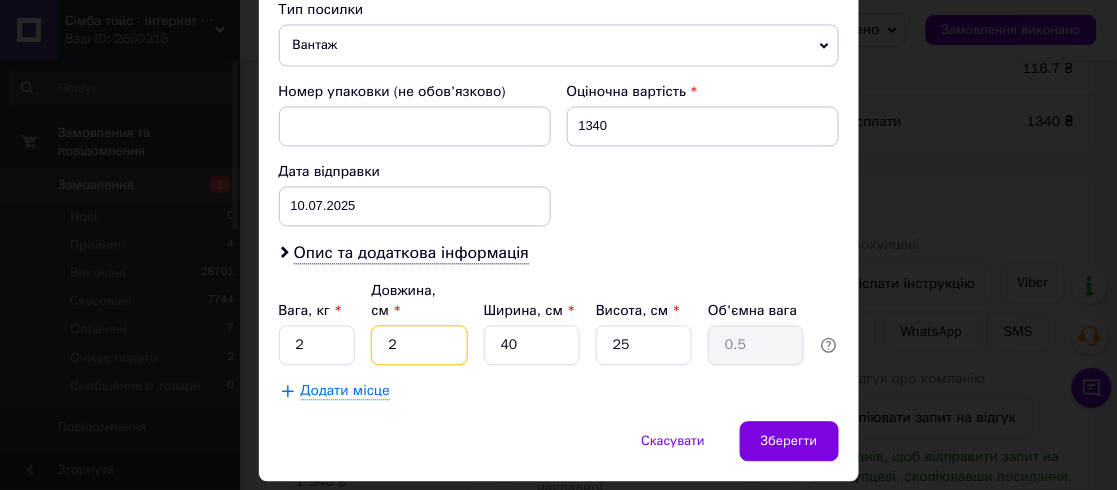 type on "25" 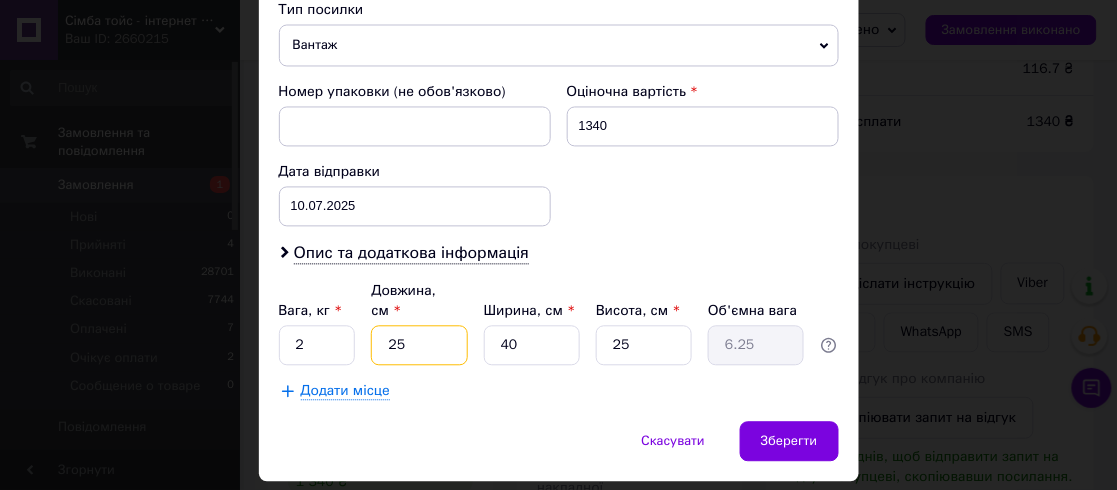 type on "25" 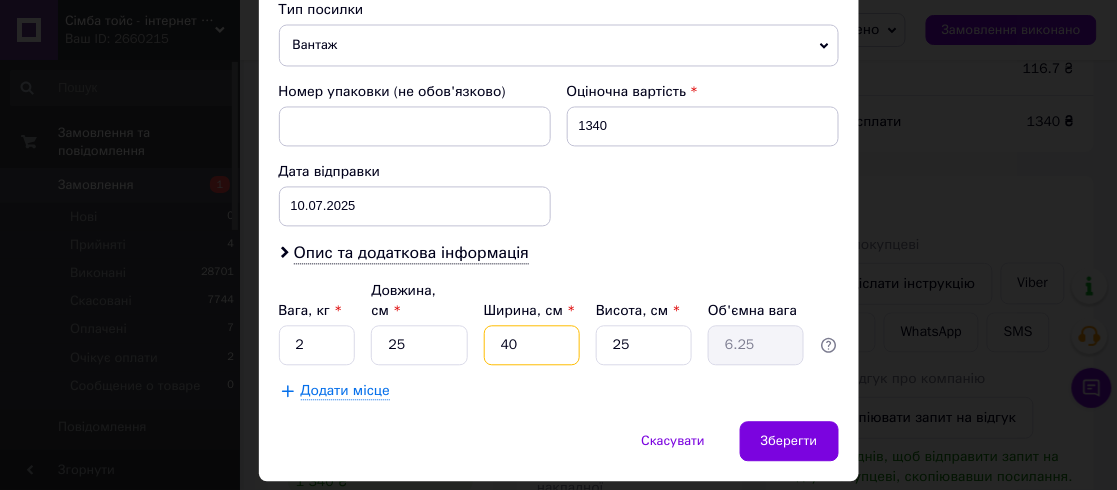 type on "2" 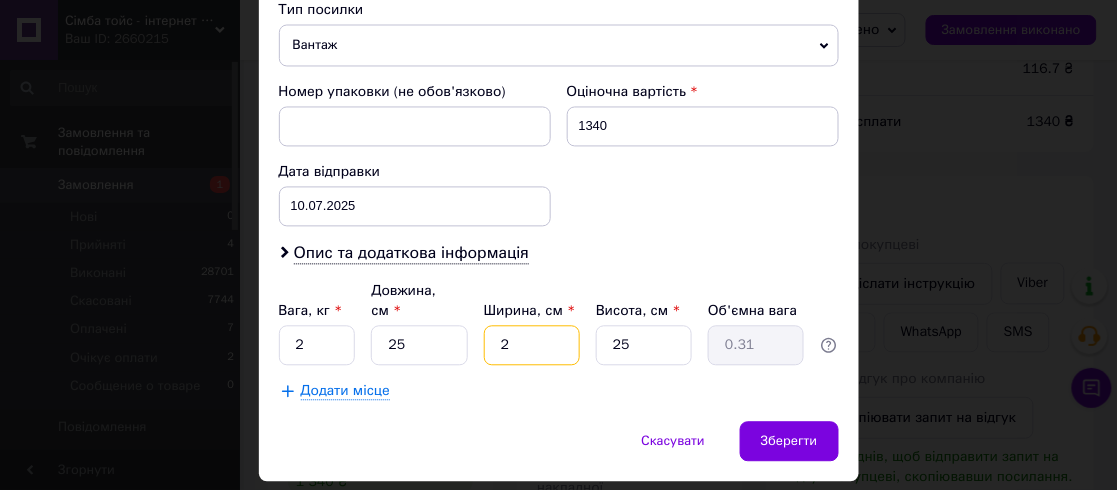 type on "20" 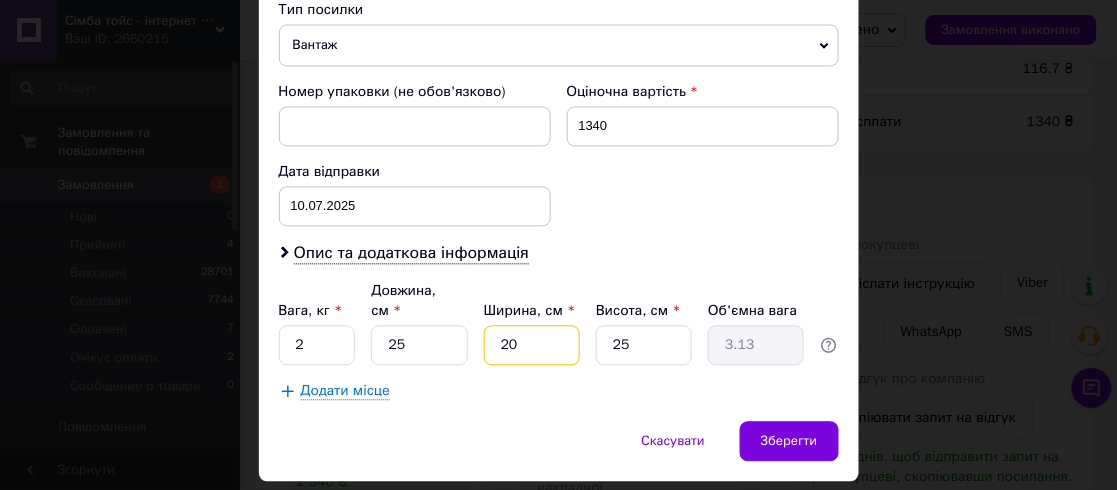 type on "20" 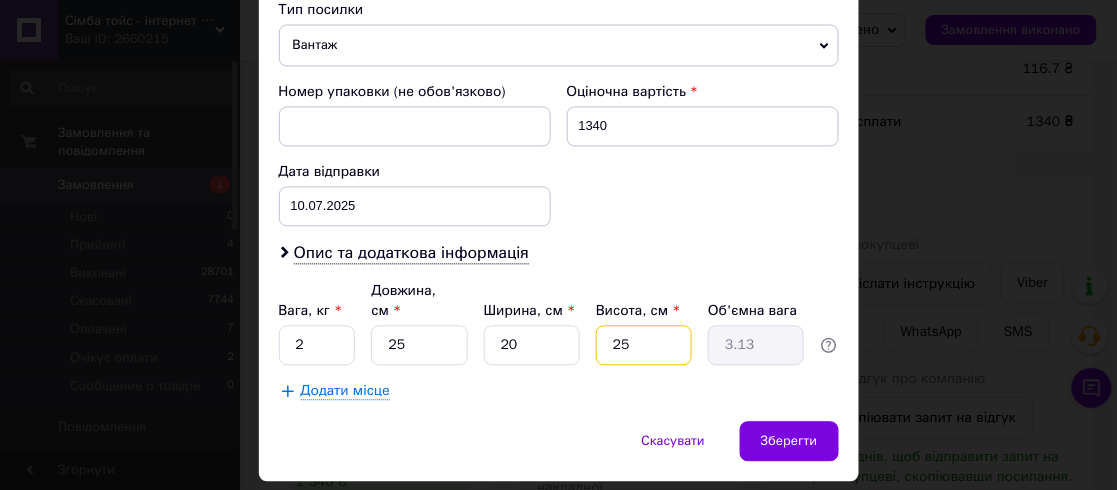type on "1" 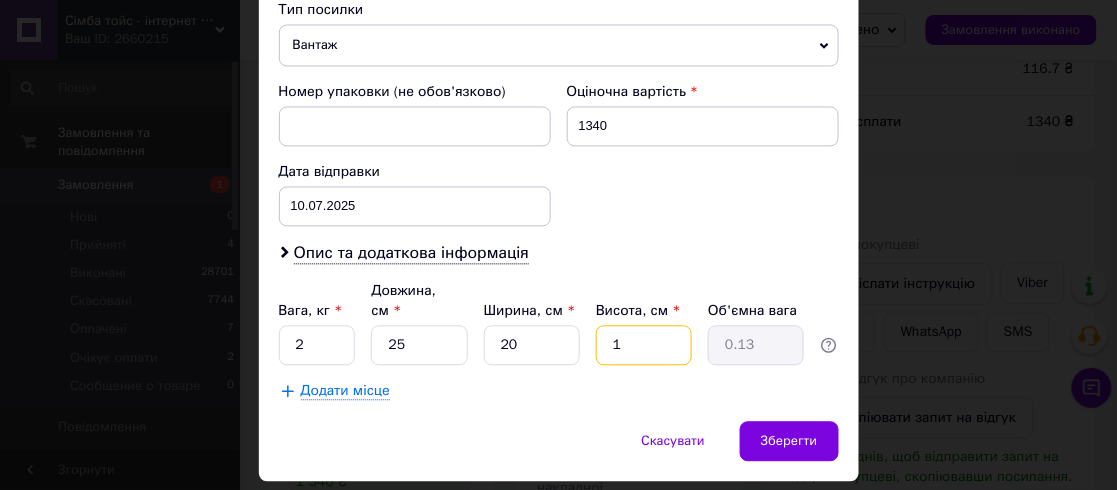 type on "15" 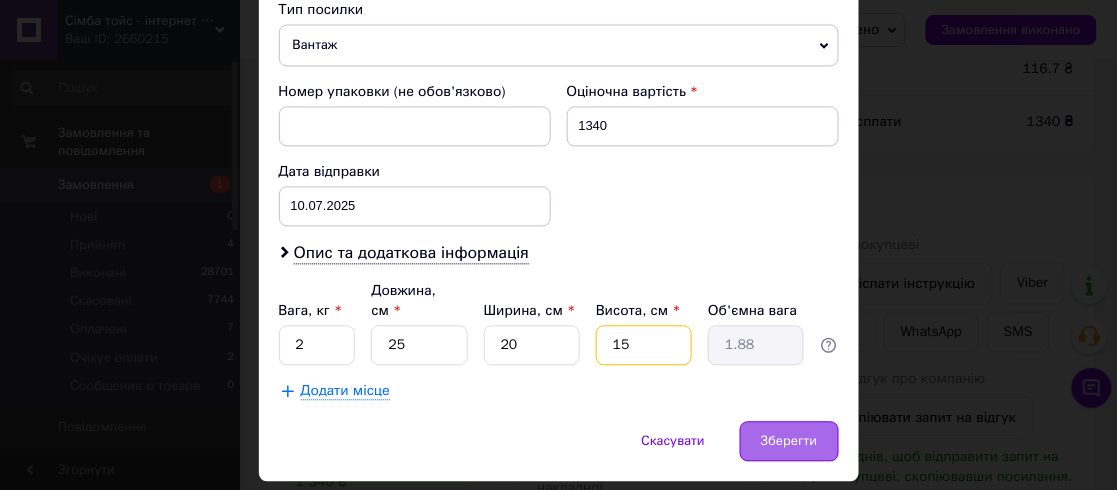 type on "15" 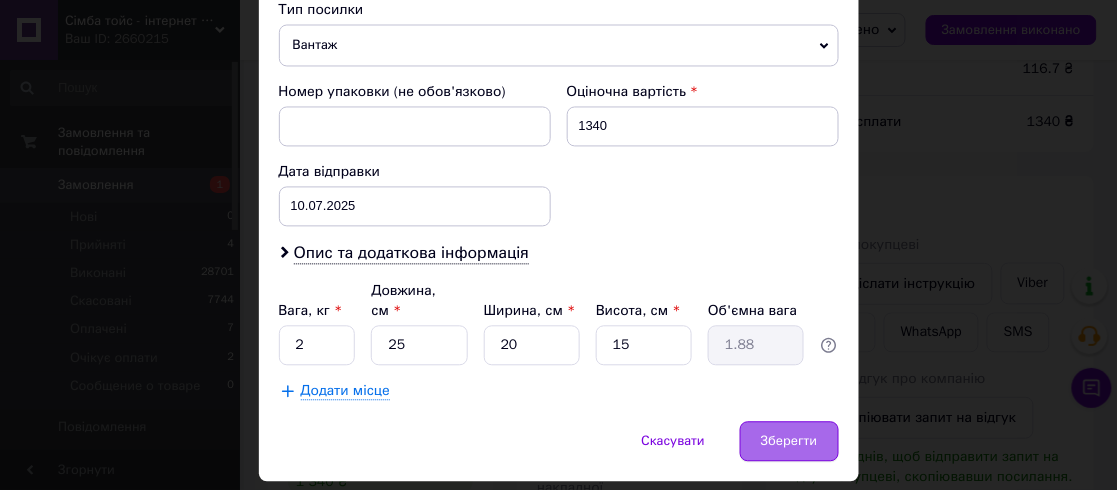 click on "Зберегти" at bounding box center (789, 442) 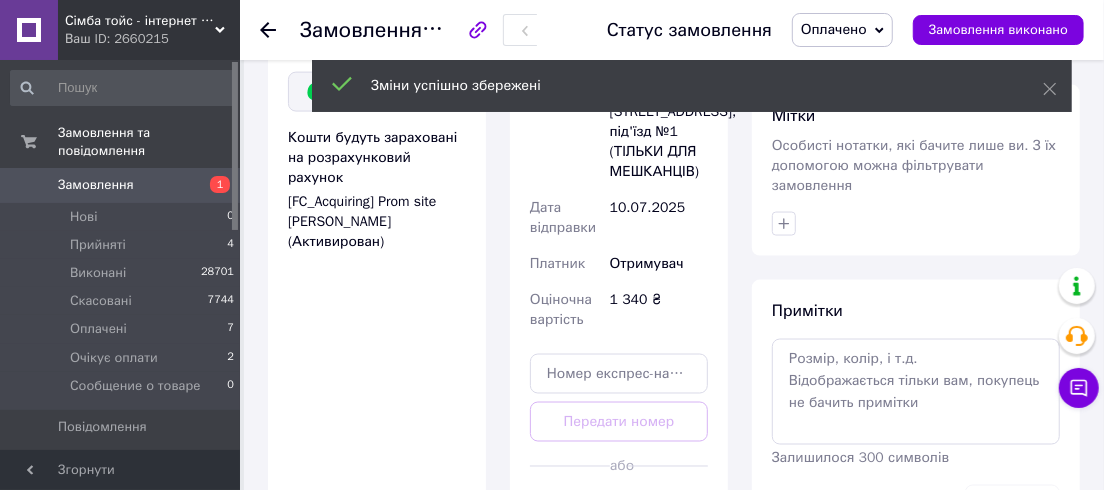 scroll, scrollTop: 1505, scrollLeft: 0, axis: vertical 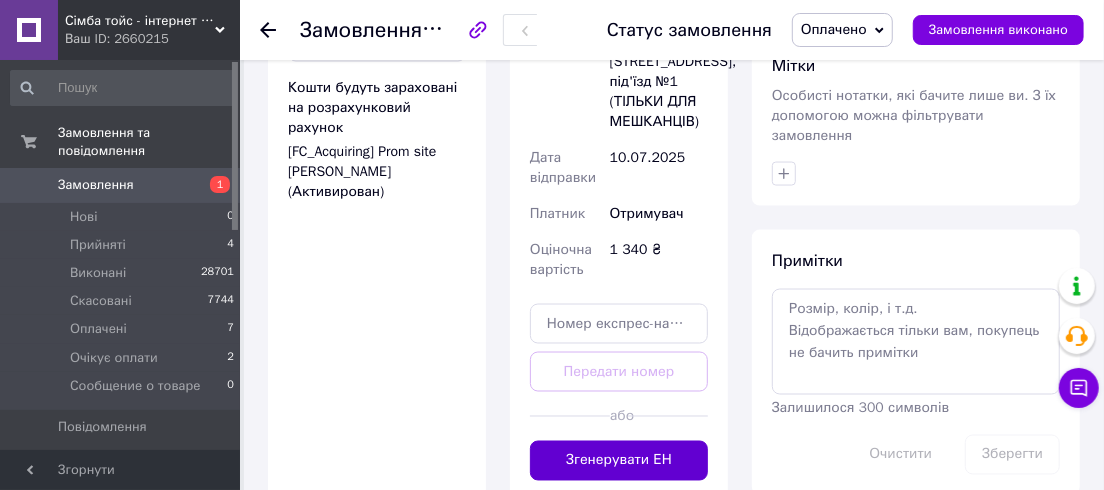 click on "Згенерувати ЕН" at bounding box center [619, 461] 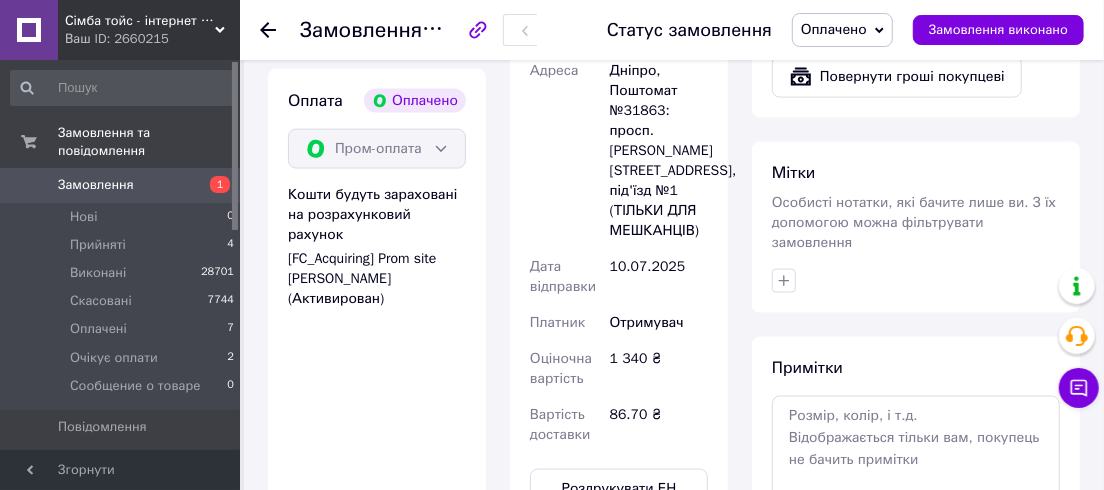 scroll, scrollTop: 1232, scrollLeft: 0, axis: vertical 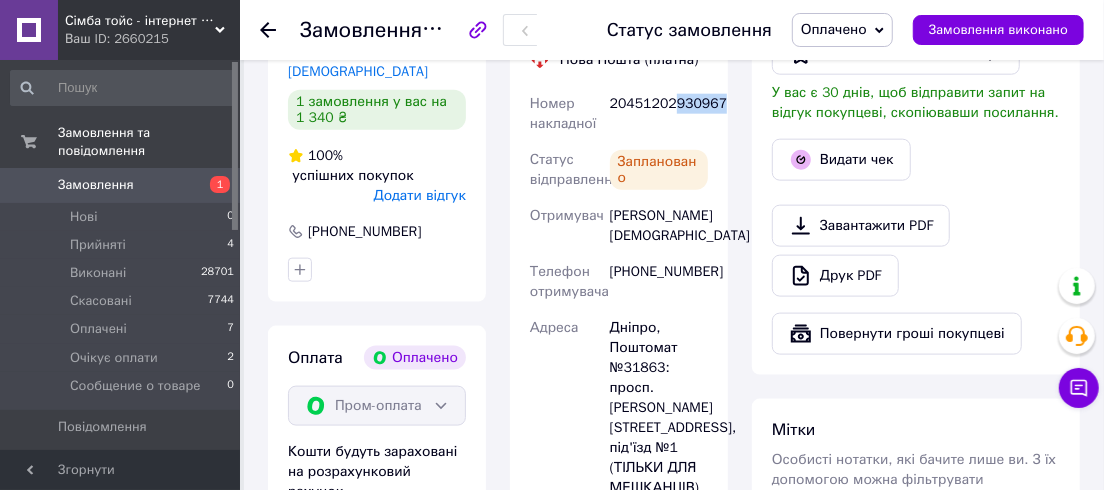 drag, startPoint x: 670, startPoint y: 85, endPoint x: 737, endPoint y: 80, distance: 67.18631 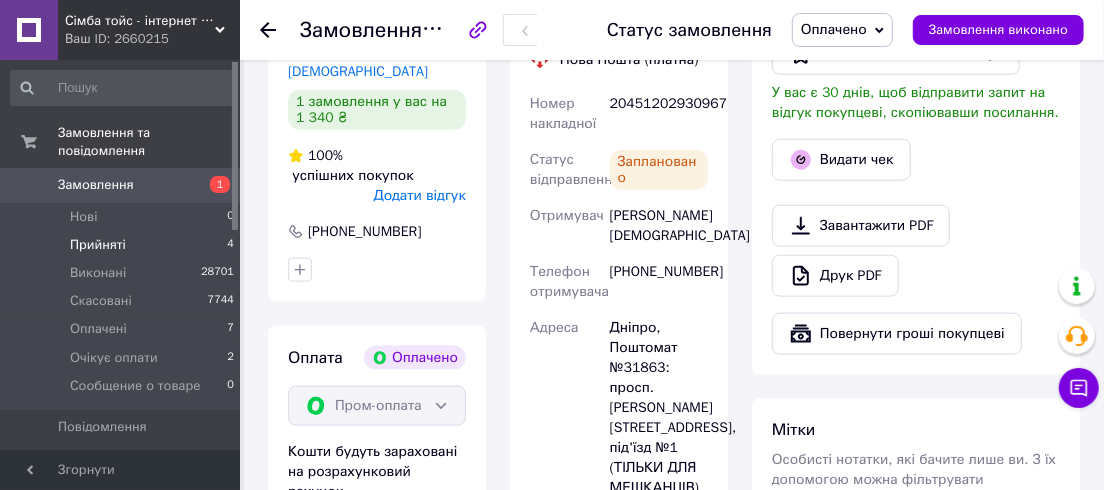 click on "Прийняті" at bounding box center (98, 245) 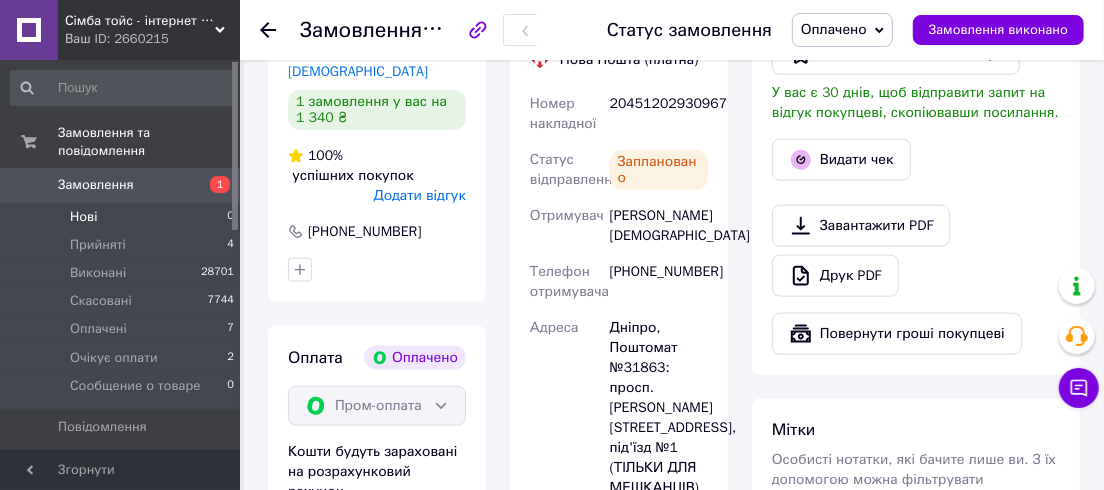 scroll, scrollTop: 0, scrollLeft: 0, axis: both 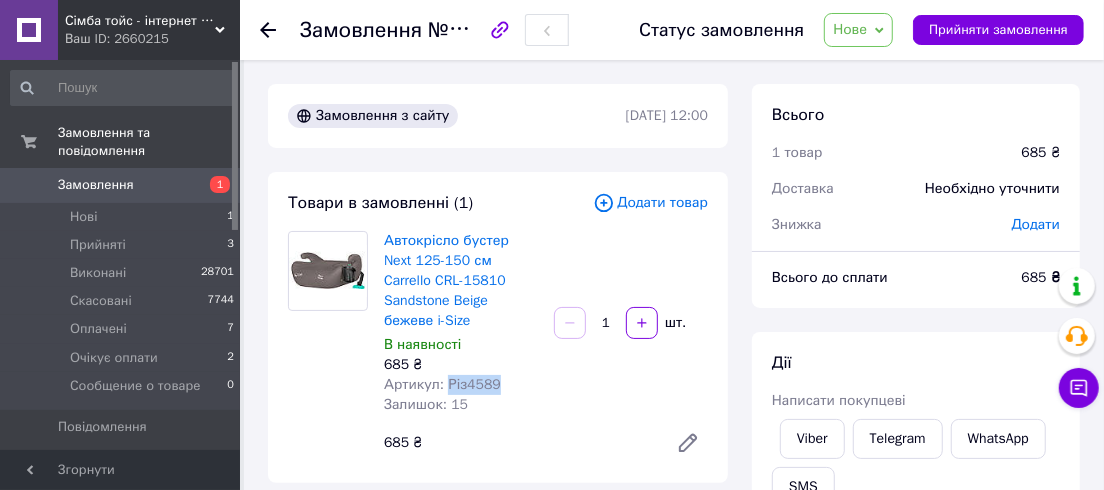 drag, startPoint x: 496, startPoint y: 364, endPoint x: 445, endPoint y: 364, distance: 51 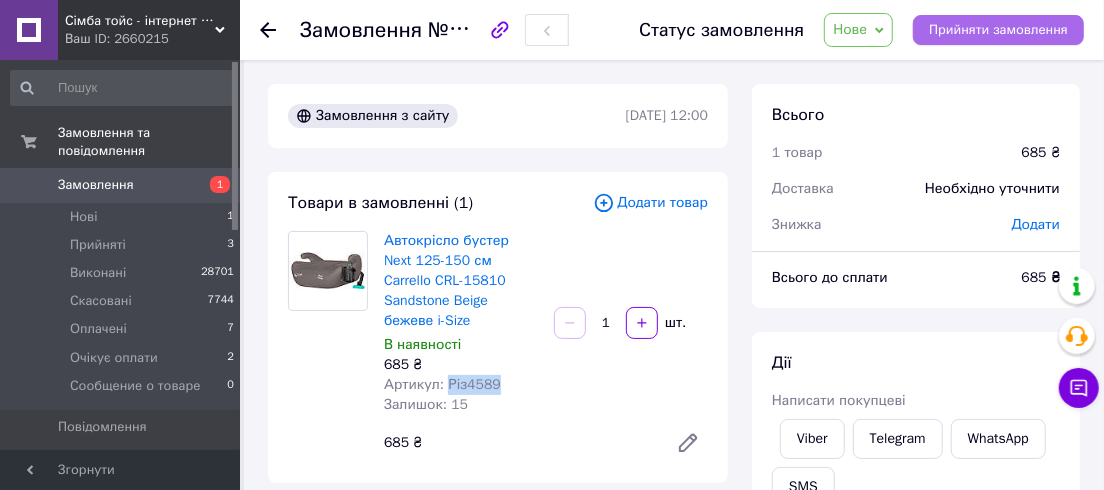 click on "Прийняти замовлення" at bounding box center [998, 30] 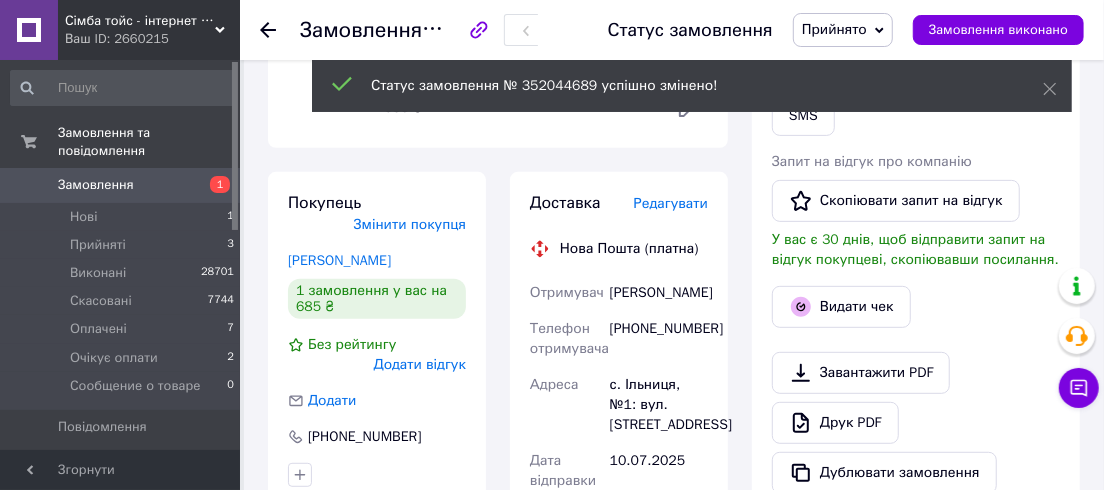 scroll, scrollTop: 363, scrollLeft: 0, axis: vertical 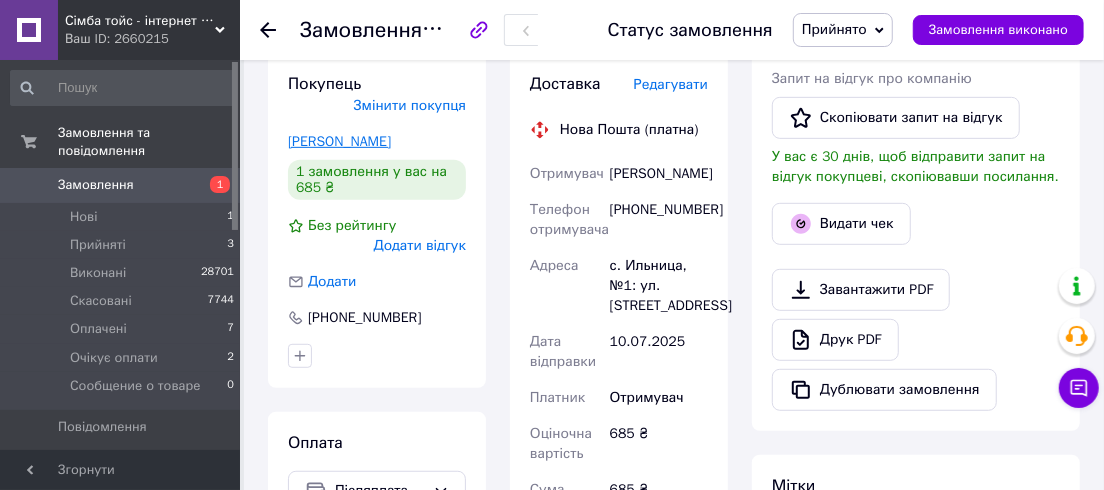 click on "Урста Марина" at bounding box center (339, 141) 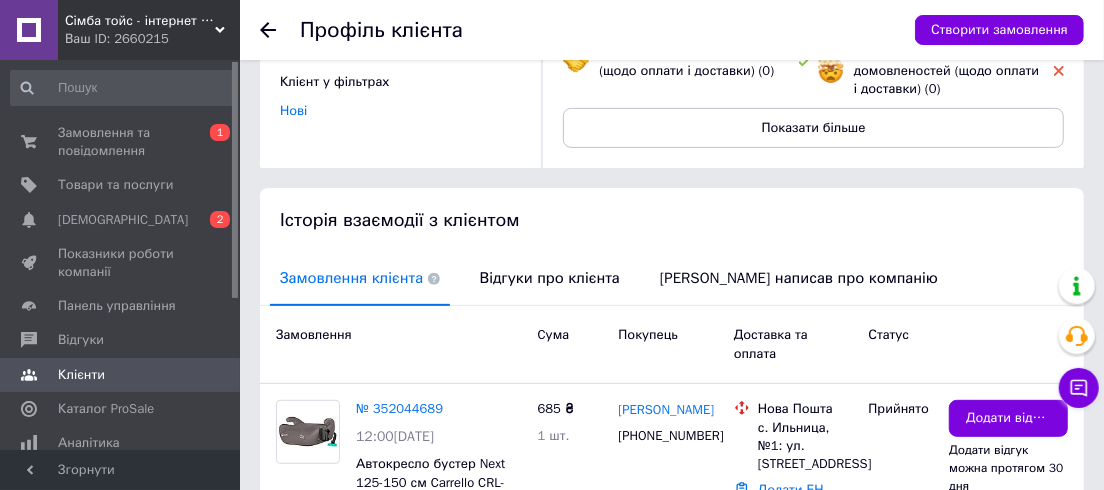 scroll, scrollTop: 363, scrollLeft: 0, axis: vertical 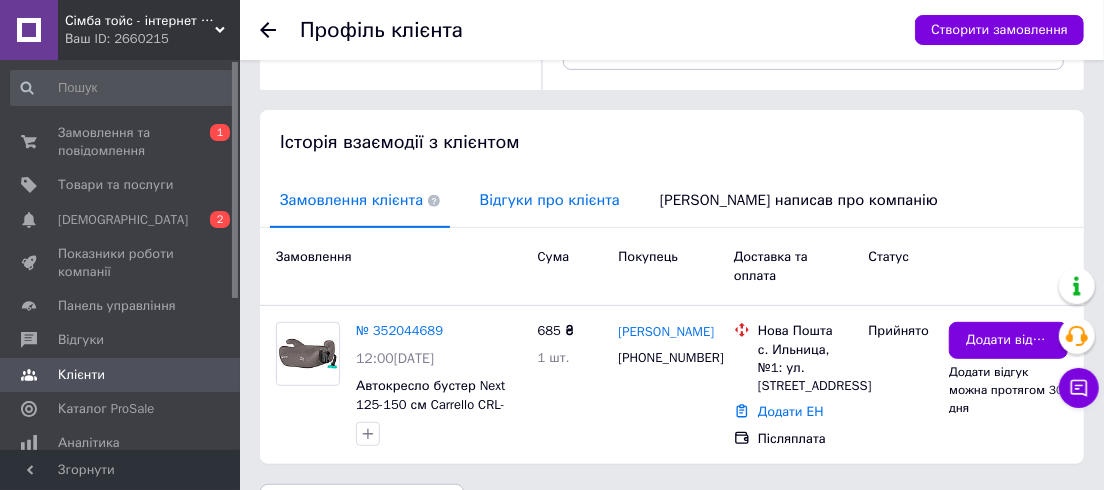 click on "Відгуки про клієнта" at bounding box center [550, 200] 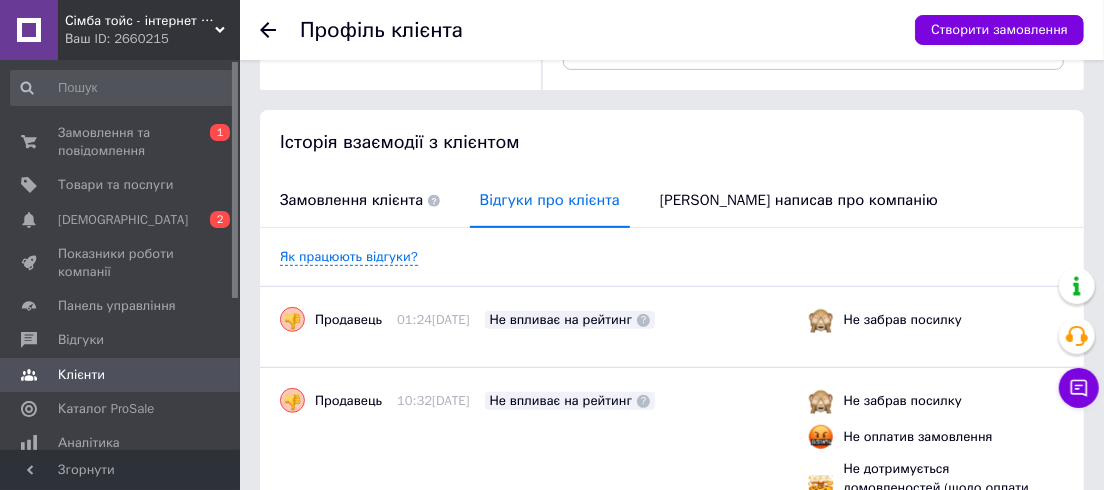 click 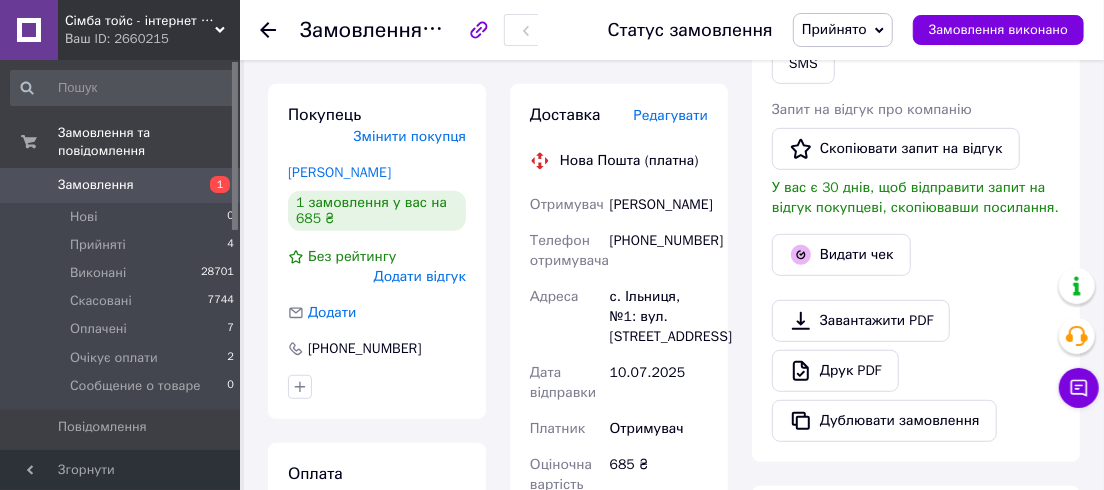 click on "Прийнято" at bounding box center (834, 29) 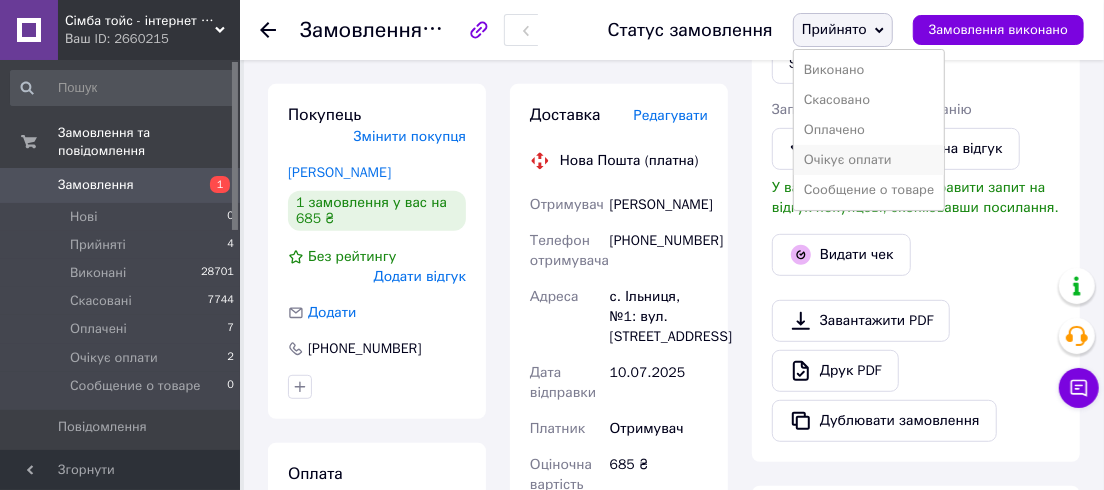 click on "Очікує оплати" at bounding box center [869, 160] 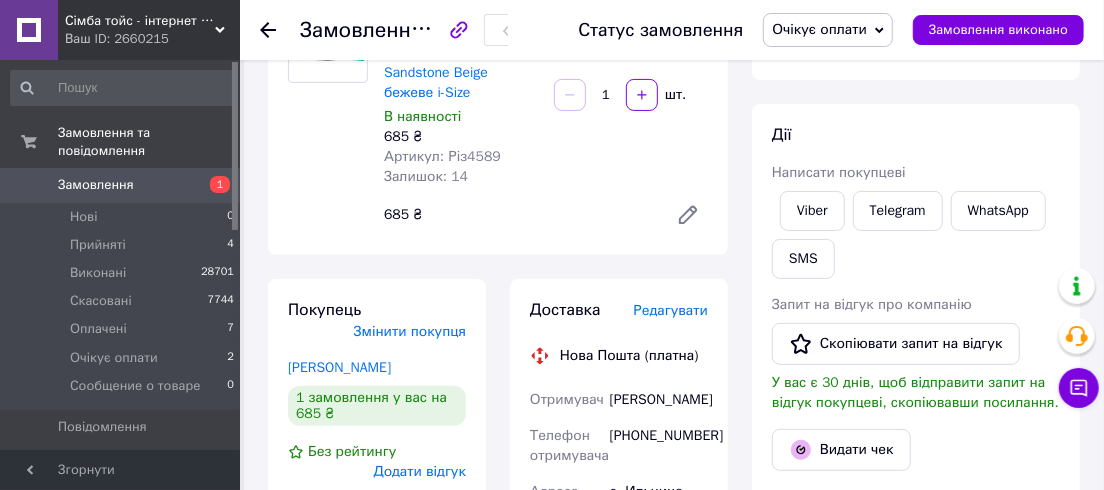scroll, scrollTop: 332, scrollLeft: 0, axis: vertical 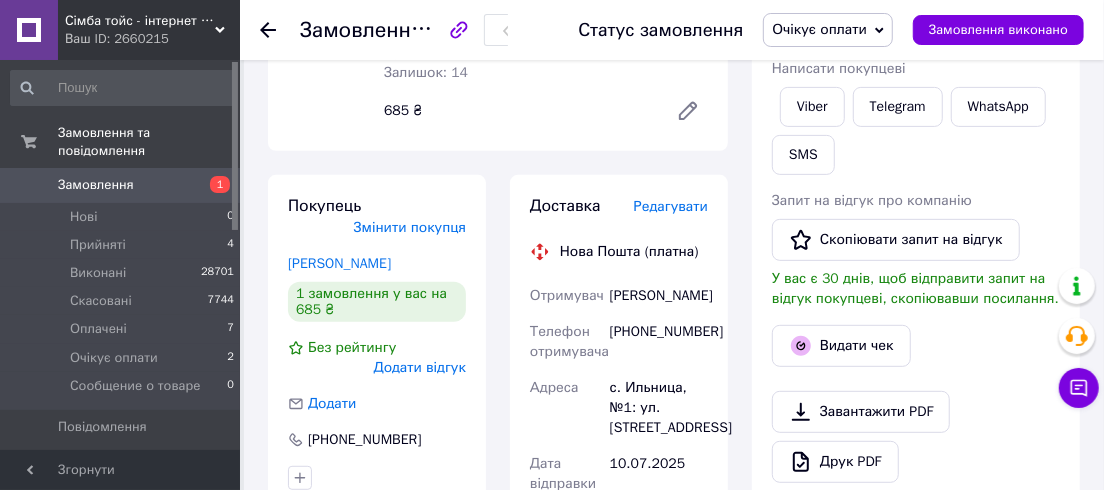 click on "Очікує оплати" at bounding box center (828, 30) 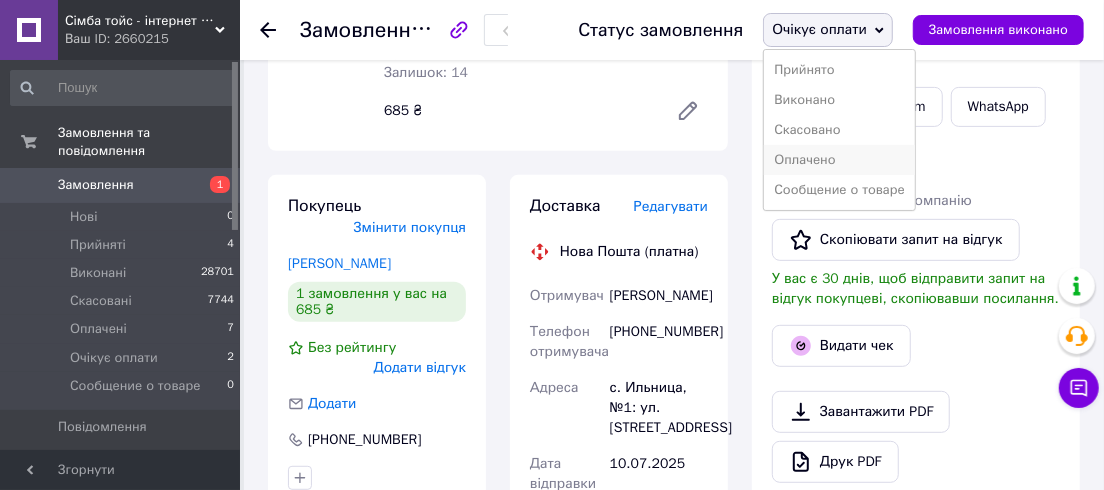 click on "Оплачено" at bounding box center [839, 160] 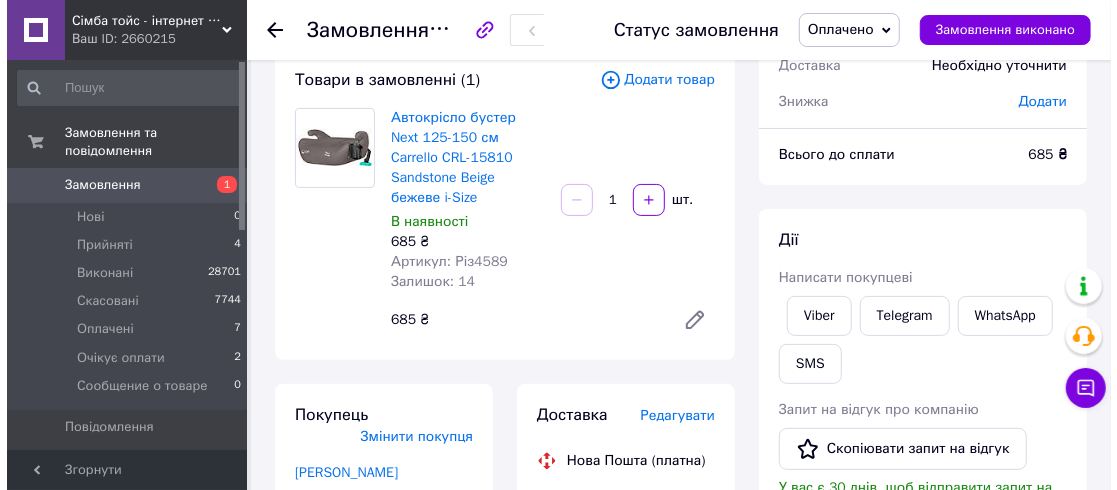 scroll, scrollTop: 150, scrollLeft: 0, axis: vertical 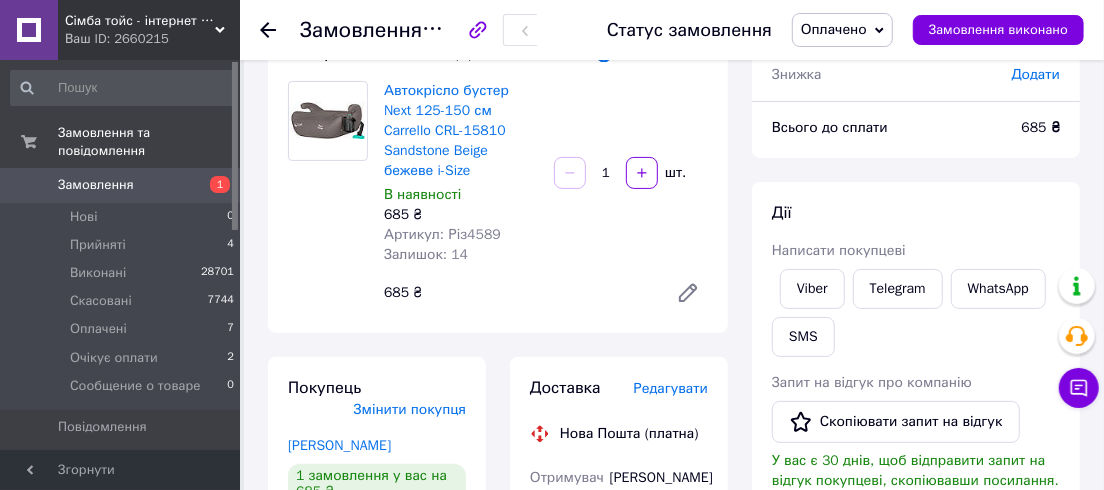click on "Редагувати" at bounding box center (671, 388) 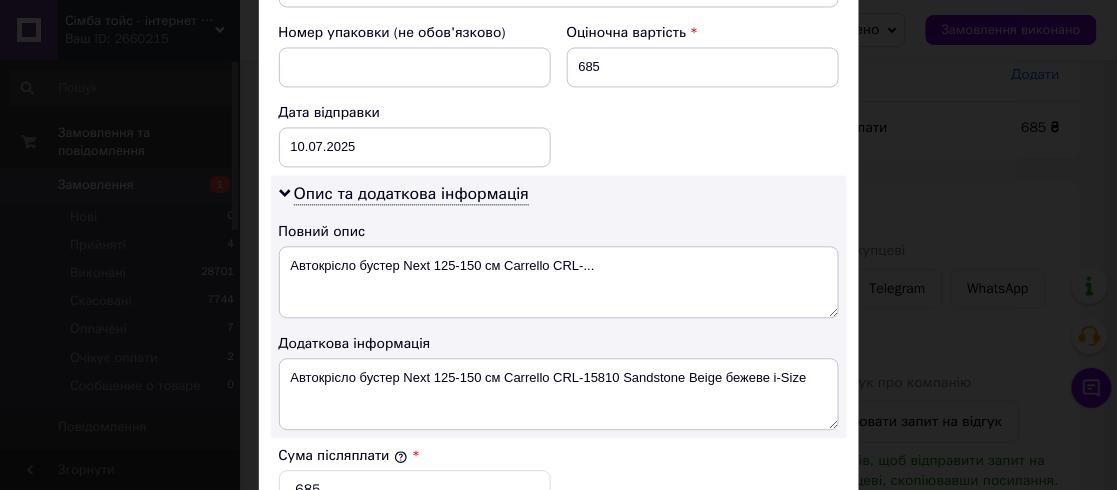 scroll, scrollTop: 909, scrollLeft: 0, axis: vertical 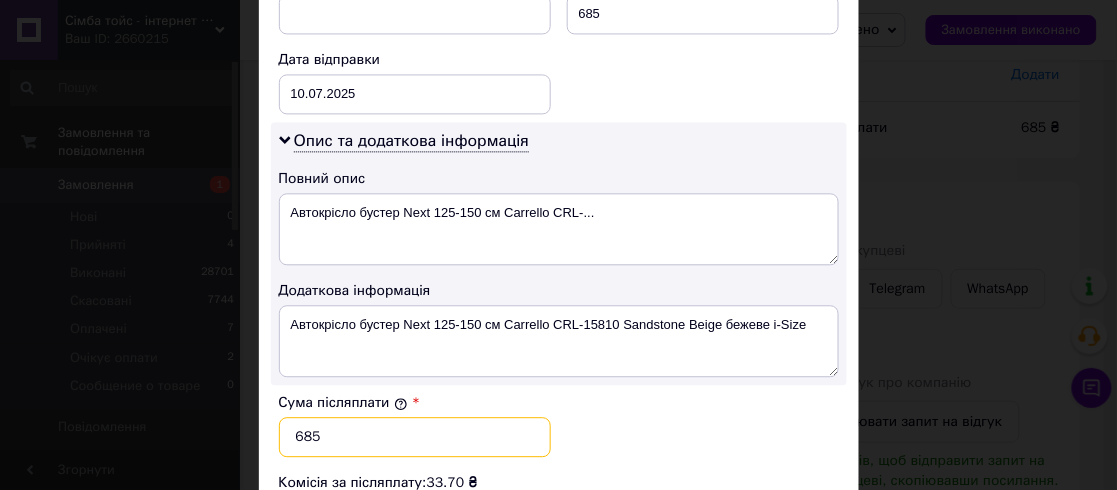 click on "685" at bounding box center (415, 437) 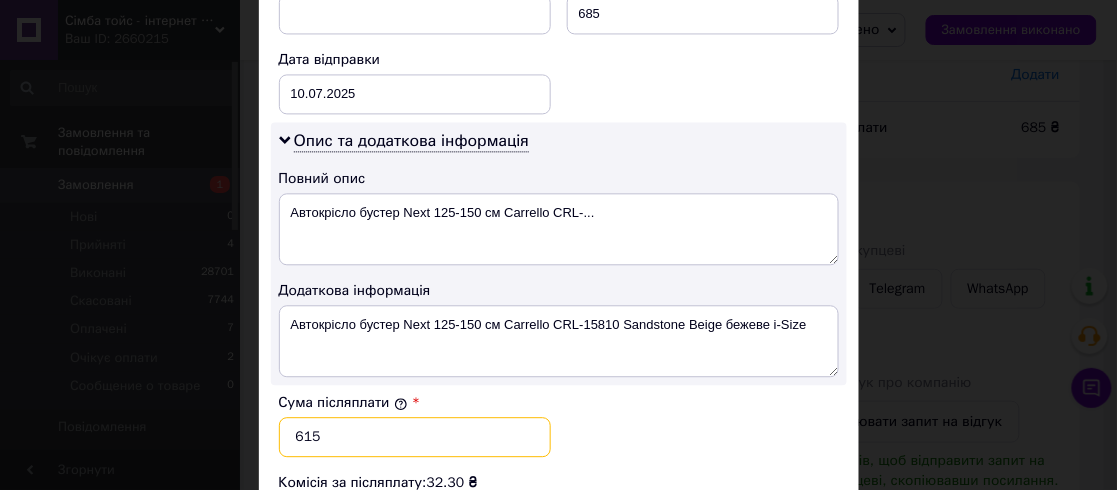 type on "615" 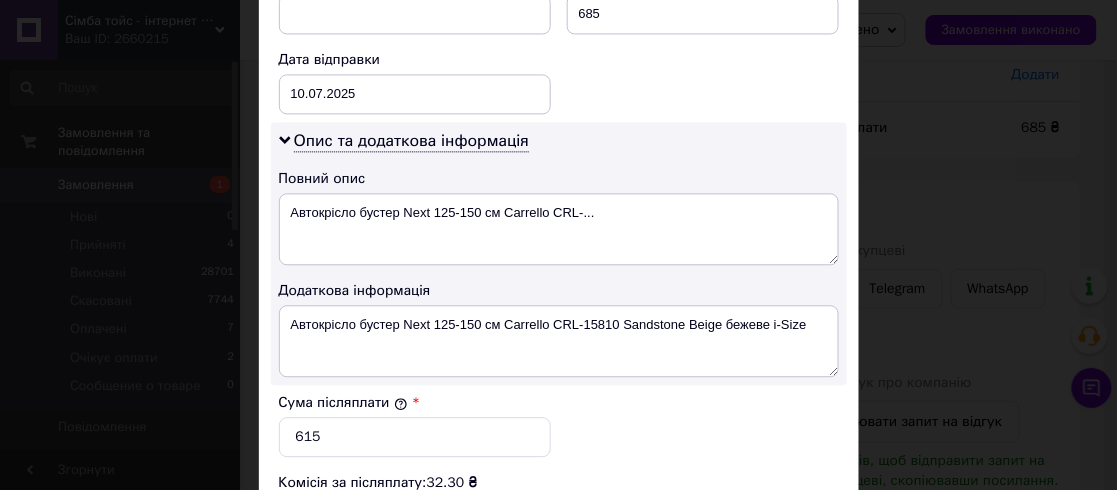 click on "Сума післяплати     * 615" at bounding box center (559, 425) 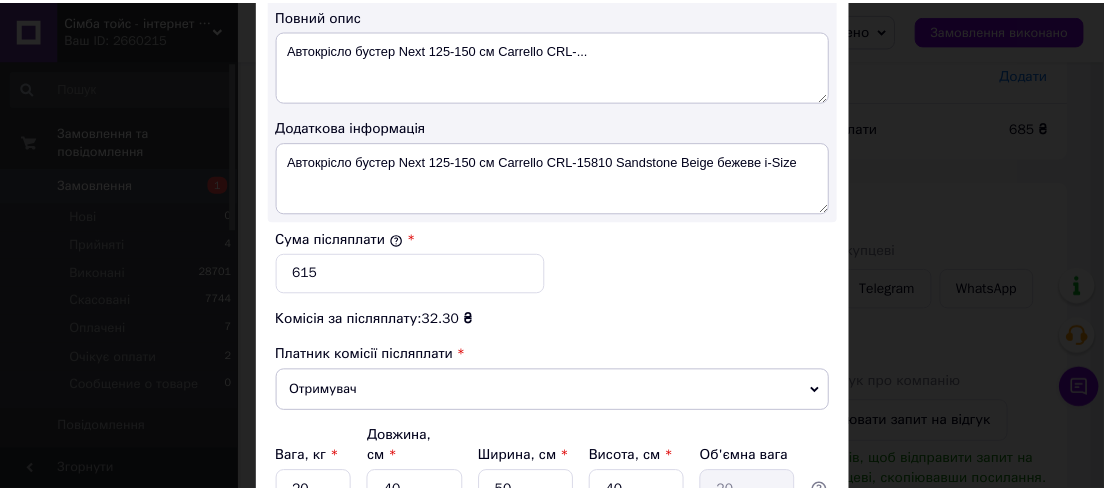 scroll, scrollTop: 1181, scrollLeft: 0, axis: vertical 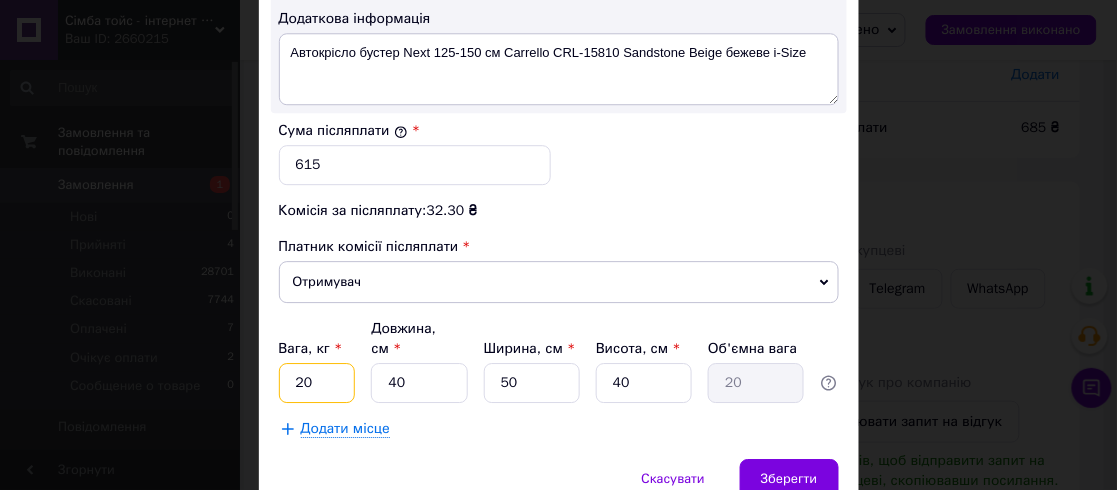 click on "20" at bounding box center [317, 383] 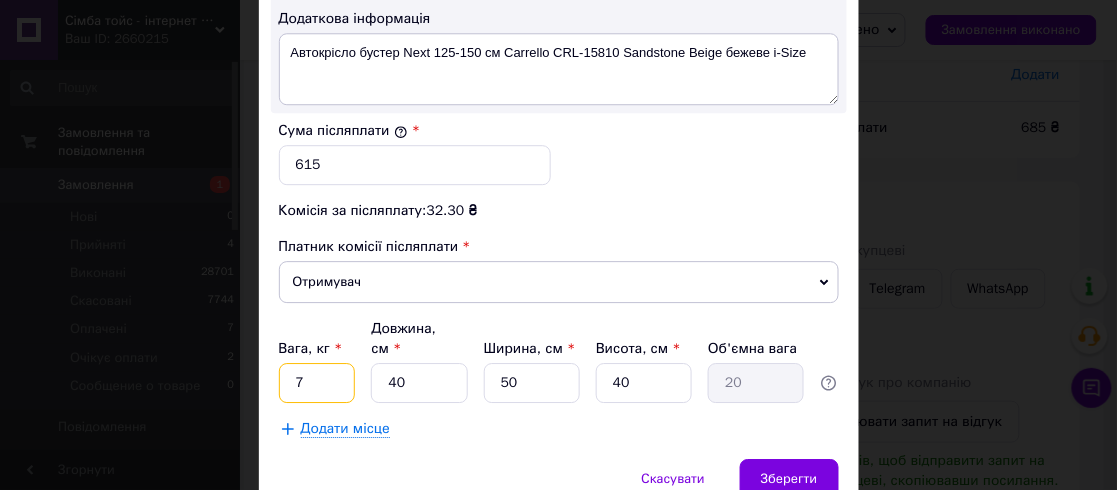 type on "7" 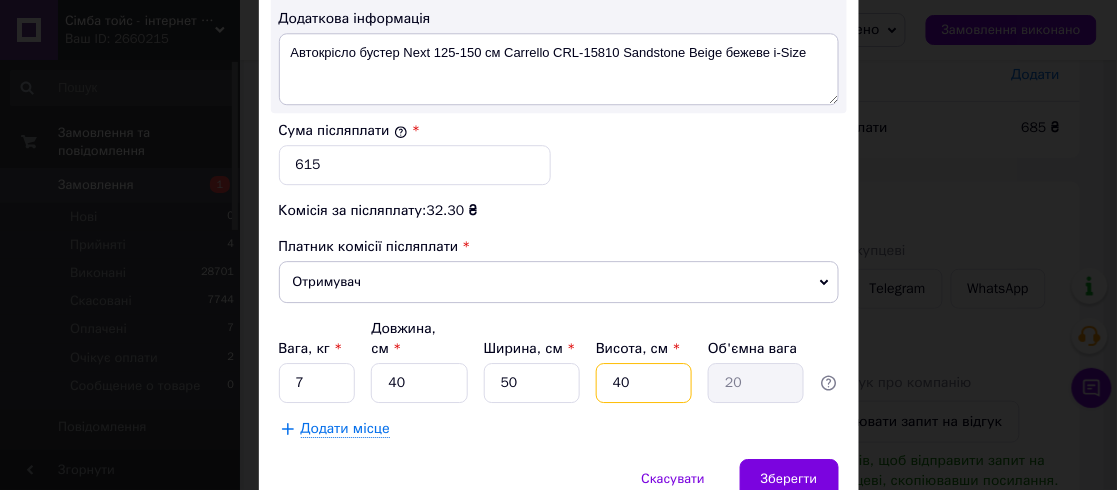 click on "40" at bounding box center (644, 383) 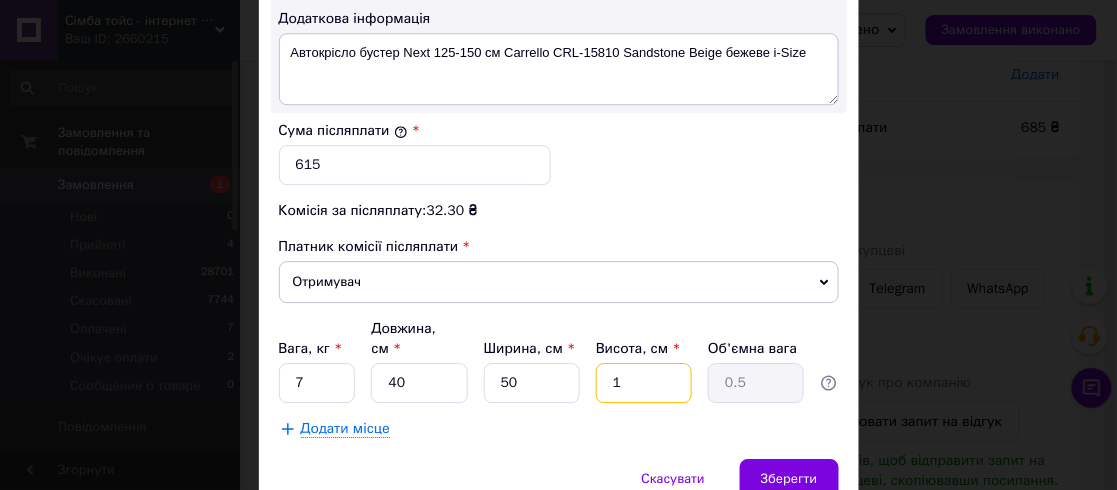type on "15" 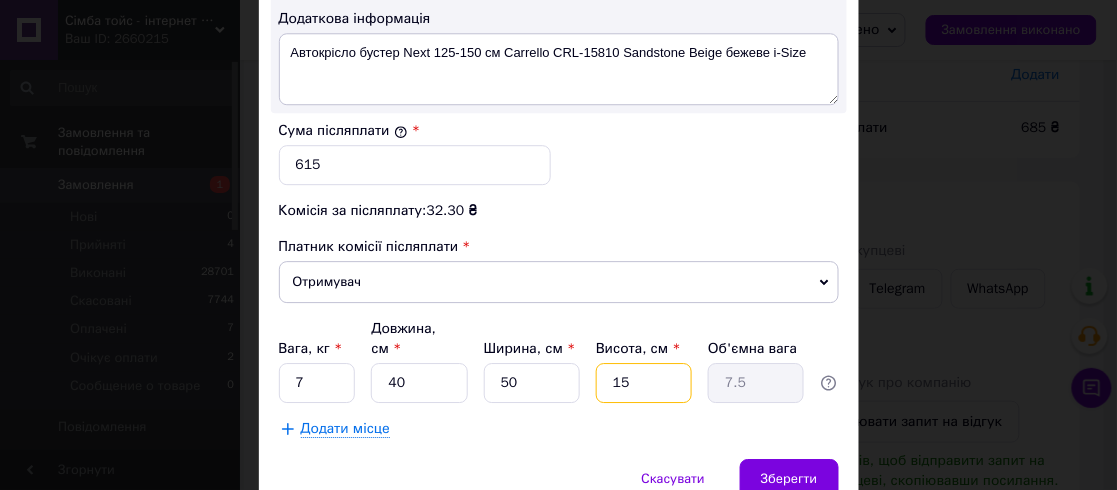 type on "15" 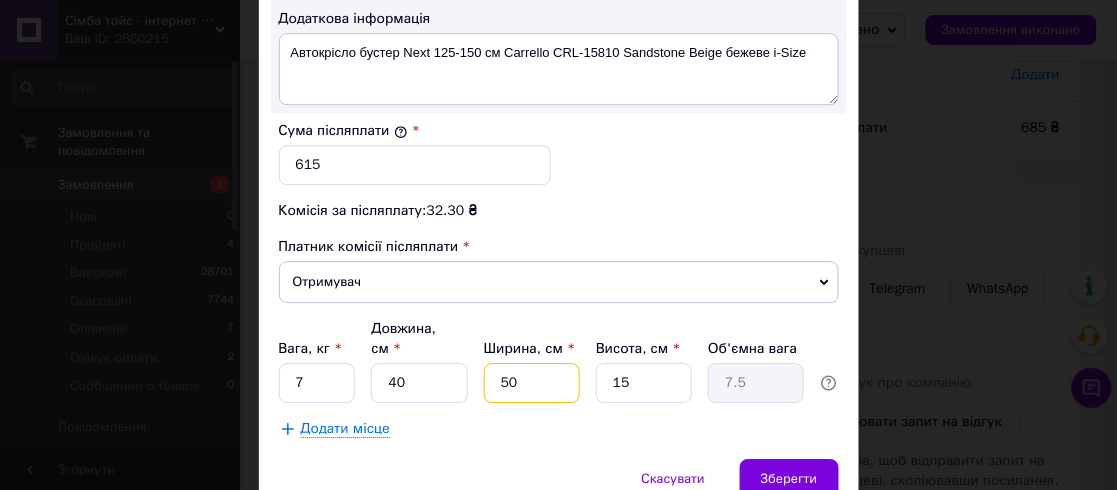 click on "50" at bounding box center (532, 383) 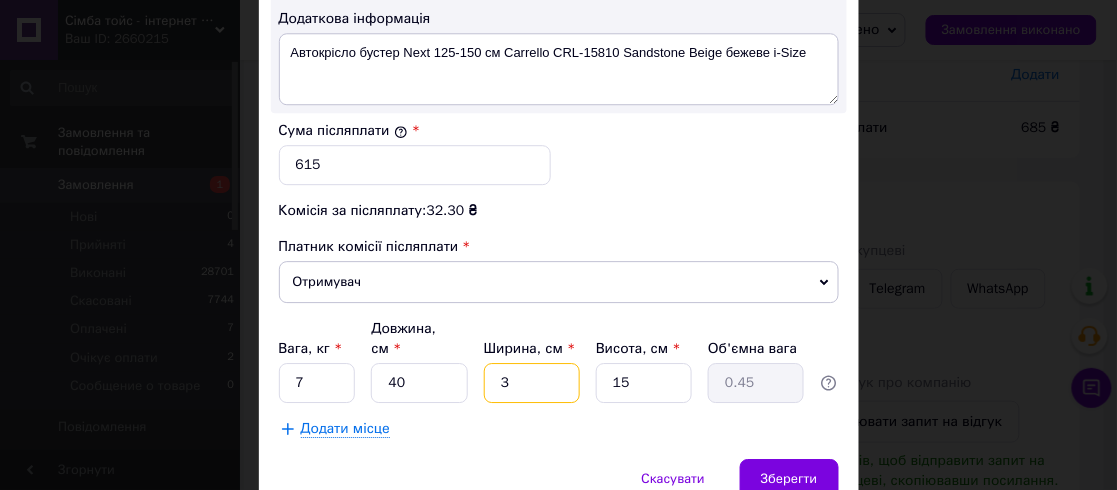 type on "30" 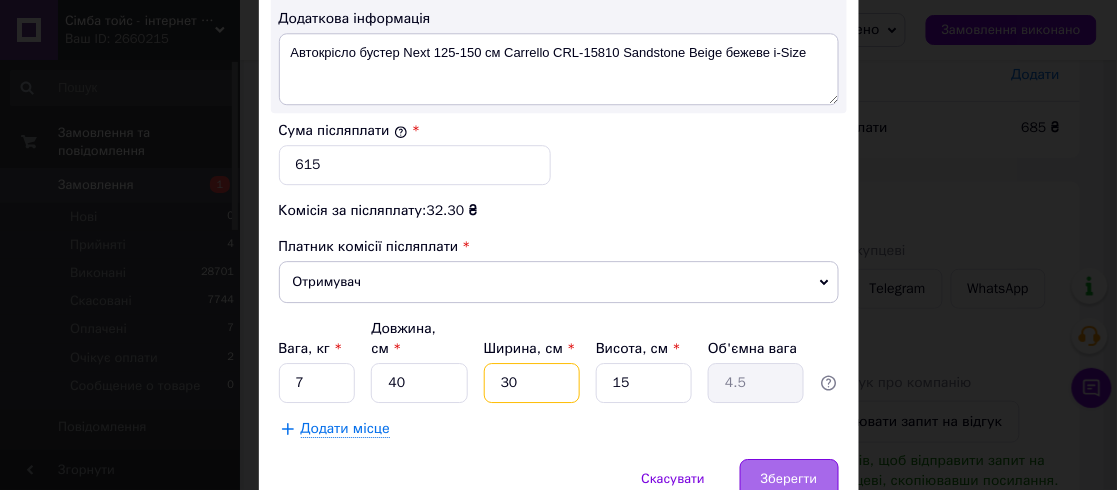 type on "30" 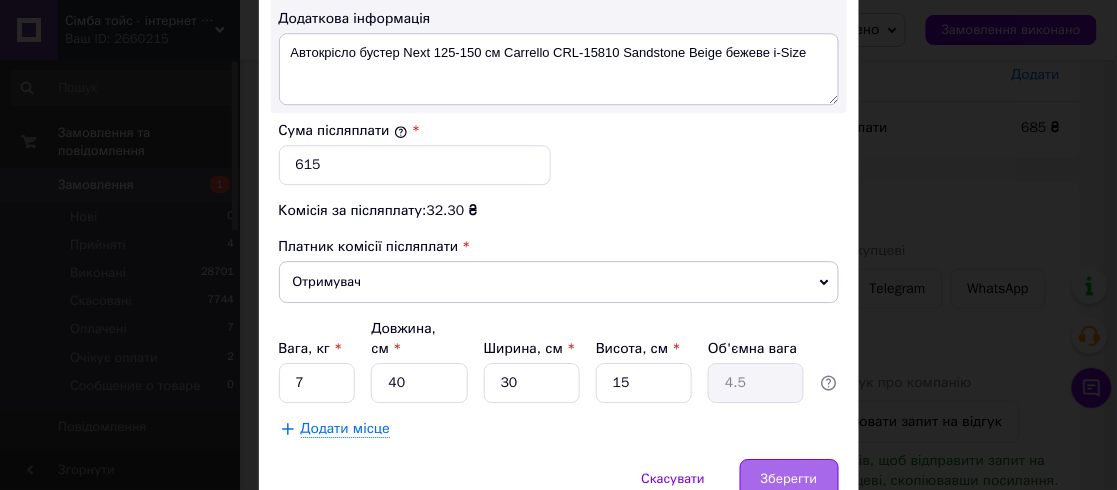 click on "Зберегти" at bounding box center [789, 479] 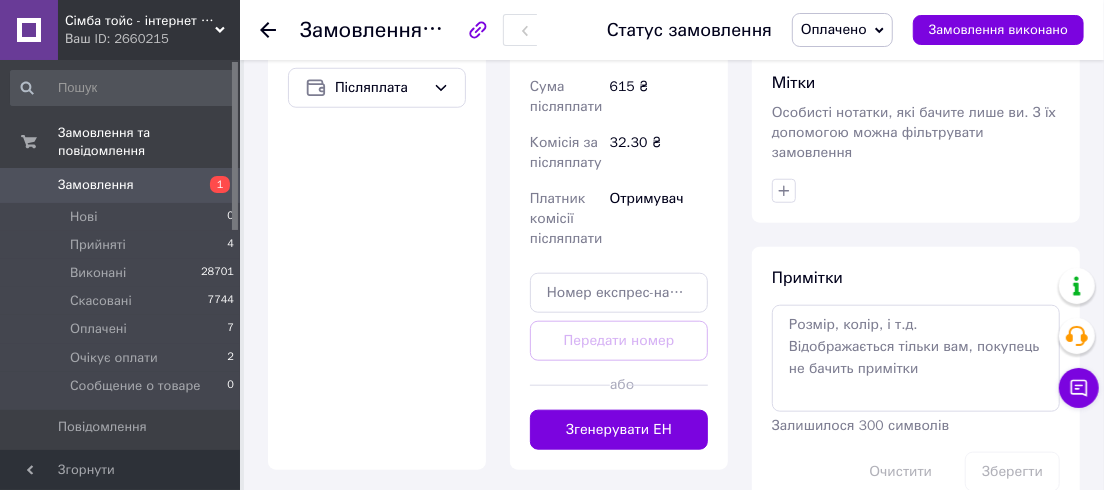 scroll, scrollTop: 969, scrollLeft: 0, axis: vertical 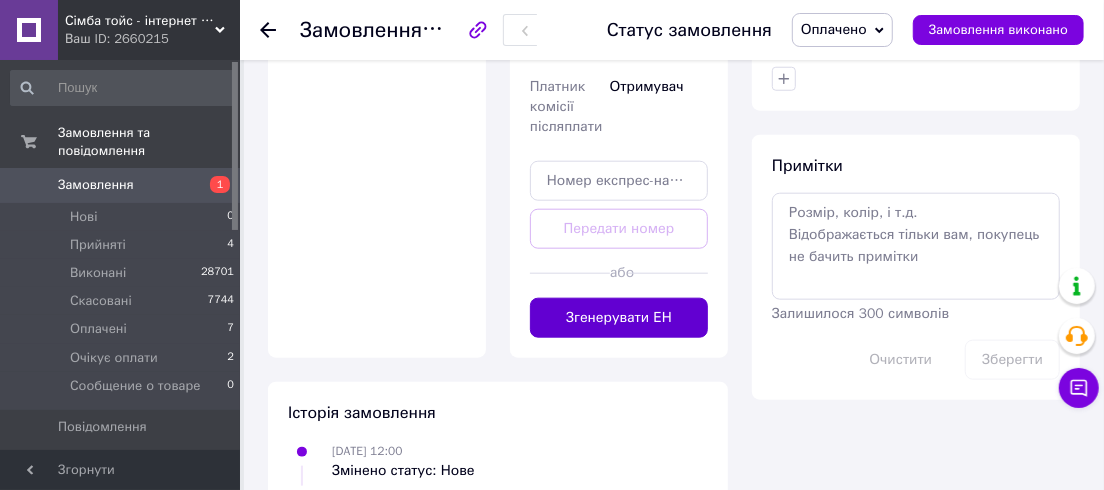 click on "Згенерувати ЕН" at bounding box center (619, 318) 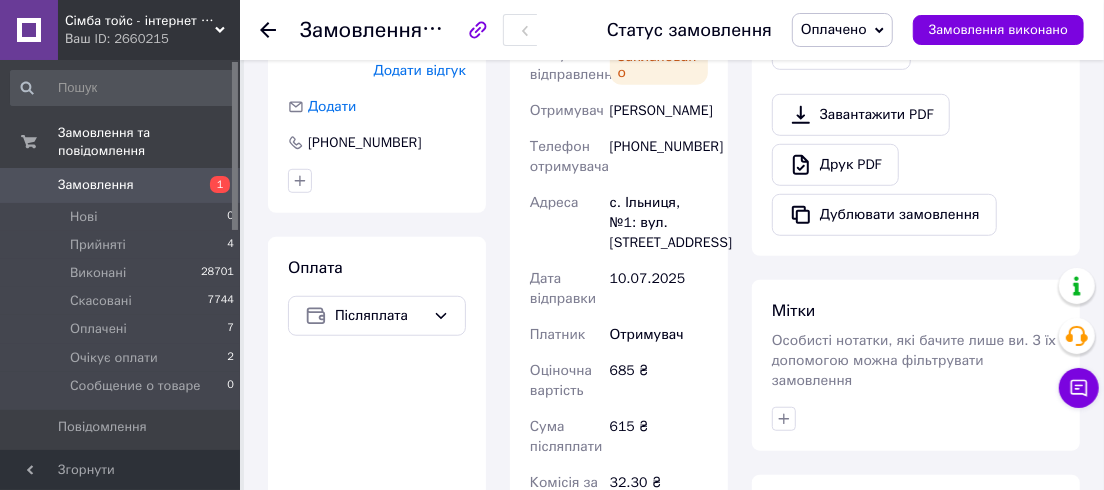 scroll, scrollTop: 514, scrollLeft: 0, axis: vertical 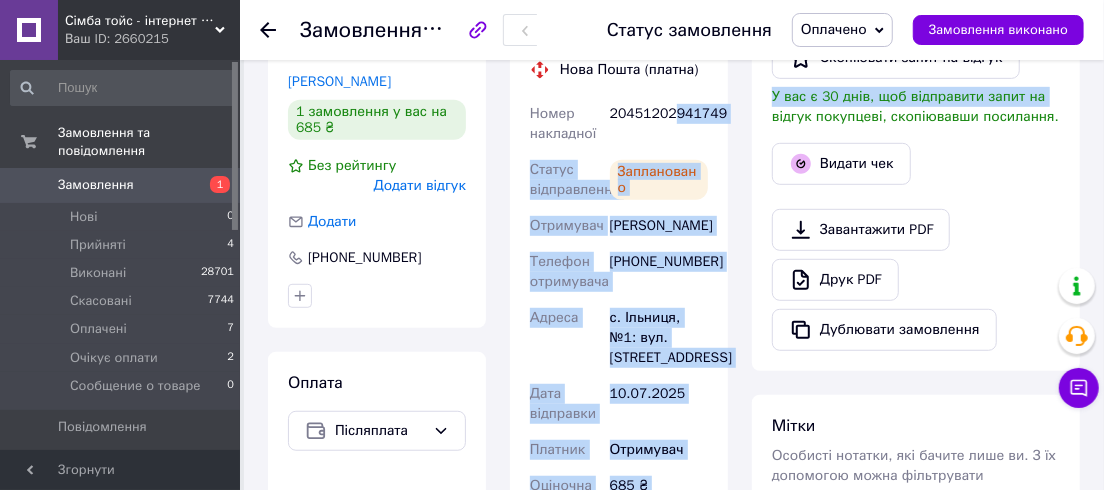 drag, startPoint x: 670, startPoint y: 93, endPoint x: 744, endPoint y: 104, distance: 74.8131 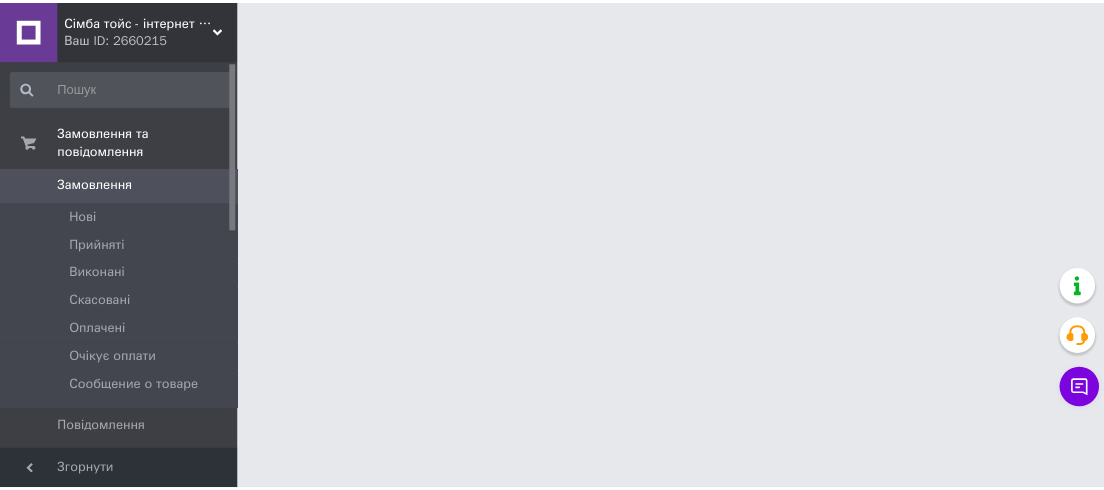 scroll, scrollTop: 0, scrollLeft: 0, axis: both 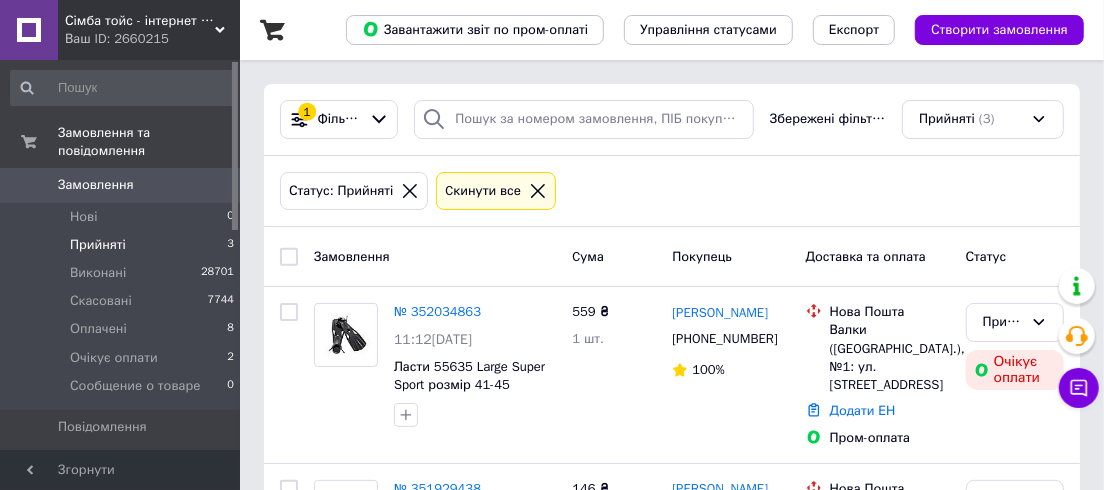click 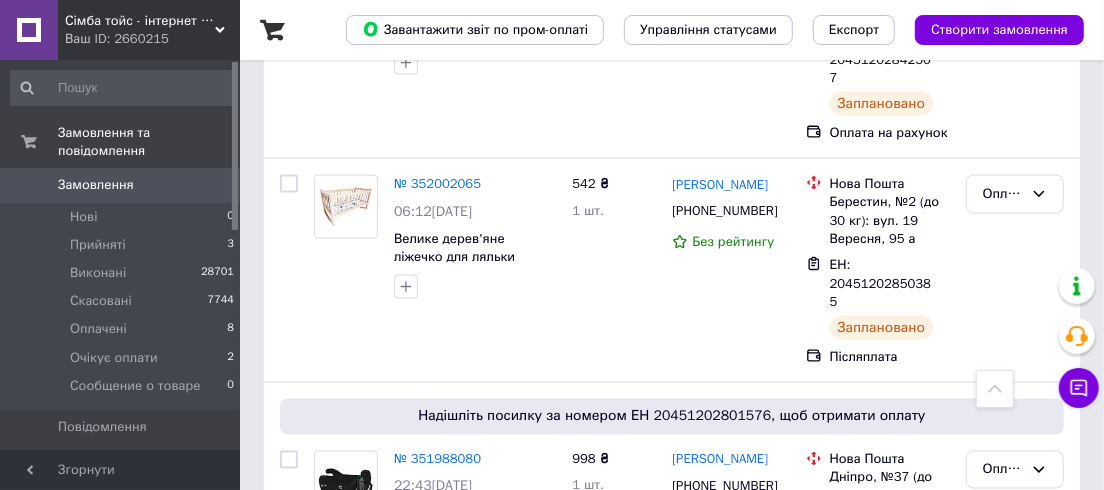 scroll, scrollTop: 1515, scrollLeft: 0, axis: vertical 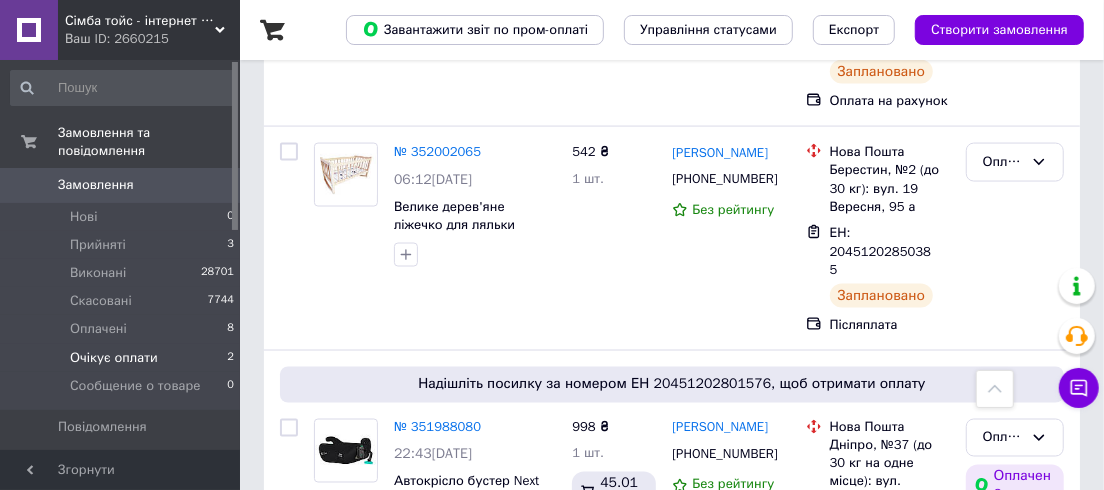 click on "Очікує оплати" at bounding box center [114, 358] 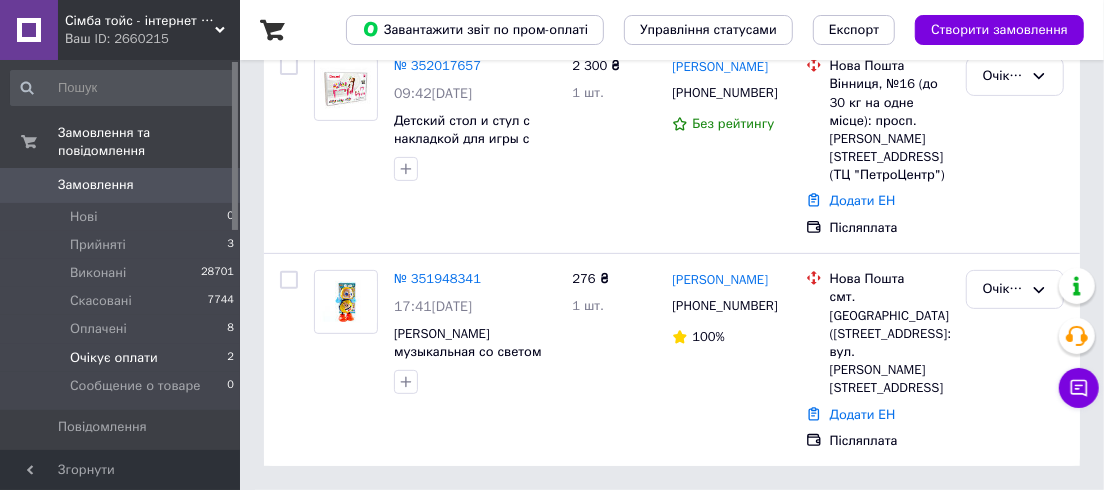scroll, scrollTop: 0, scrollLeft: 0, axis: both 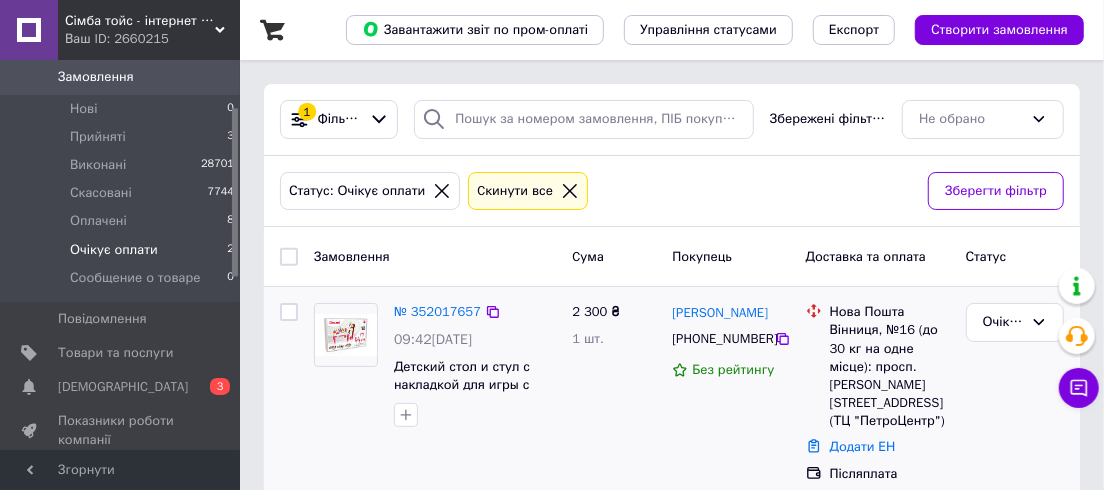 click on "№ 352017657 09:42, 10.07.2025 Детский стол и стул с накладкой для игры с конструктором Doloni 04660/3" at bounding box center (435, 393) 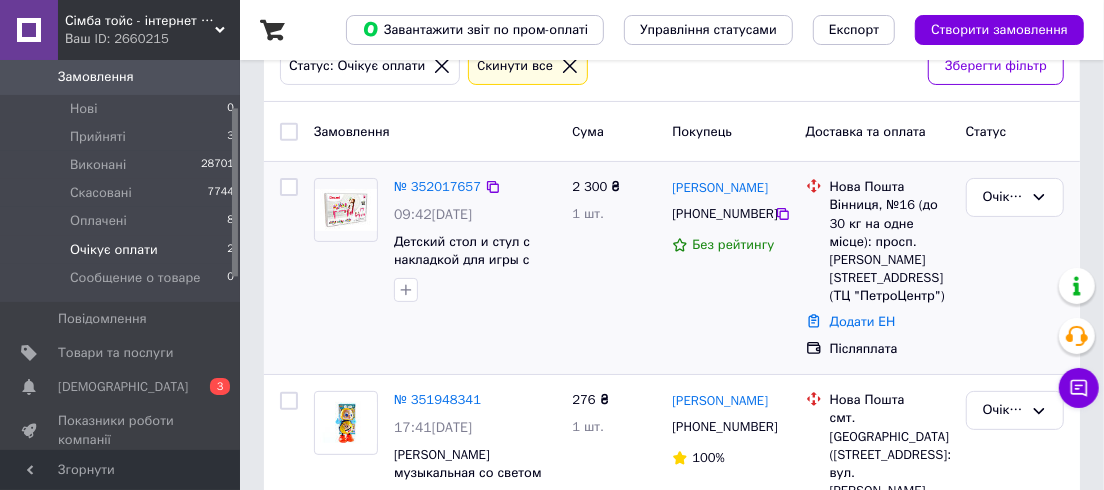 scroll, scrollTop: 188, scrollLeft: 0, axis: vertical 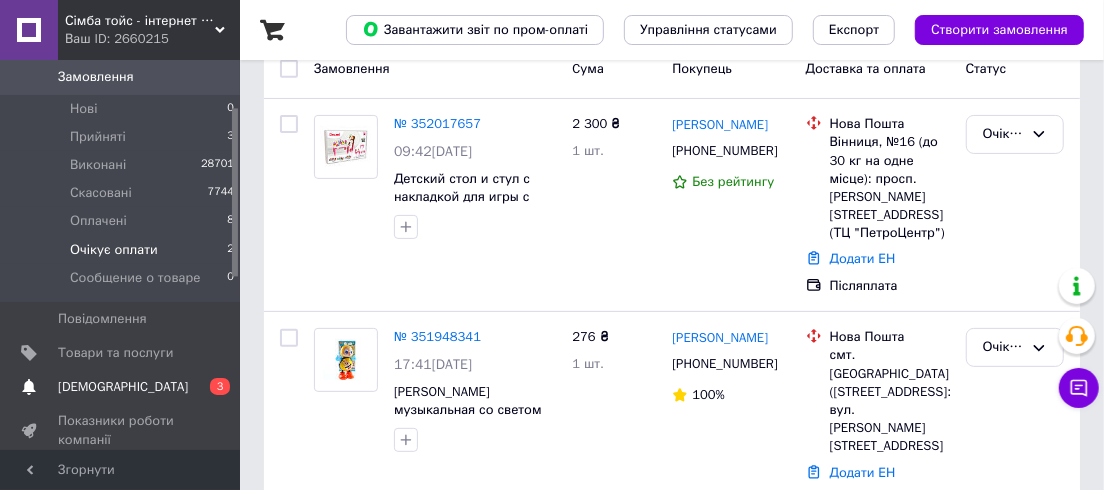 click on "[DEMOGRAPHIC_DATA]" at bounding box center [123, 387] 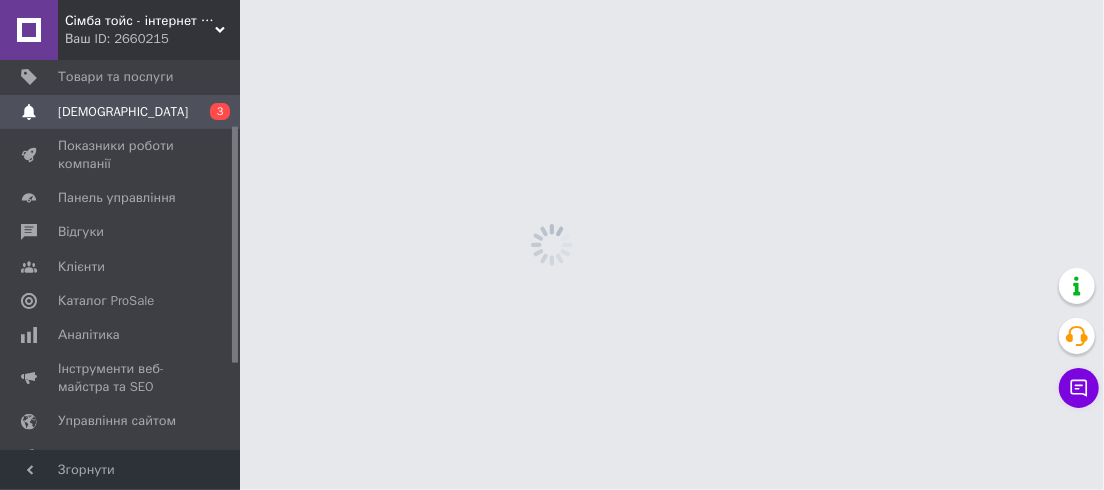 scroll, scrollTop: 0, scrollLeft: 0, axis: both 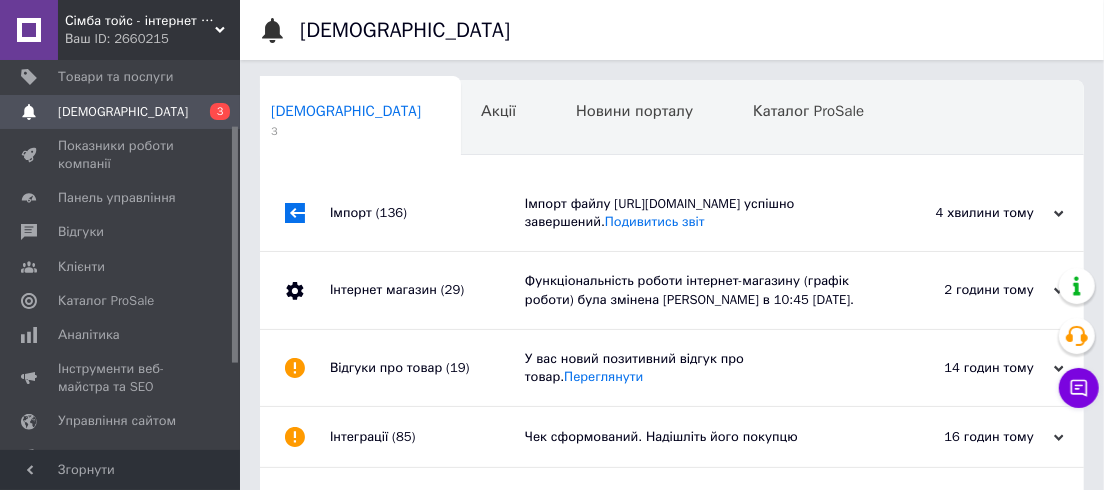 click on "Імпорт файлу https://prom0217.yalta.ua/opt.xml успішно завершений.  Подивитись звіт" at bounding box center (694, 213) 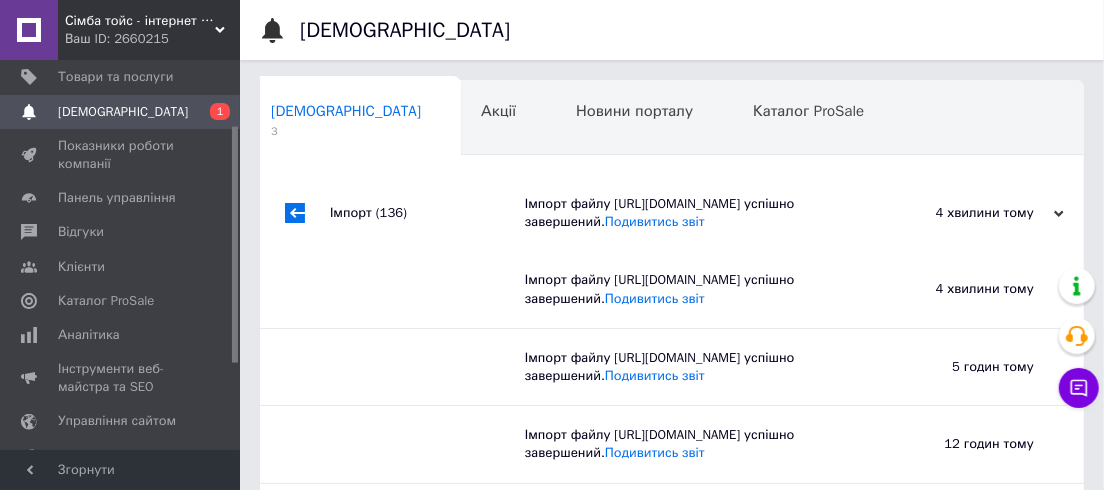click on "Імпорт файлу https://prom0217.yalta.ua/opt.xml успішно завершений.  Подивитись звіт" at bounding box center [694, 213] 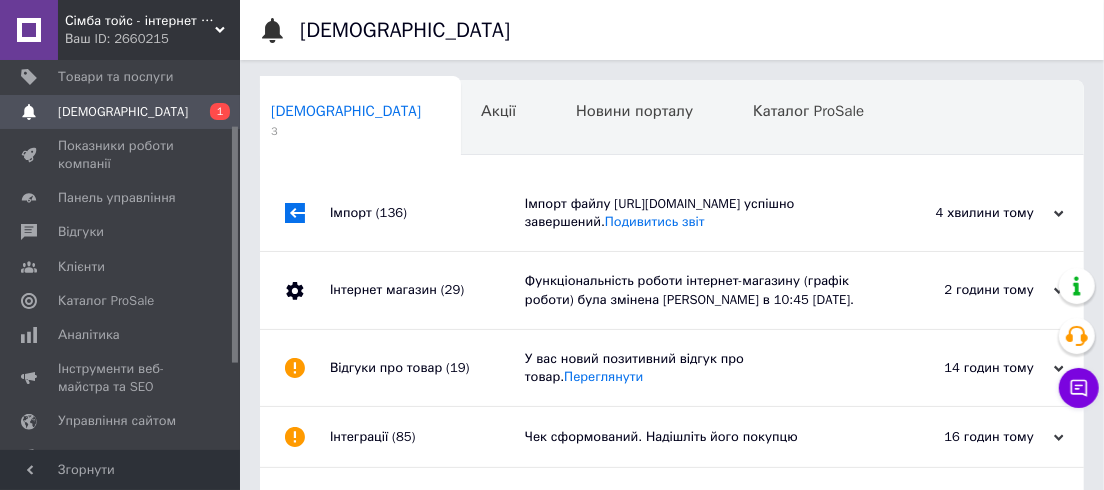 click on "Функціональність роботи інтернет-магазину (графік роботи) була змінена Роман Гусар в 10:45 10-07-2025." at bounding box center (694, 290) 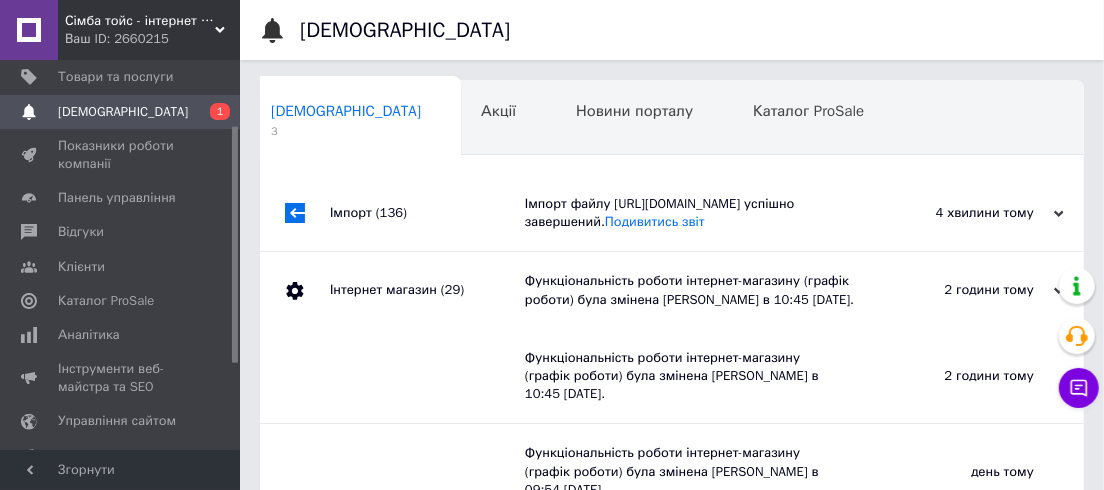 click on "Функціональність роботи інтернет-магазину (графік роботи) була змінена Роман Гусар в 10:45 10-07-2025." at bounding box center [694, 290] 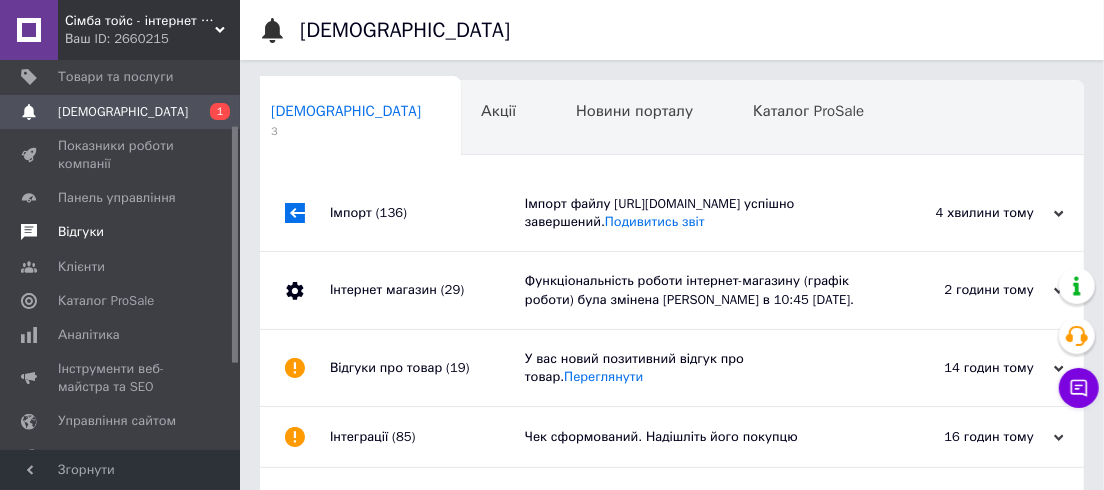 click on "Відгуки" at bounding box center [81, 232] 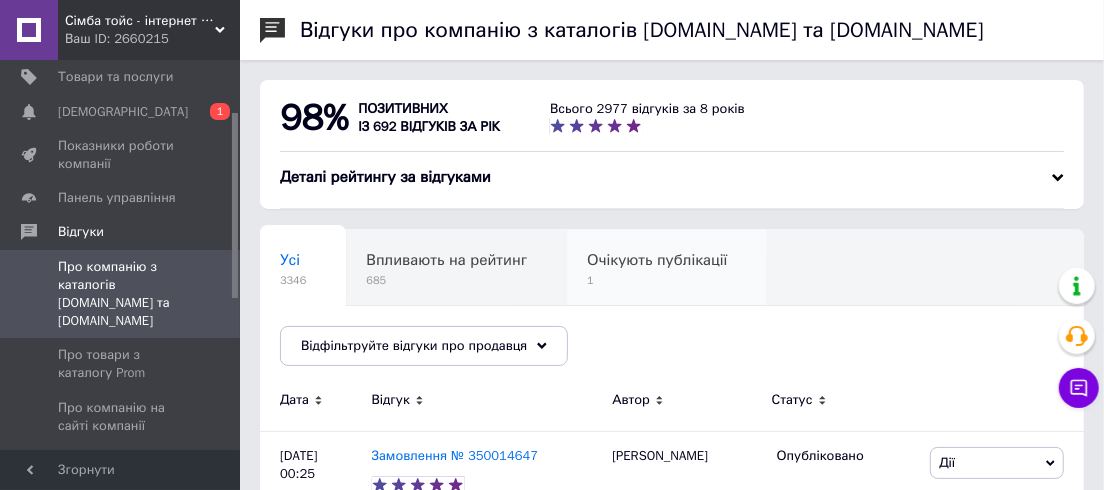 click on "1" at bounding box center (657, 280) 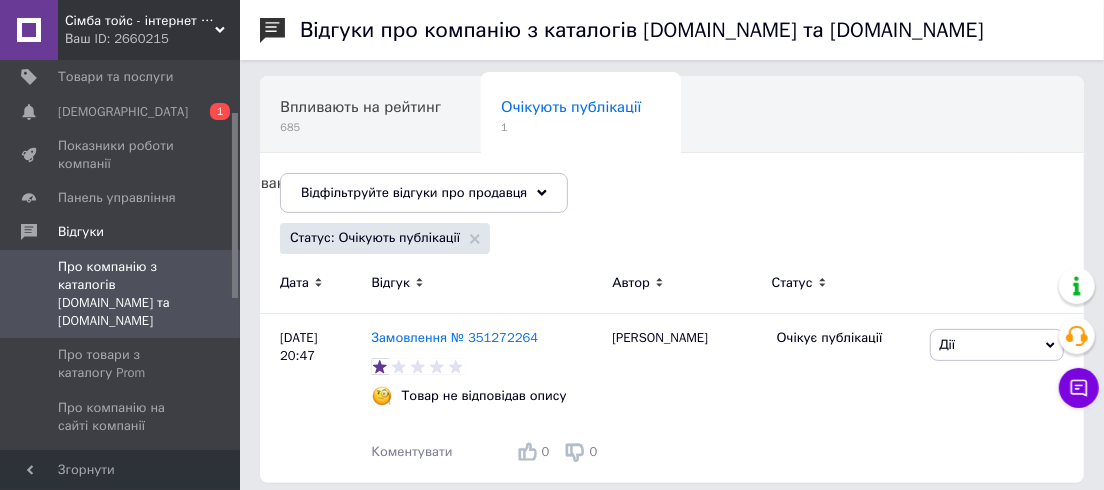 scroll, scrollTop: 164, scrollLeft: 0, axis: vertical 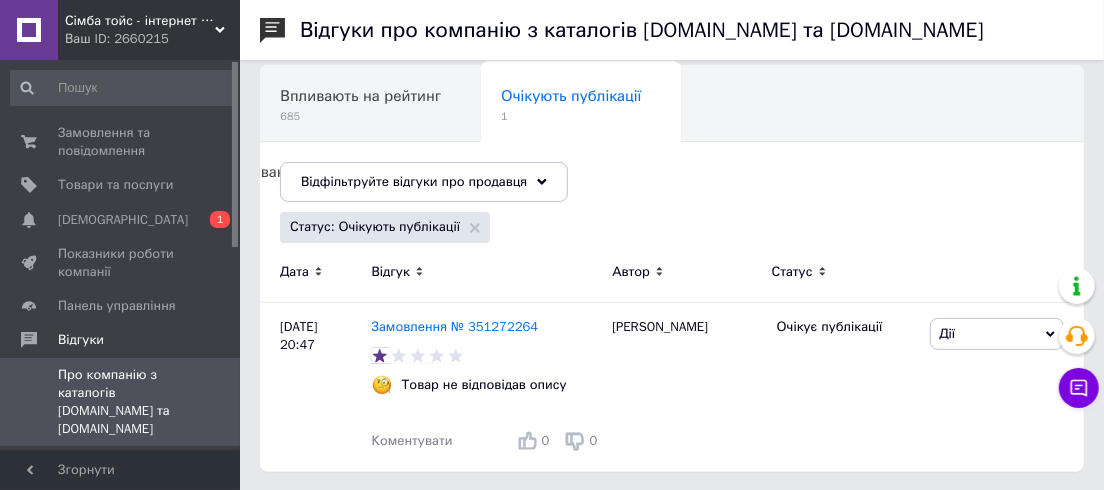 click at bounding box center [235, 255] 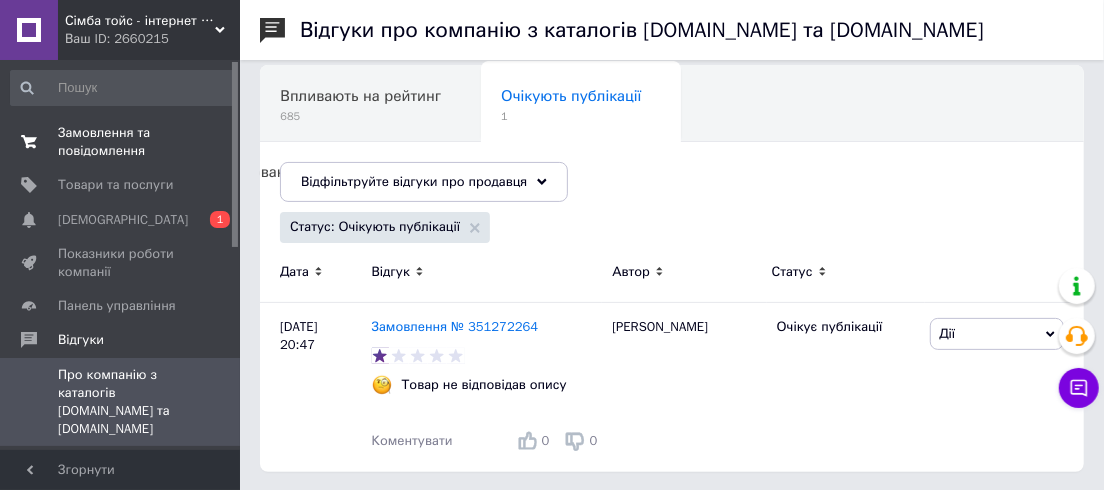 click on "Замовлення та повідомлення" at bounding box center (121, 142) 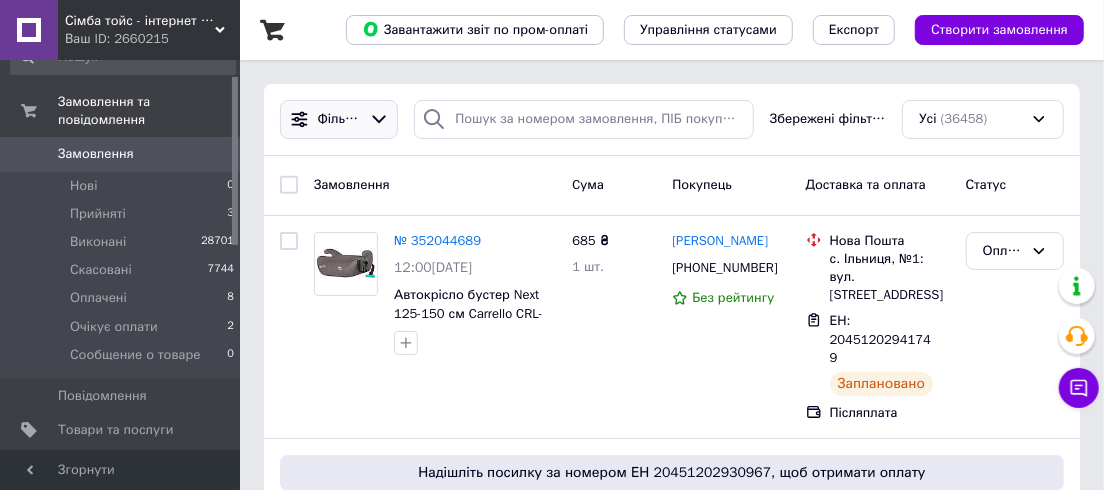 scroll, scrollTop: 36, scrollLeft: 0, axis: vertical 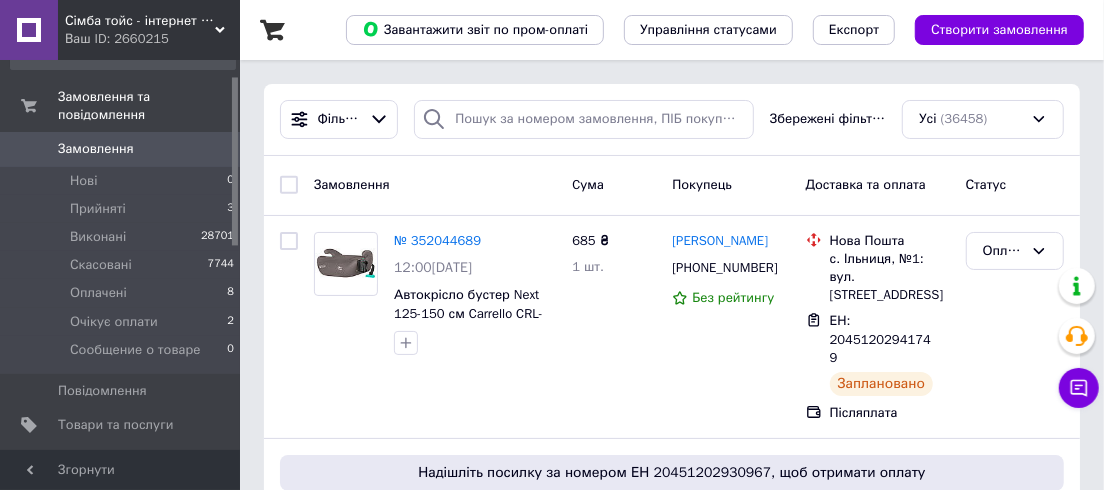 click on "Замовлення" at bounding box center [435, 185] 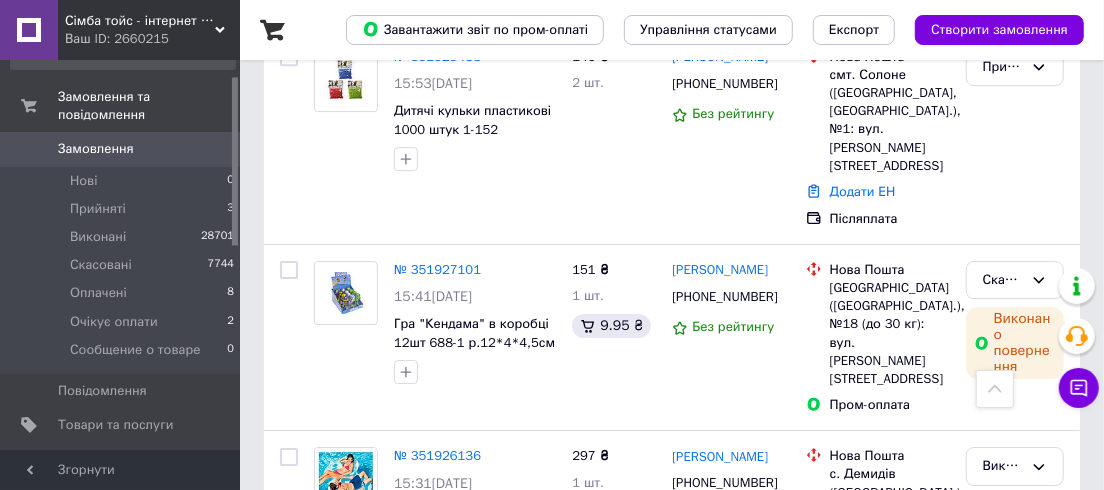 scroll, scrollTop: 3282, scrollLeft: 0, axis: vertical 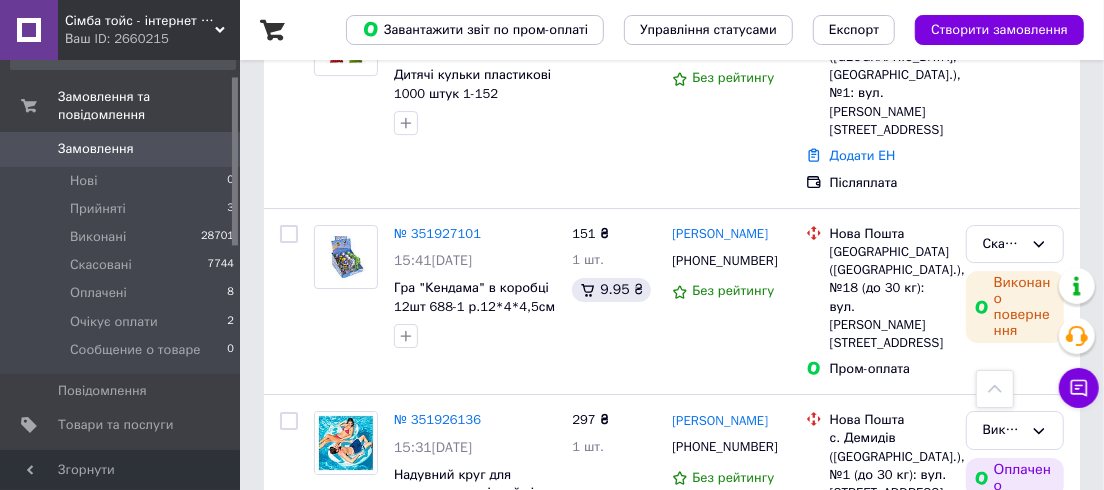click on "[DEMOGRAPHIC_DATA]" at bounding box center [123, 459] 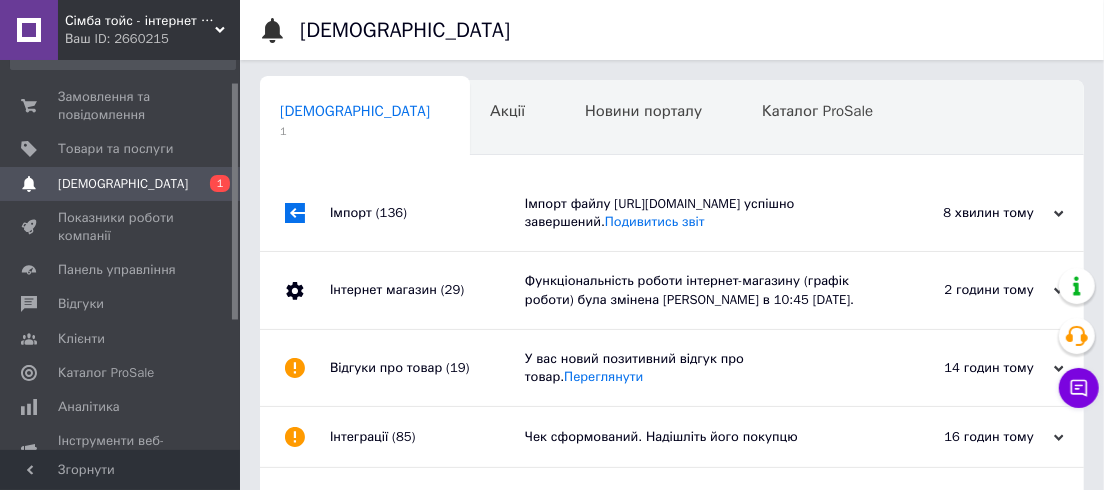 scroll, scrollTop: 0, scrollLeft: 9, axis: horizontal 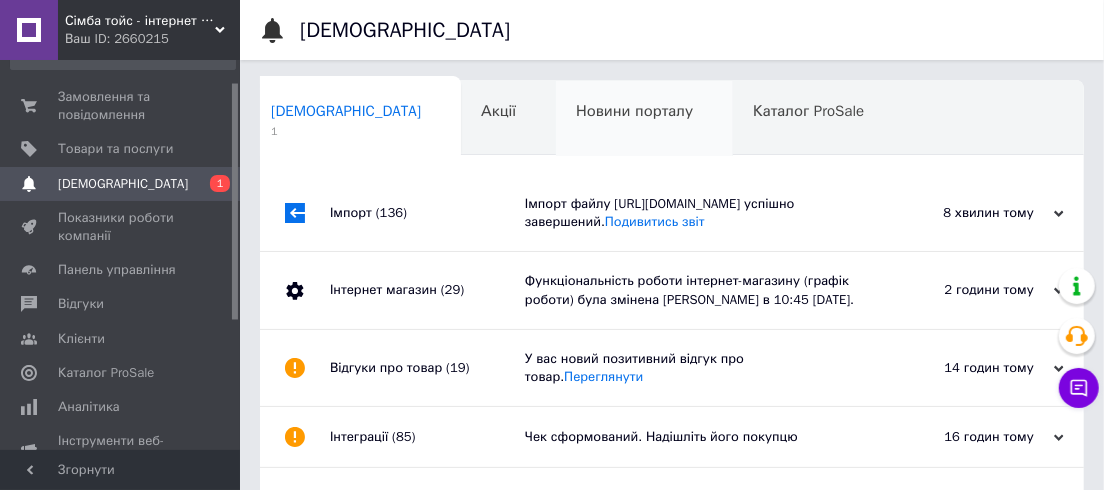 click on "Новини порталу" at bounding box center [634, 111] 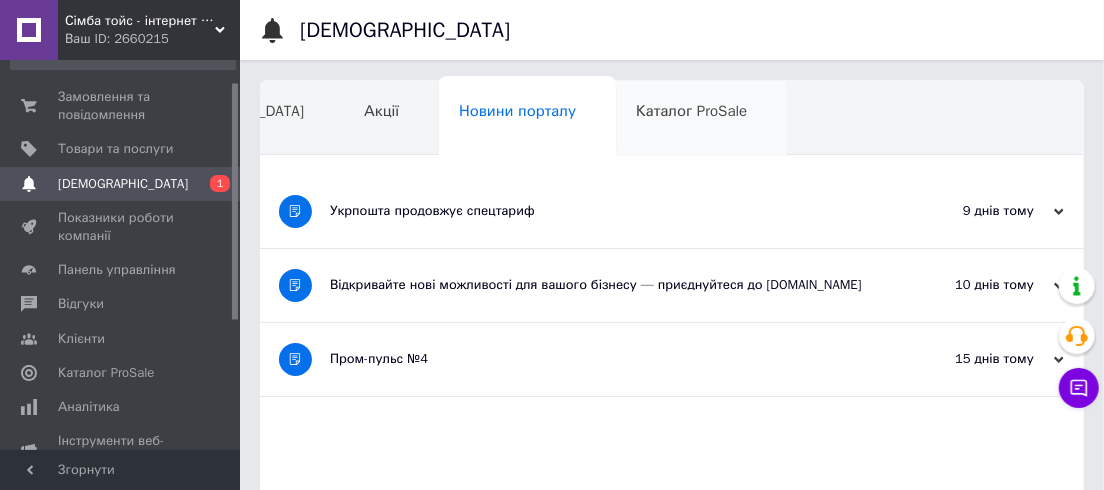 click on "Каталог ProSale" at bounding box center [691, 111] 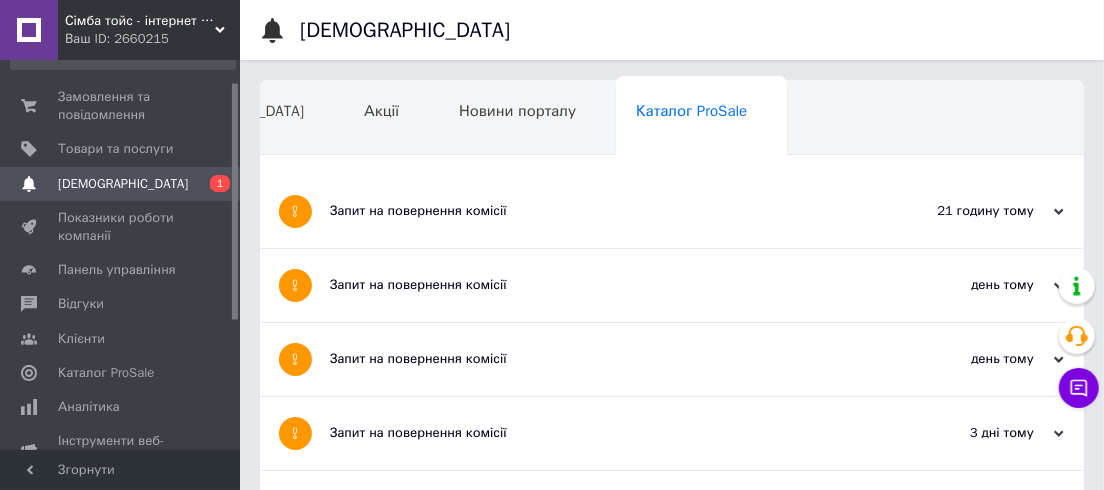 click on "Навчання та заходи" at bounding box center (225, 187) 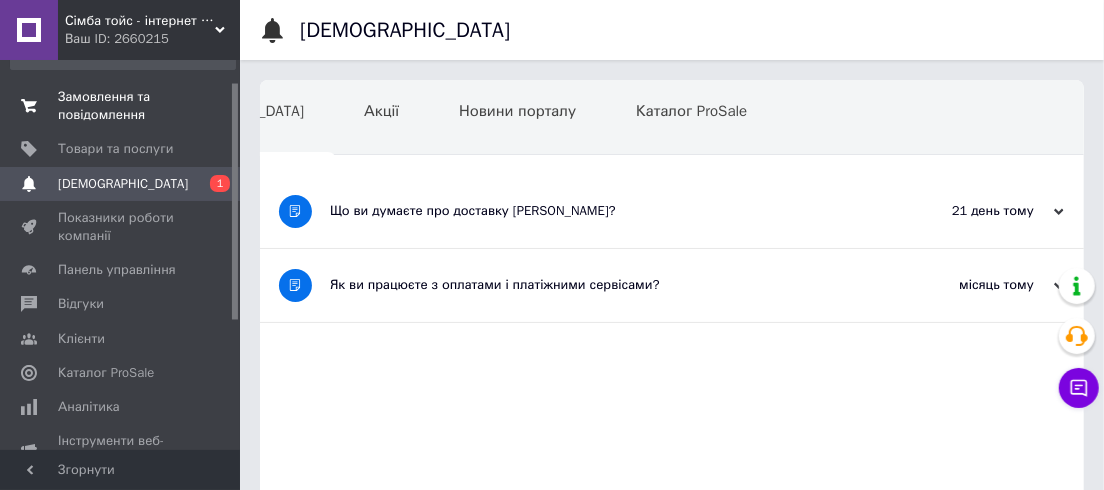 click on "Замовлення та повідомлення" at bounding box center (121, 106) 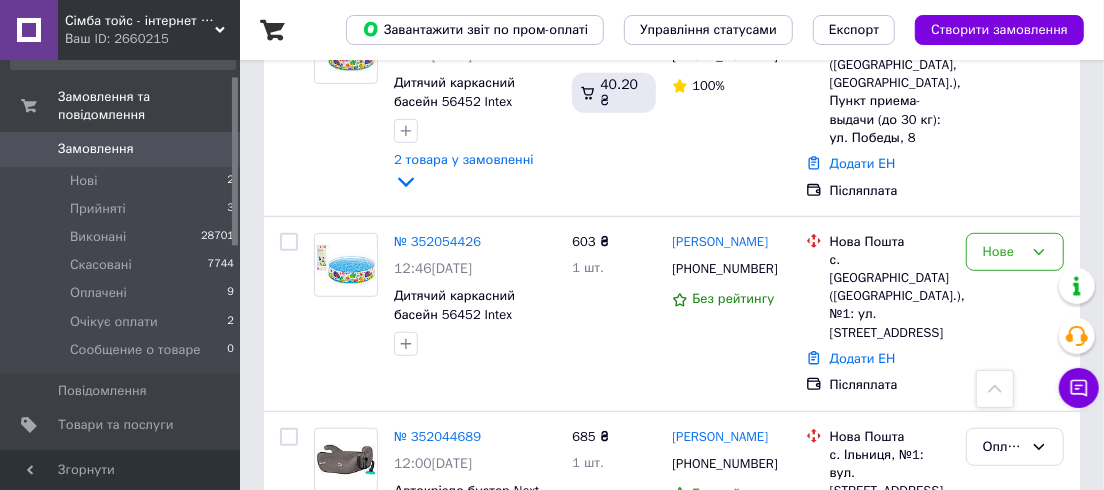 scroll, scrollTop: 454, scrollLeft: 0, axis: vertical 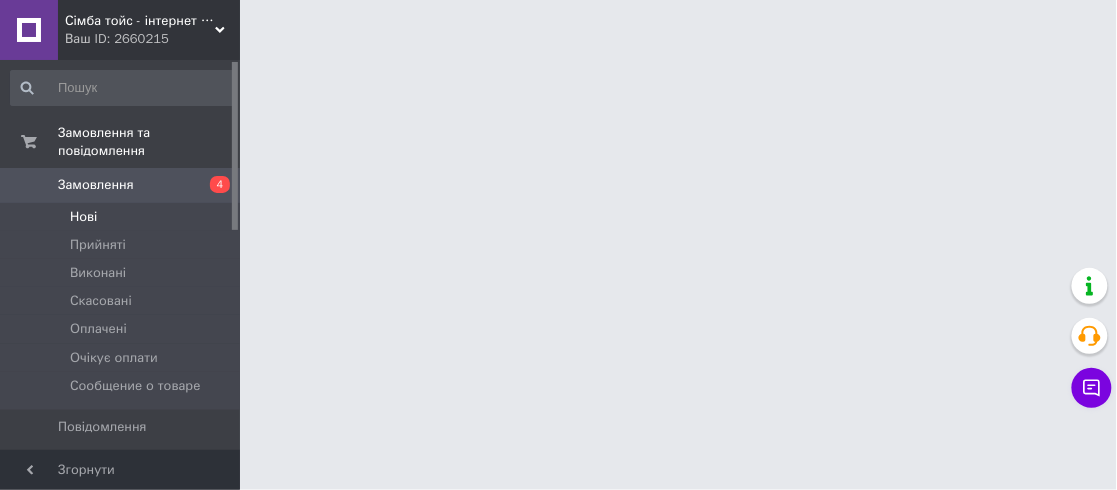 click on "Нові" at bounding box center [83, 217] 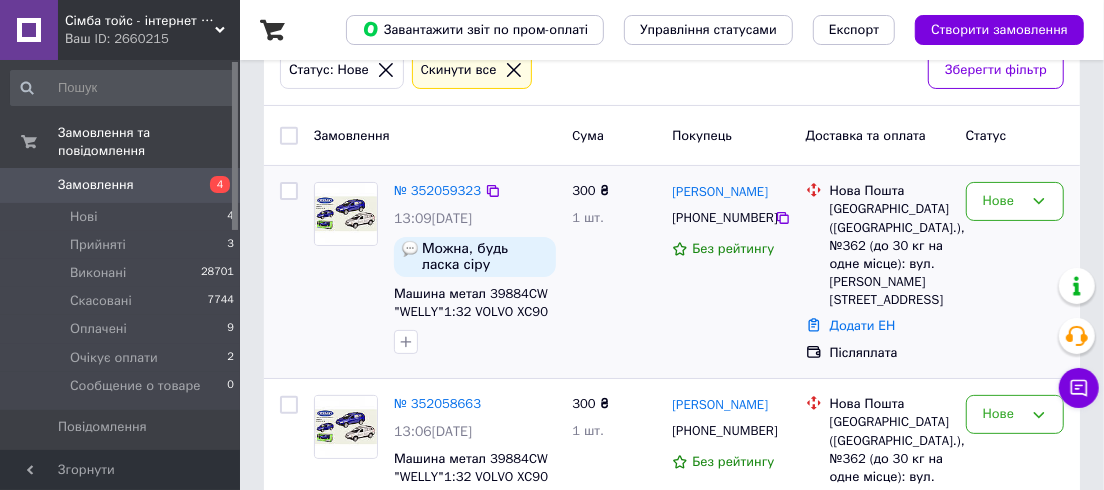 scroll, scrollTop: 182, scrollLeft: 0, axis: vertical 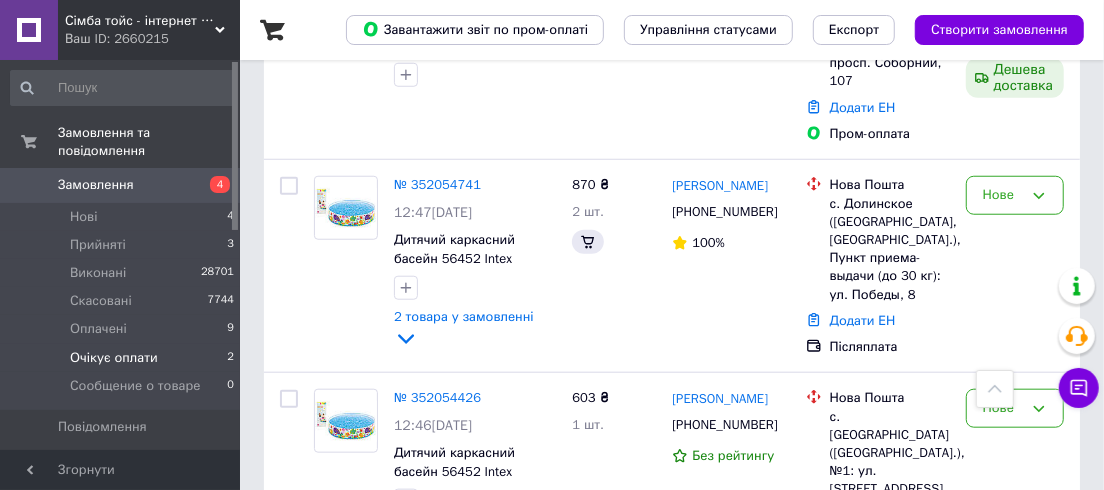 click on "Очікує оплати" at bounding box center [114, 358] 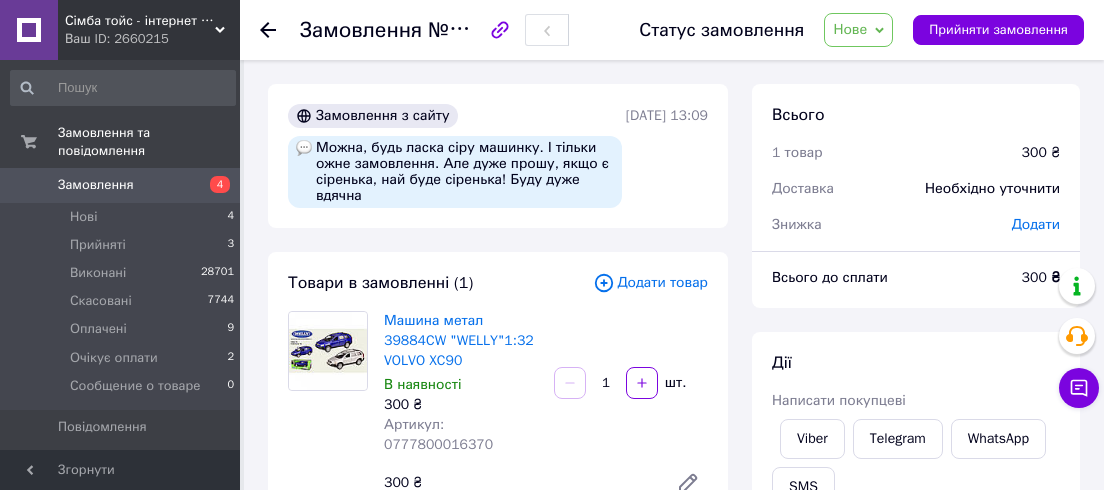 scroll, scrollTop: 0, scrollLeft: 0, axis: both 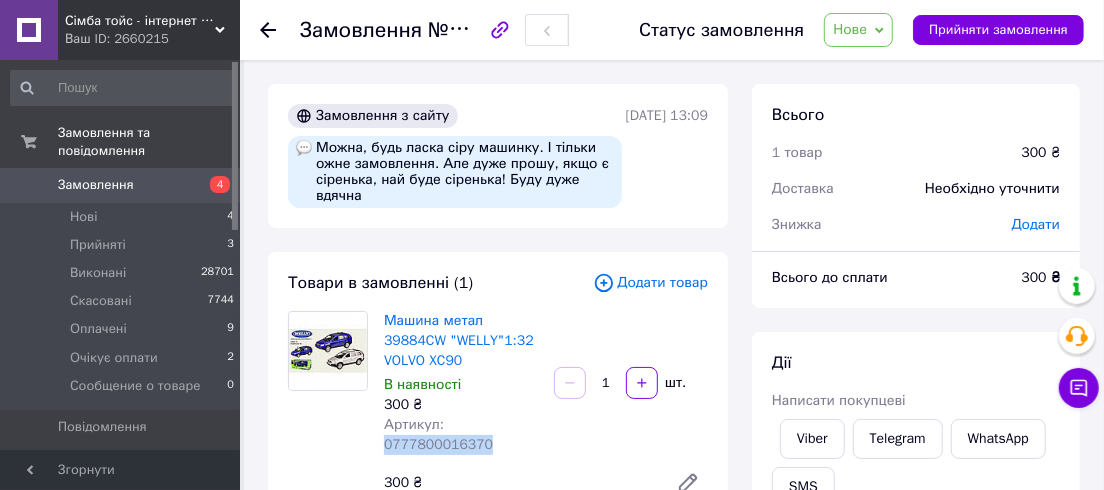 drag, startPoint x: 486, startPoint y: 440, endPoint x: 378, endPoint y: 445, distance: 108.11568 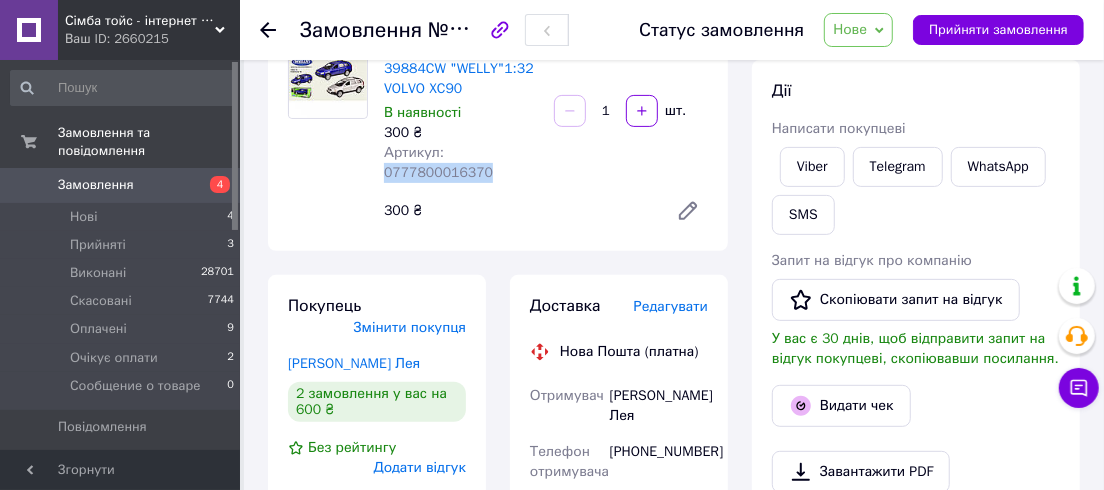 scroll, scrollTop: 90, scrollLeft: 0, axis: vertical 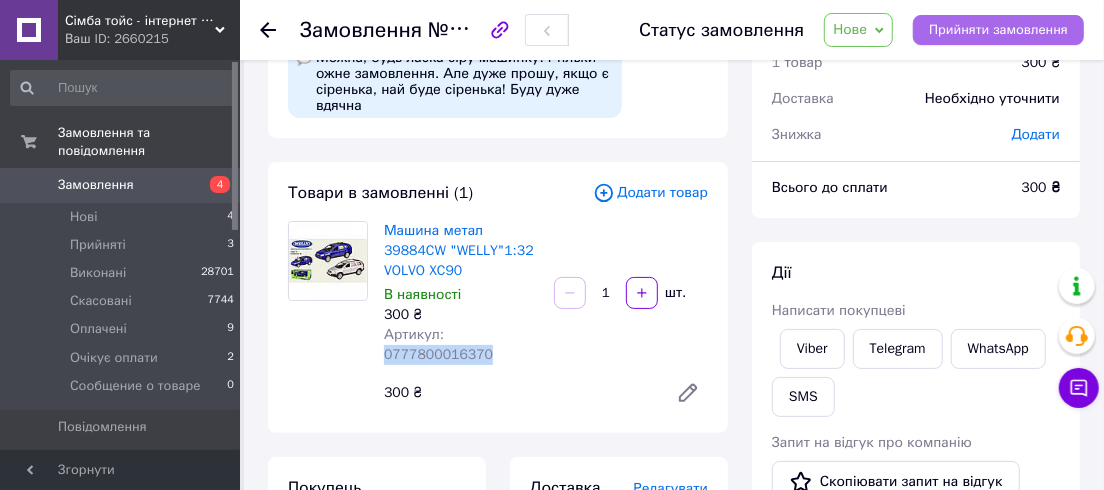 click on "Прийняти замовлення" at bounding box center (998, 30) 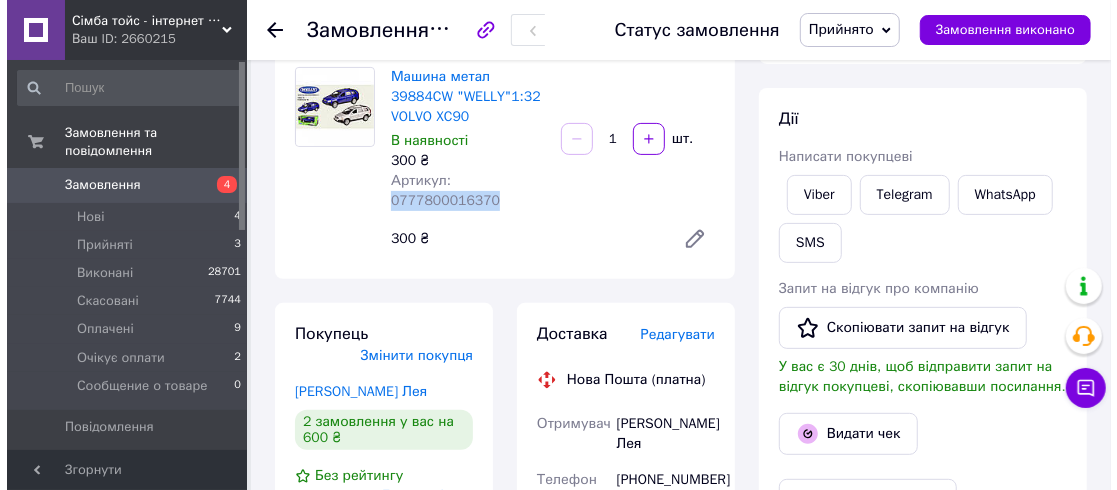 scroll, scrollTop: 272, scrollLeft: 0, axis: vertical 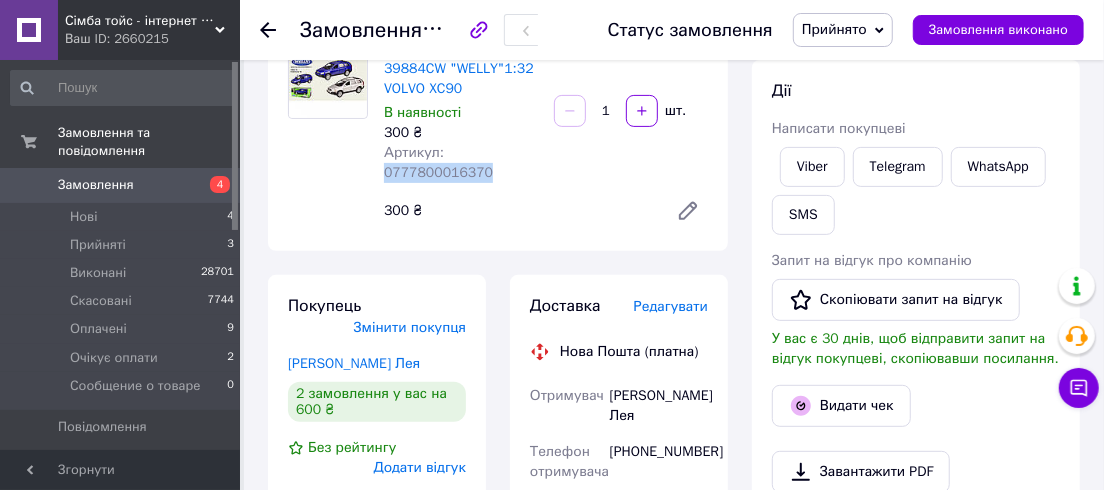 click on "Прийнято" at bounding box center (834, 29) 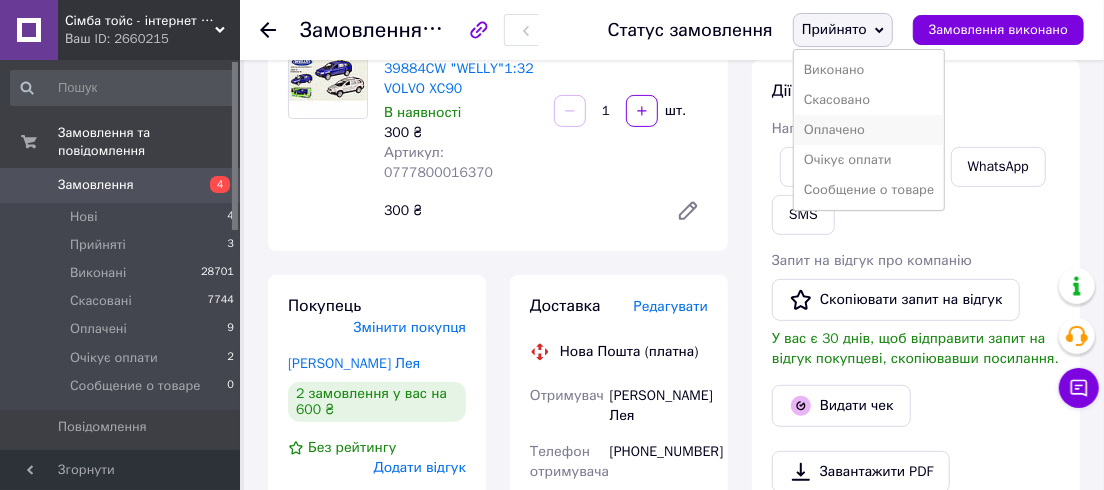 click on "Оплачено" at bounding box center (869, 130) 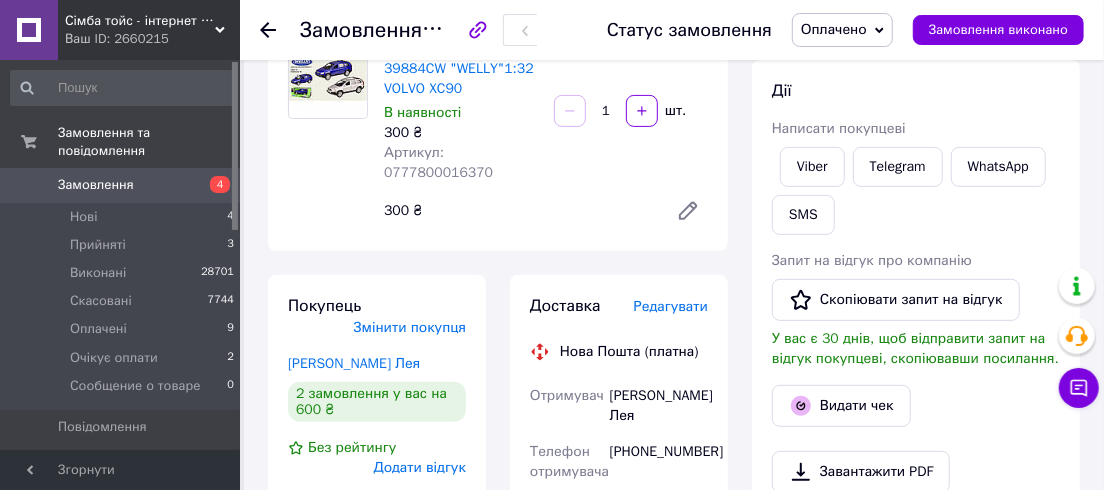 click on "Редагувати" at bounding box center (671, 306) 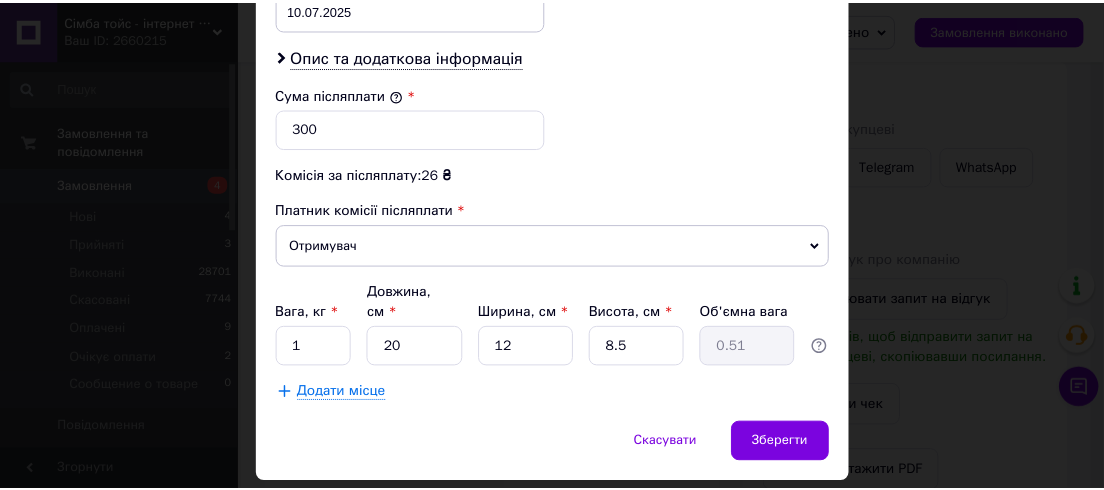 scroll, scrollTop: 1000, scrollLeft: 0, axis: vertical 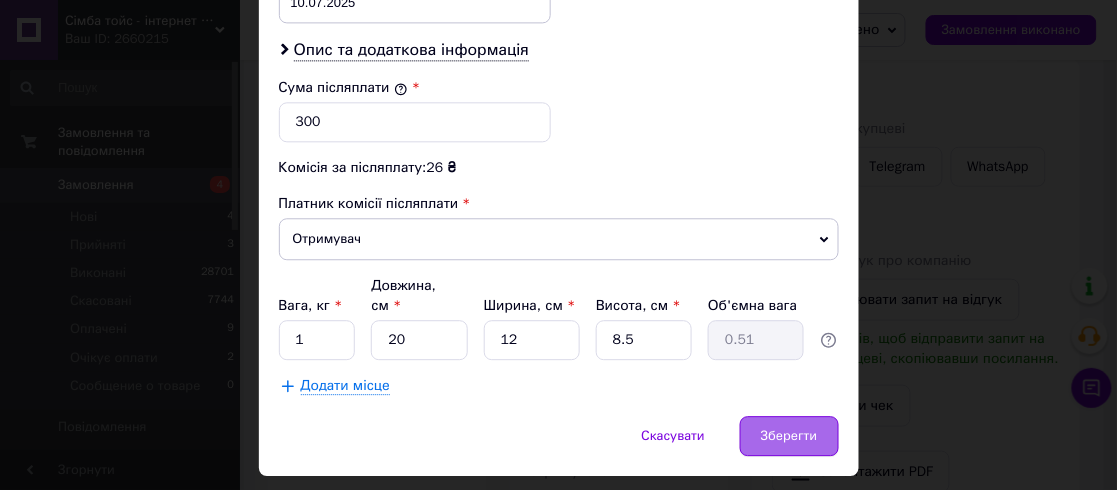 click on "Зберегти" at bounding box center [789, 436] 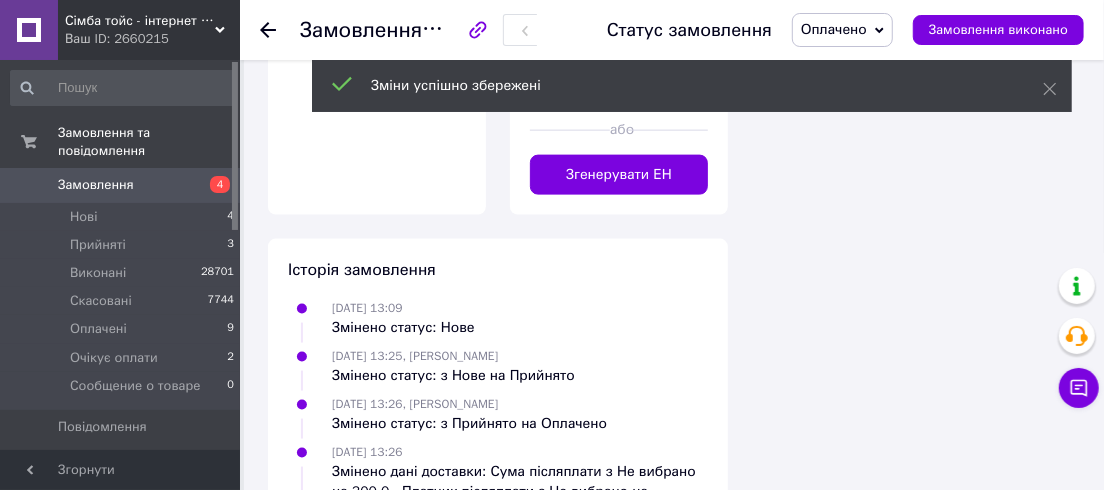 scroll, scrollTop: 1273, scrollLeft: 0, axis: vertical 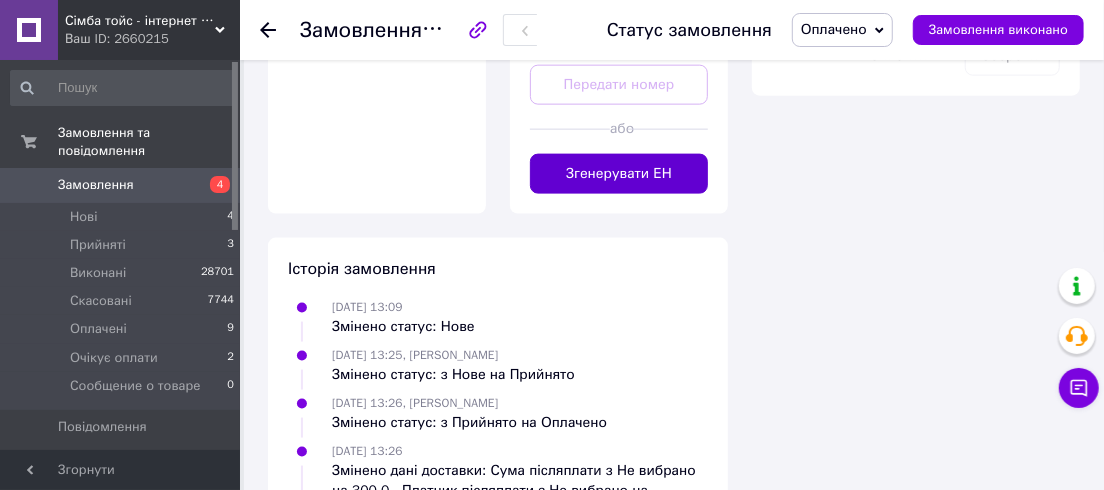 click on "Згенерувати ЕН" at bounding box center (619, 174) 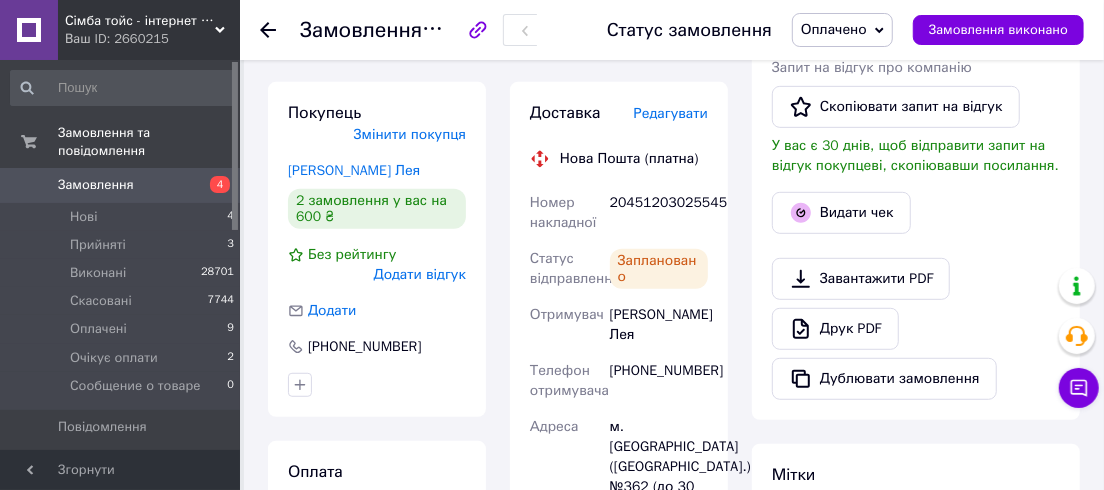 scroll, scrollTop: 454, scrollLeft: 0, axis: vertical 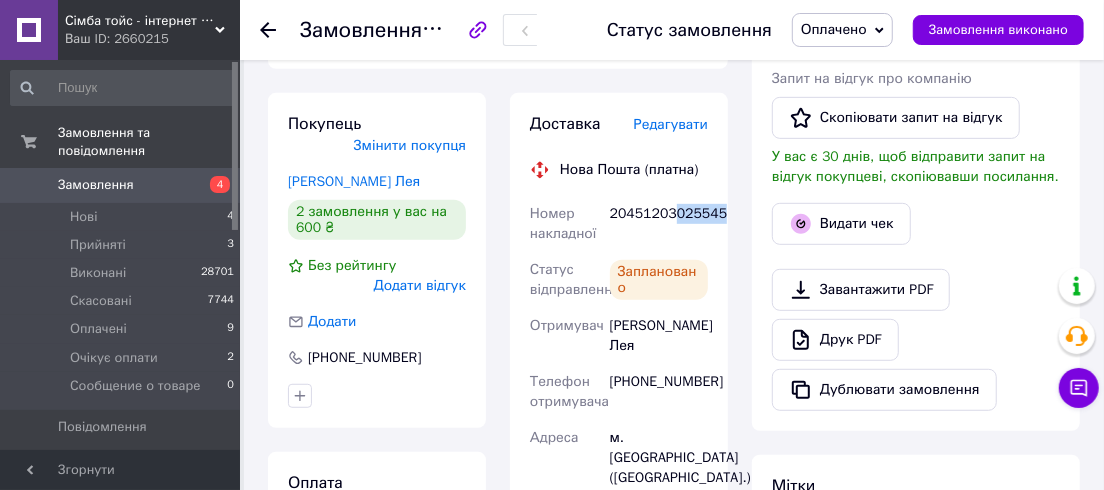 drag, startPoint x: 671, startPoint y: 211, endPoint x: 716, endPoint y: 221, distance: 46.09772 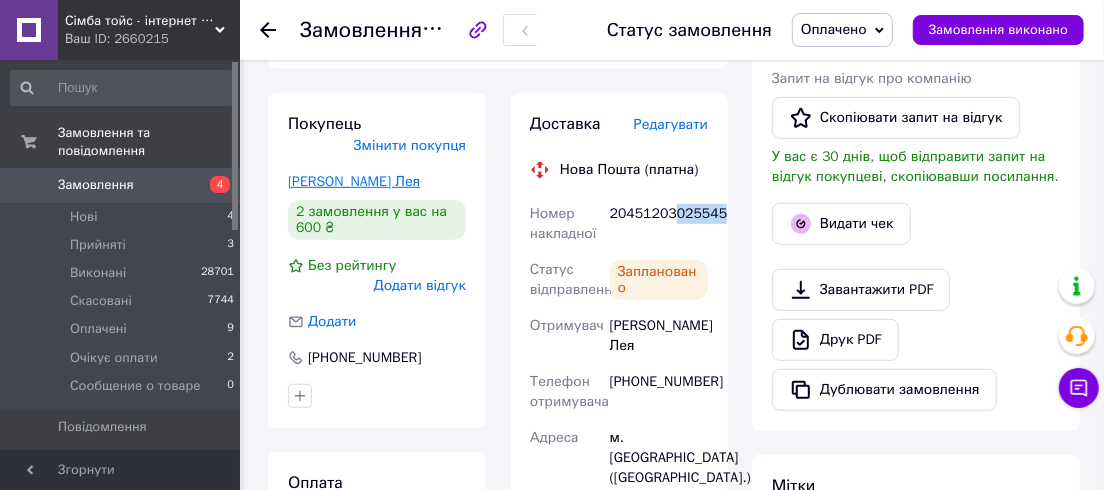 click on "Мамзітова Лея" at bounding box center [354, 181] 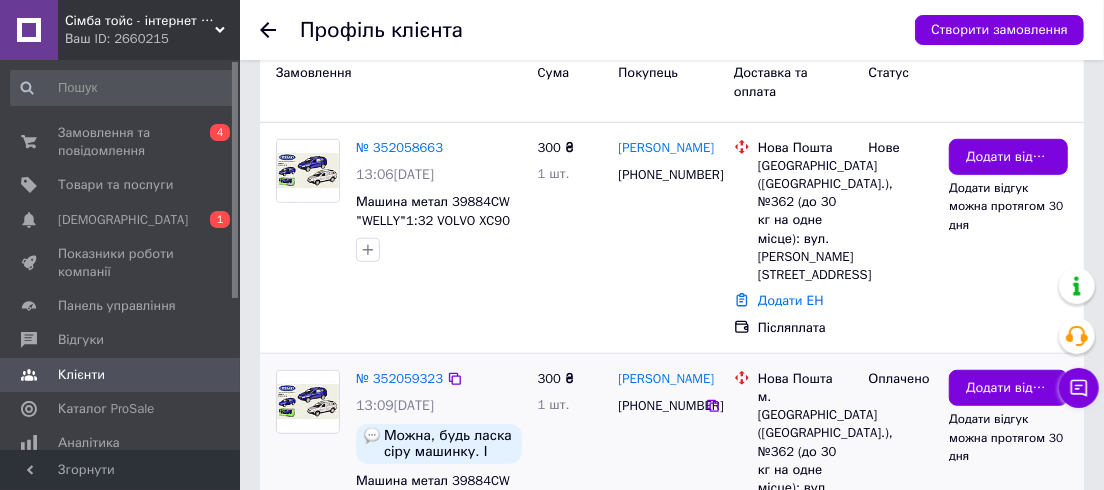 scroll, scrollTop: 545, scrollLeft: 0, axis: vertical 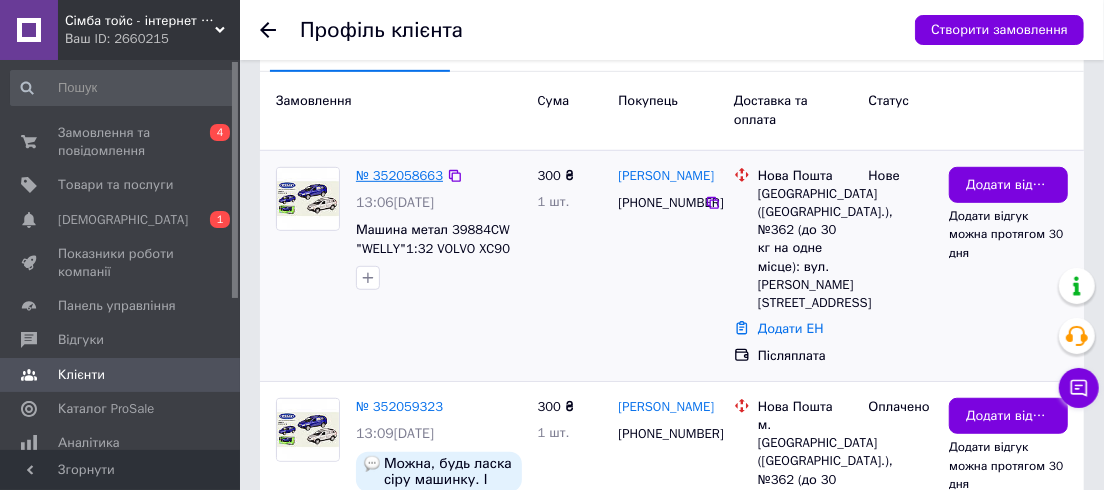click on "№ 352058663" at bounding box center [399, 175] 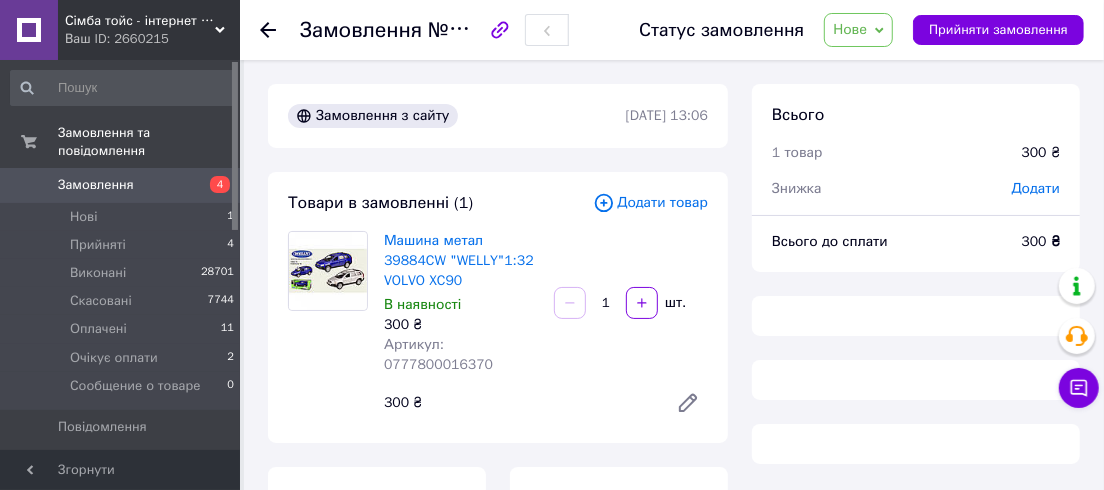 click on "Нове" at bounding box center [850, 29] 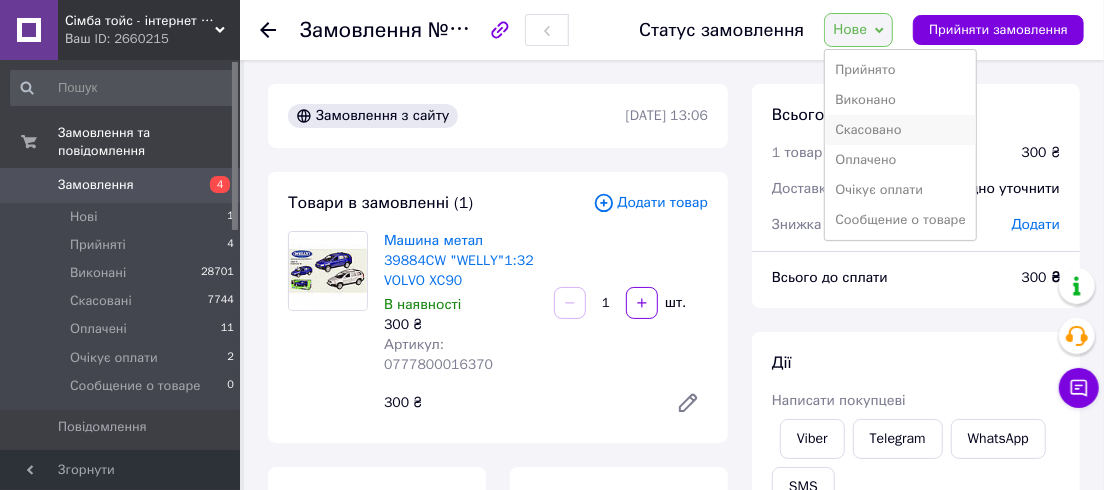click on "Скасовано" at bounding box center [900, 130] 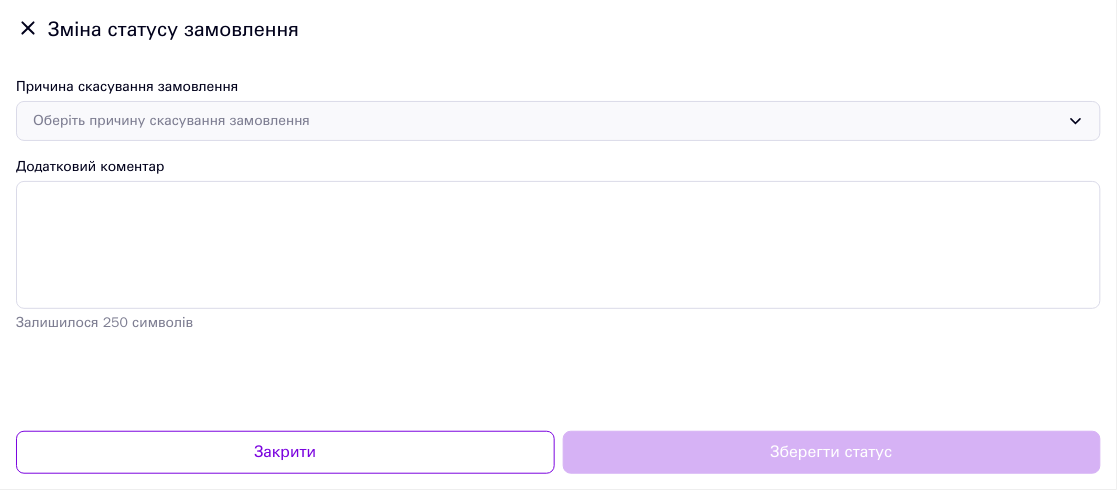 click on "Оберіть причину скасування замовлення" at bounding box center [546, 121] 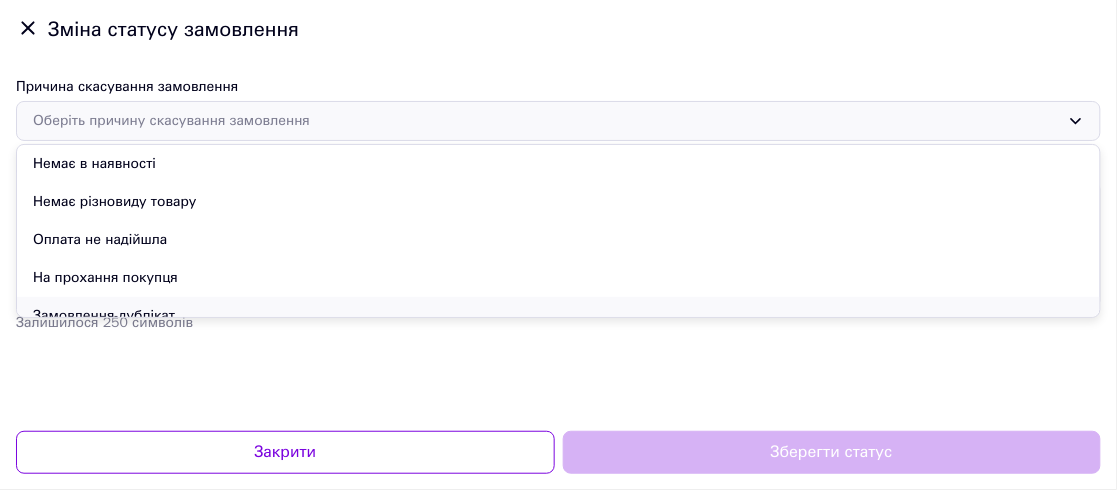 click on "Замовлення-дублікат" at bounding box center (558, 316) 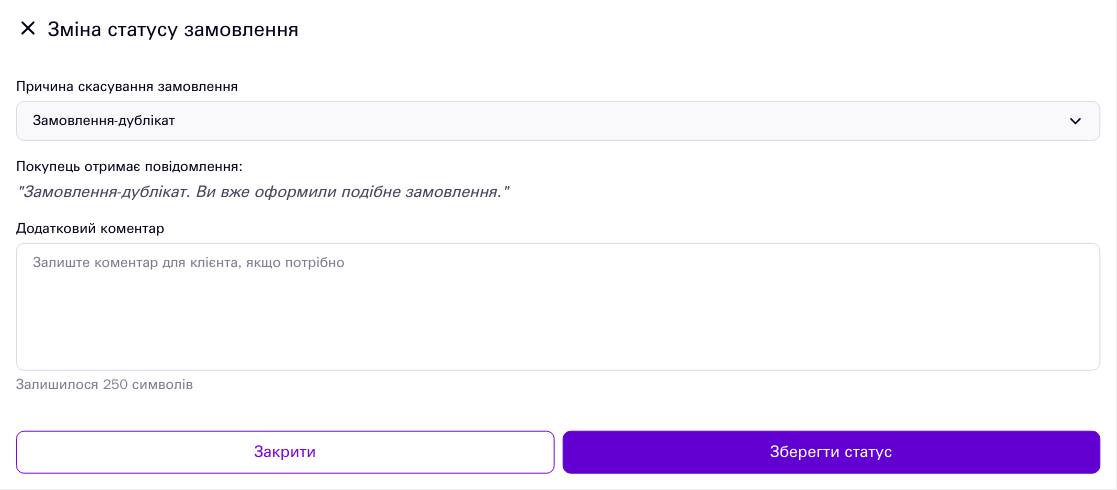 click on "Зберегти статус" at bounding box center [832, 452] 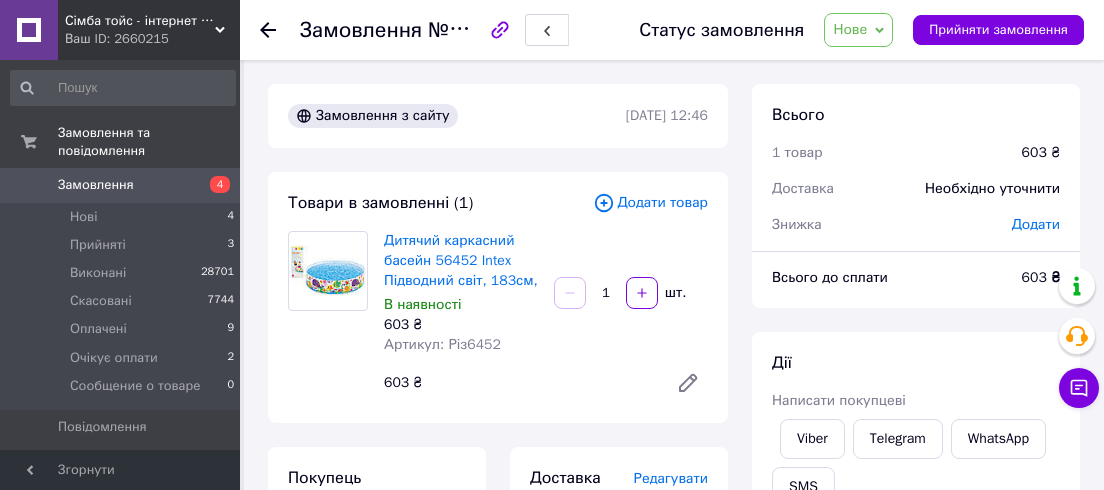 scroll, scrollTop: 0, scrollLeft: 0, axis: both 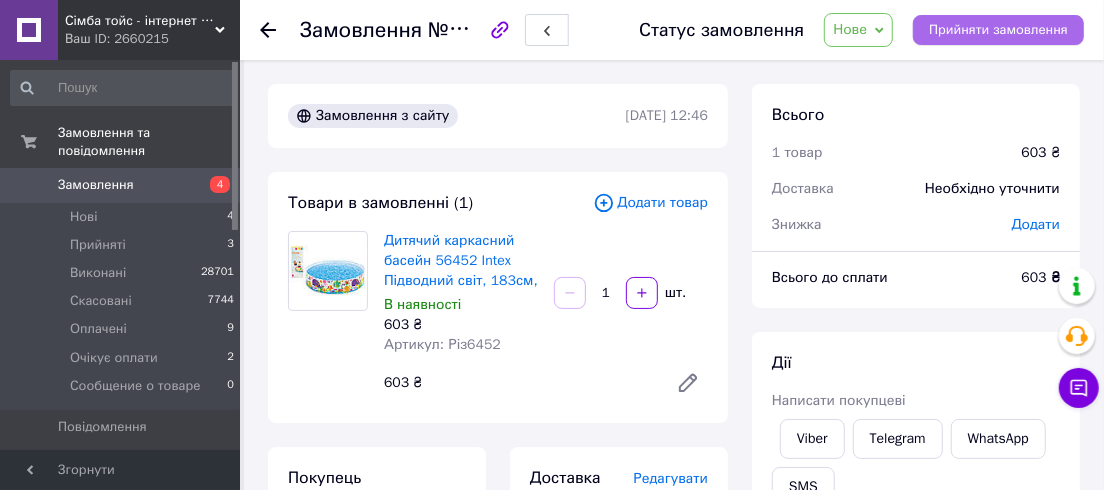 click on "Прийняти замовлення" at bounding box center (998, 30) 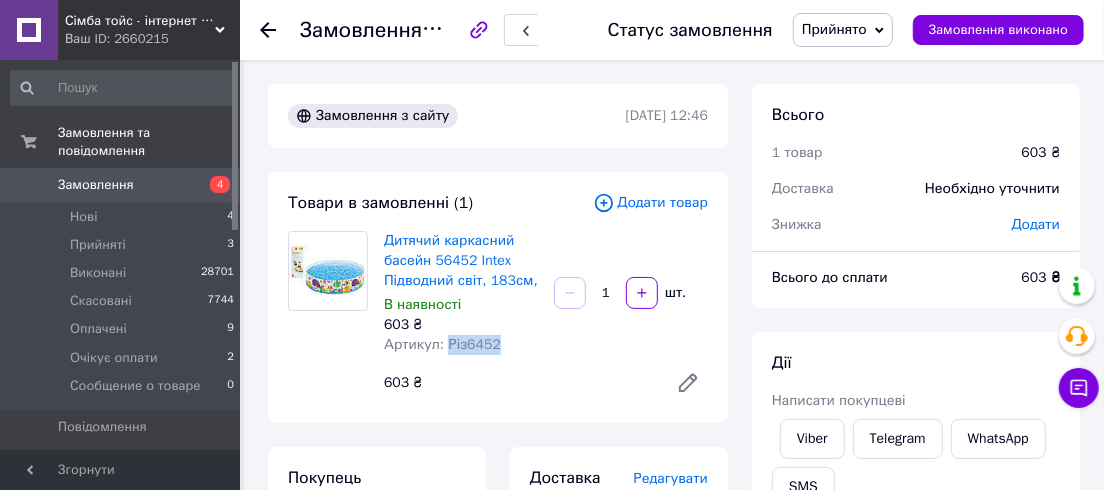 drag, startPoint x: 501, startPoint y: 336, endPoint x: 443, endPoint y: 347, distance: 59.03389 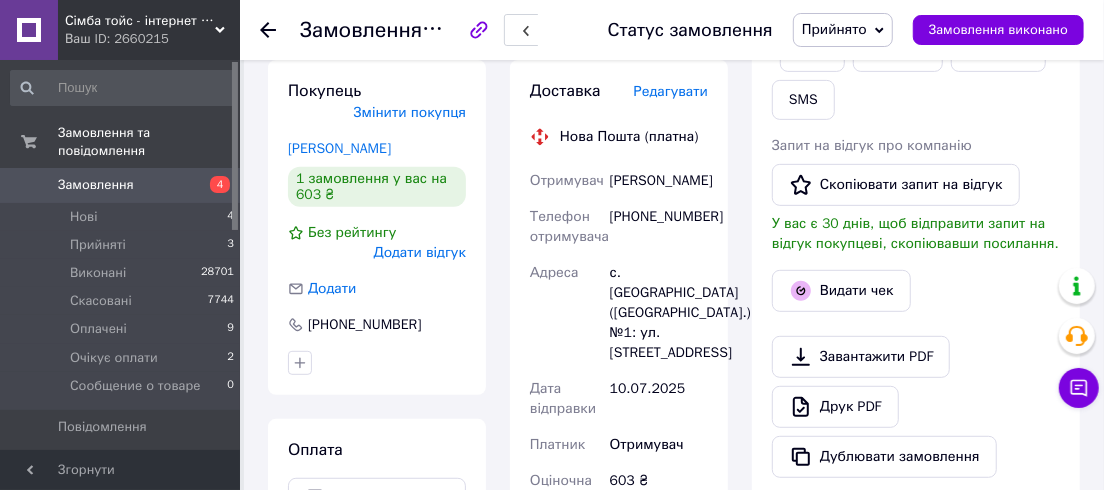 scroll, scrollTop: 272, scrollLeft: 0, axis: vertical 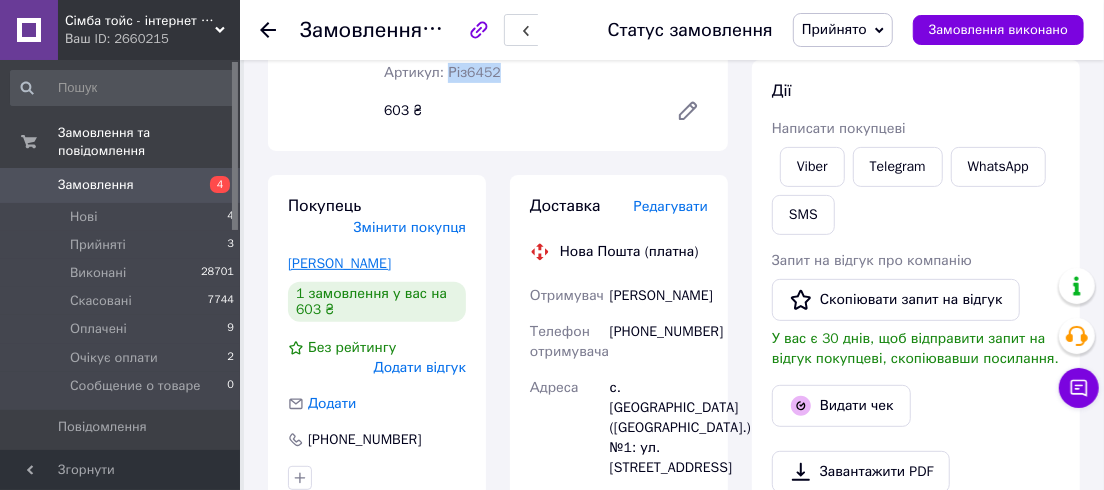 click on "[PERSON_NAME]" at bounding box center (339, 263) 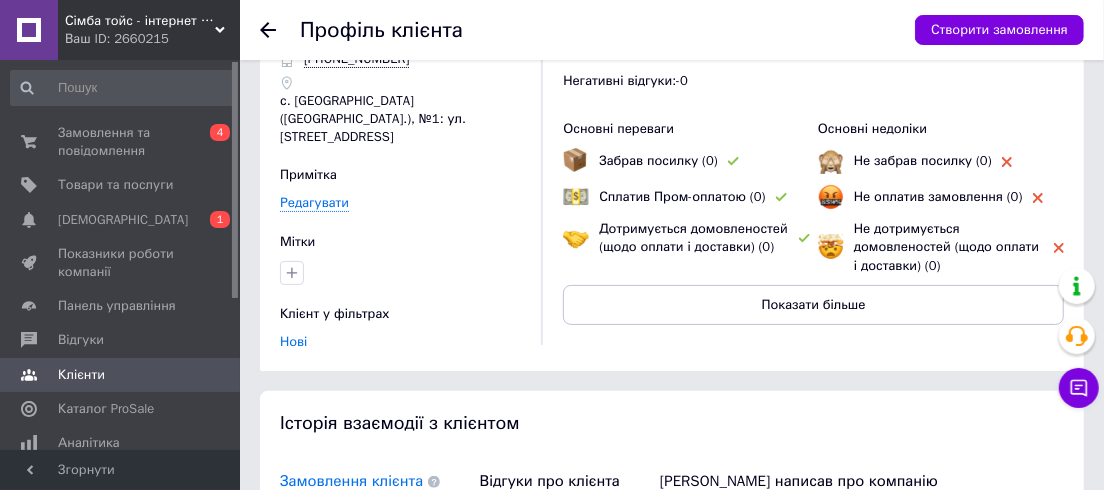 scroll, scrollTop: 182, scrollLeft: 0, axis: vertical 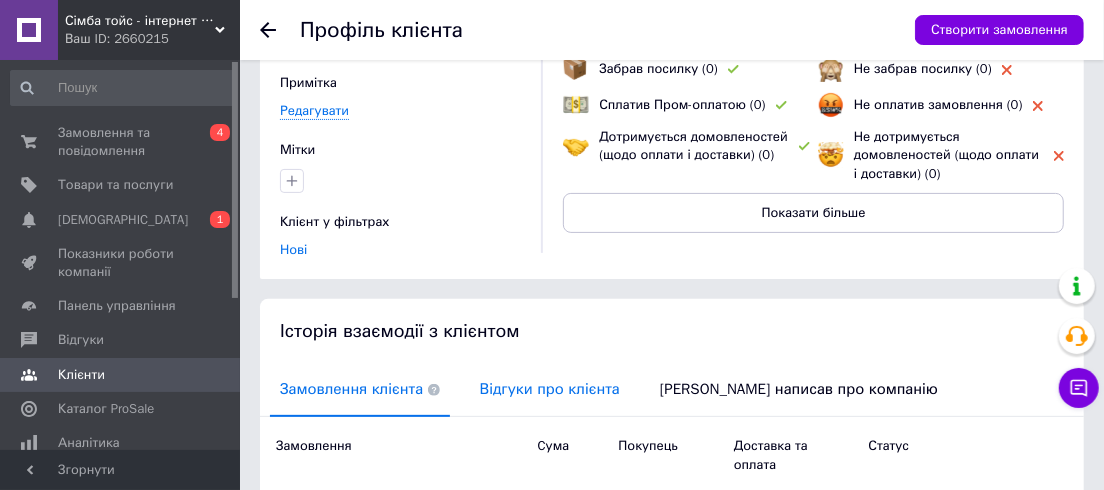 click on "Відгуки про клієнта" at bounding box center (550, 389) 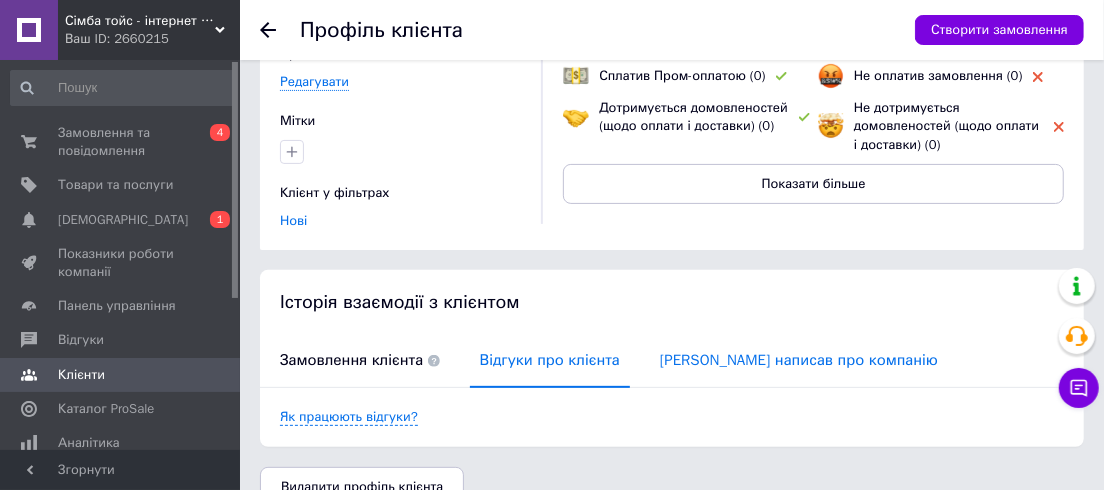 scroll, scrollTop: 228, scrollLeft: 0, axis: vertical 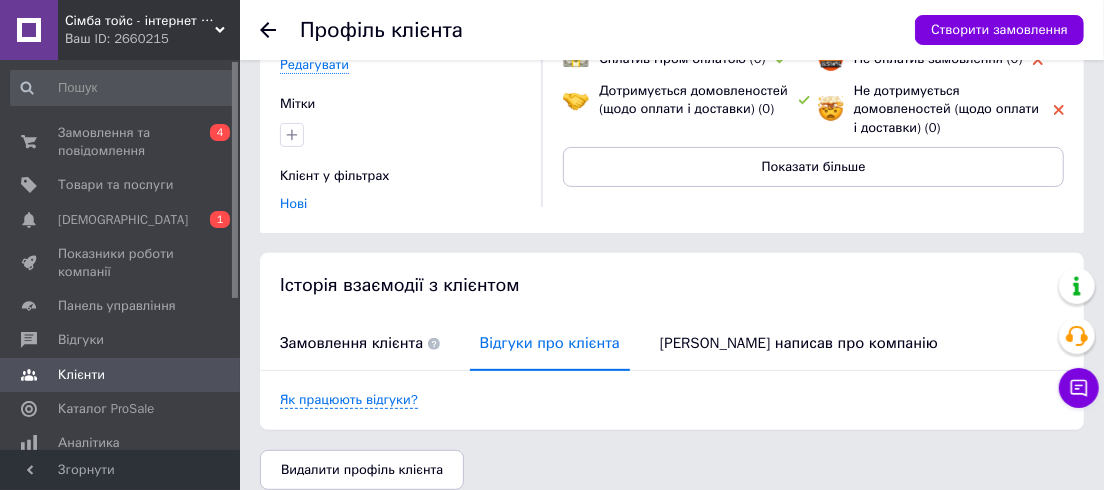 click 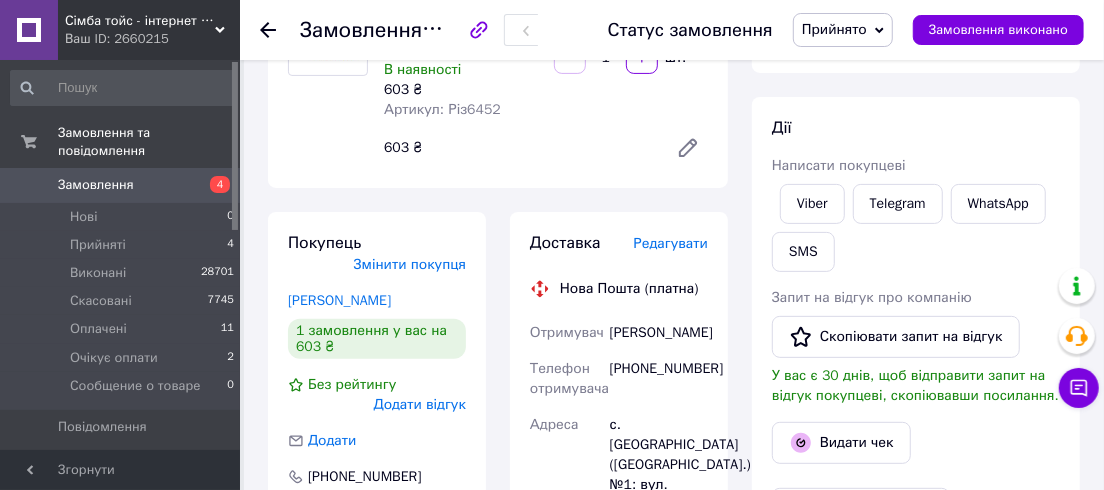 scroll, scrollTop: 272, scrollLeft: 0, axis: vertical 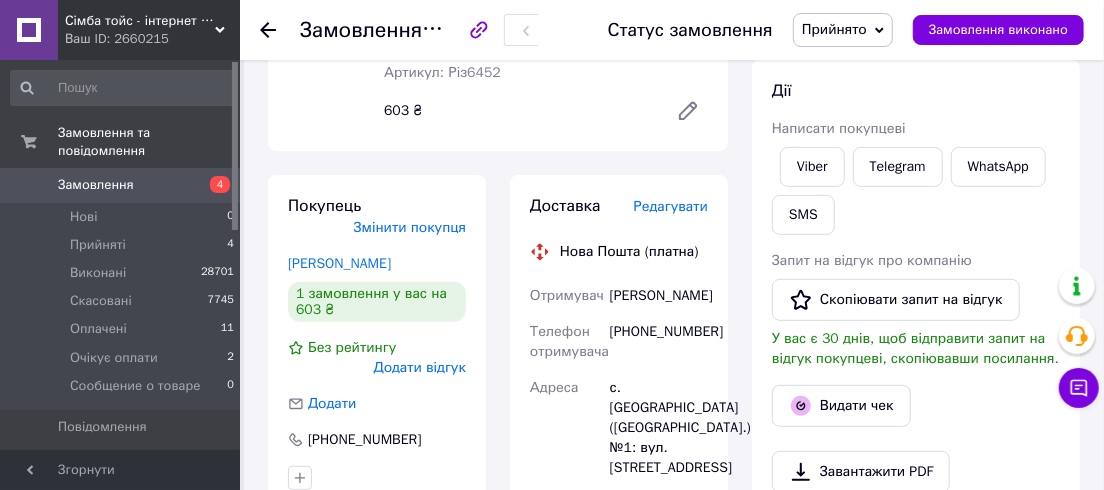 click on "Прийнято" at bounding box center (843, 30) 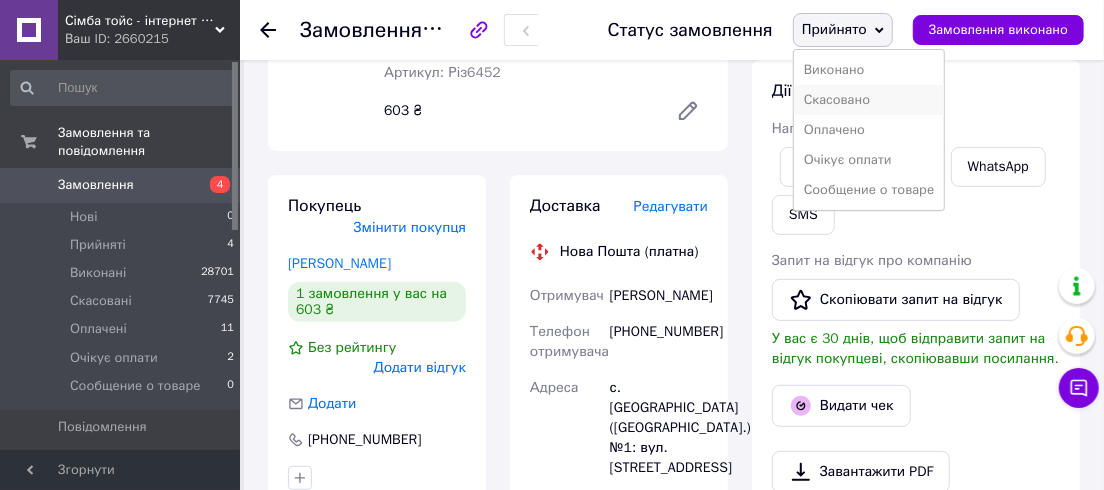 click on "Скасовано" at bounding box center (869, 100) 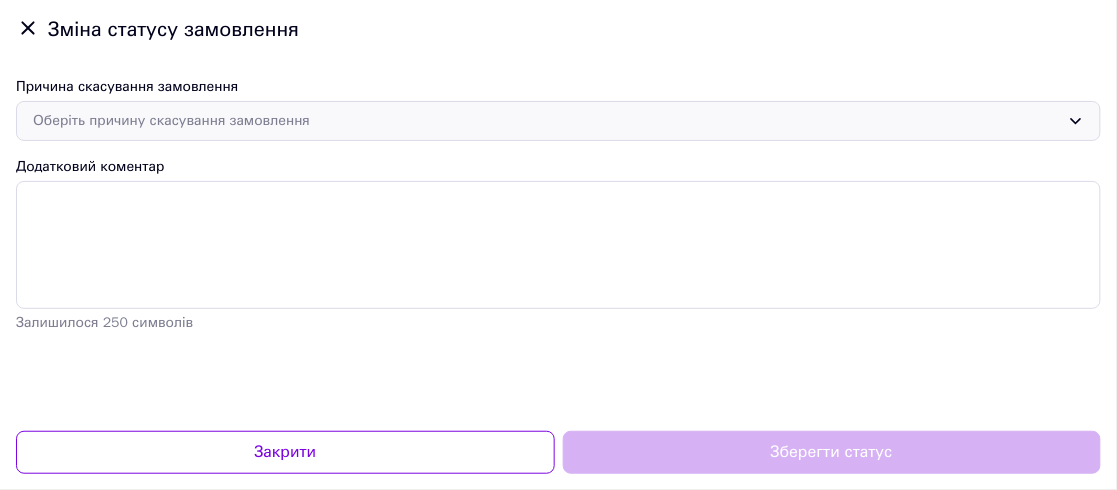 click on "Оберіть причину скасування замовлення" at bounding box center [546, 121] 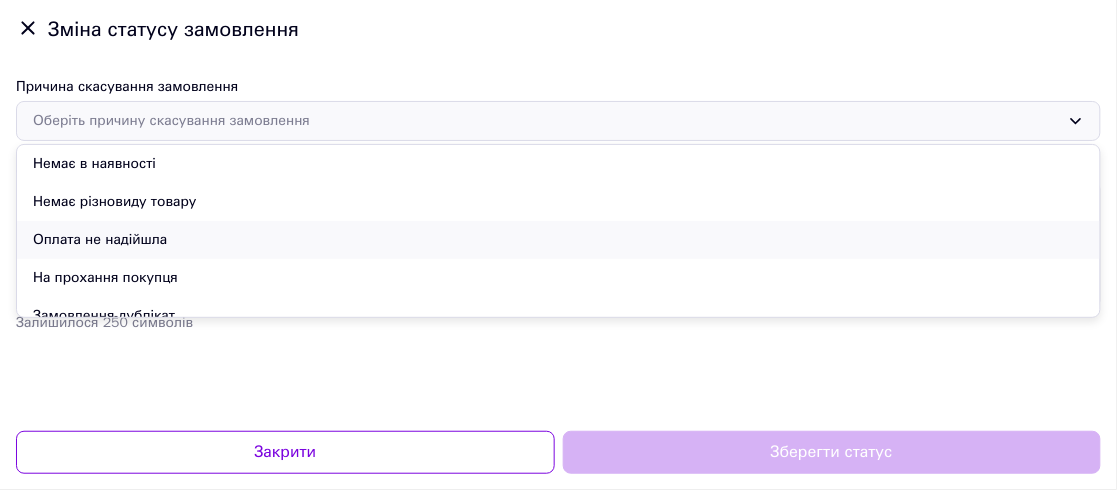 click on "Оплата не надійшла" at bounding box center [558, 240] 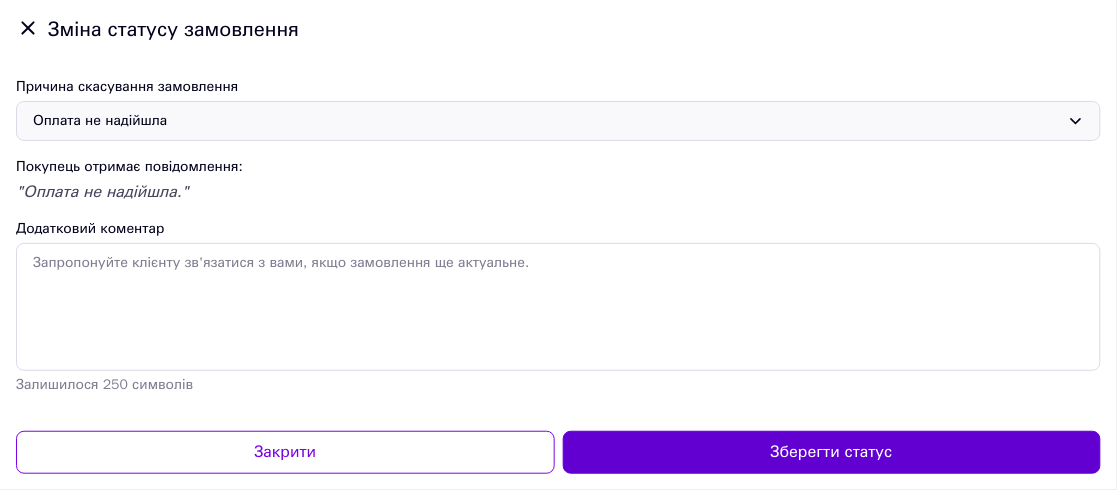 click on "Зберегти статус" at bounding box center (832, 452) 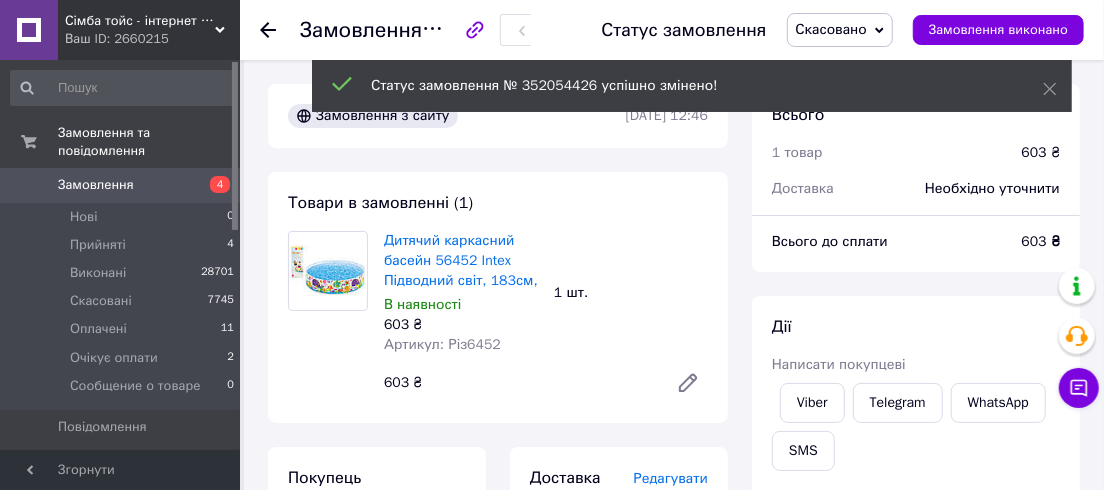 scroll, scrollTop: 182, scrollLeft: 0, axis: vertical 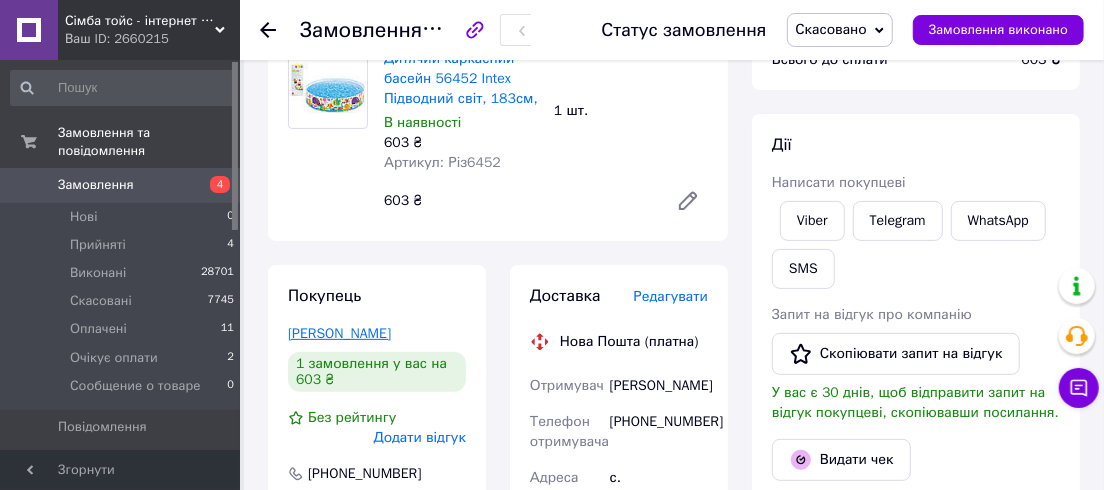 click on "[PERSON_NAME]" at bounding box center (339, 333) 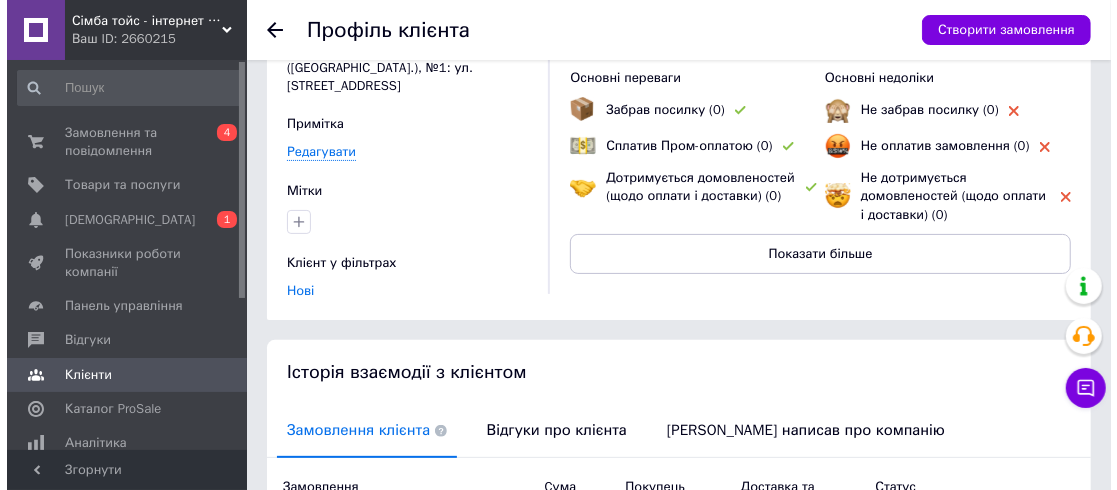 scroll, scrollTop: 272, scrollLeft: 0, axis: vertical 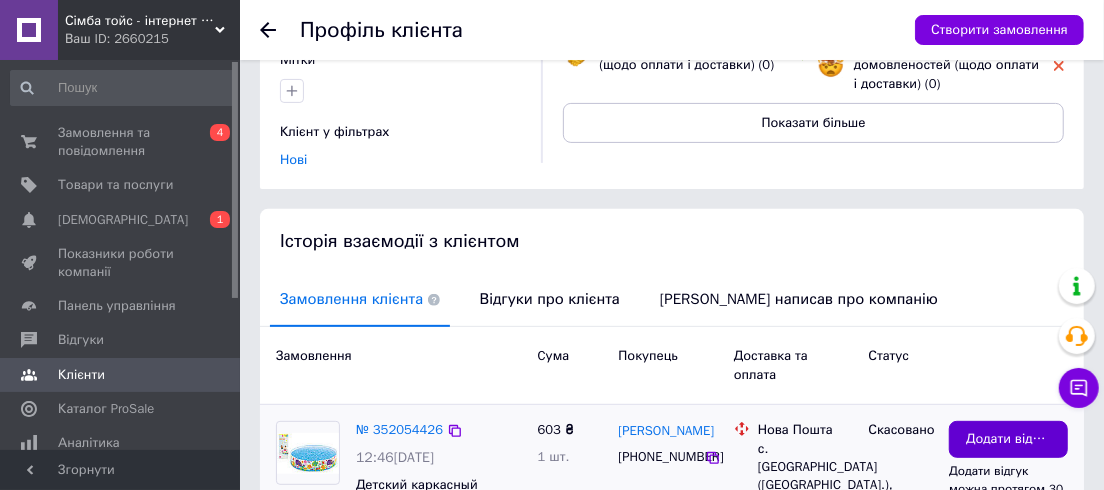 click on "Додати відгук" at bounding box center (1008, 439) 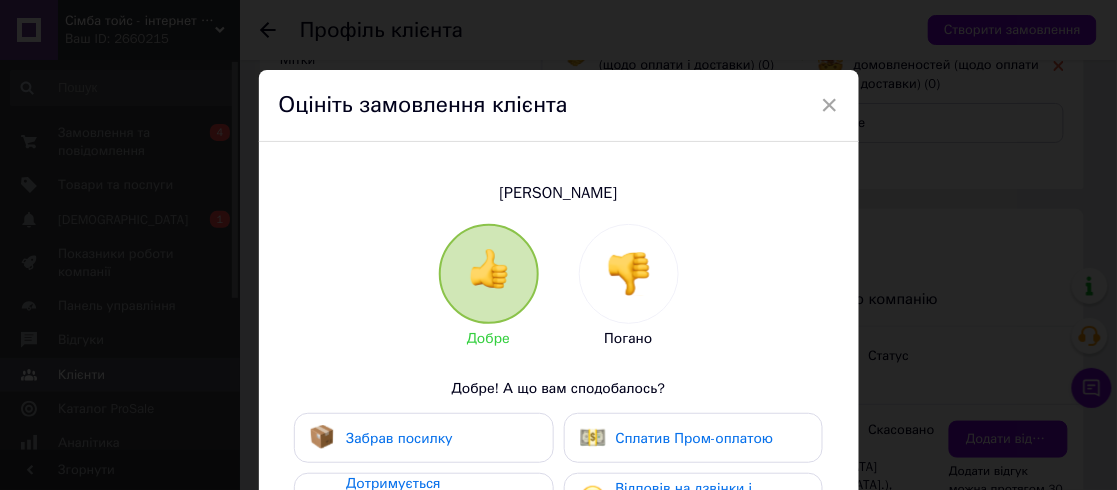 click at bounding box center [629, 274] 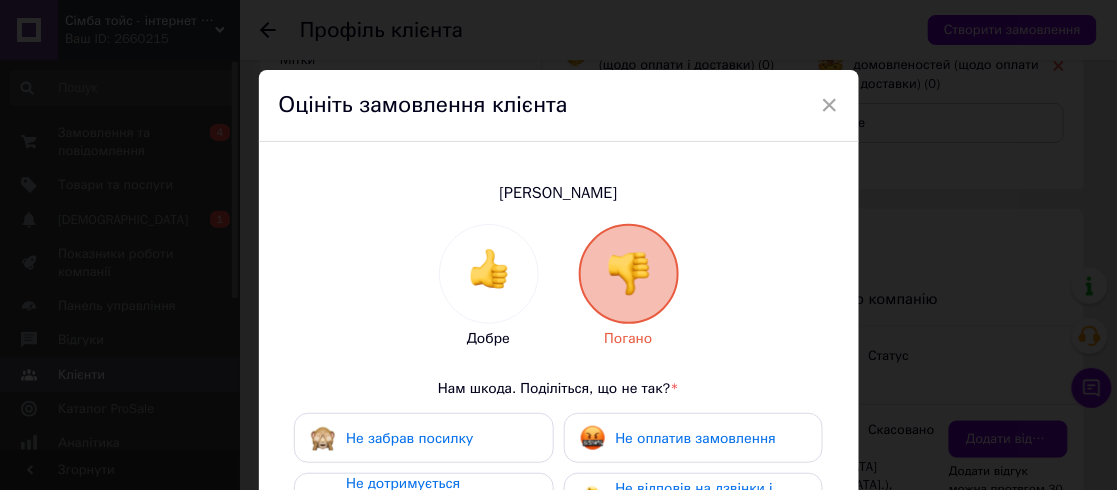 click on "Не оплатив замовлення" at bounding box center (696, 438) 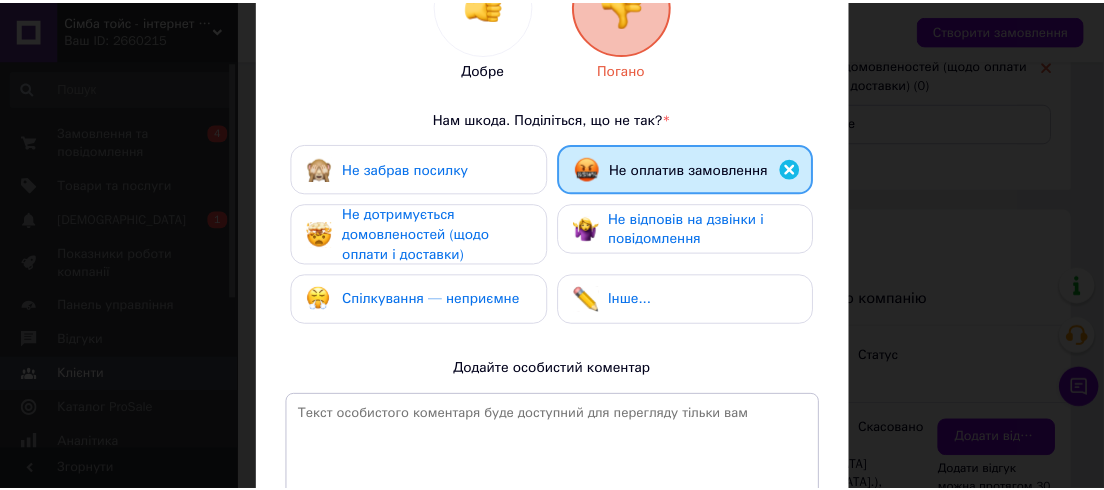 scroll, scrollTop: 454, scrollLeft: 0, axis: vertical 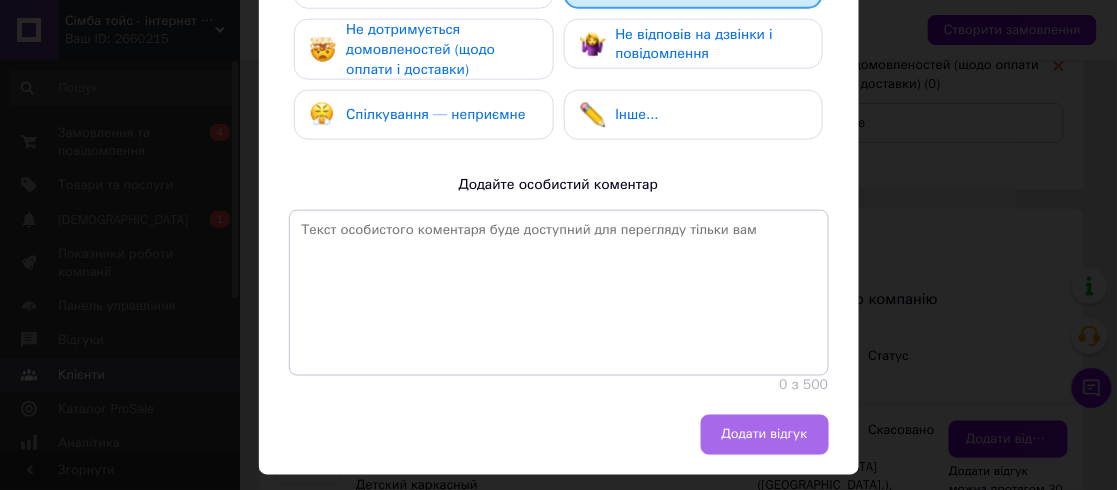 click on "Додати відгук" at bounding box center (765, 435) 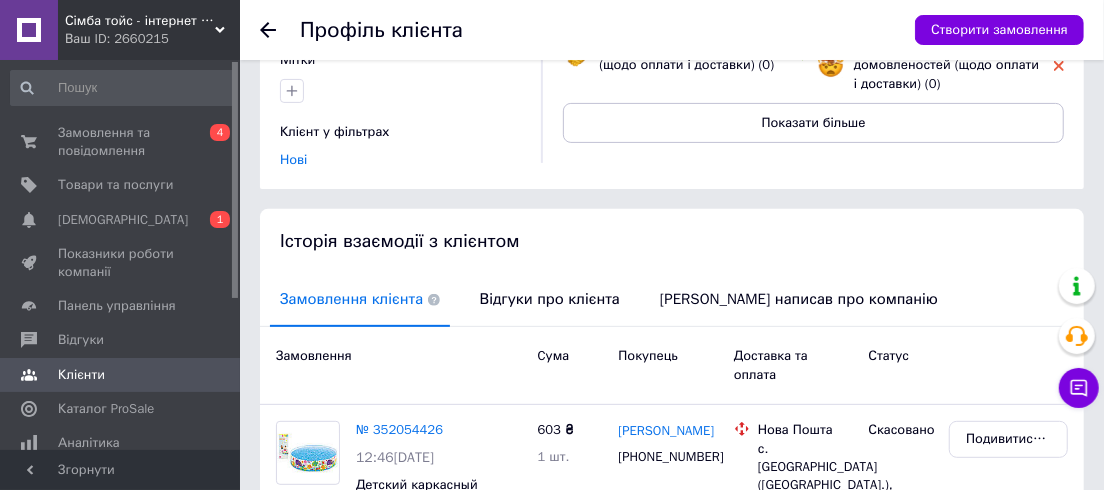 scroll, scrollTop: 182, scrollLeft: 0, axis: vertical 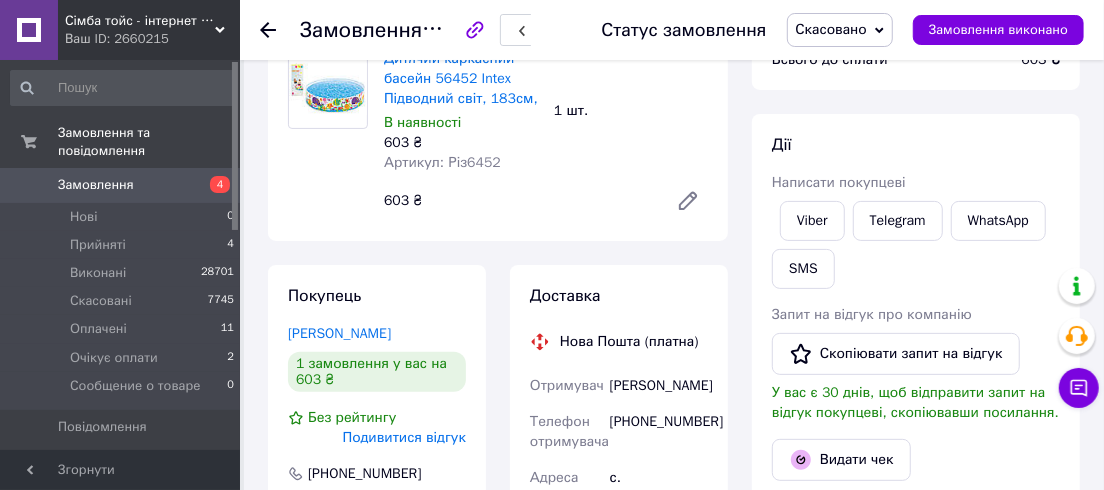 click on "Скасовано" at bounding box center (831, 29) 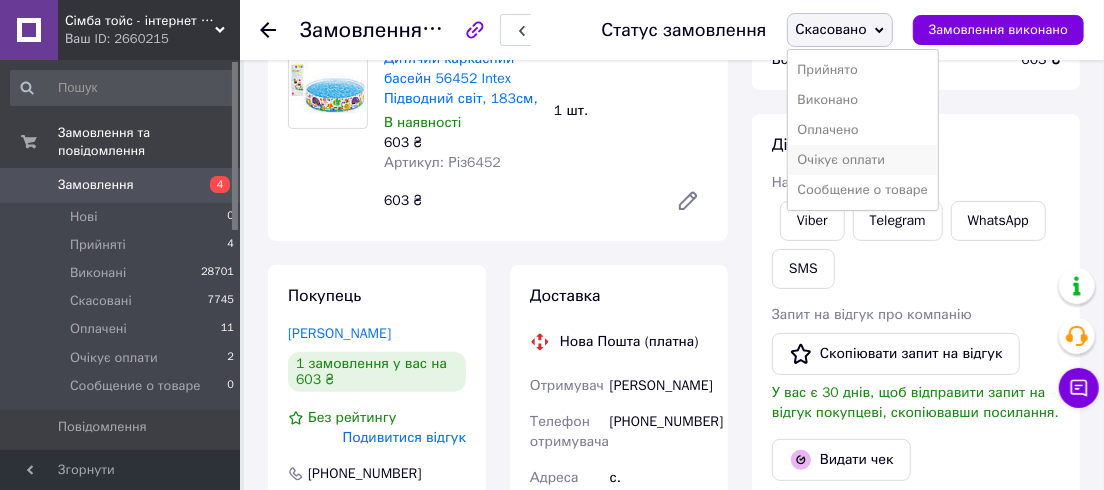 click on "Очікує оплати" at bounding box center [863, 160] 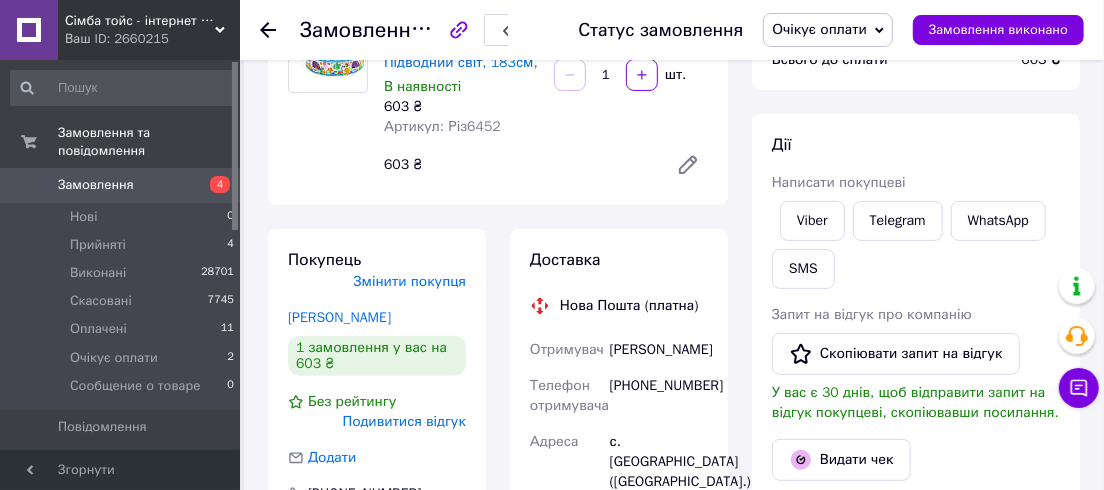 scroll, scrollTop: 182, scrollLeft: 0, axis: vertical 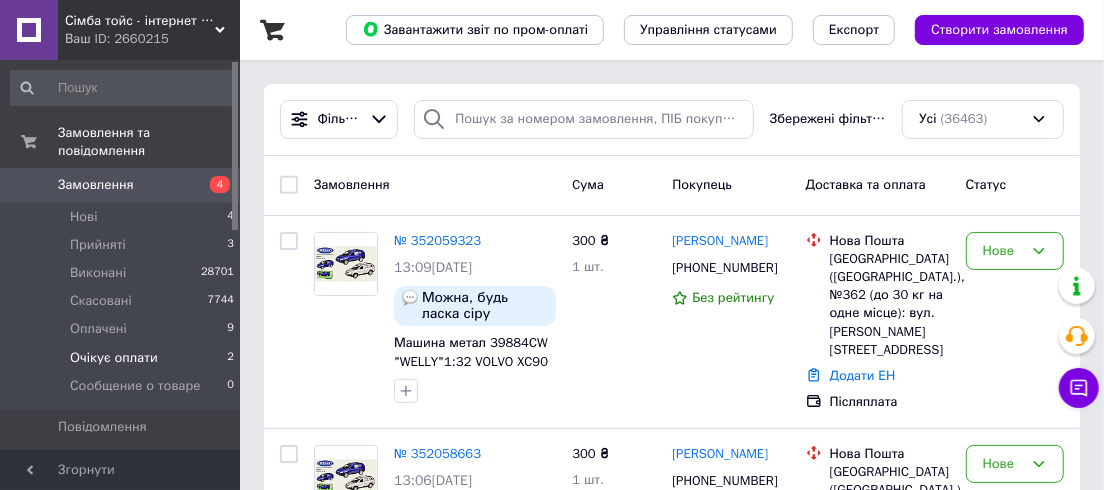click on "Очікує оплати 2" at bounding box center [123, 358] 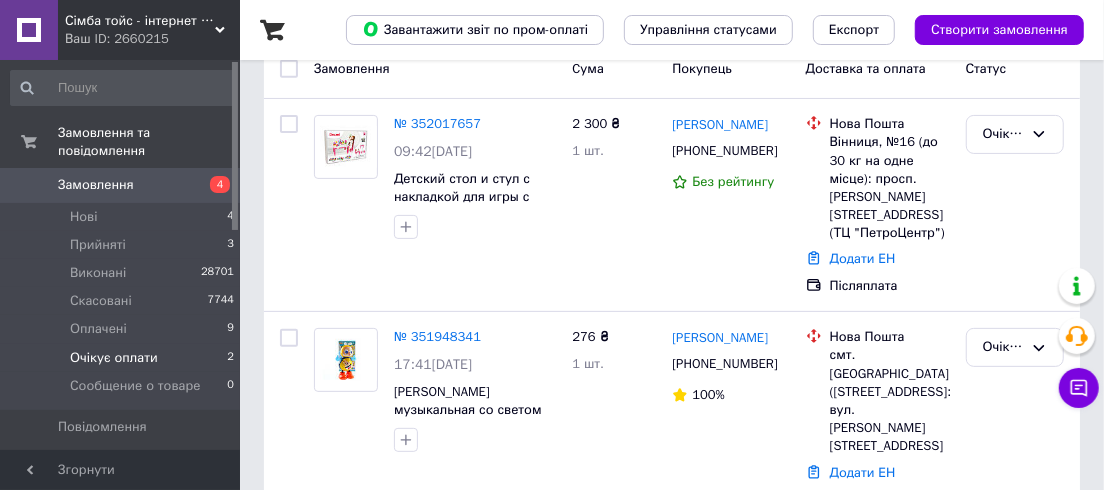 scroll, scrollTop: 6, scrollLeft: 0, axis: vertical 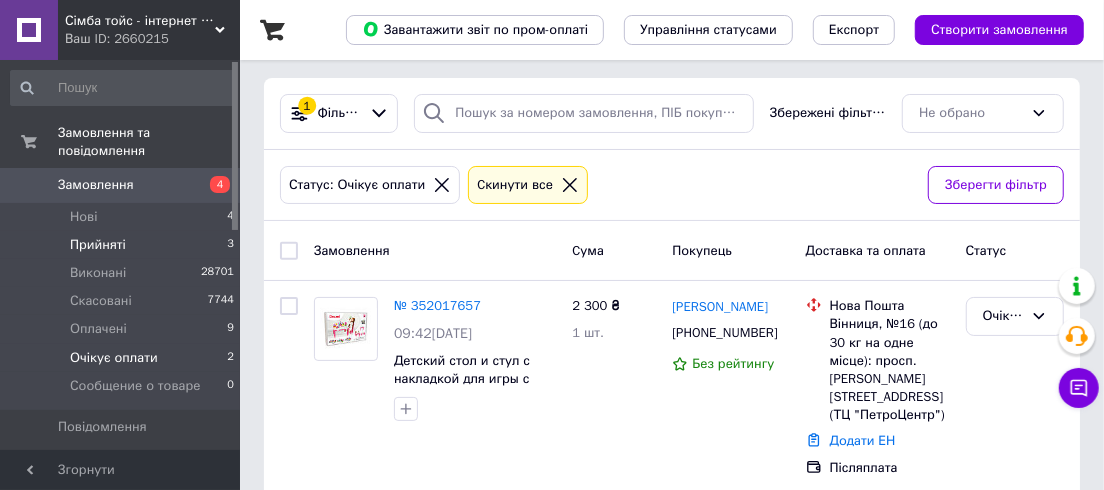 click on "Прийняті" at bounding box center [98, 245] 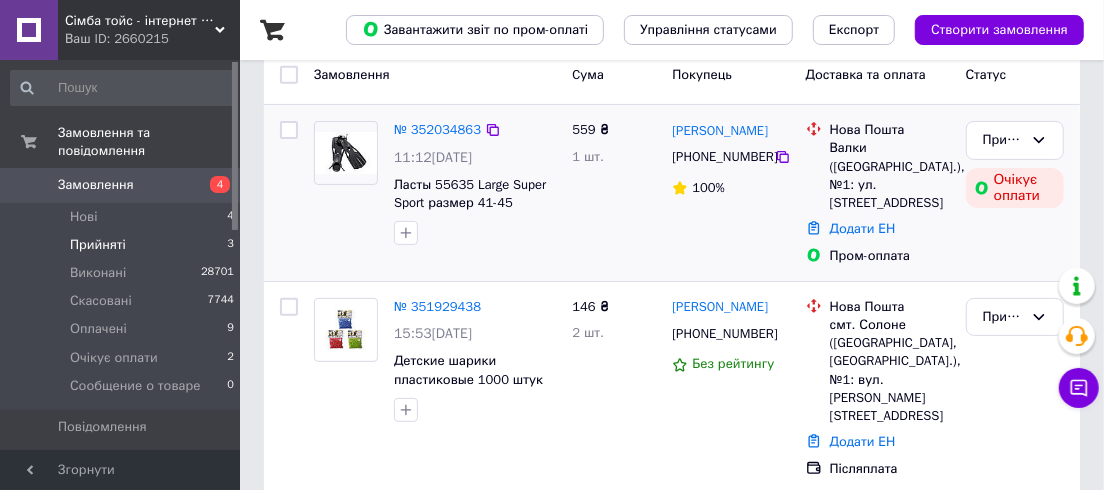 scroll, scrollTop: 90, scrollLeft: 0, axis: vertical 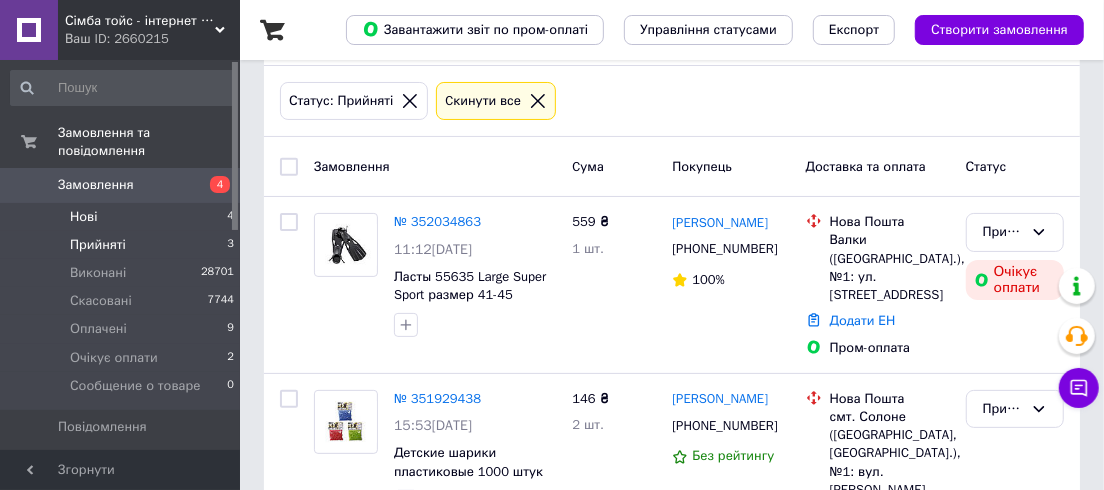 click on "Нові" at bounding box center (83, 217) 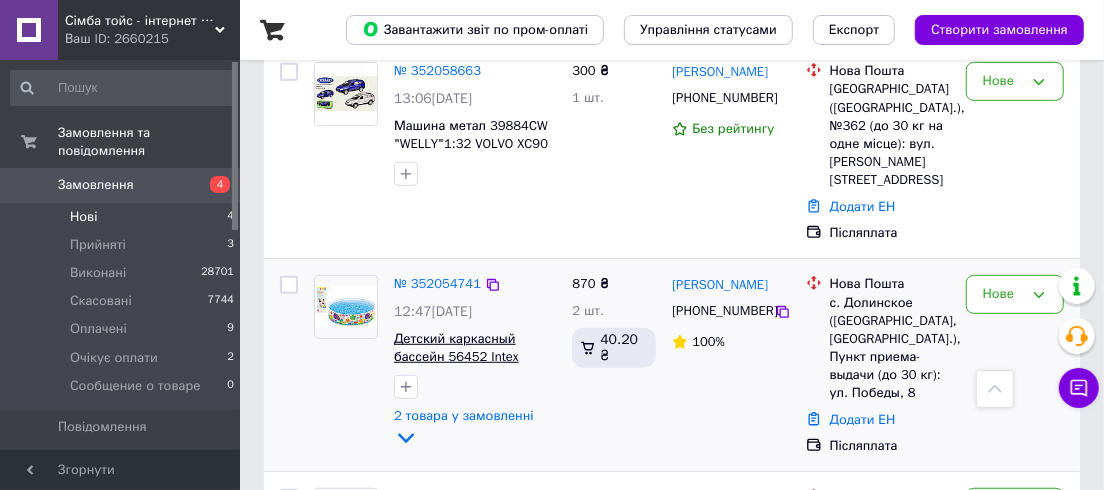 scroll, scrollTop: 545, scrollLeft: 0, axis: vertical 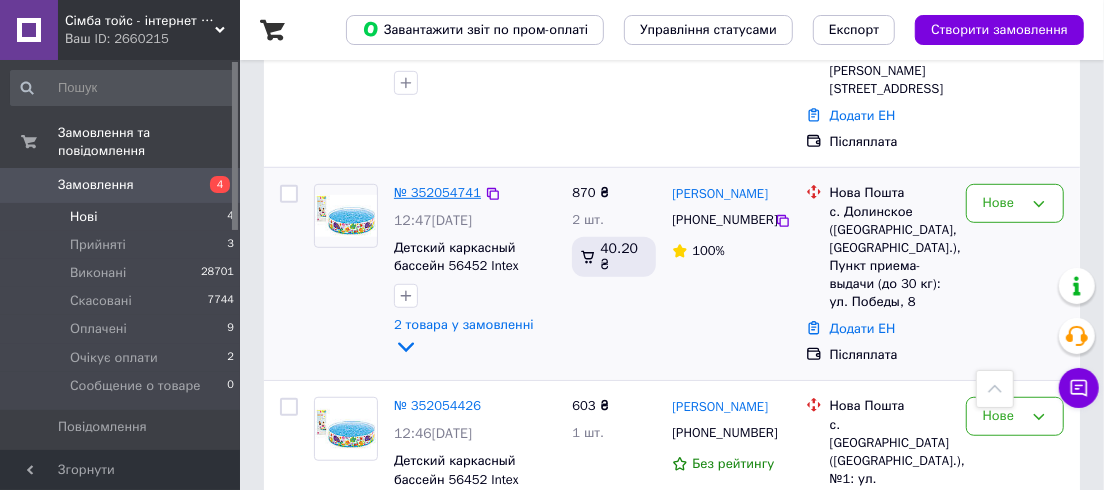 click on "№ 352054741" at bounding box center [437, 192] 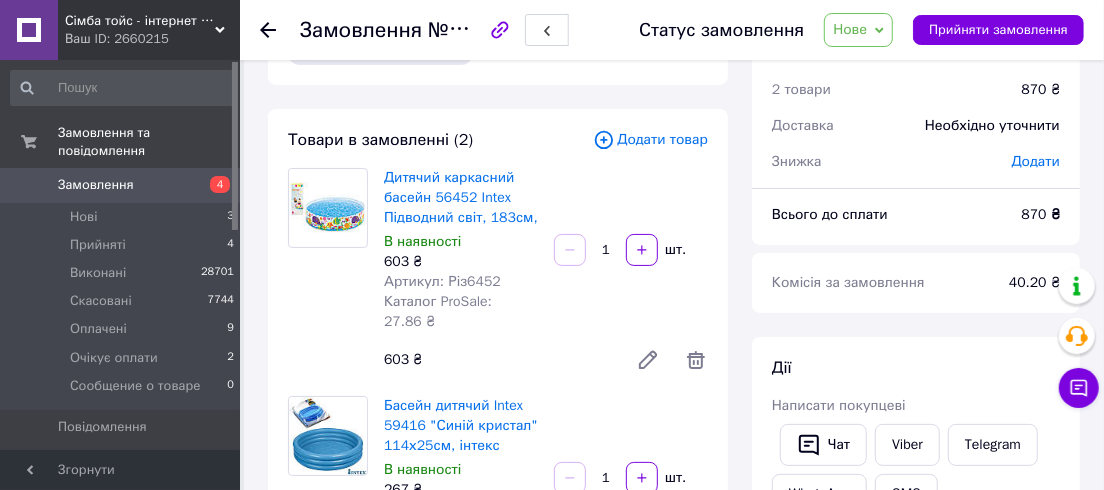 scroll, scrollTop: 90, scrollLeft: 0, axis: vertical 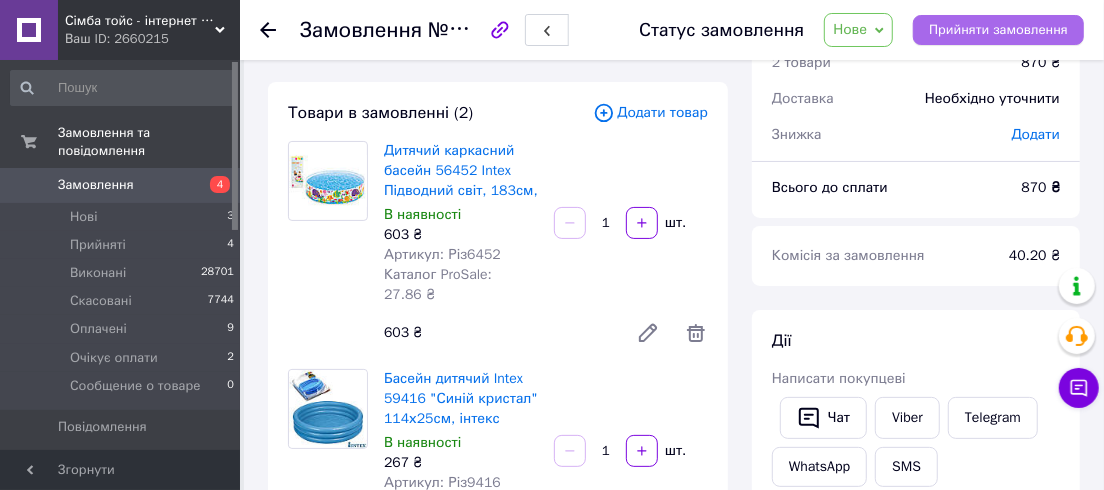 click on "Прийняти замовлення" at bounding box center [998, 30] 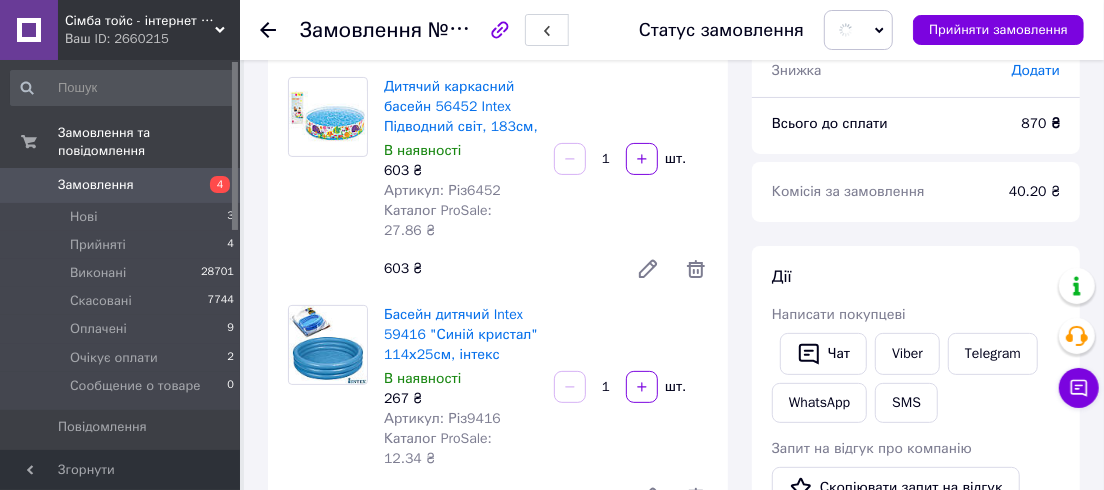 scroll, scrollTop: 182, scrollLeft: 0, axis: vertical 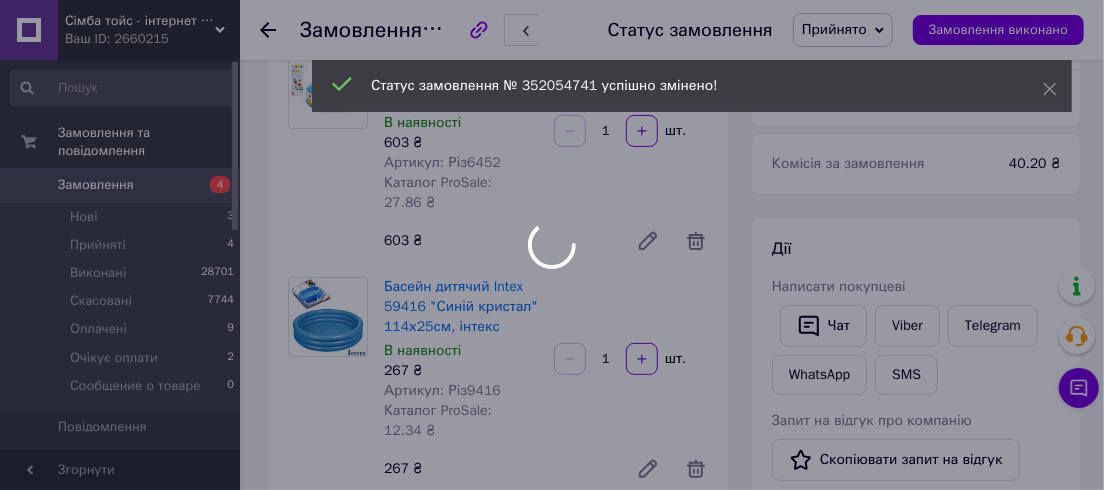 drag, startPoint x: 501, startPoint y: 363, endPoint x: 442, endPoint y: 365, distance: 59.03389 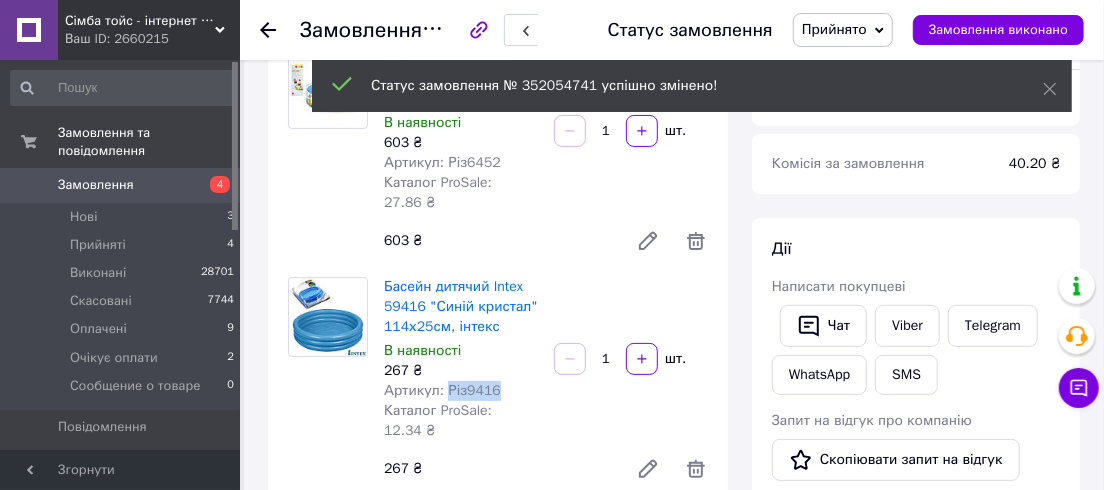 drag, startPoint x: 490, startPoint y: 372, endPoint x: 445, endPoint y: 375, distance: 45.099888 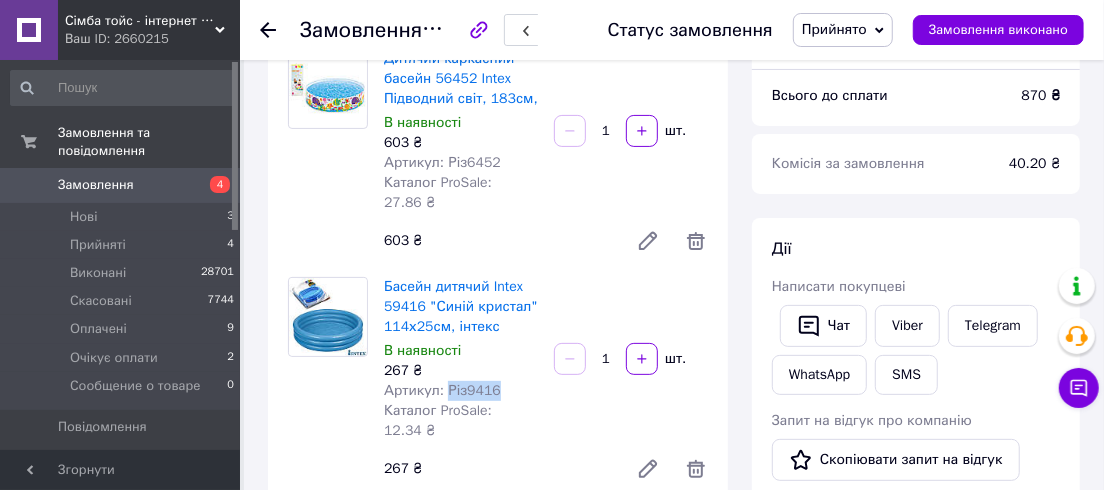 copy on "Різ9416" 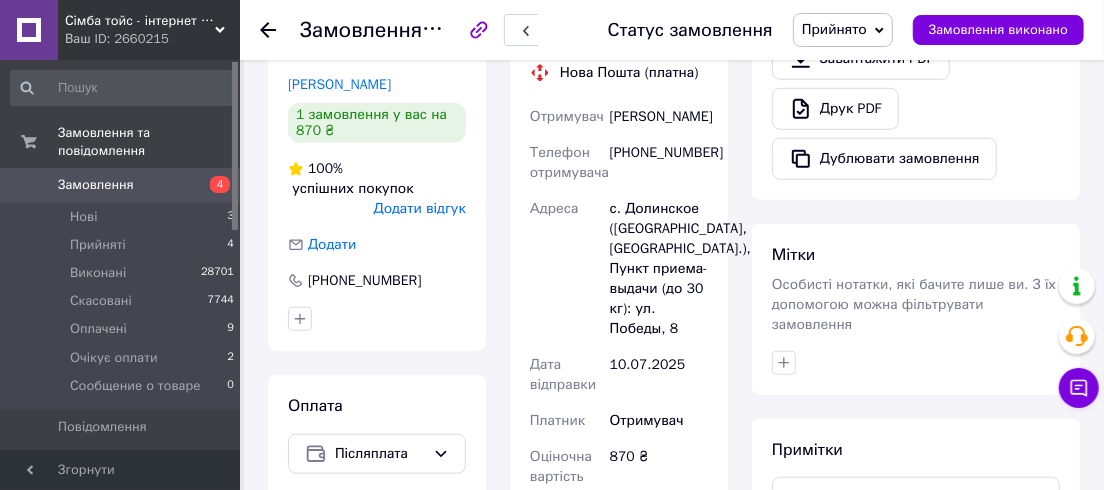 scroll, scrollTop: 727, scrollLeft: 0, axis: vertical 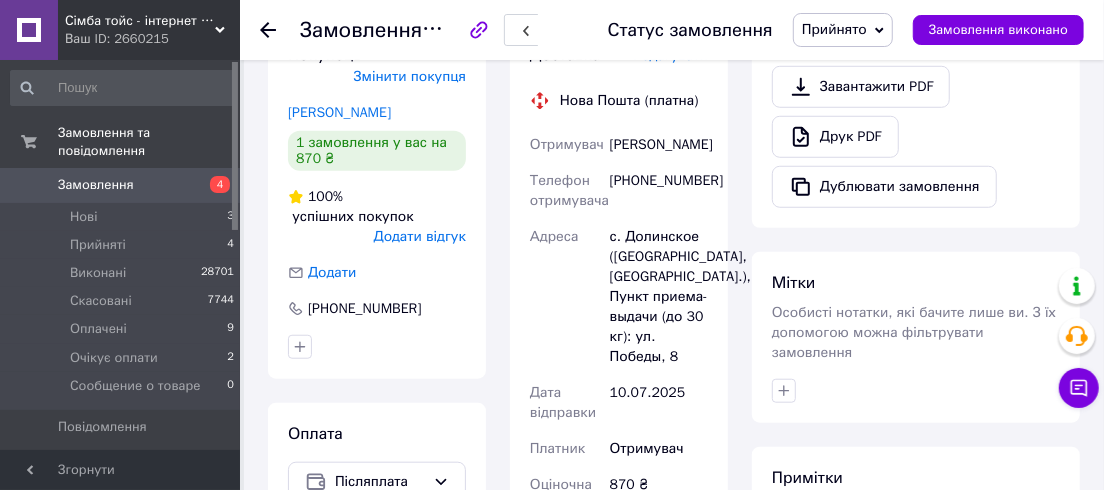 click on "Прийнято" at bounding box center (843, 30) 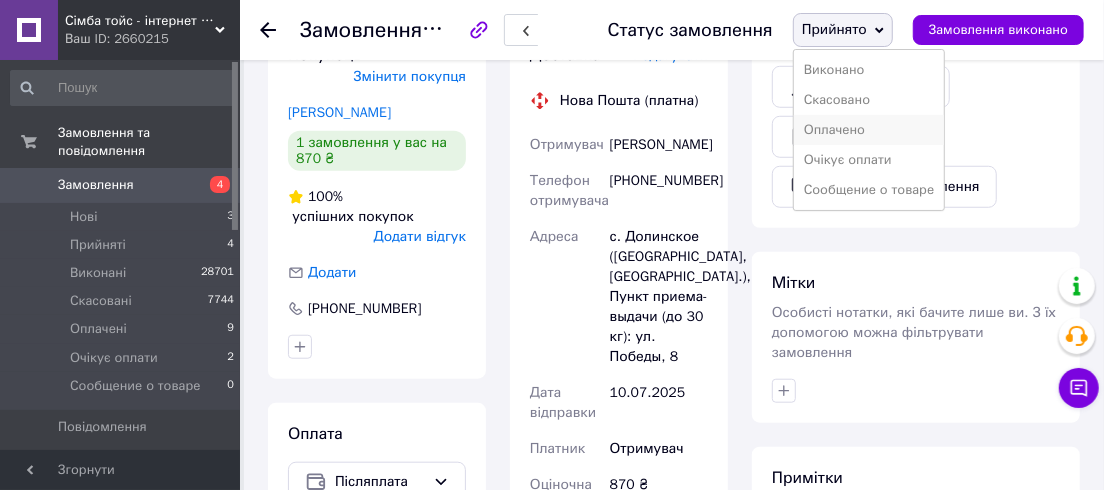 click on "Оплачено" at bounding box center [869, 130] 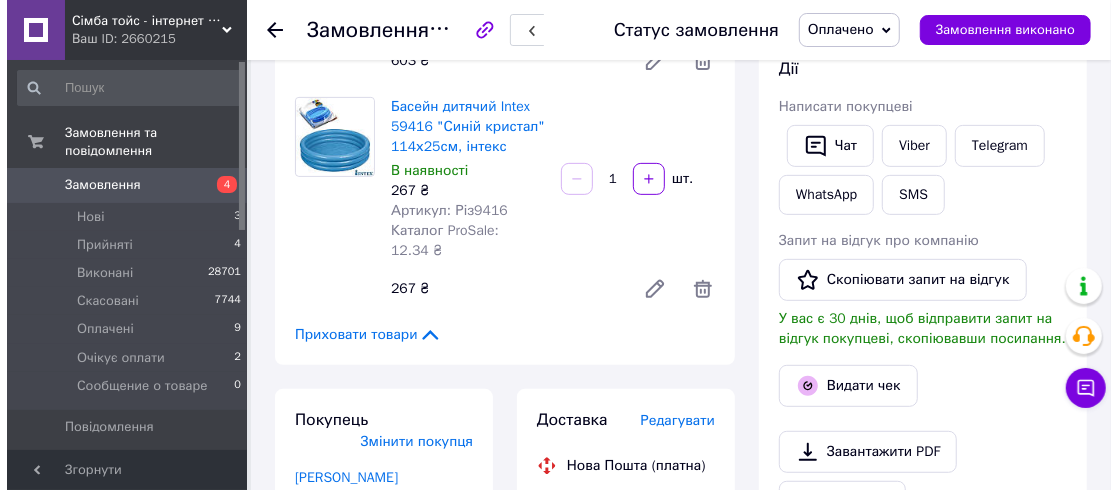 scroll, scrollTop: 363, scrollLeft: 0, axis: vertical 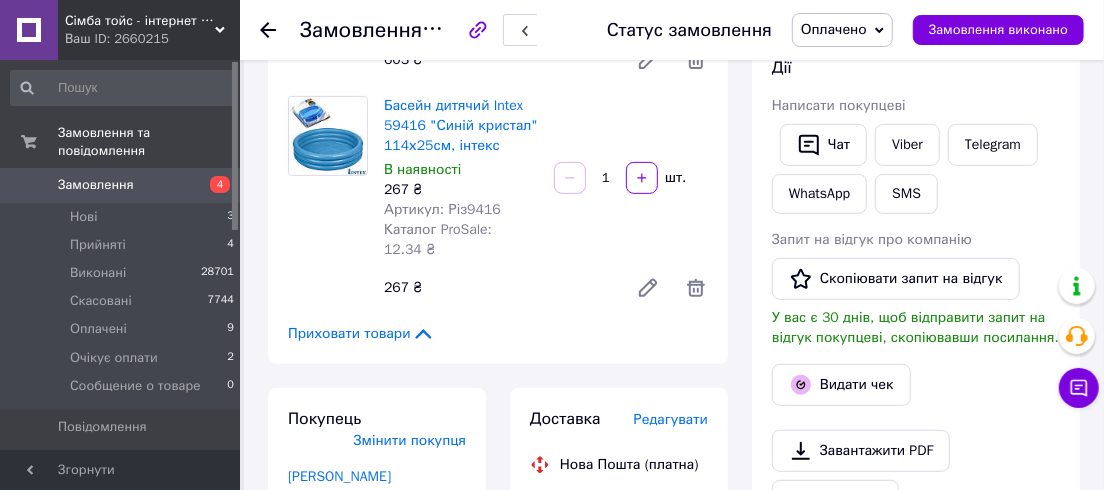 click on "Редагувати" at bounding box center [671, 419] 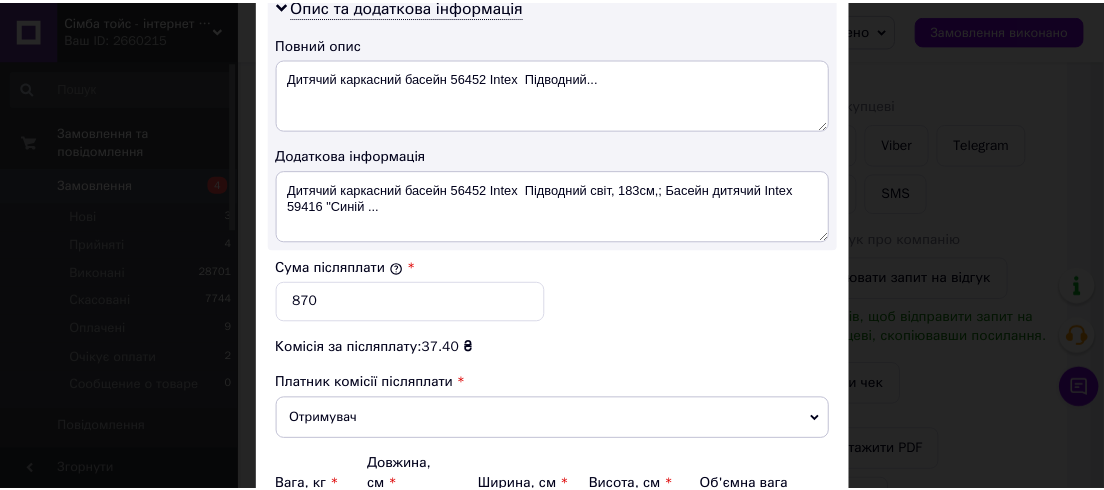 scroll, scrollTop: 1245, scrollLeft: 0, axis: vertical 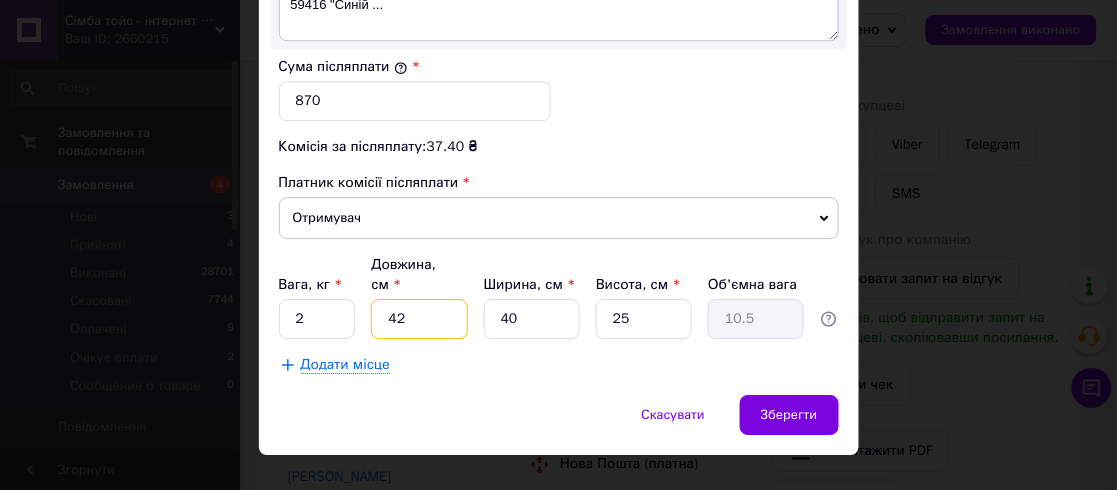 click on "42" at bounding box center (419, 319) 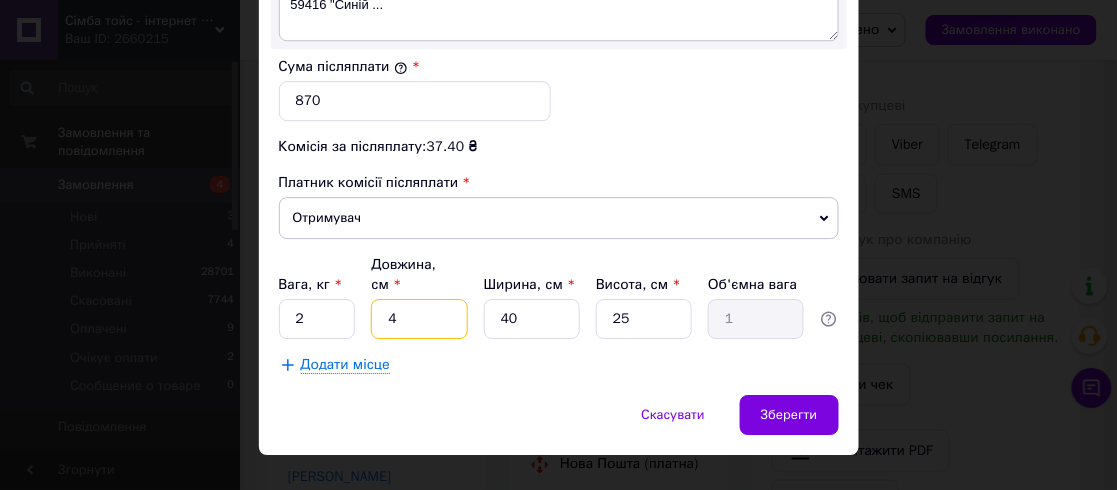 type on "42" 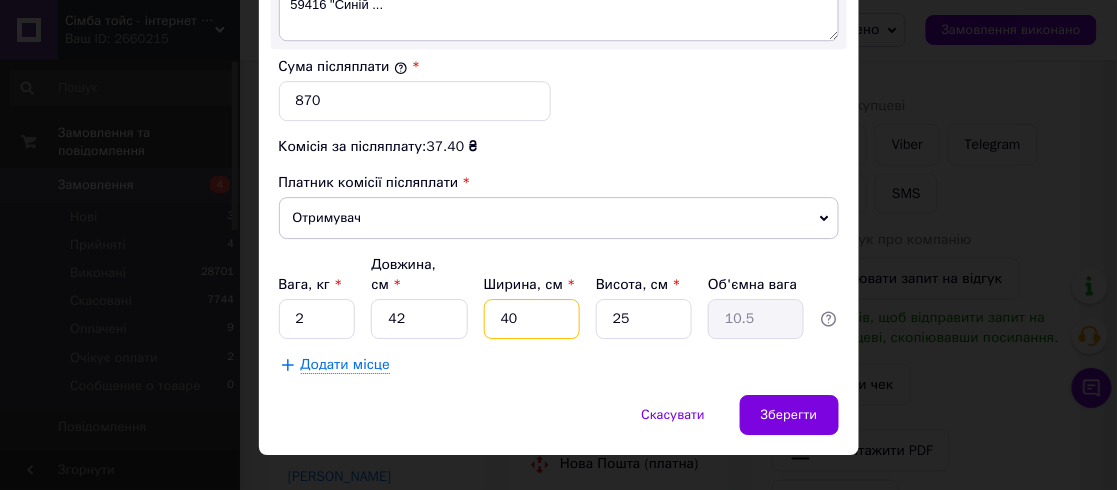 type on "2" 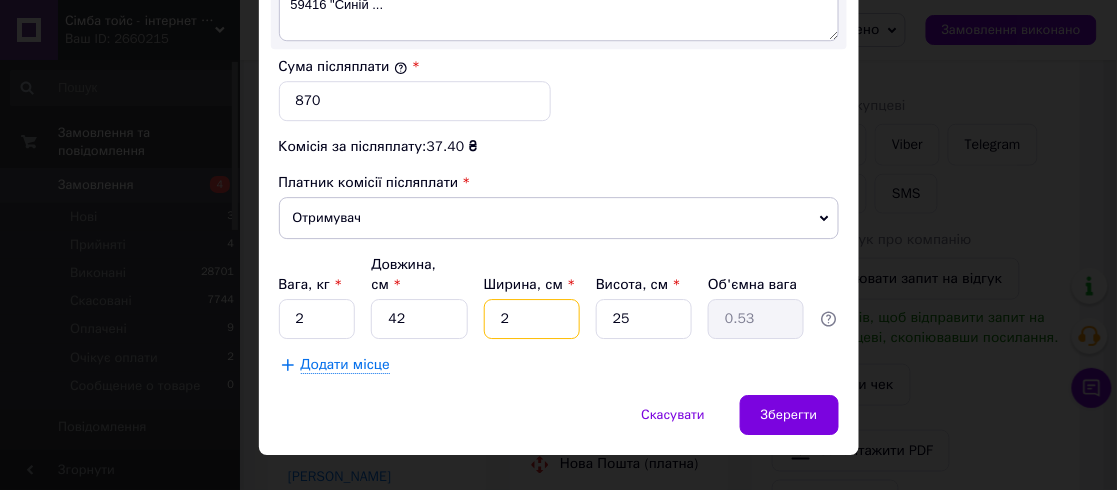 type on "20" 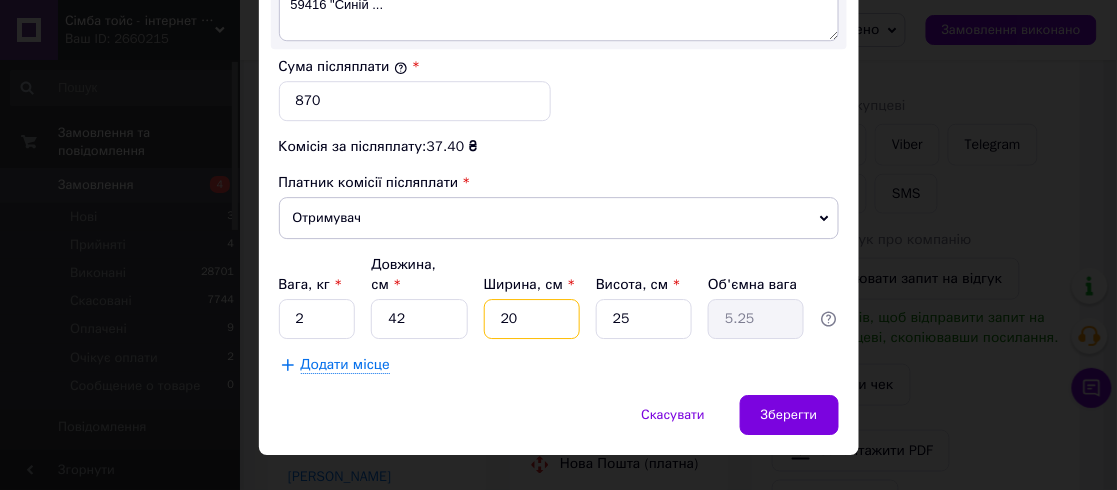 type on "20" 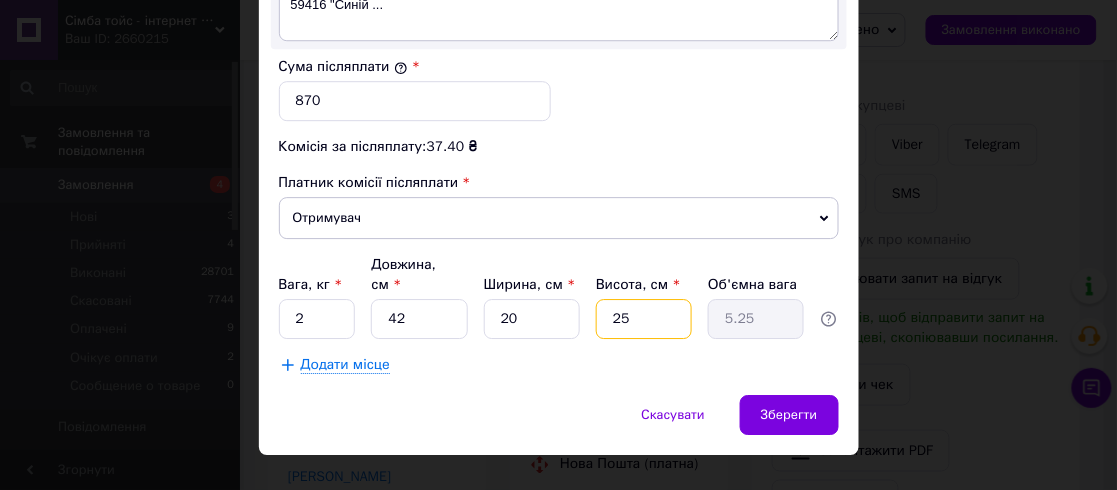 type on "1" 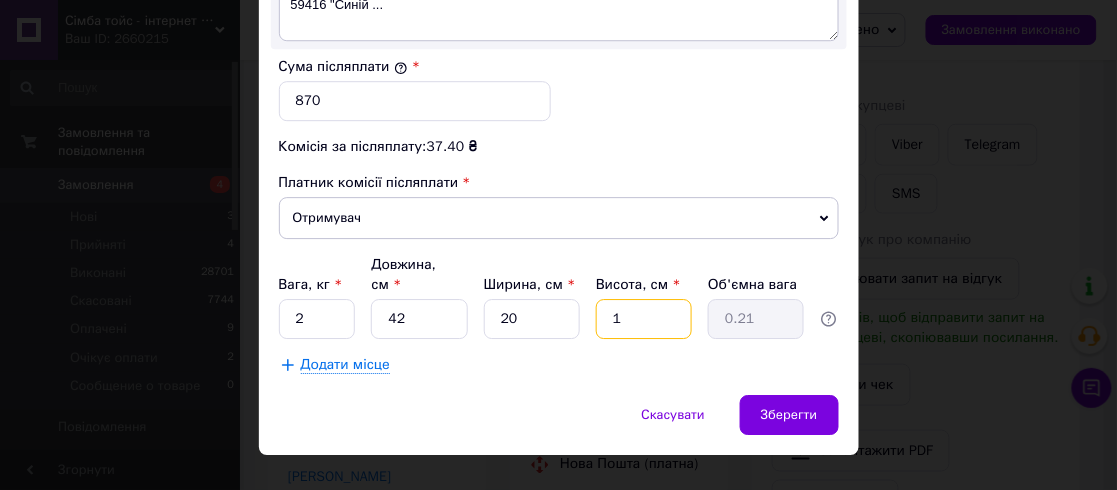 type on "16" 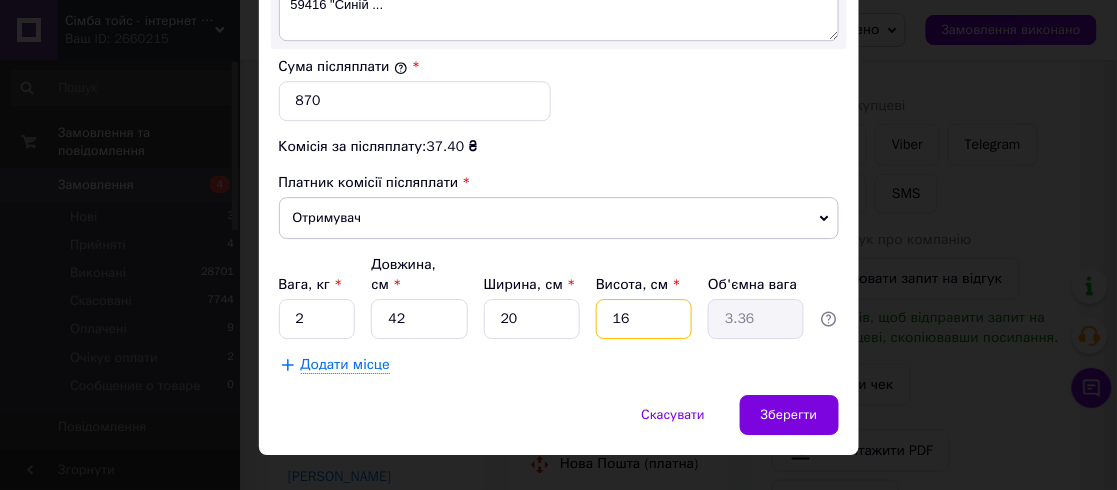 type on "16" 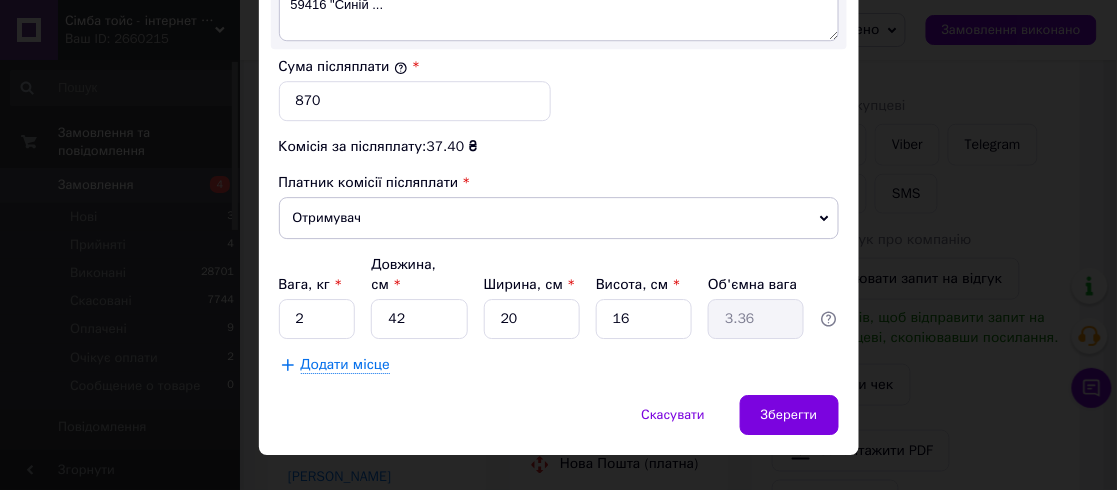 click on "Вага, кг   *" at bounding box center [311, 284] 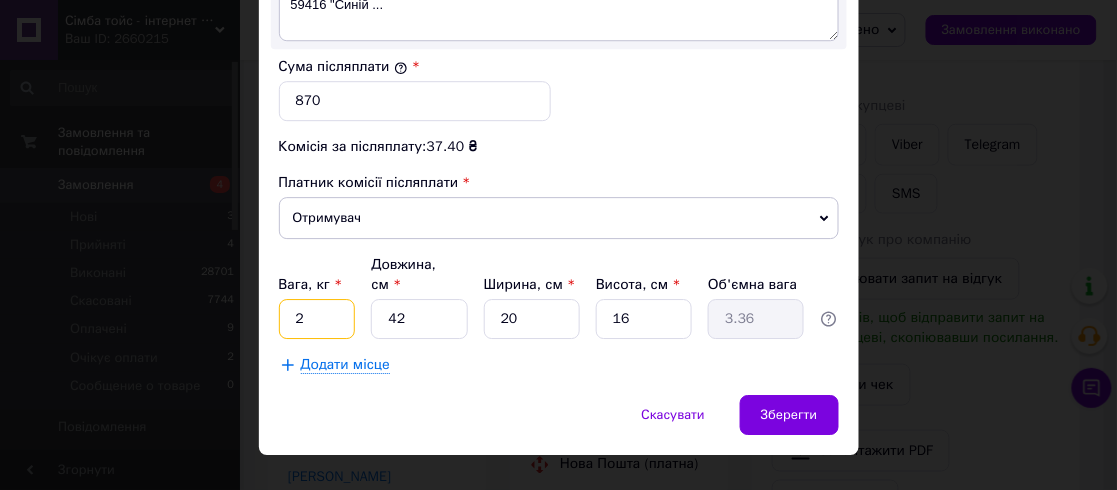 click on "2" at bounding box center [317, 319] 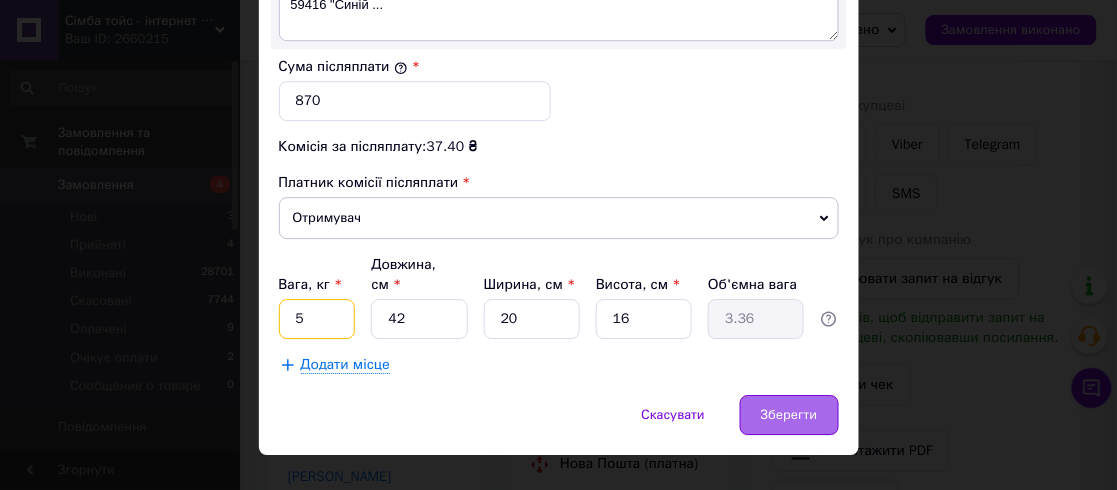 type on "5" 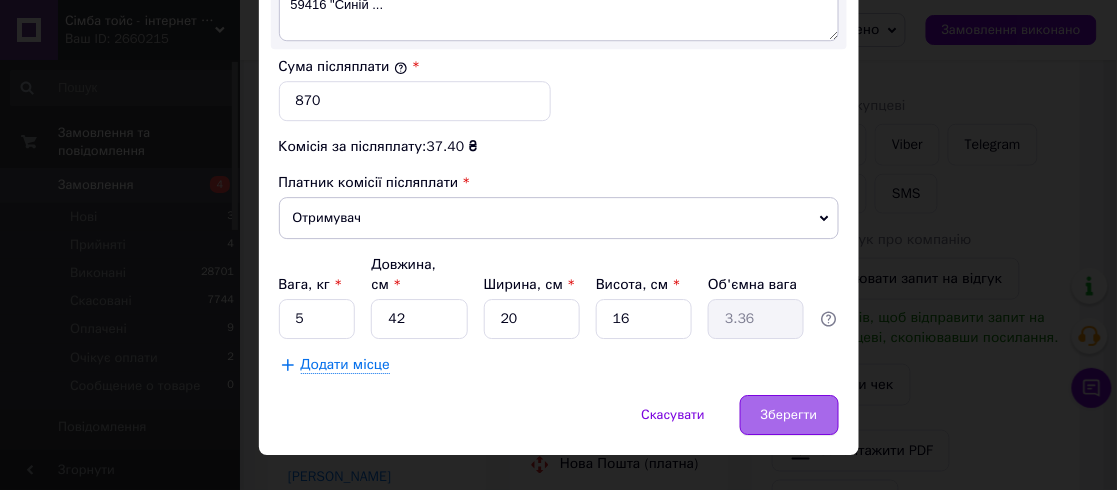 click on "Зберегти" at bounding box center [789, 415] 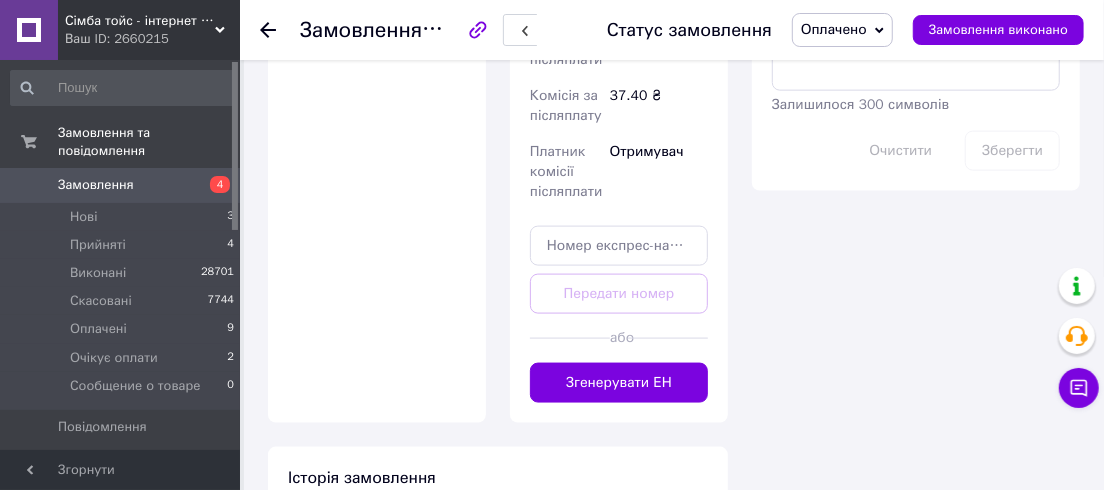 scroll, scrollTop: 1273, scrollLeft: 0, axis: vertical 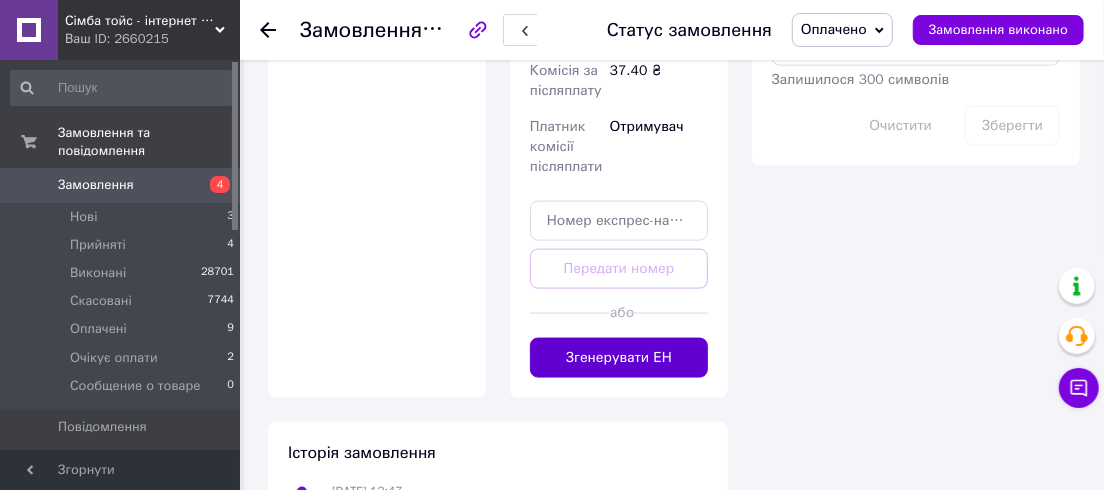 click on "Згенерувати ЕН" at bounding box center (619, 358) 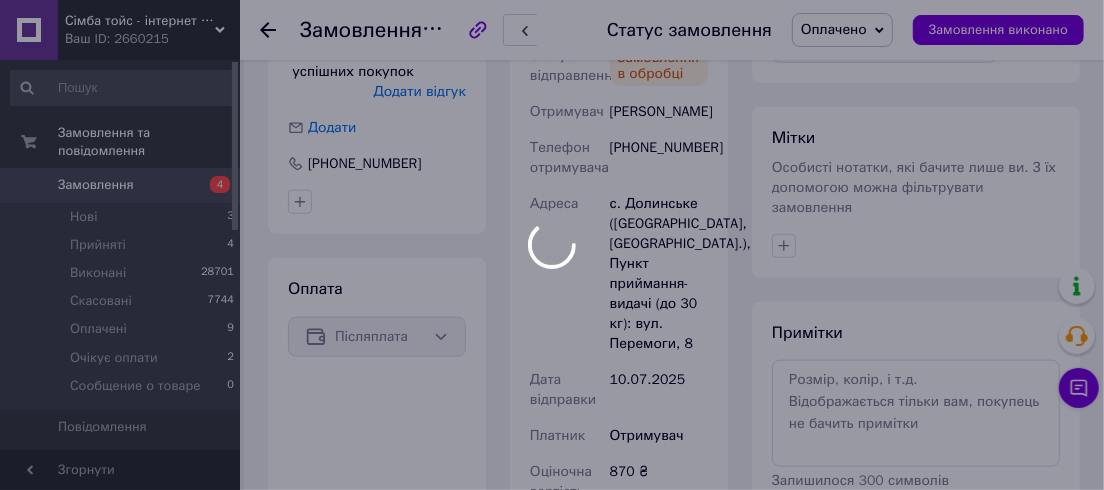 scroll, scrollTop: 727, scrollLeft: 0, axis: vertical 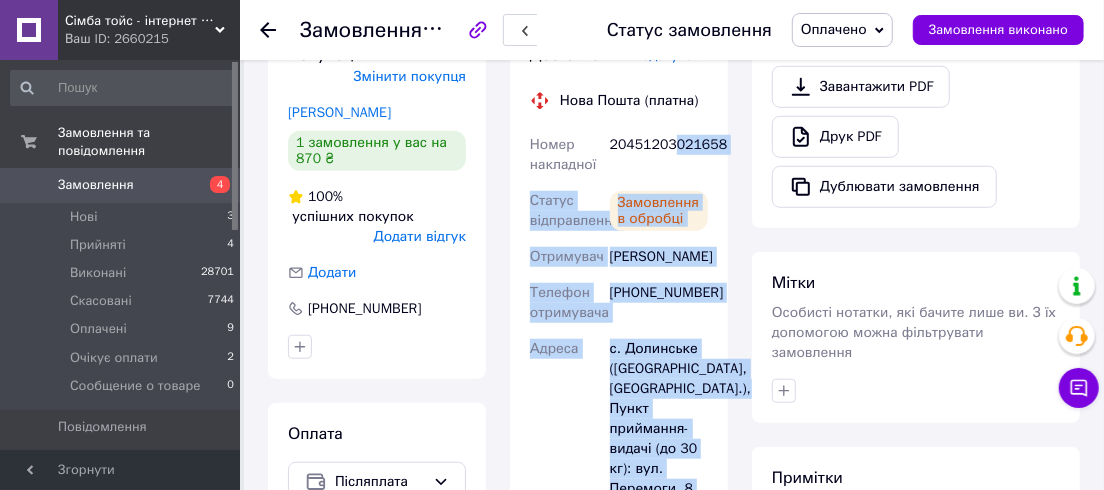 drag, startPoint x: 669, startPoint y: 103, endPoint x: 744, endPoint y: 110, distance: 75.32596 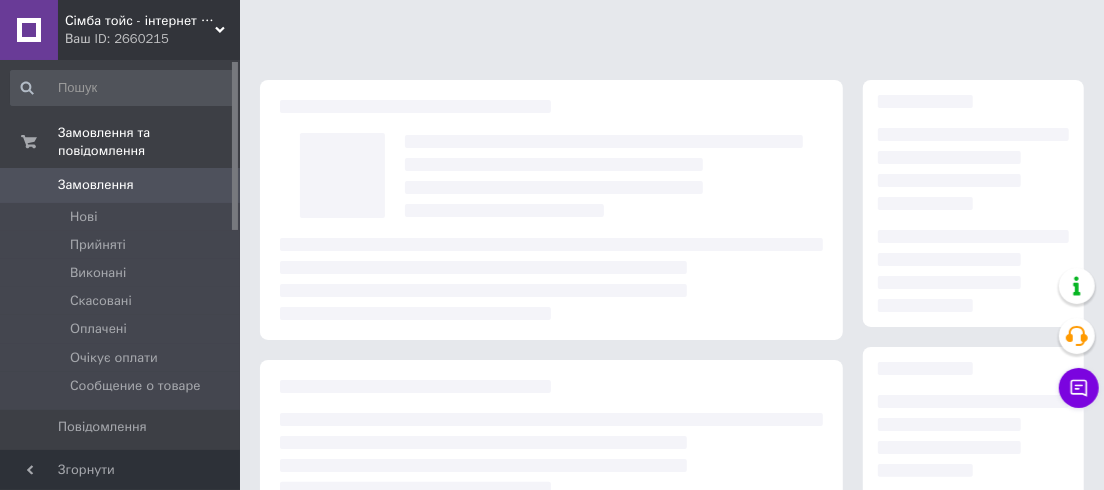 scroll, scrollTop: 423, scrollLeft: 0, axis: vertical 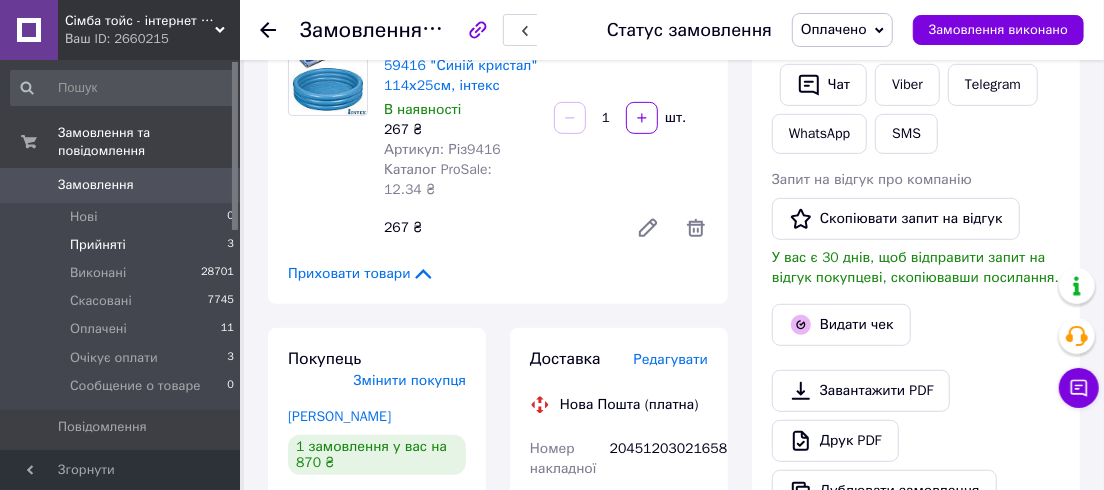 click on "Прийняті" at bounding box center [98, 245] 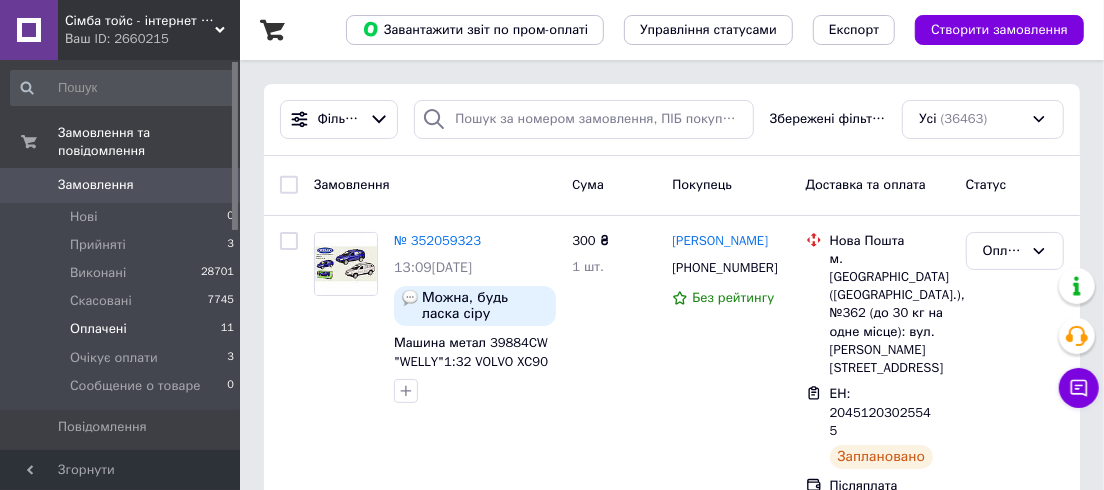 click on "Оплачені" at bounding box center (98, 329) 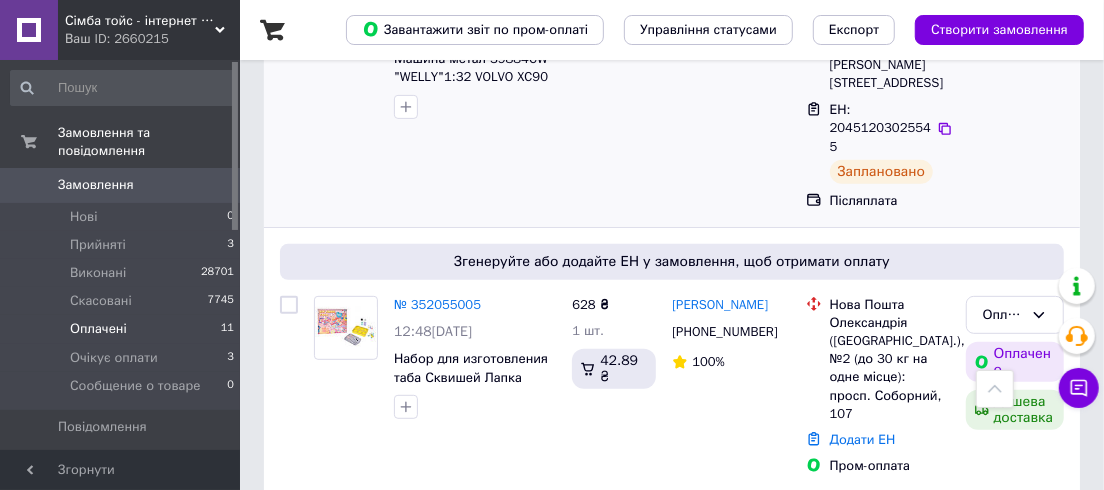 scroll, scrollTop: 454, scrollLeft: 0, axis: vertical 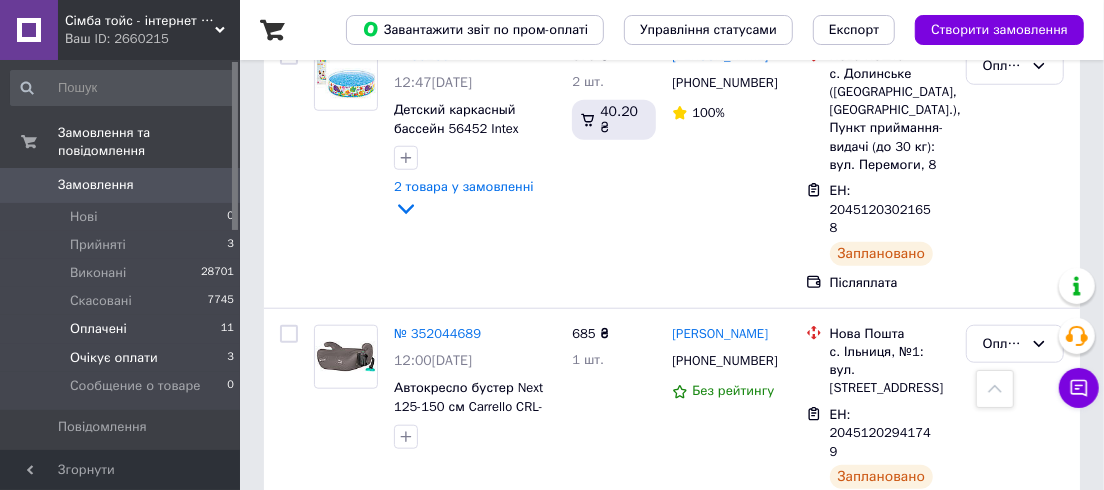 click on "Очікує оплати" at bounding box center (114, 358) 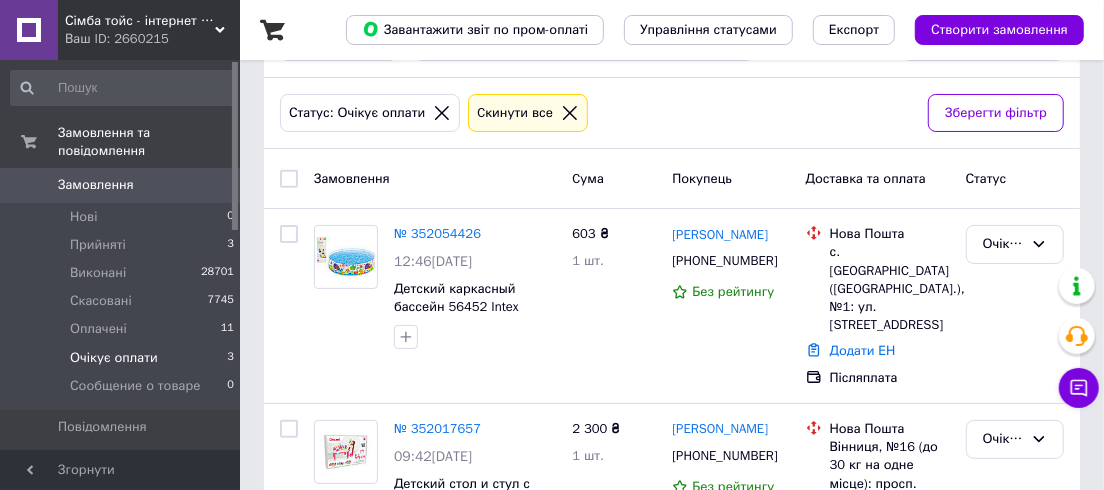scroll, scrollTop: 182, scrollLeft: 0, axis: vertical 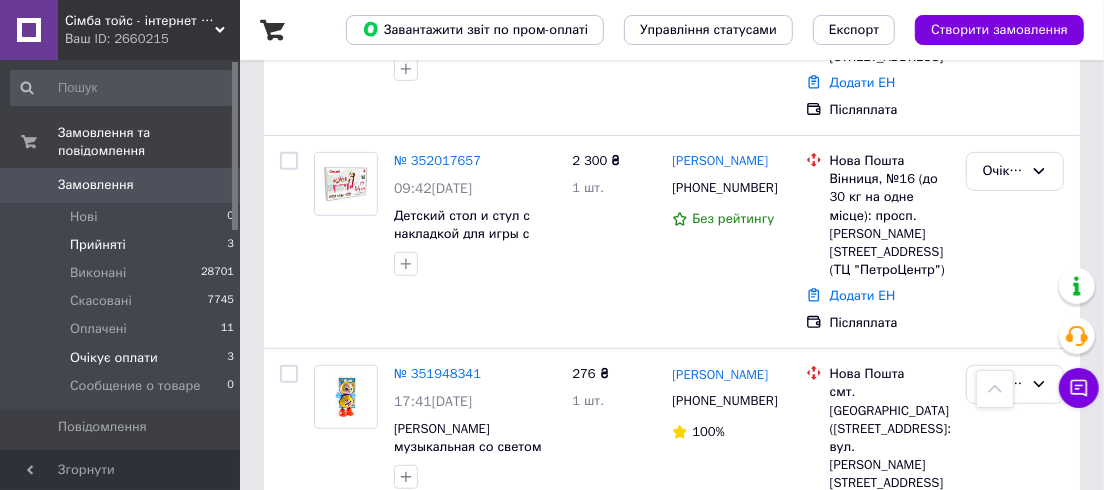click on "Прийняті" at bounding box center [98, 245] 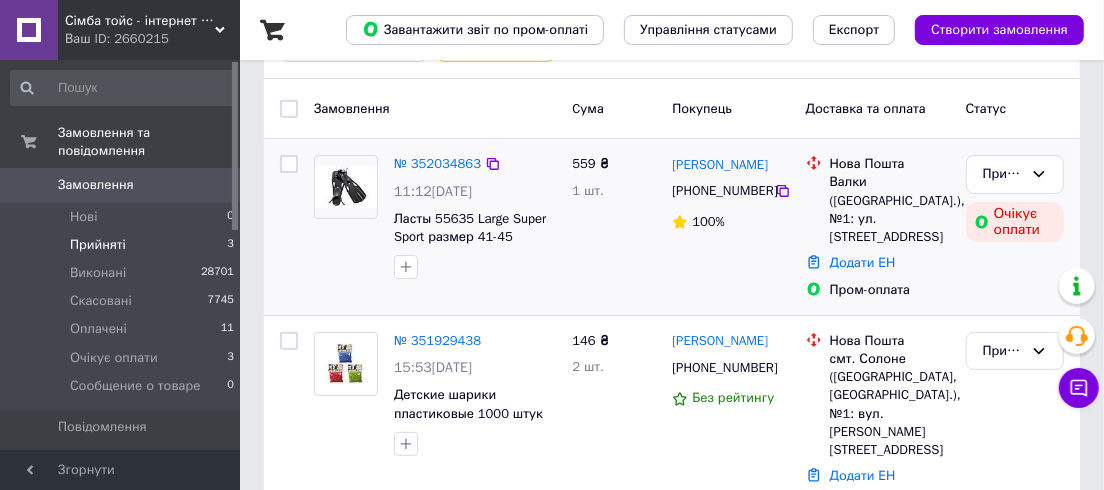 scroll, scrollTop: 272, scrollLeft: 0, axis: vertical 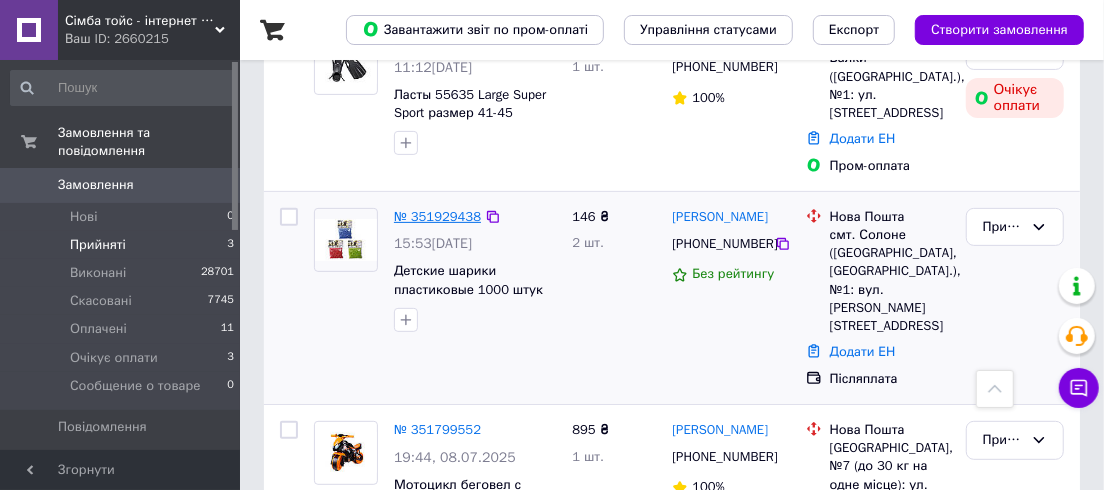 click on "№ 351929438" at bounding box center [437, 216] 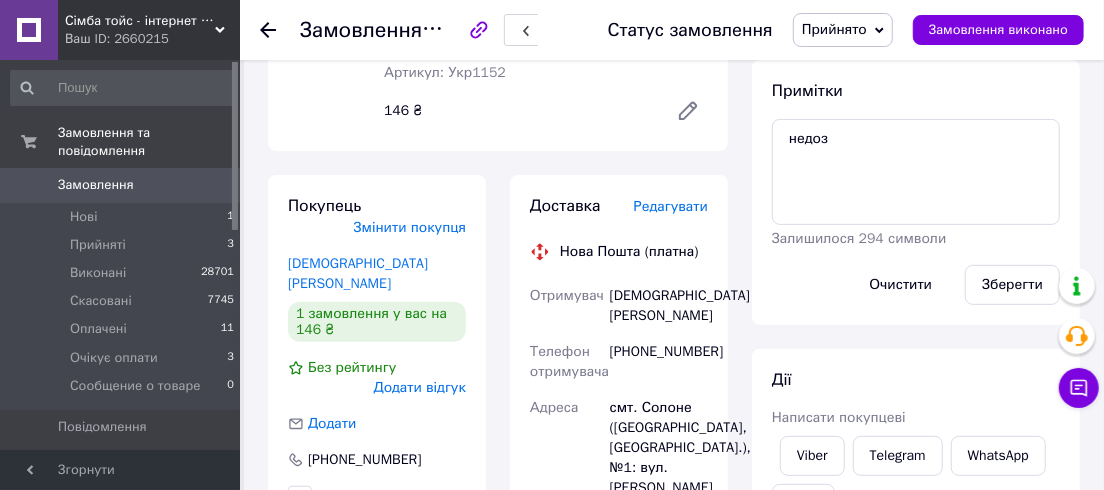 scroll, scrollTop: 182, scrollLeft: 0, axis: vertical 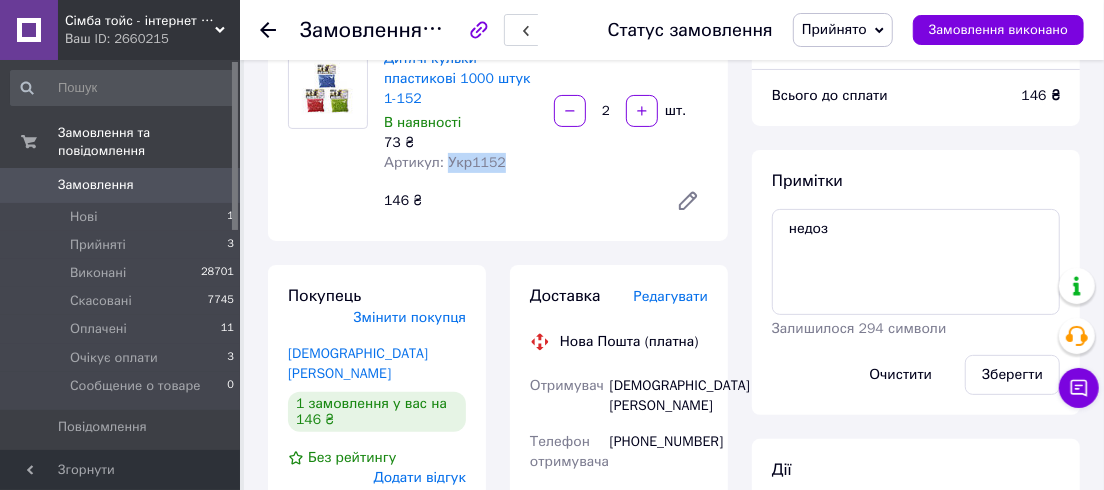drag, startPoint x: 500, startPoint y: 157, endPoint x: 442, endPoint y: 166, distance: 58.694122 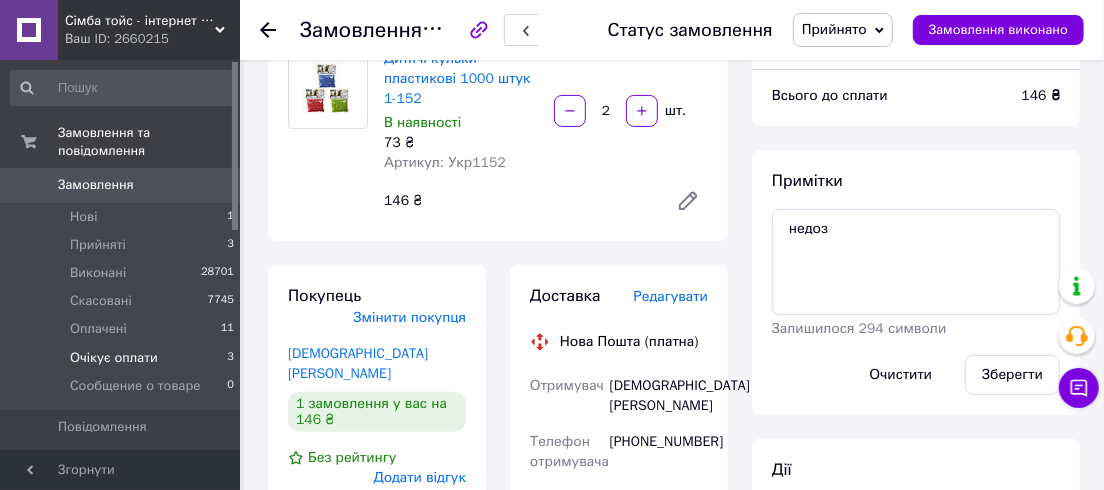 click on "Очікує оплати" at bounding box center (114, 358) 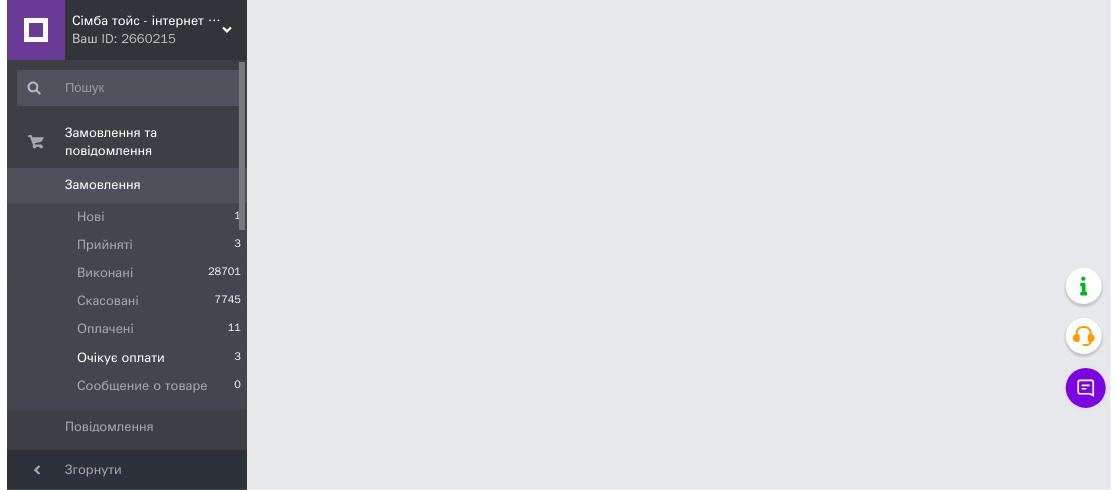 scroll, scrollTop: 0, scrollLeft: 0, axis: both 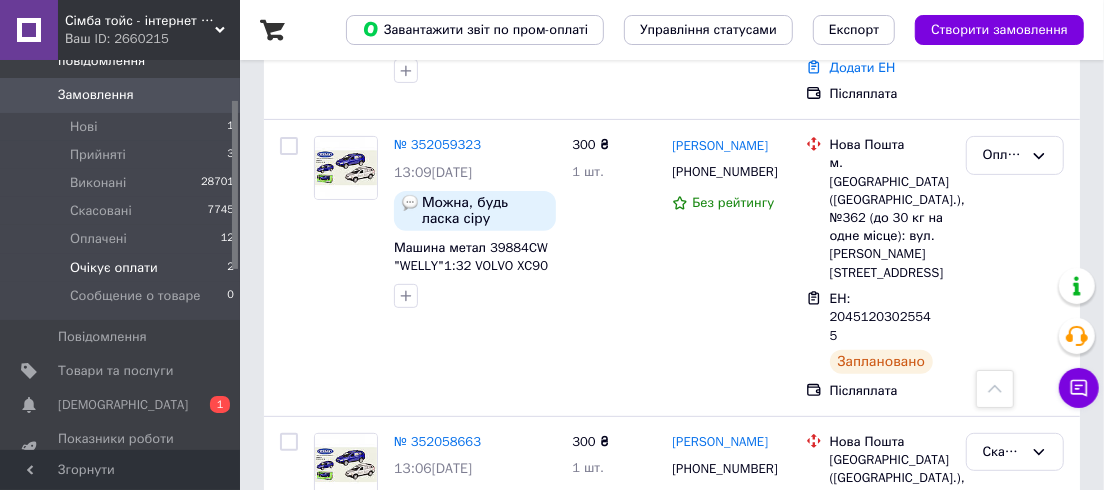 click on "Очікує оплати" at bounding box center [114, 268] 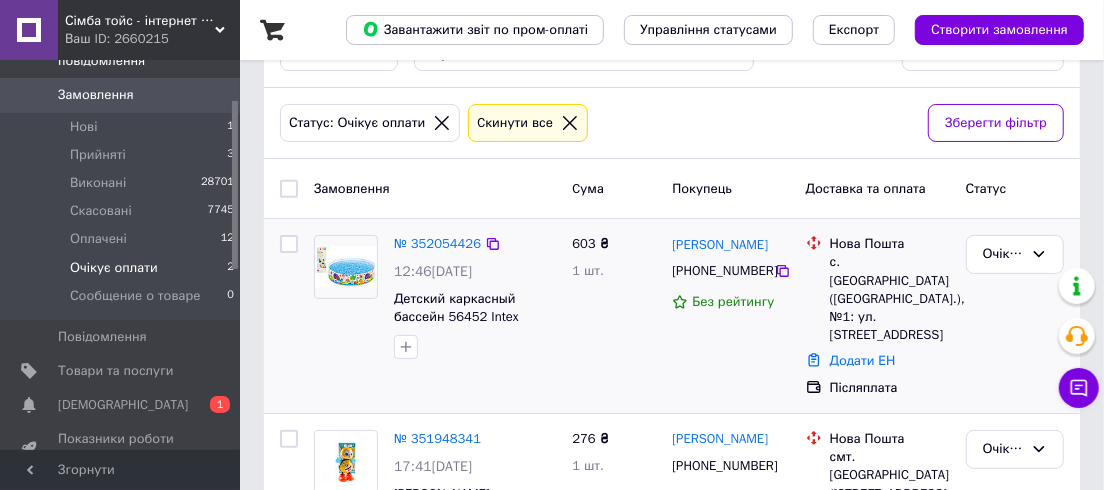 scroll, scrollTop: 151, scrollLeft: 0, axis: vertical 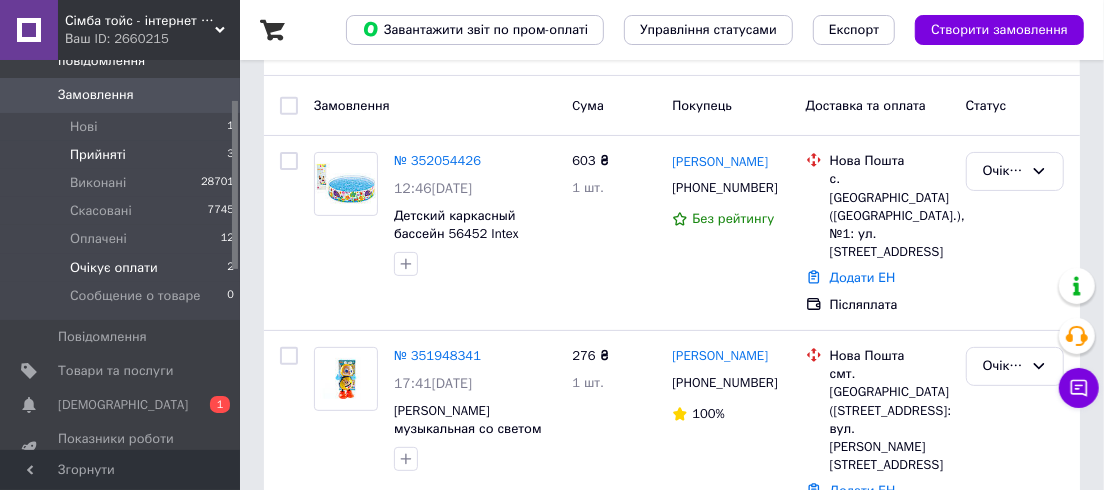 click on "Прийняті" at bounding box center (98, 155) 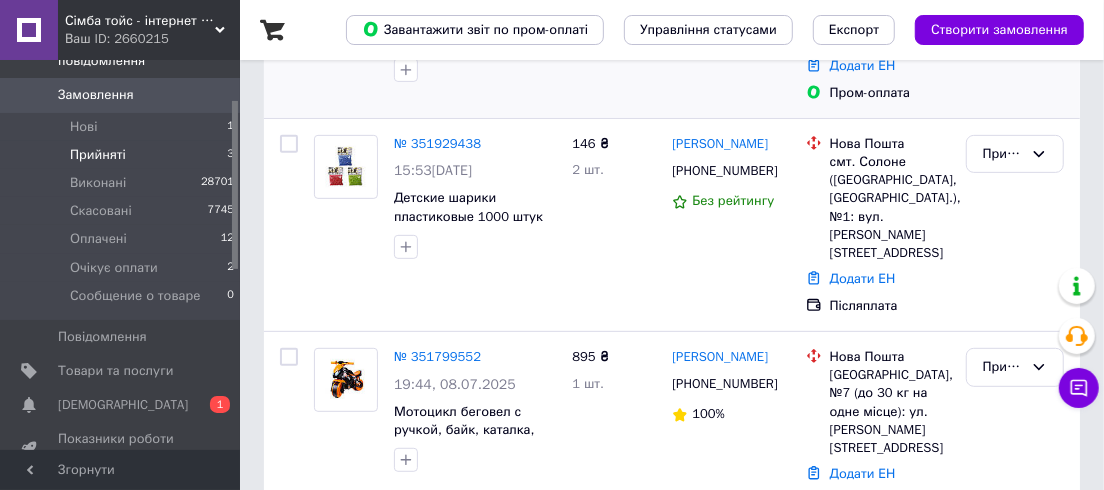 scroll, scrollTop: 346, scrollLeft: 0, axis: vertical 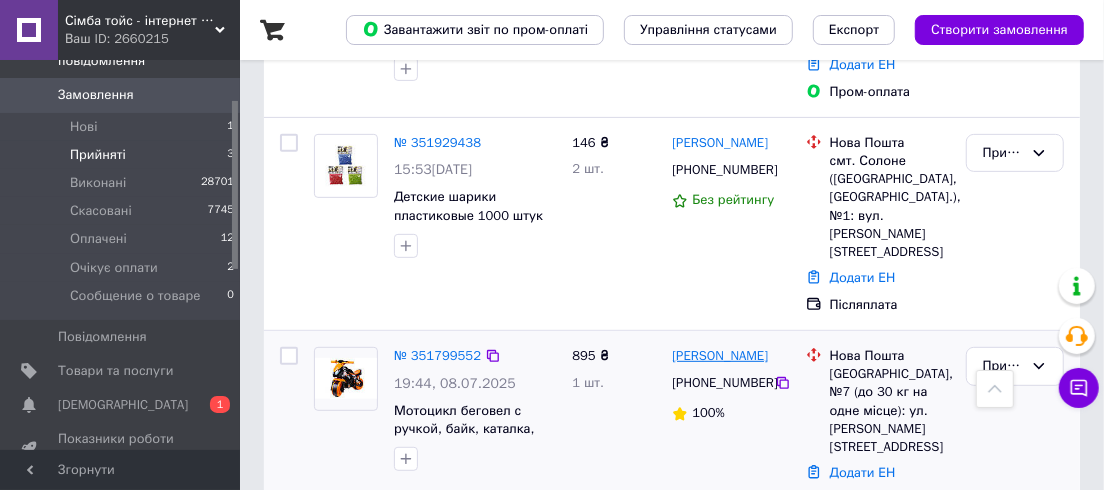 click on "Леонид Авраам" at bounding box center [720, 356] 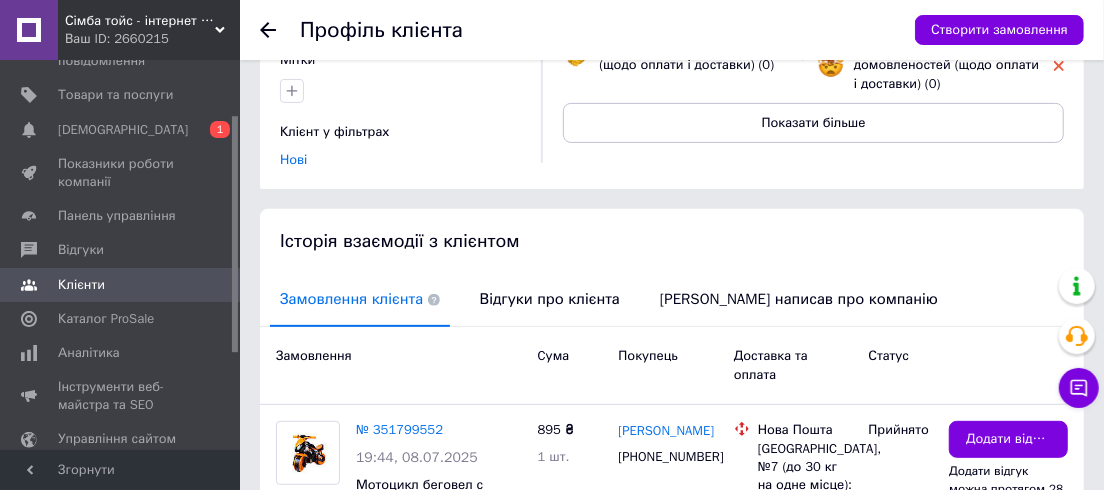 scroll, scrollTop: 363, scrollLeft: 0, axis: vertical 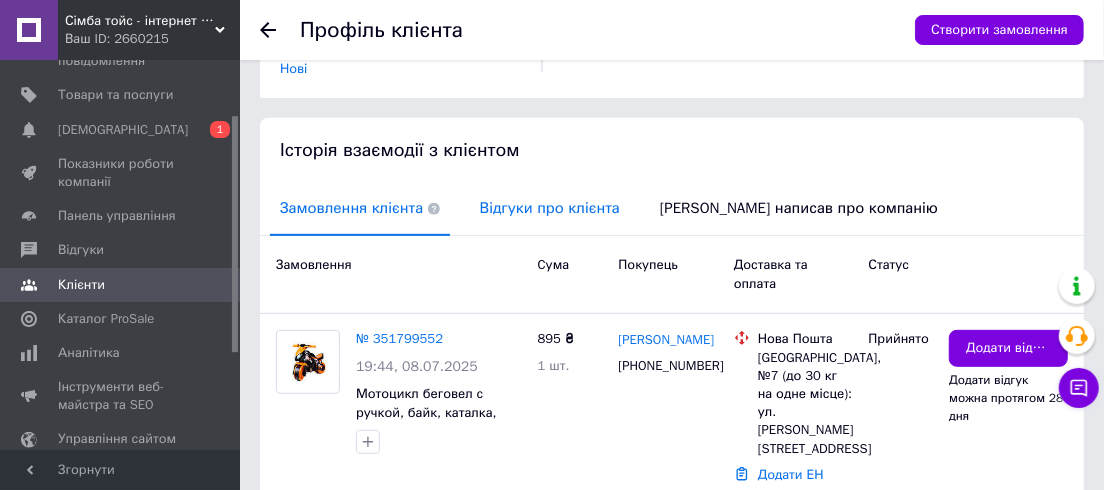 click on "Відгуки про клієнта" at bounding box center [550, 208] 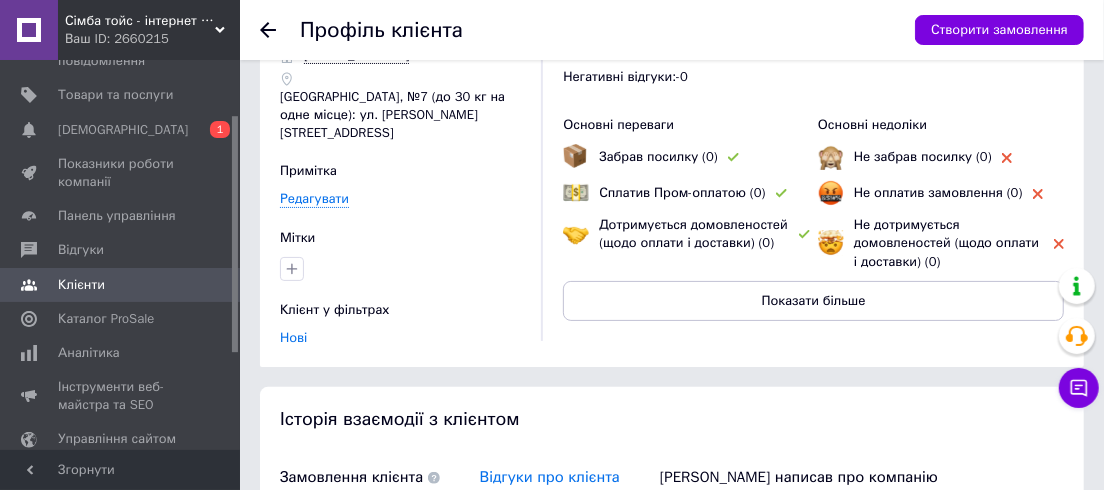 scroll, scrollTop: 0, scrollLeft: 0, axis: both 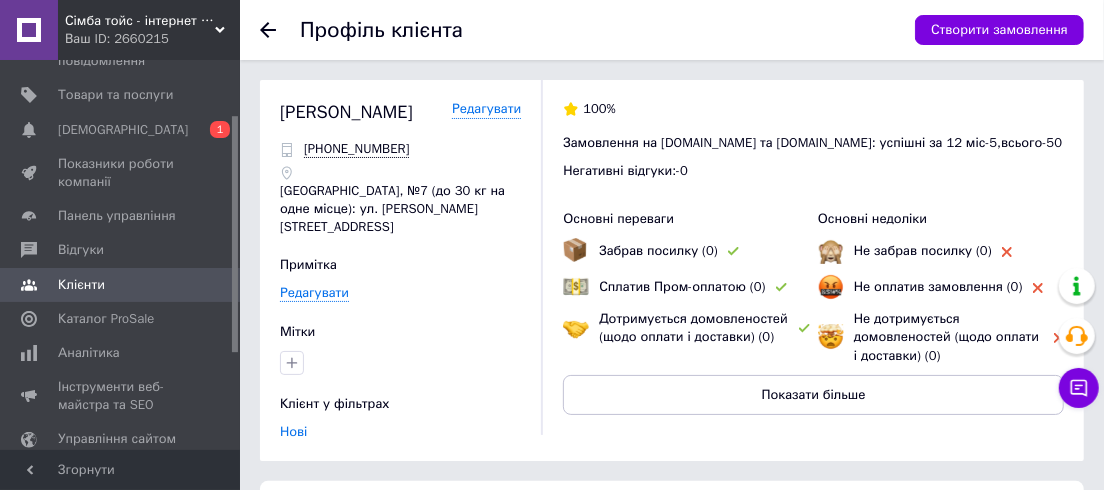 click 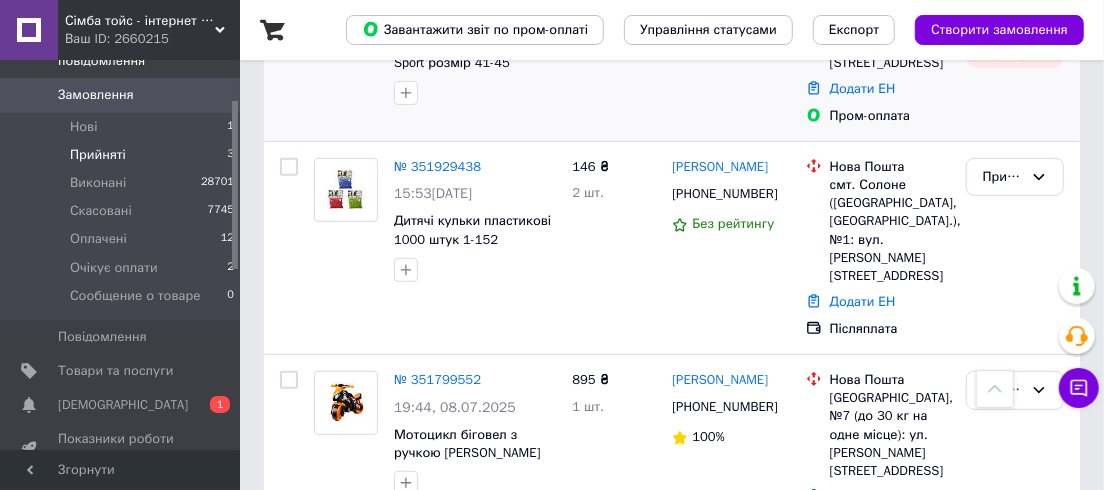 scroll, scrollTop: 346, scrollLeft: 0, axis: vertical 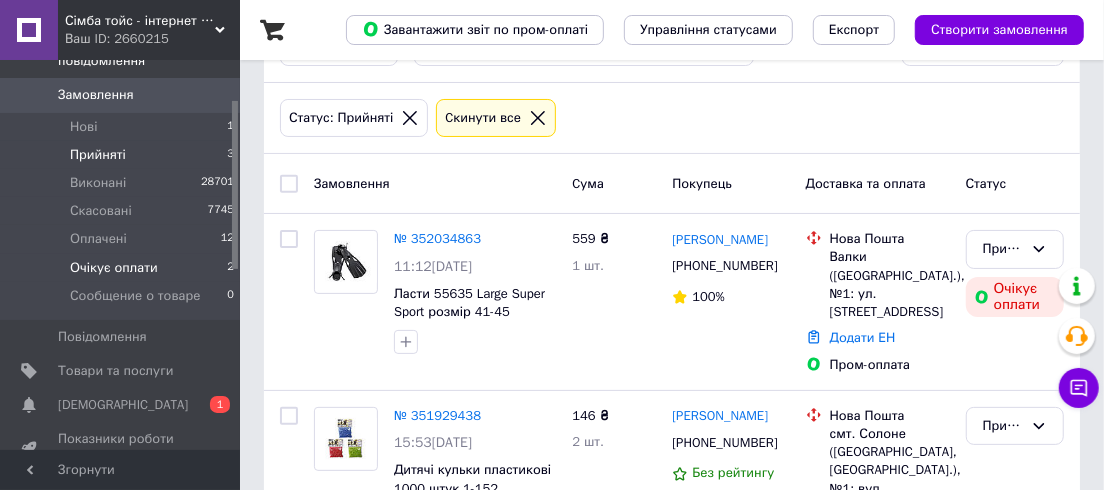 click on "Очікує оплати" at bounding box center (114, 268) 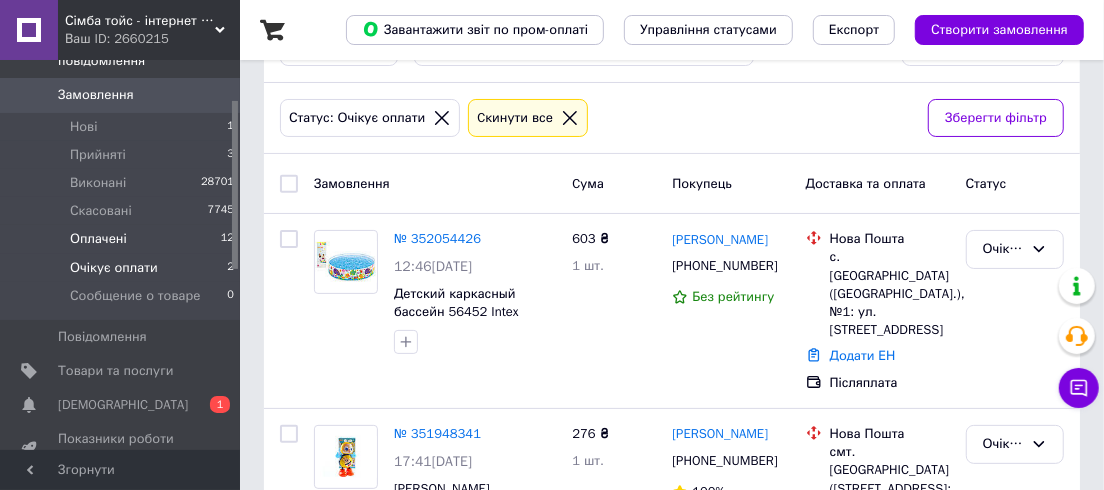 scroll, scrollTop: 0, scrollLeft: 0, axis: both 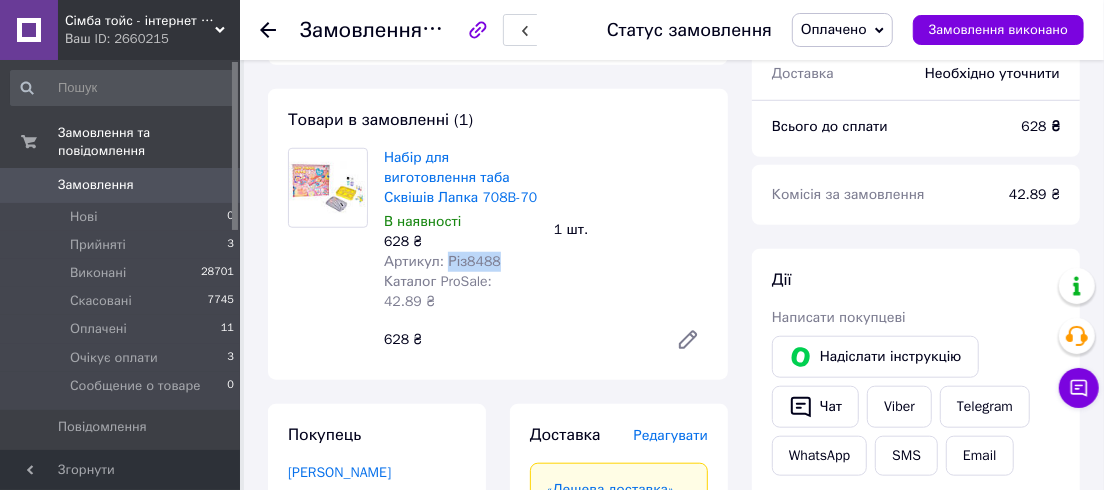drag, startPoint x: 493, startPoint y: 236, endPoint x: 445, endPoint y: 245, distance: 48.83646 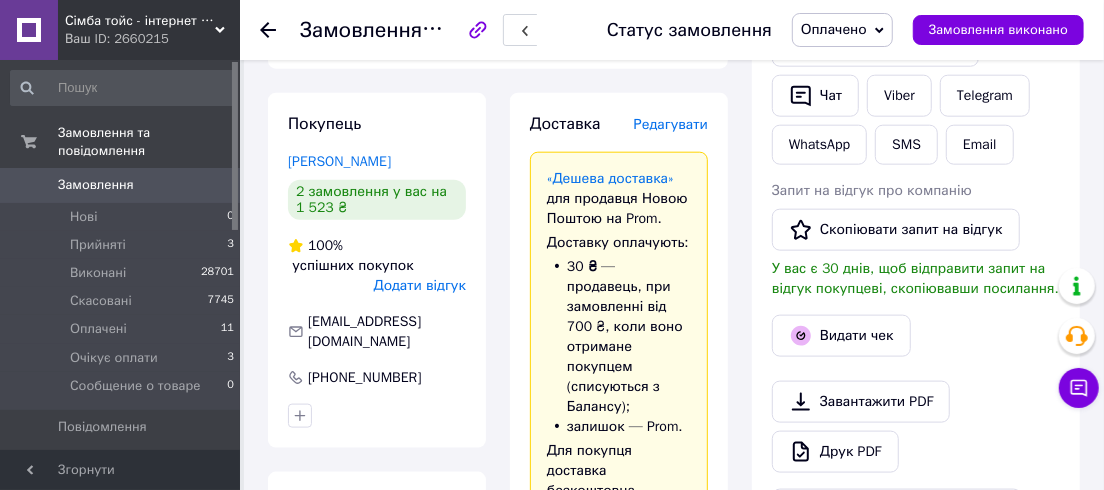 scroll, scrollTop: 1045, scrollLeft: 0, axis: vertical 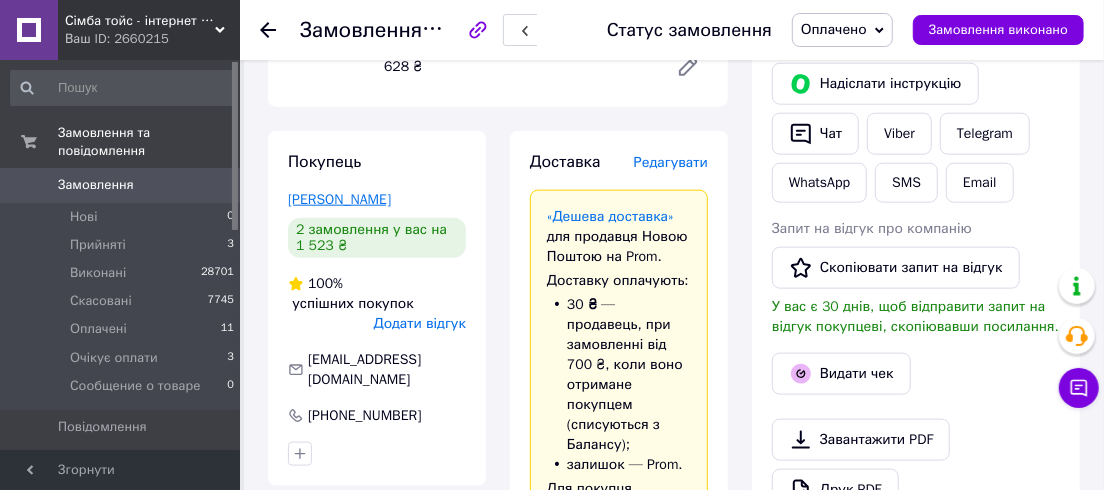 click on "Шестаков Дмитро" at bounding box center [339, 199] 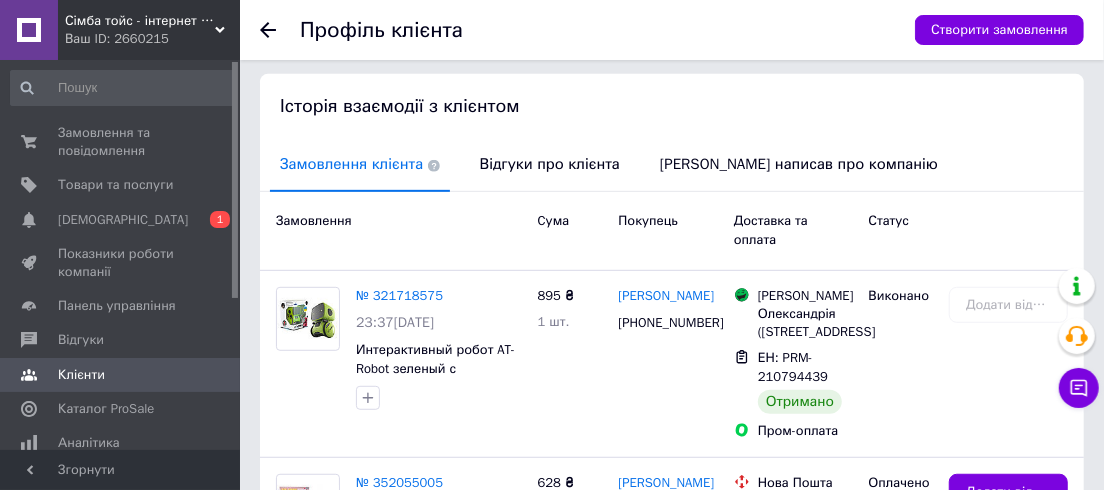 scroll, scrollTop: 545, scrollLeft: 0, axis: vertical 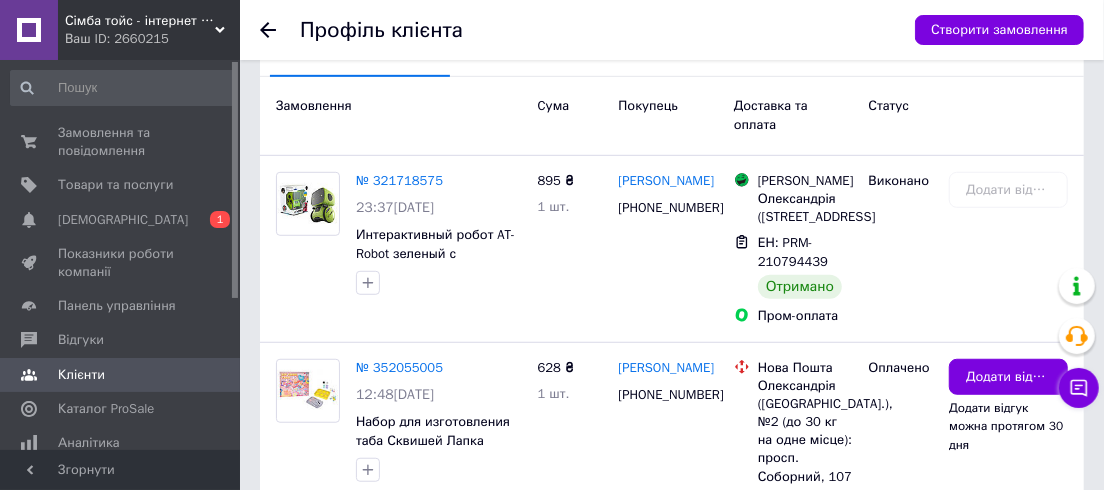 click at bounding box center (280, 30) 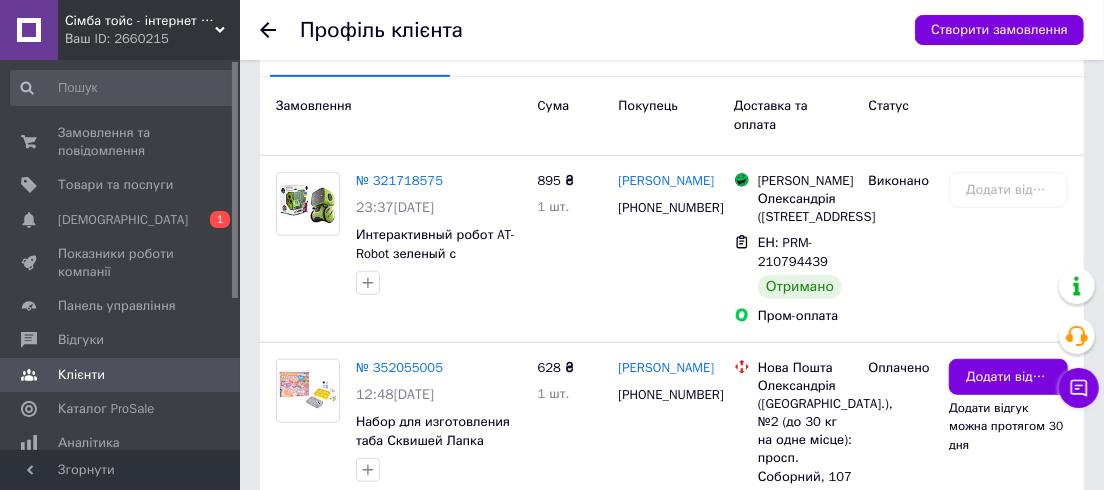 click 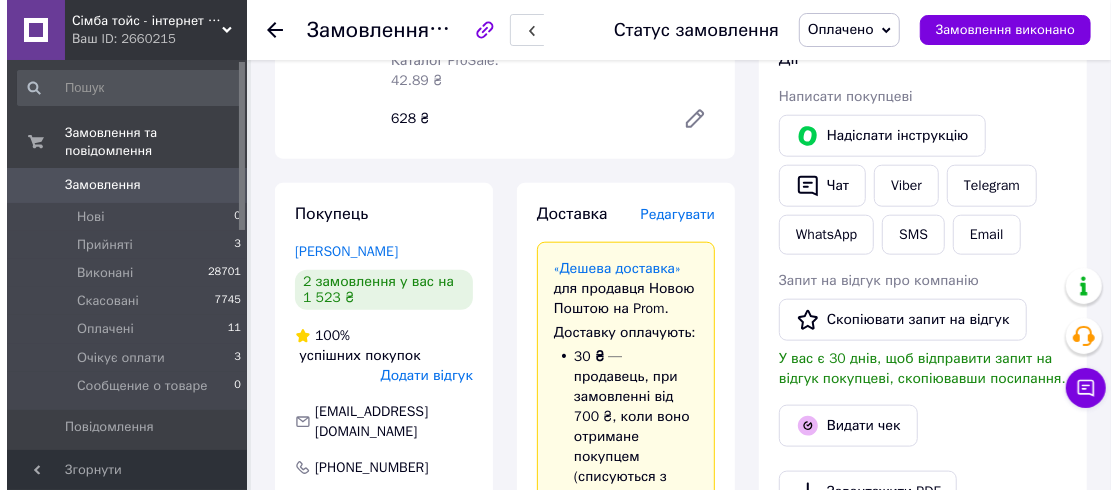 scroll, scrollTop: 1060, scrollLeft: 0, axis: vertical 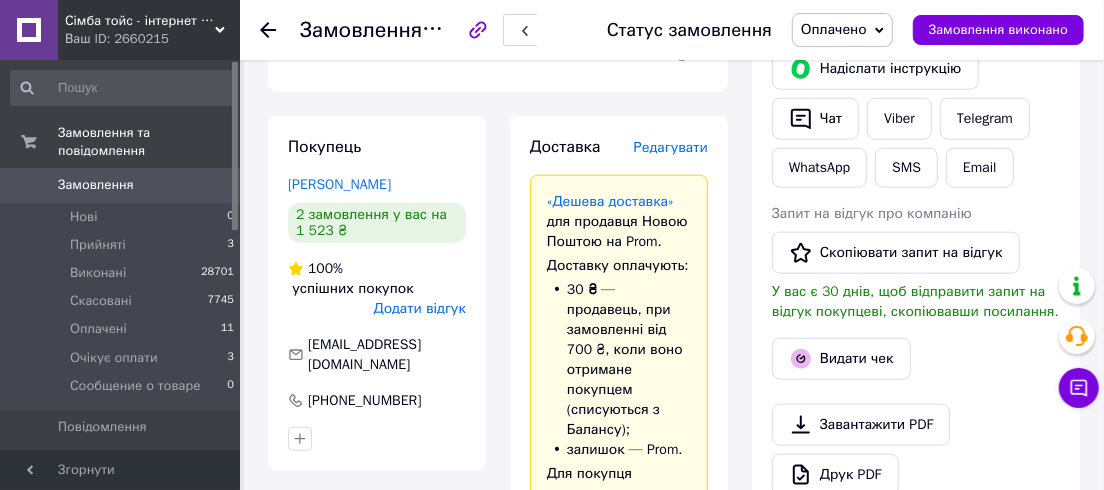 click on "Редагувати" at bounding box center [671, 147] 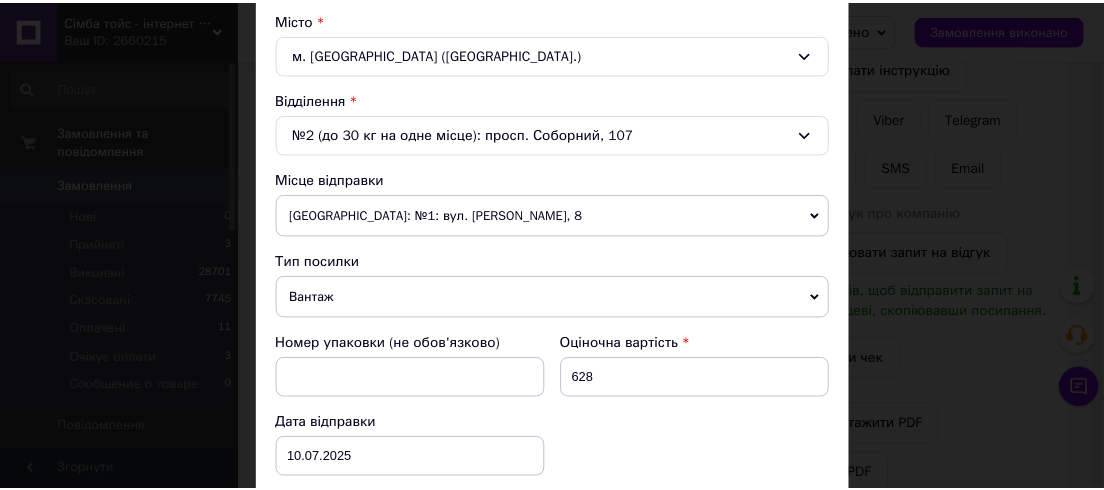 scroll, scrollTop: 826, scrollLeft: 0, axis: vertical 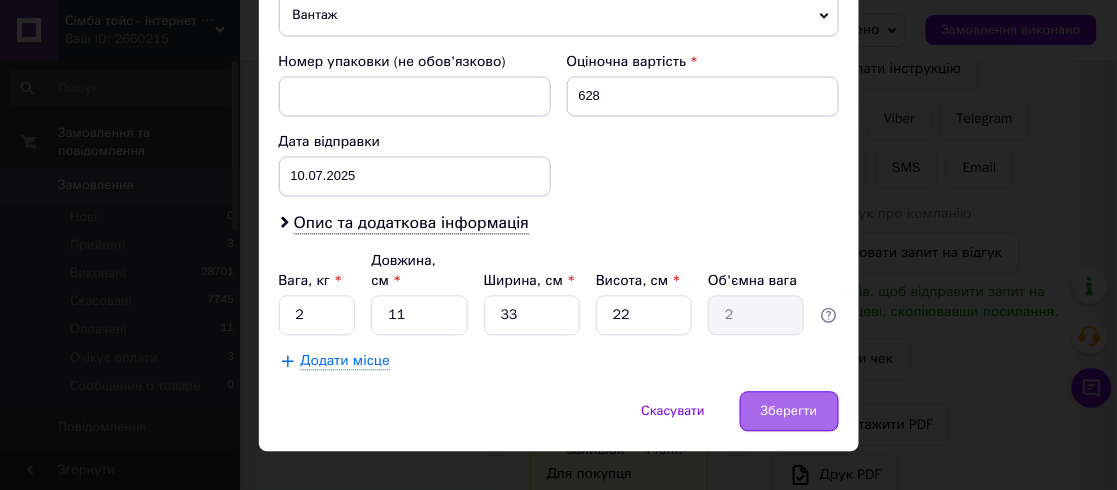 click on "Зберегти" at bounding box center [789, 412] 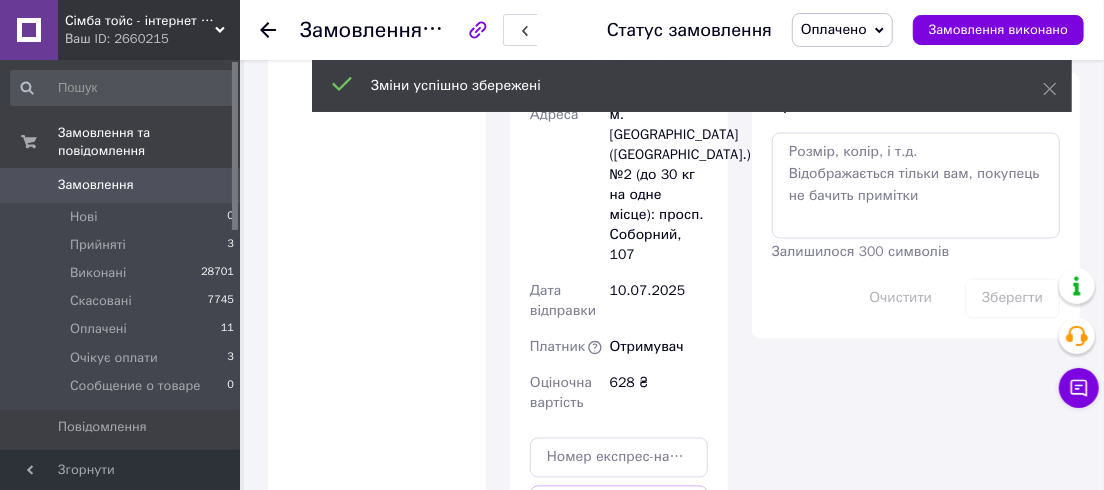 scroll, scrollTop: 1878, scrollLeft: 0, axis: vertical 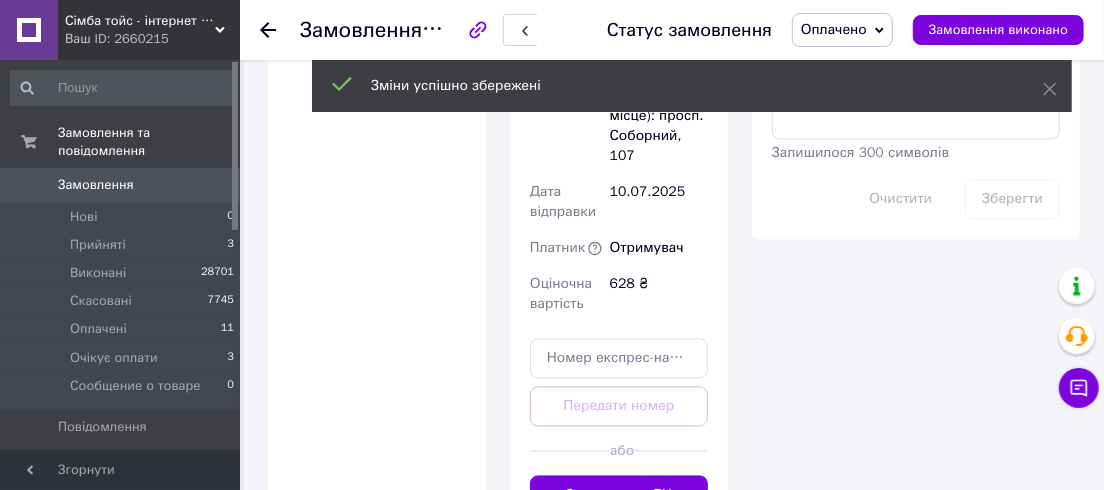 click on "Згенерувати ЕН" at bounding box center (619, 496) 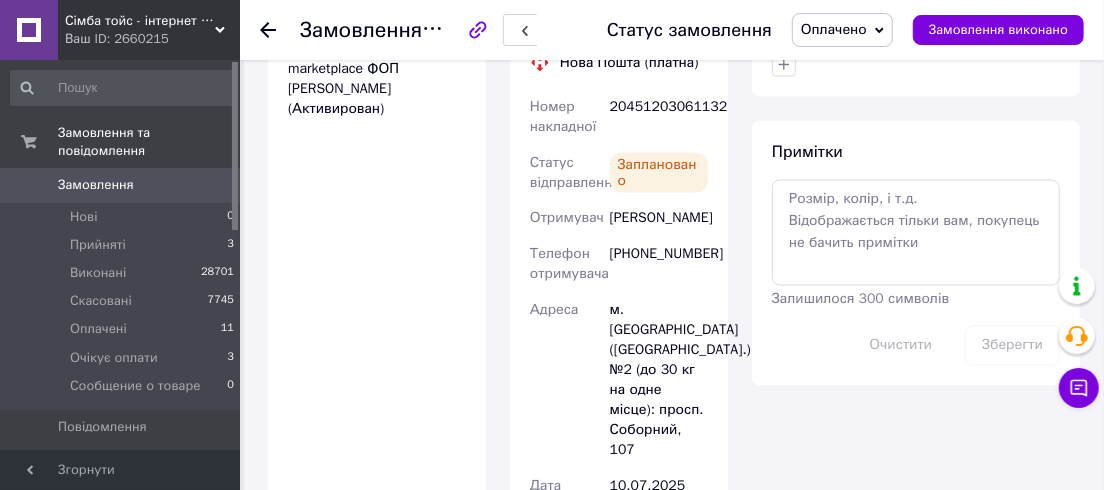 scroll, scrollTop: 1514, scrollLeft: 0, axis: vertical 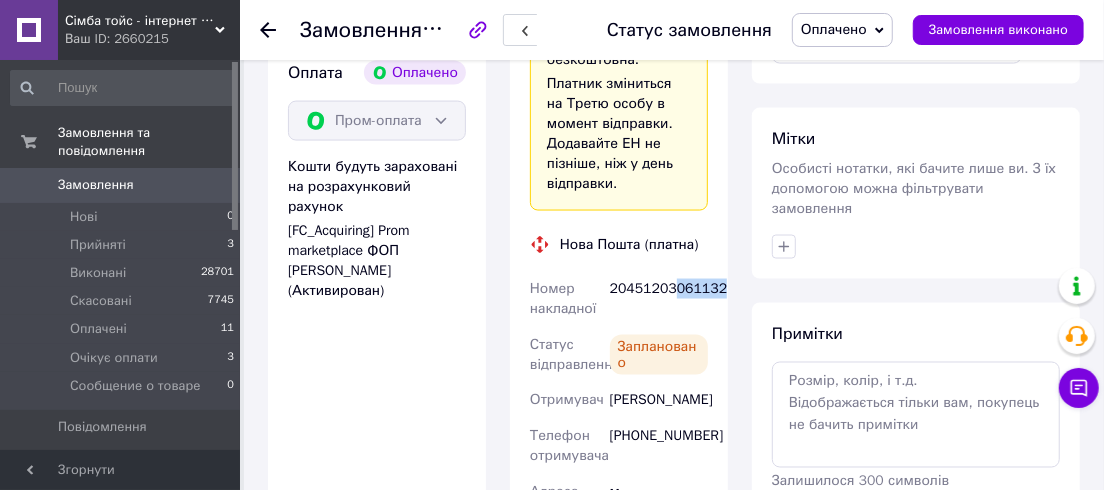 drag, startPoint x: 667, startPoint y: 234, endPoint x: 725, endPoint y: 240, distance: 58.30952 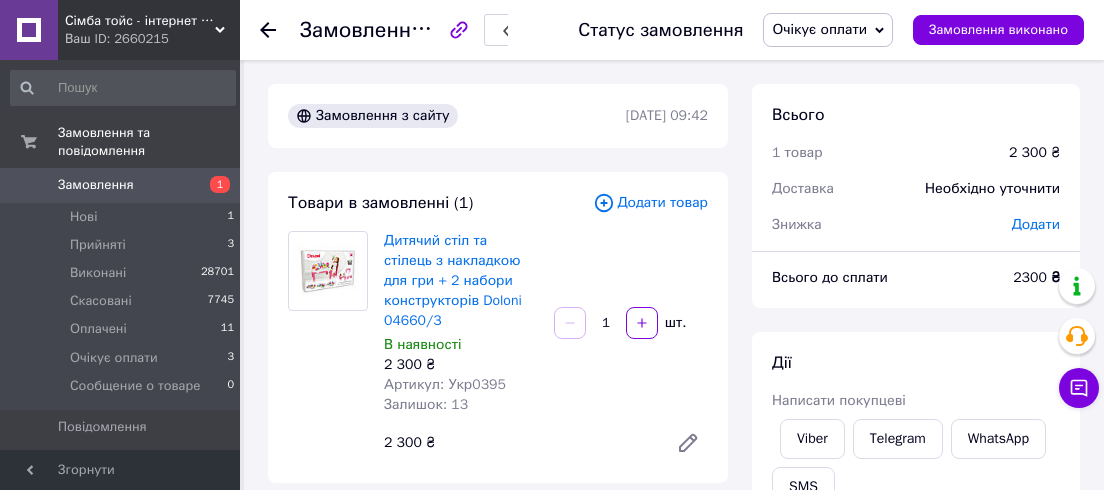 scroll, scrollTop: 0, scrollLeft: 0, axis: both 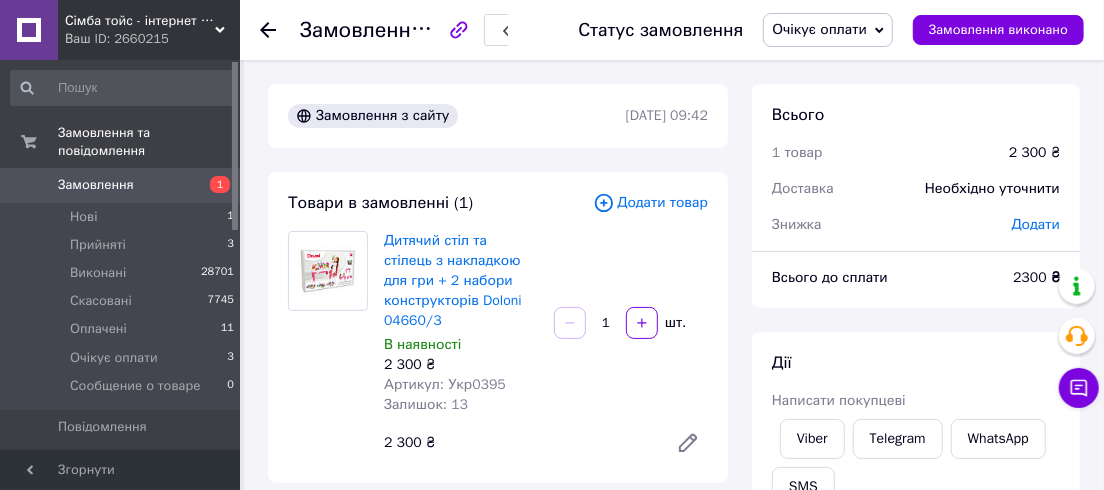 click on "Очікує оплати" at bounding box center [819, 29] 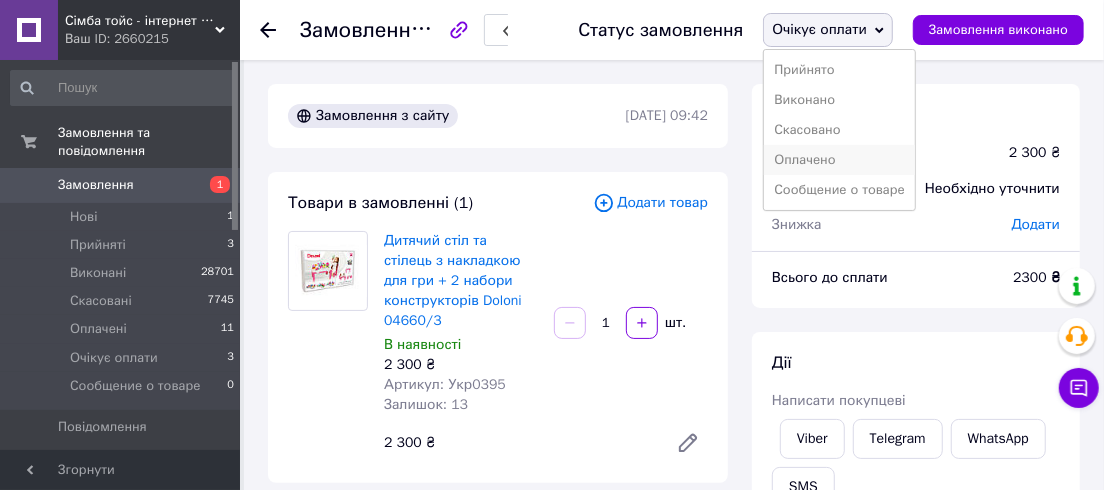 click on "Оплачено" at bounding box center [839, 160] 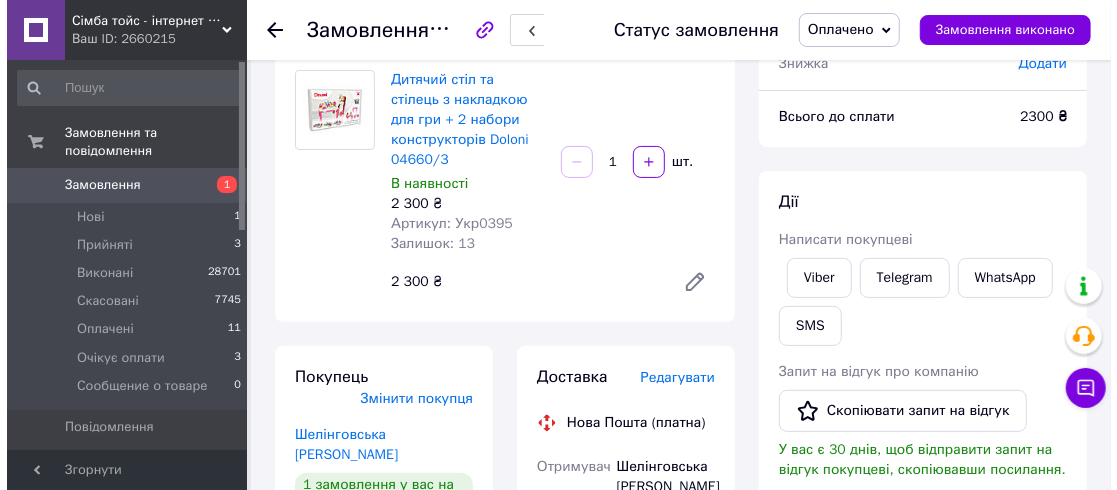 scroll, scrollTop: 363, scrollLeft: 0, axis: vertical 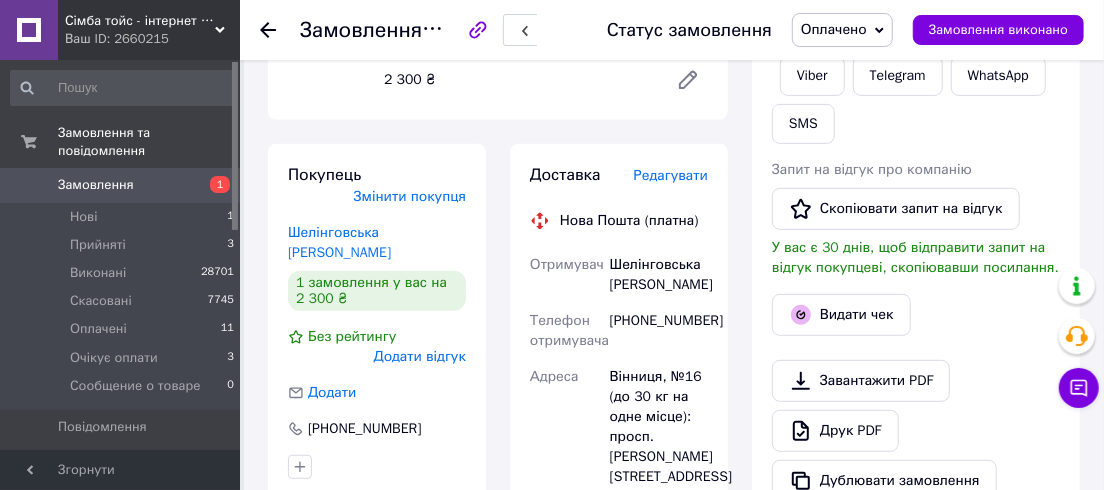 click on "Редагувати" at bounding box center [671, 175] 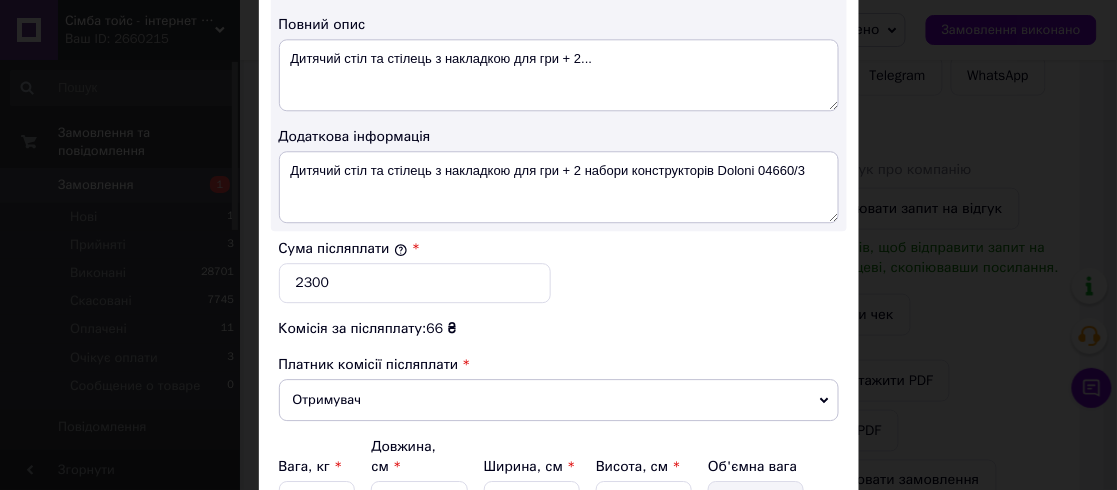 scroll, scrollTop: 1090, scrollLeft: 0, axis: vertical 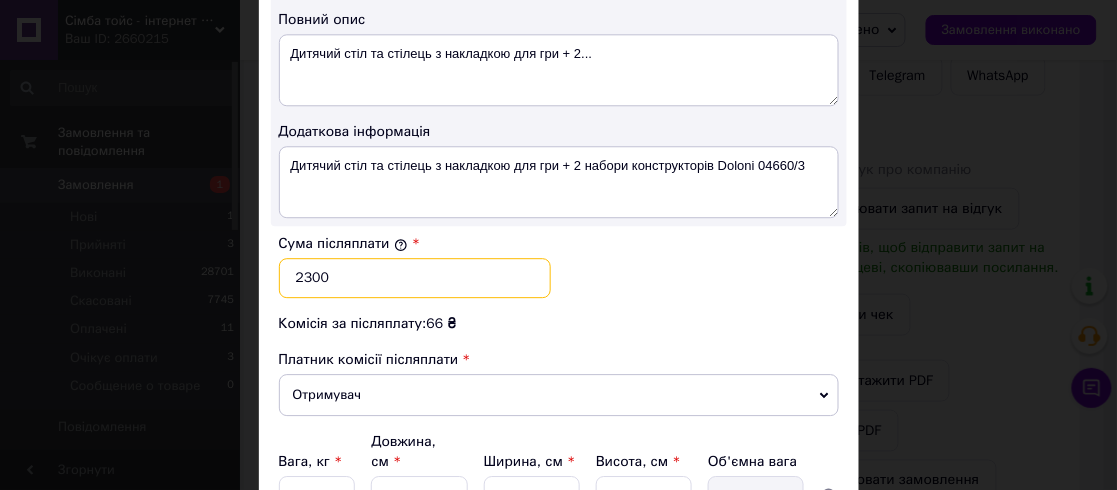 click on "2300" at bounding box center (415, 278) 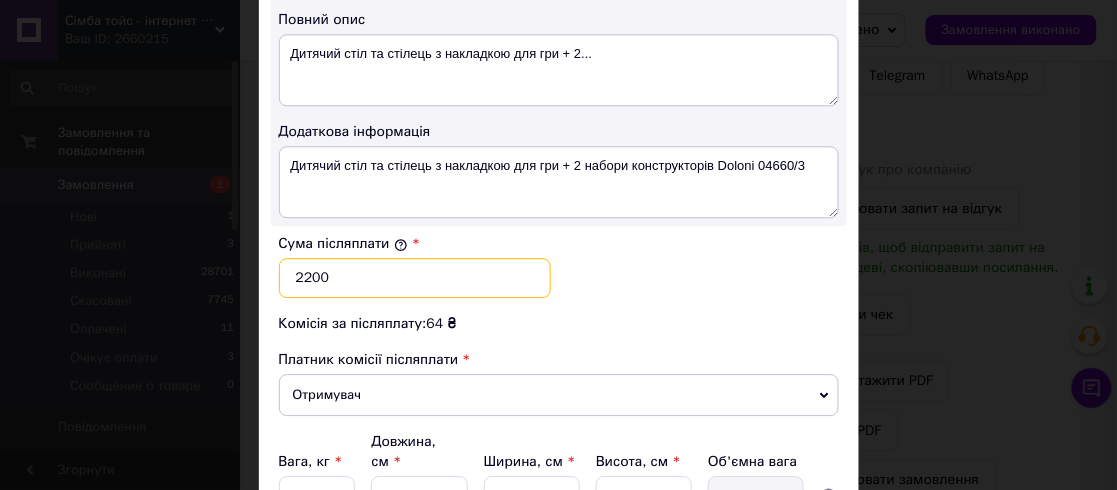 type on "2200" 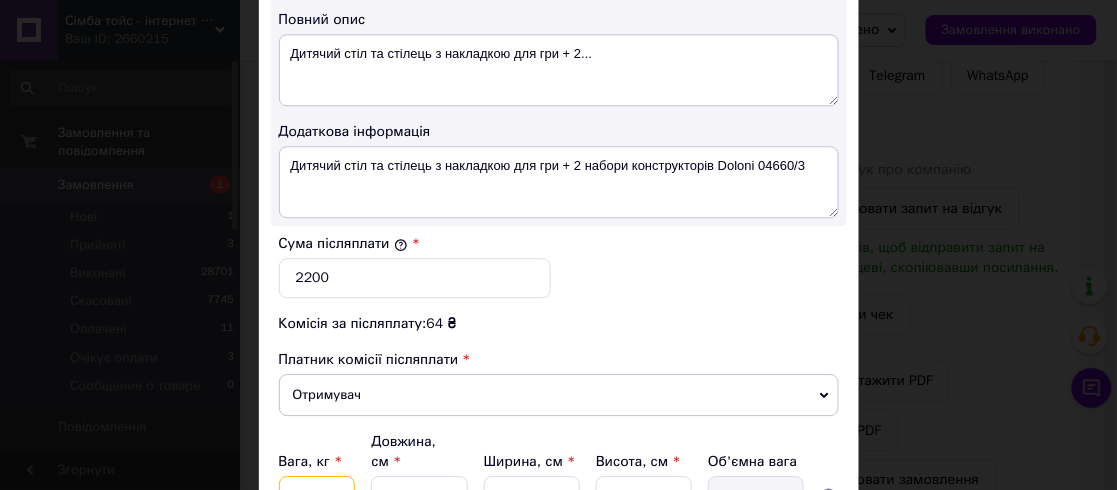 click on "20" at bounding box center [317, 496] 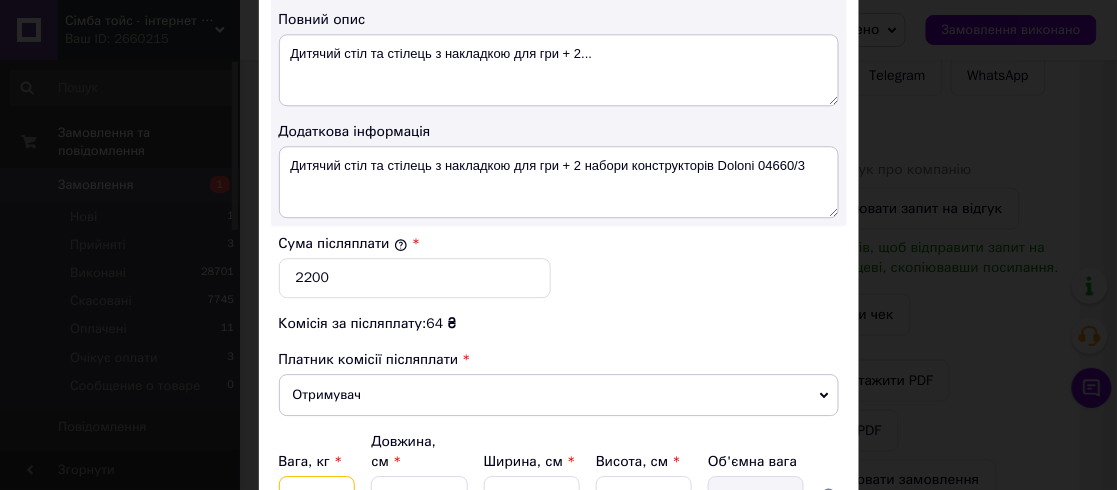 type on "10" 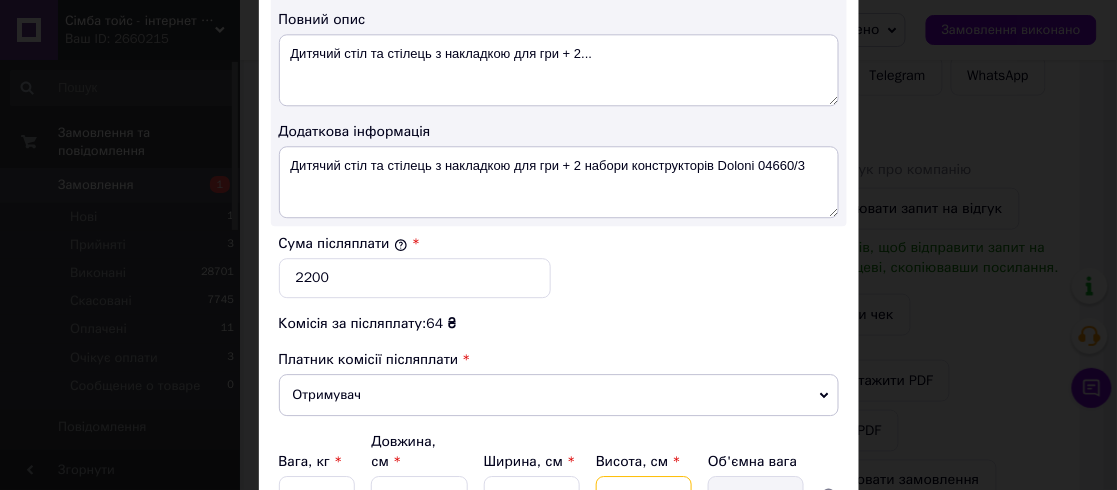 click on "40" at bounding box center (644, 496) 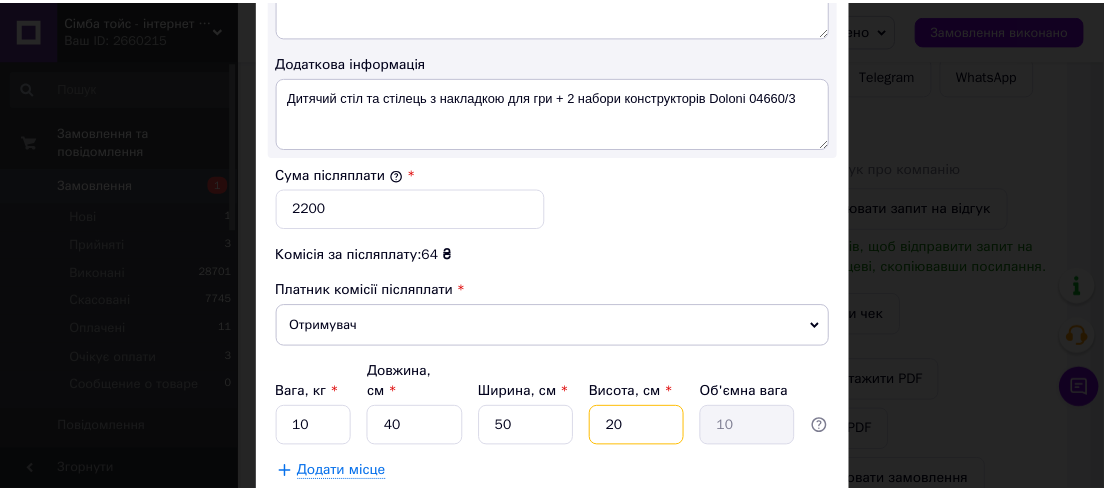 scroll, scrollTop: 1245, scrollLeft: 0, axis: vertical 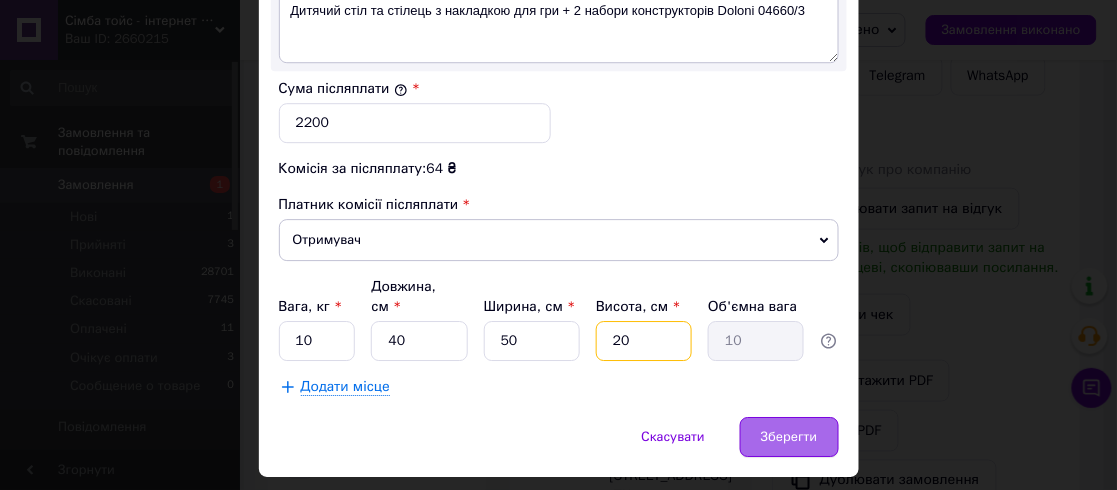 type on "20" 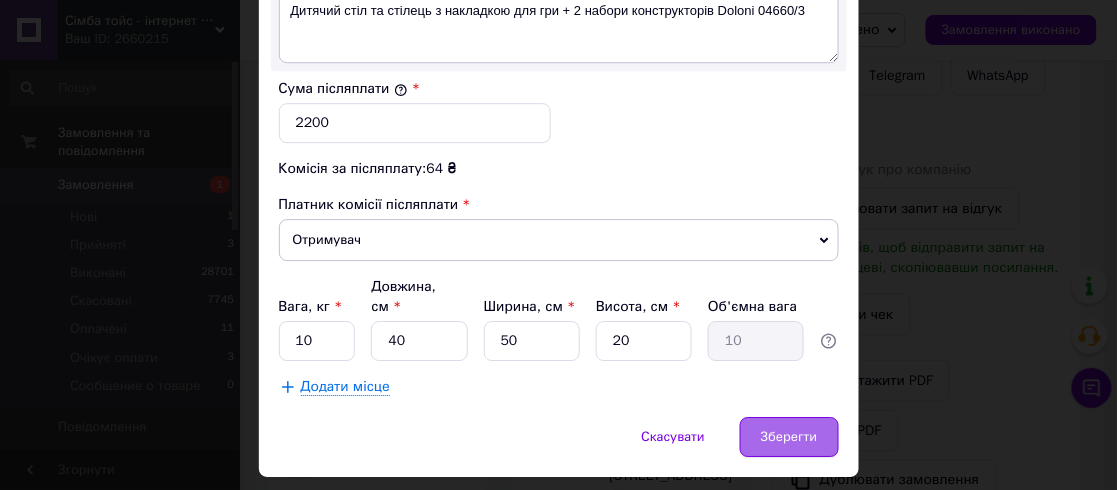 click on "Зберегти" at bounding box center (789, 437) 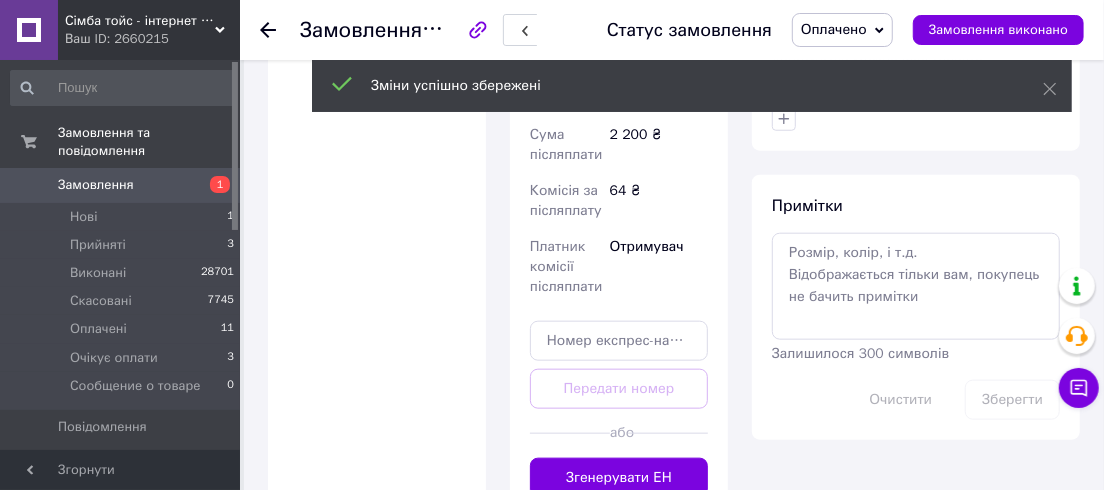 scroll, scrollTop: 1000, scrollLeft: 0, axis: vertical 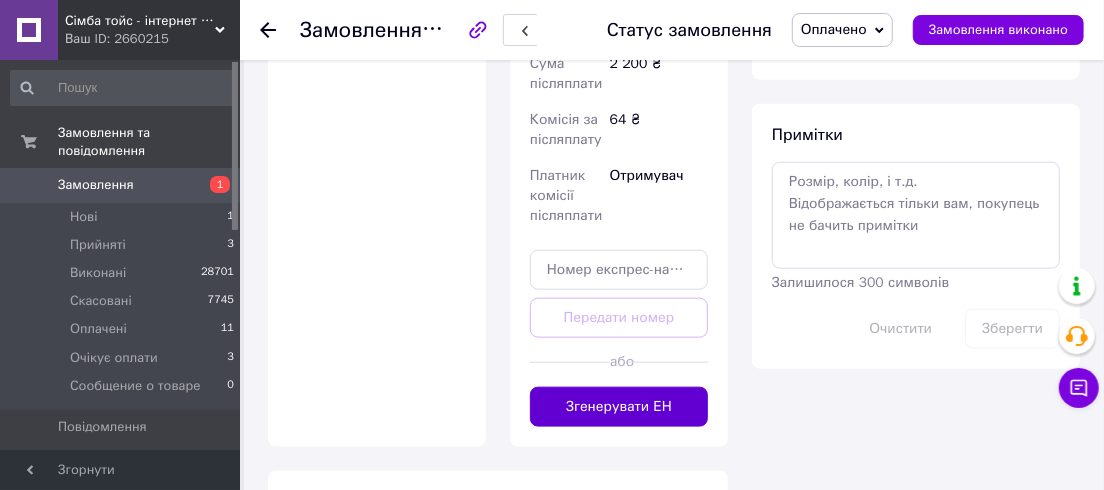 click on "Згенерувати ЕН" at bounding box center [619, 407] 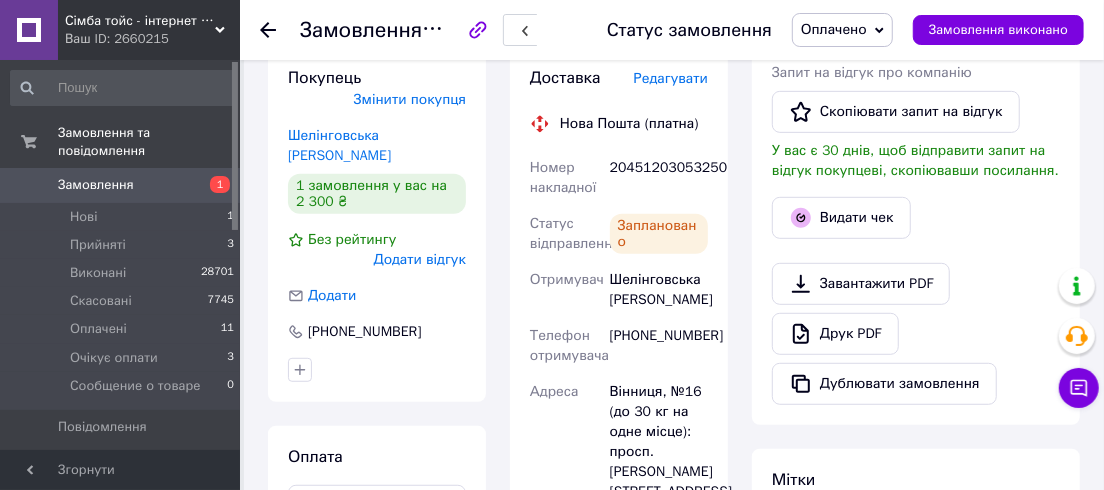 scroll, scrollTop: 454, scrollLeft: 0, axis: vertical 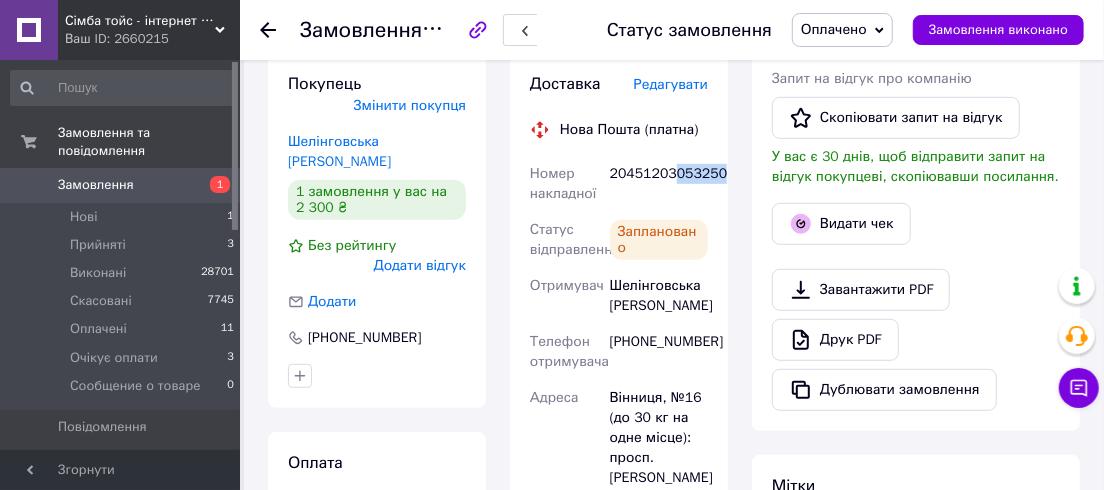 drag, startPoint x: 668, startPoint y: 155, endPoint x: 719, endPoint y: 155, distance: 51 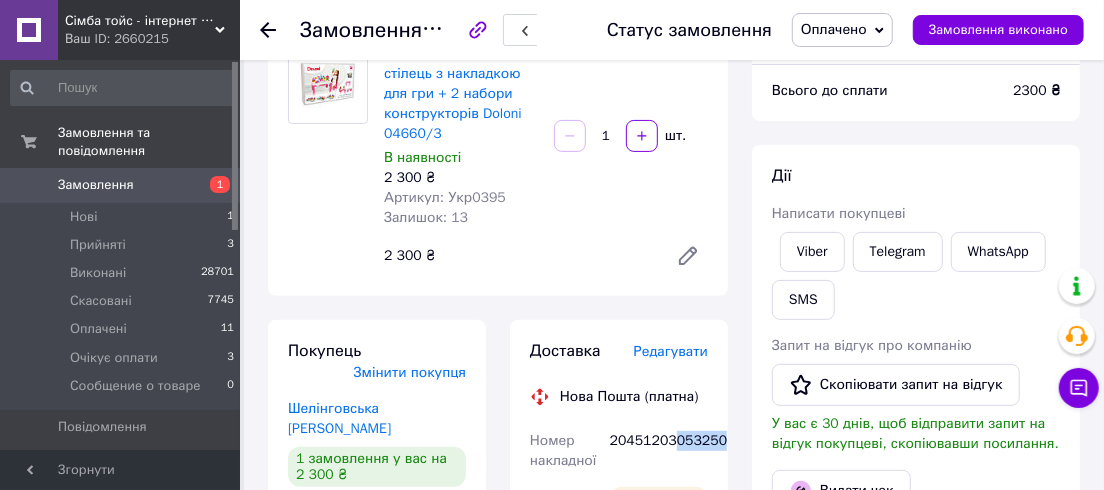 scroll, scrollTop: 182, scrollLeft: 0, axis: vertical 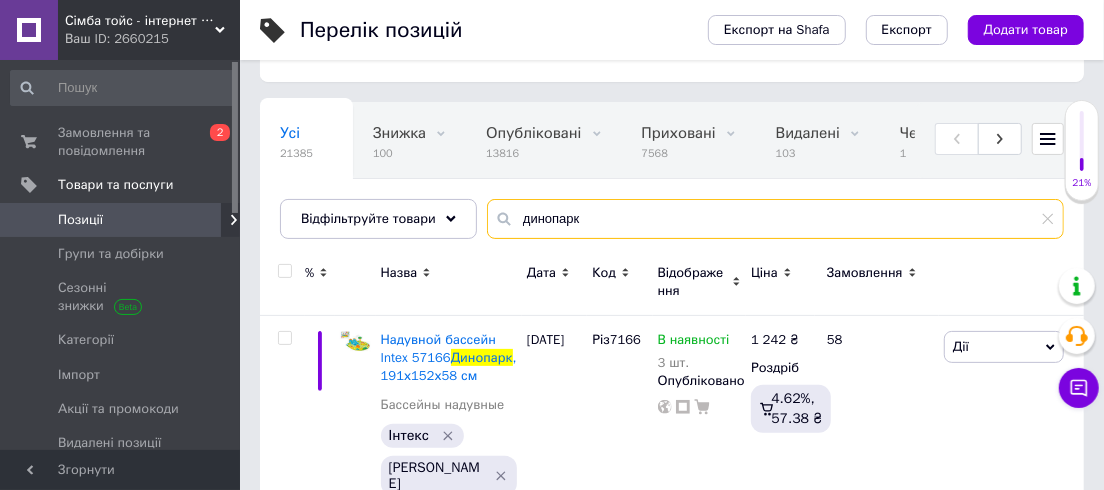 click on "динопарк" at bounding box center (775, 219) 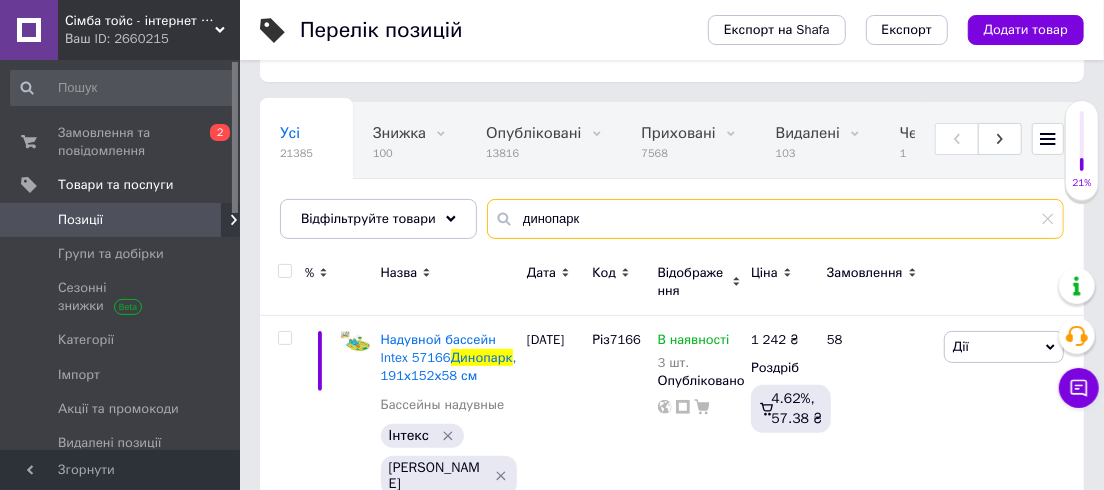 paste on "кр1152" 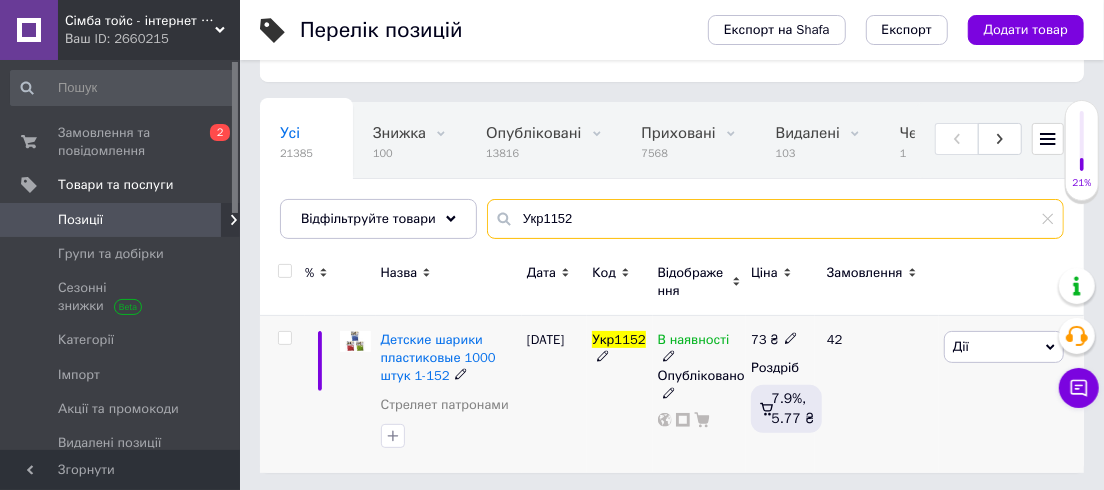 type on "Укр1152" 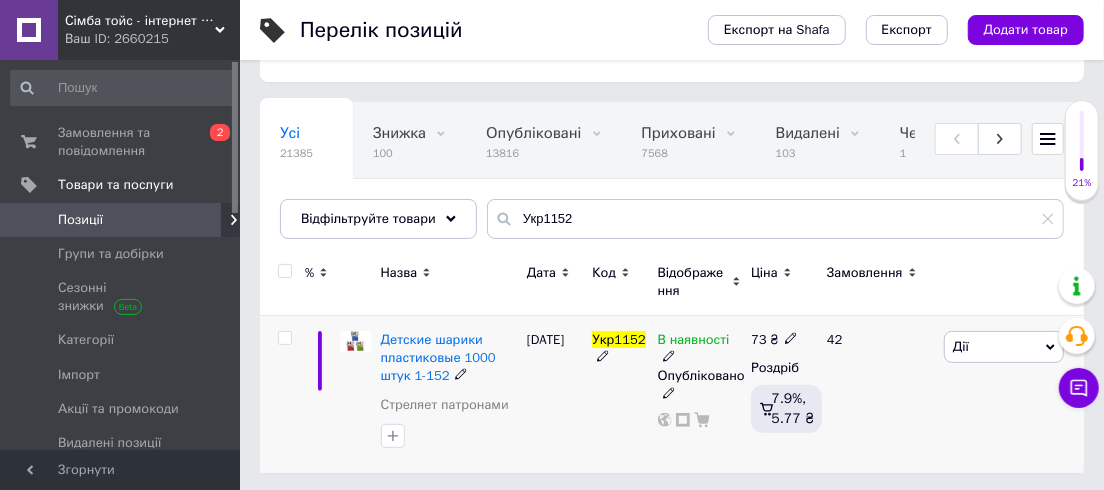 click on "В наявності" at bounding box center (694, 342) 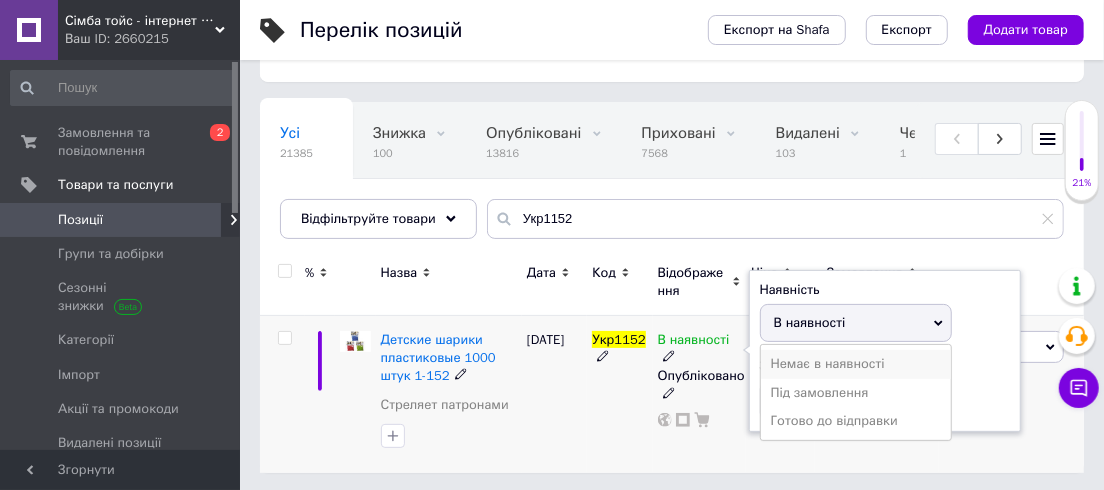 click on "Немає в наявності" at bounding box center (856, 364) 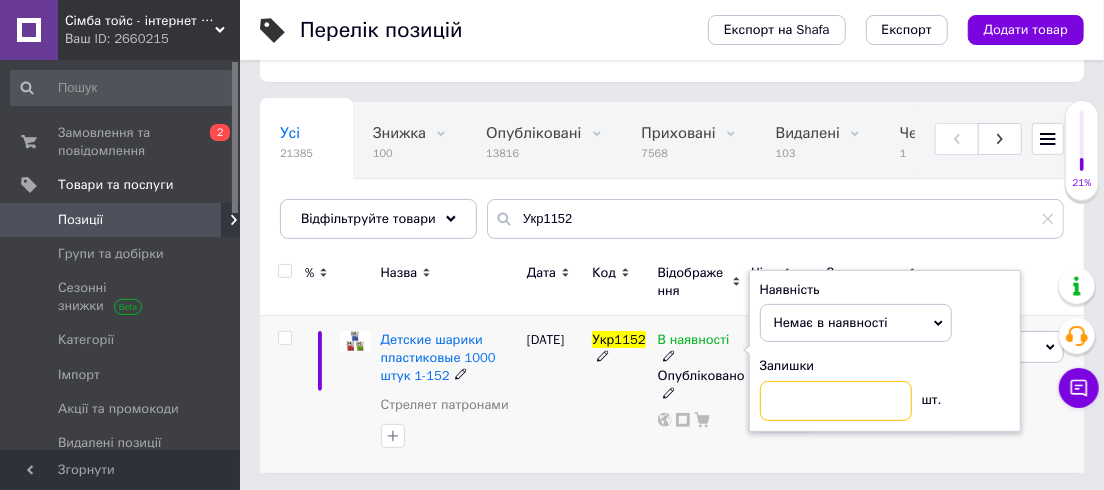 click at bounding box center [836, 401] 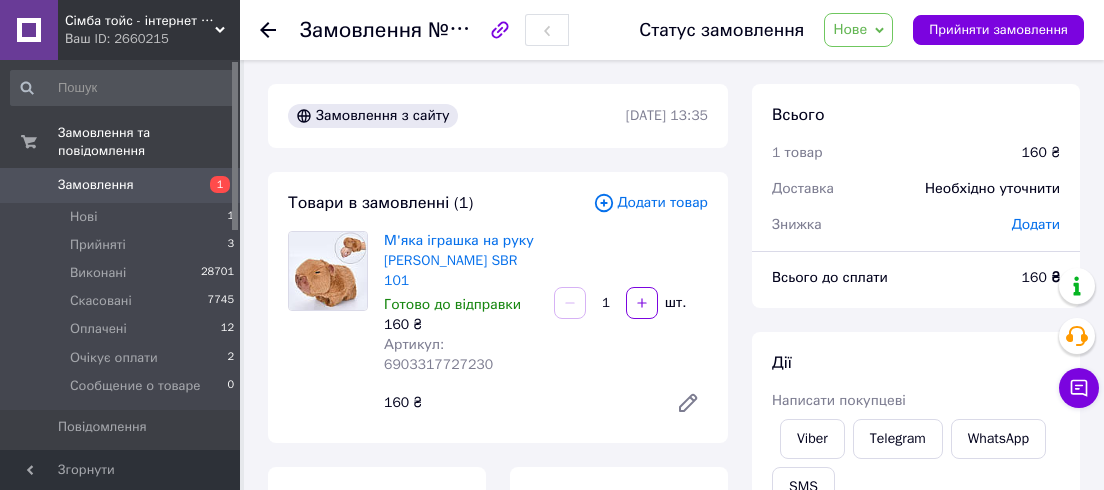 scroll, scrollTop: 0, scrollLeft: 0, axis: both 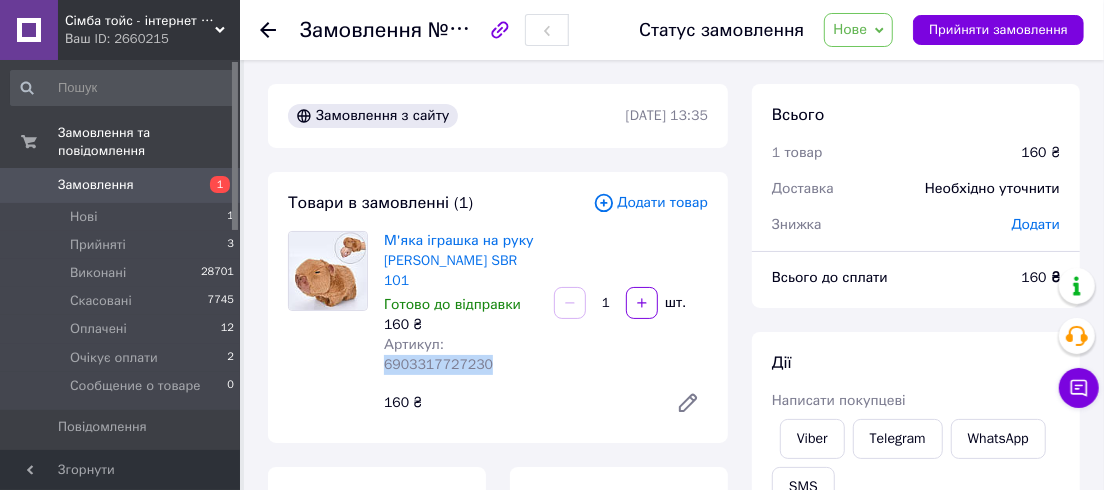drag, startPoint x: 482, startPoint y: 347, endPoint x: 381, endPoint y: 350, distance: 101.04455 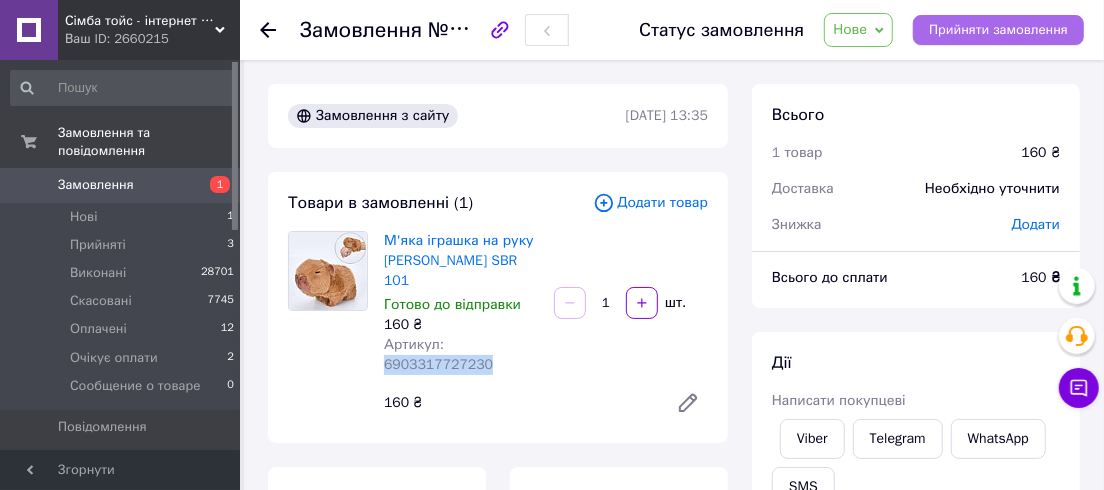click on "Прийняти замовлення" at bounding box center [998, 30] 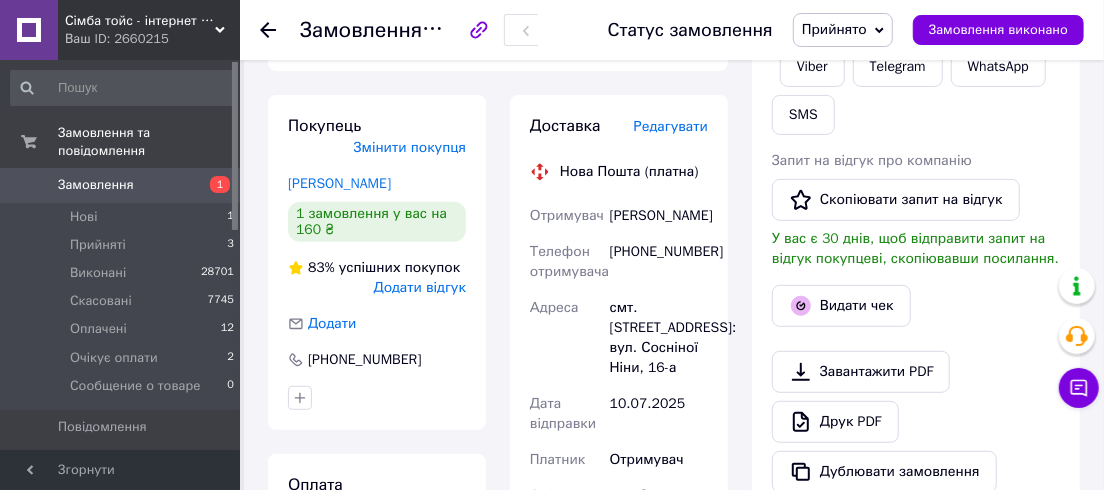 scroll, scrollTop: 272, scrollLeft: 0, axis: vertical 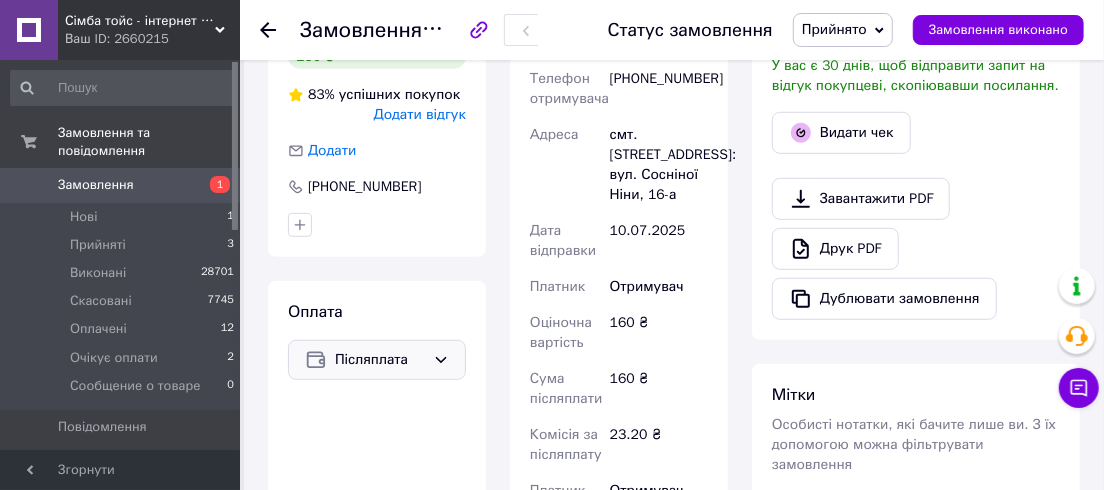 click on "Післяплата" at bounding box center (380, 360) 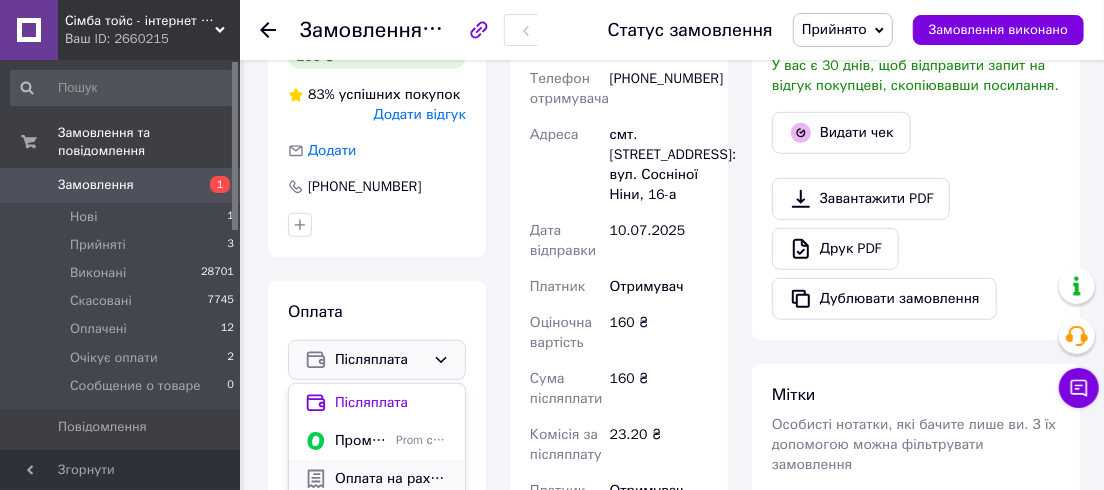 click on "Оплата на рахунок" at bounding box center (392, 479) 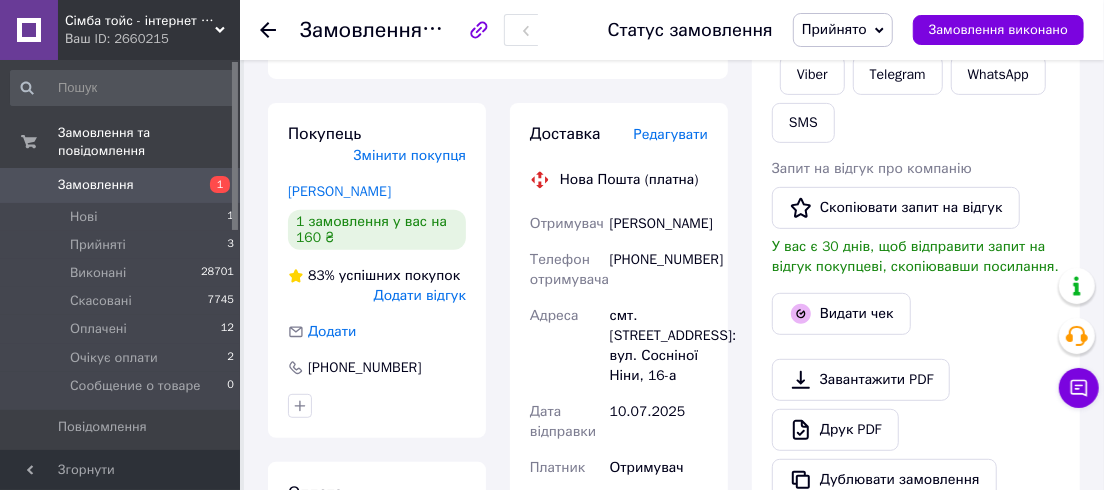 scroll, scrollTop: 363, scrollLeft: 0, axis: vertical 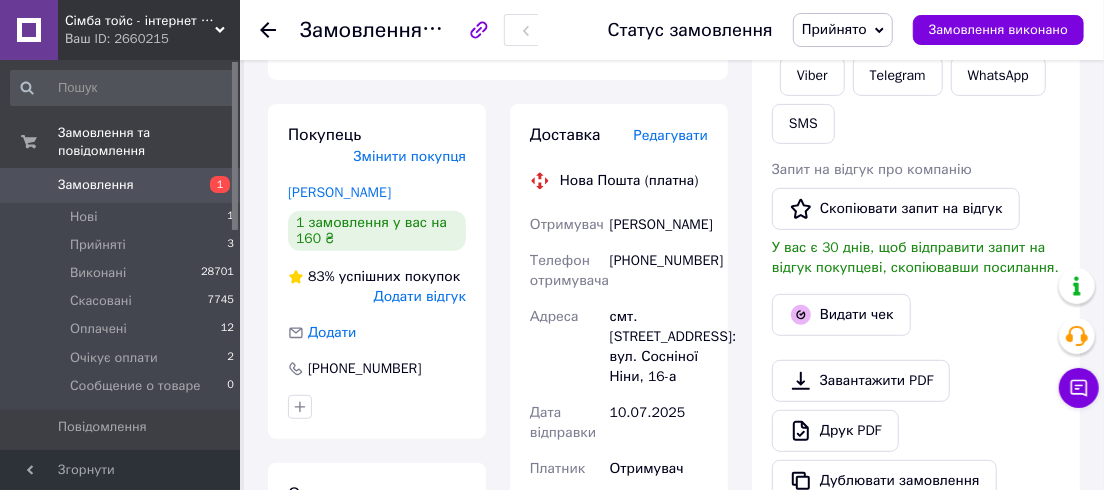 click on "Прийнято" at bounding box center [834, 29] 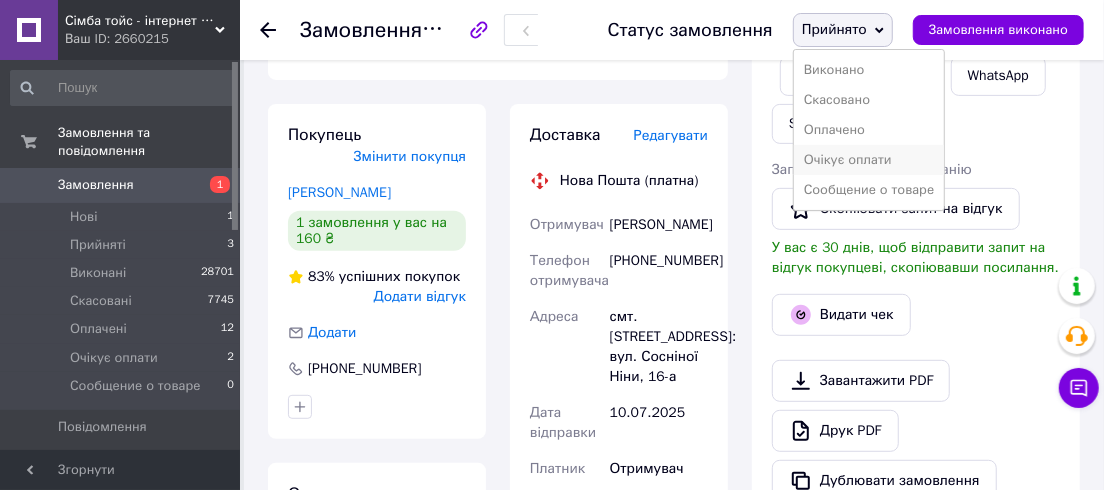 click on "Очікує оплати" at bounding box center [869, 160] 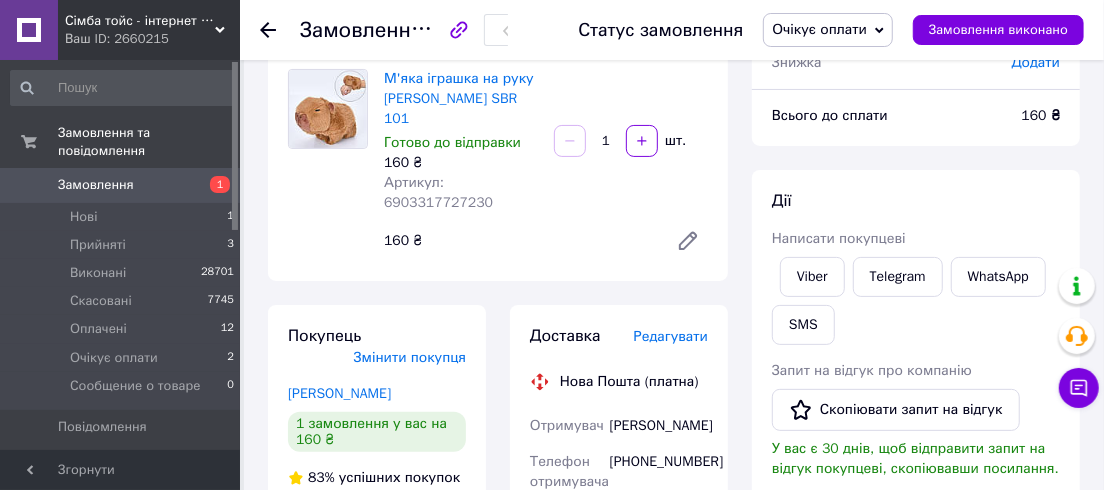 scroll, scrollTop: 90, scrollLeft: 0, axis: vertical 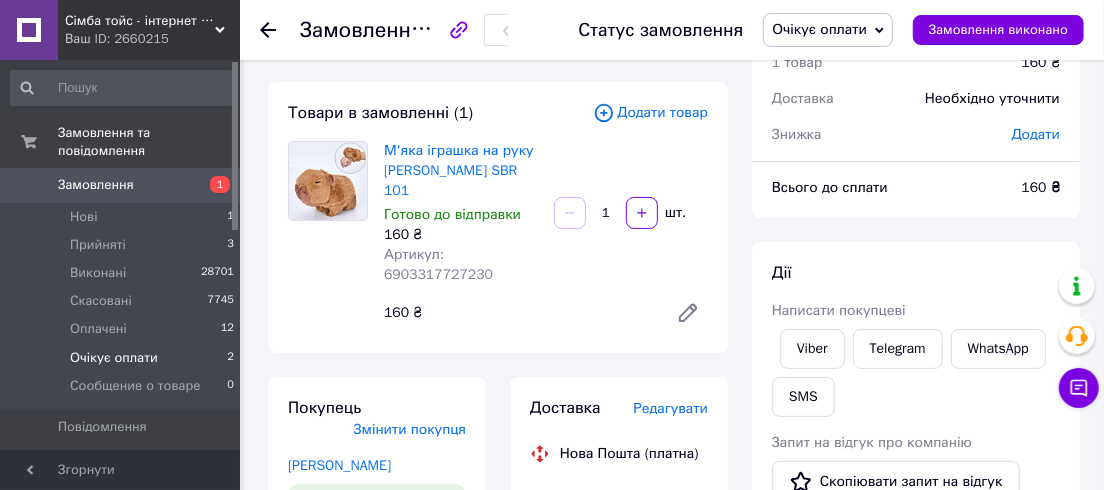 click on "Очікує оплати" at bounding box center [114, 358] 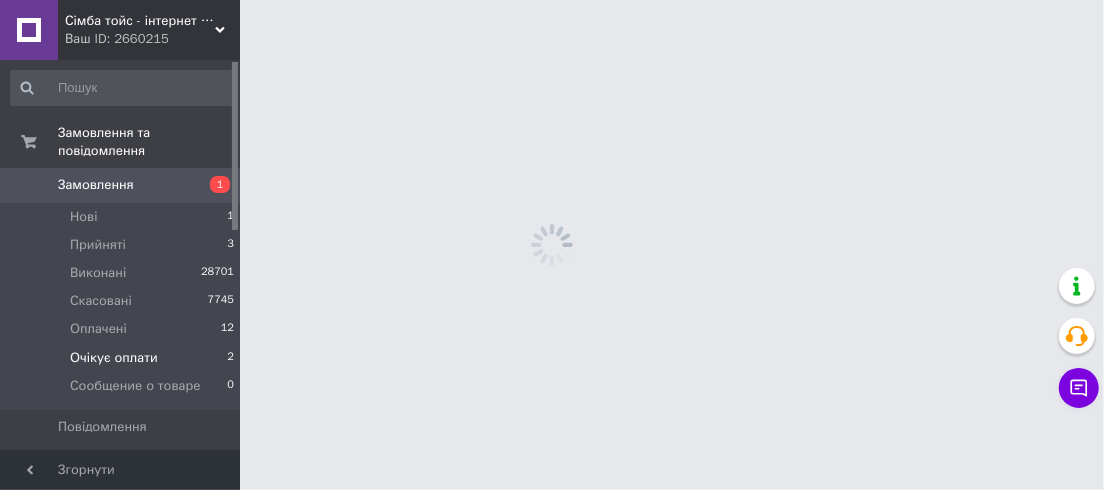 scroll, scrollTop: 0, scrollLeft: 0, axis: both 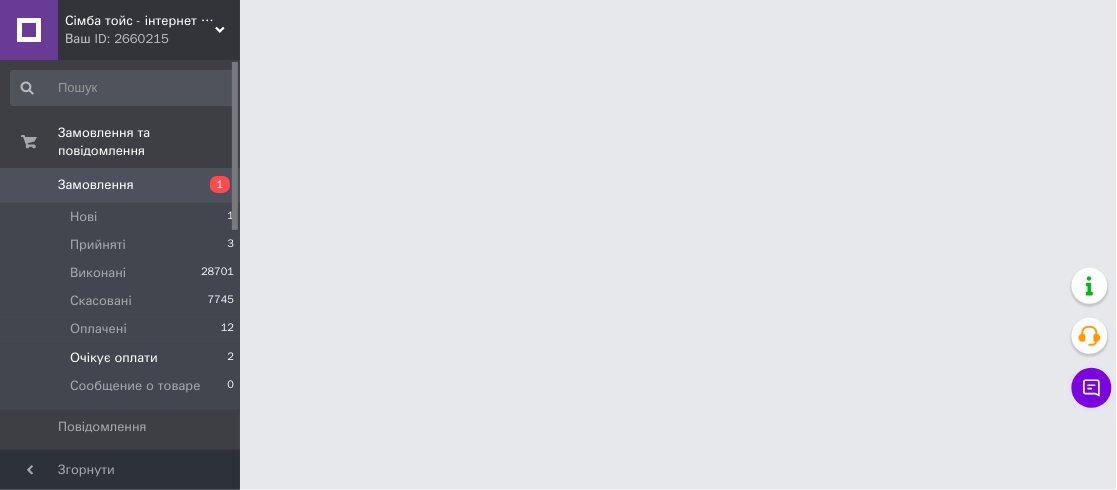click on "Очікує оплати" at bounding box center (114, 358) 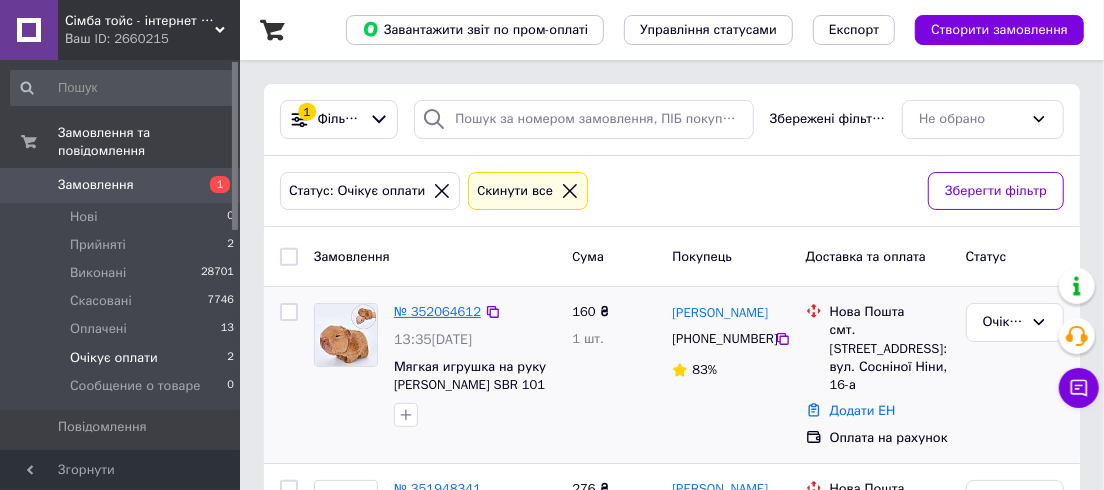 scroll, scrollTop: 170, scrollLeft: 0, axis: vertical 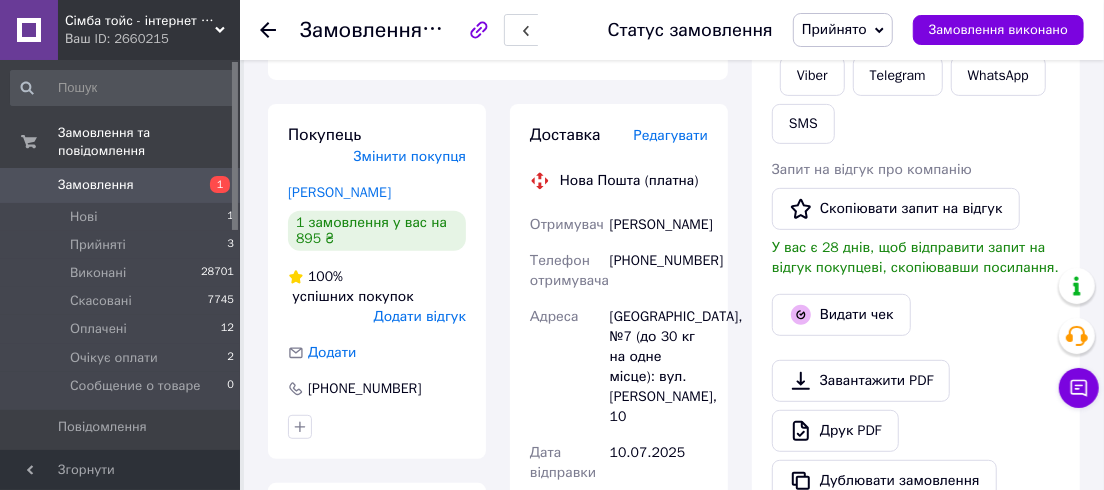click on "Прийнято" at bounding box center (834, 29) 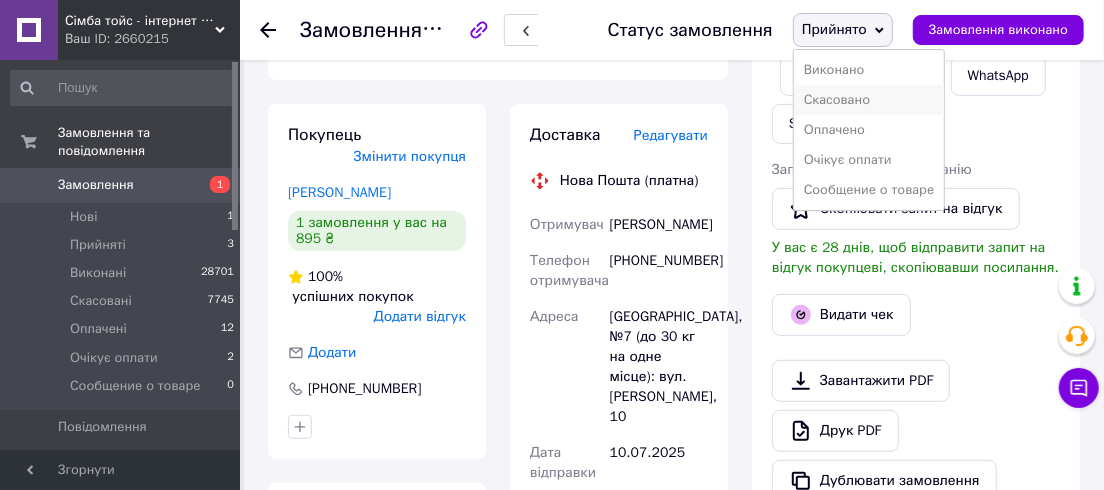 click on "Скасовано" at bounding box center [869, 100] 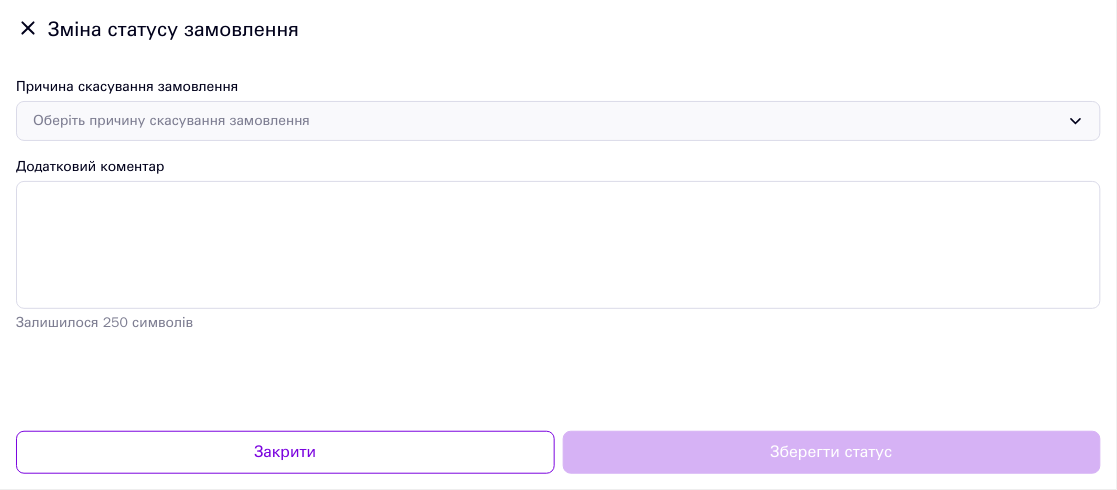 click on "Оберіть причину скасування замовлення" at bounding box center (558, 121) 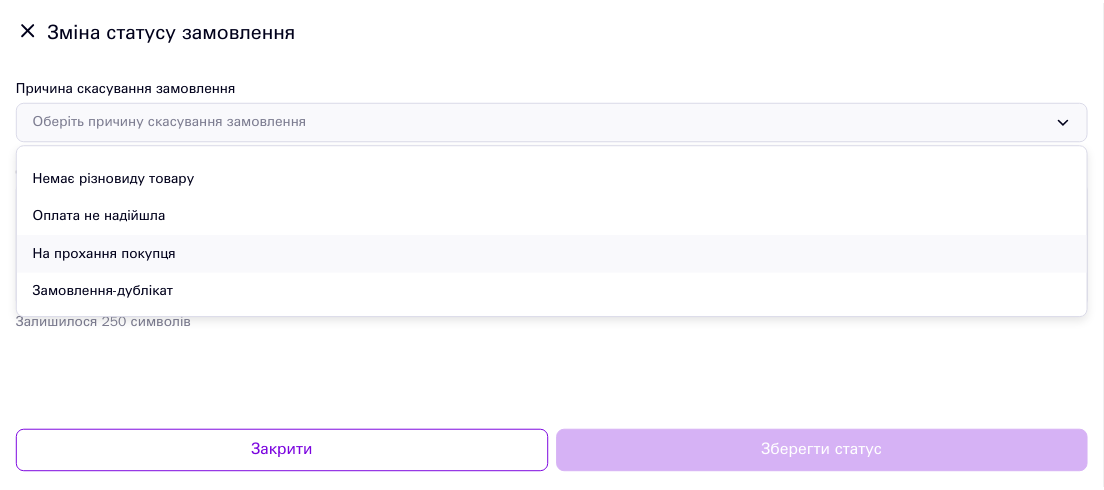 scroll, scrollTop: 90, scrollLeft: 0, axis: vertical 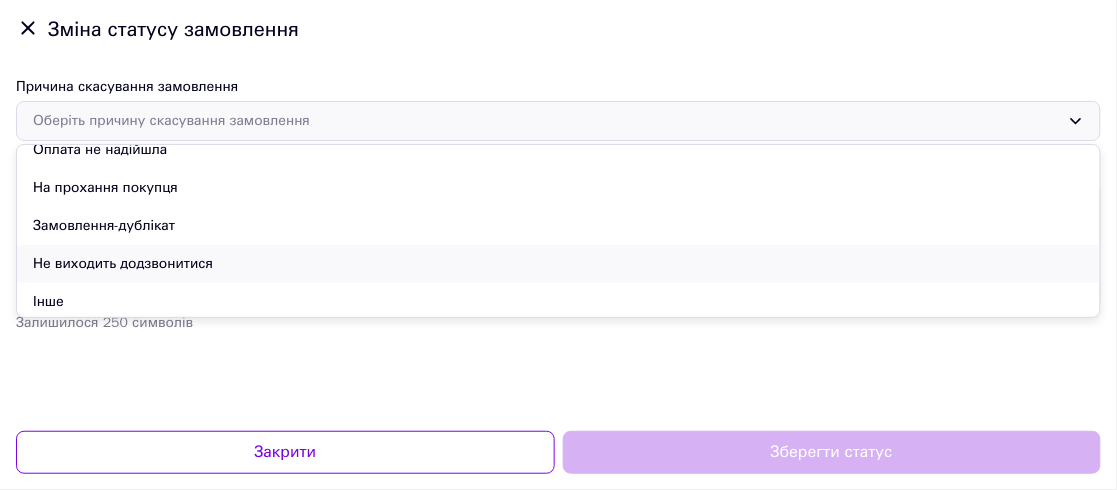 click on "Не виходить додзвонитися" at bounding box center (558, 264) 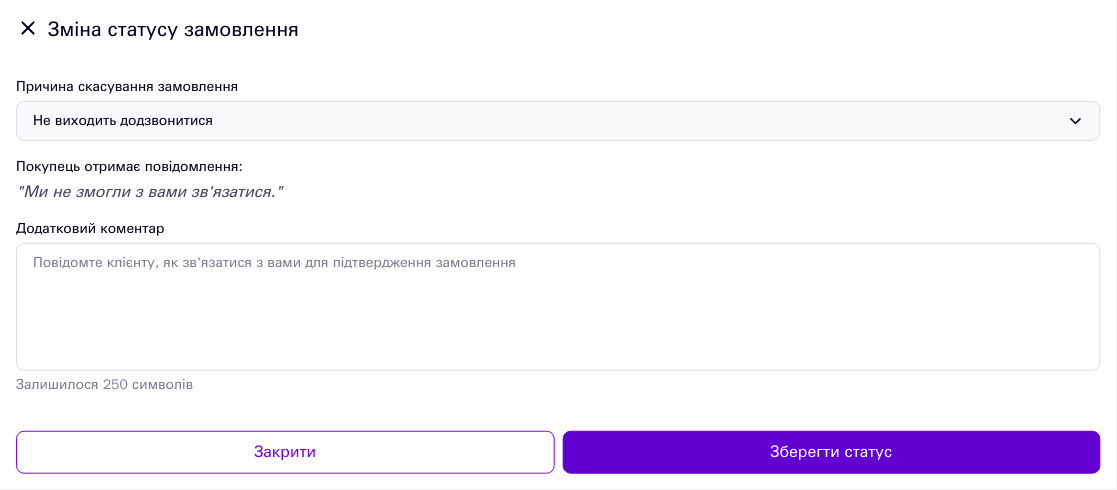click on "Зберегти статус" at bounding box center (832, 452) 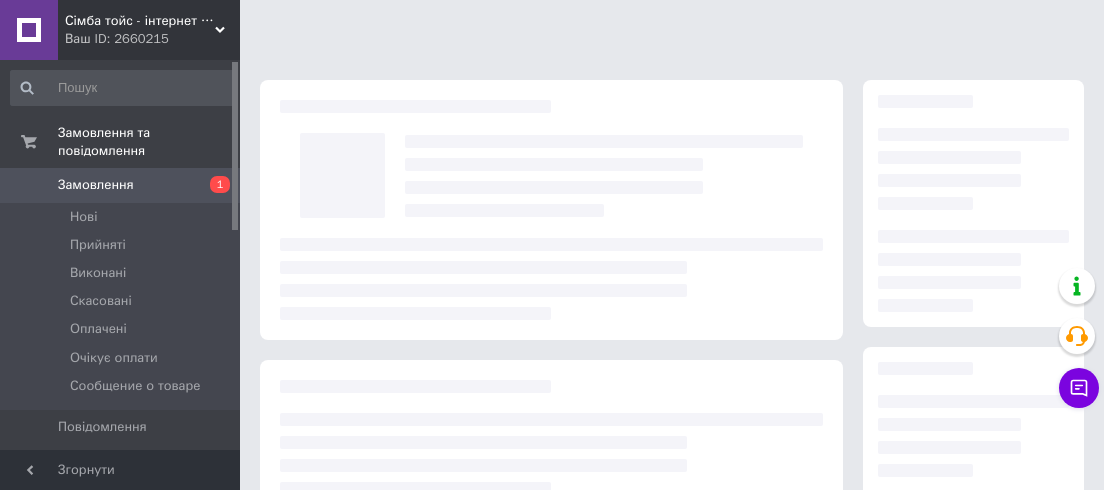 scroll, scrollTop: 0, scrollLeft: 0, axis: both 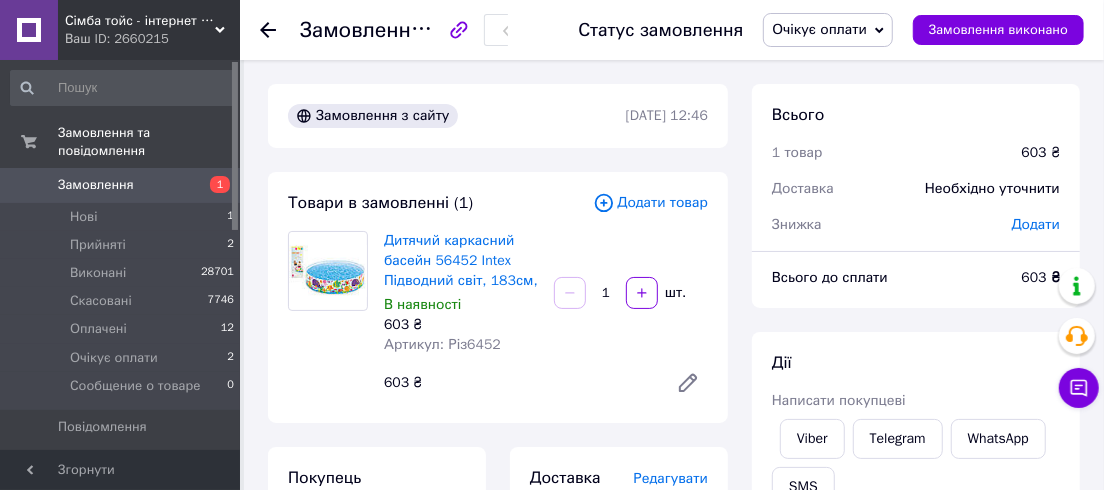 click on "Очікує оплати" at bounding box center [819, 29] 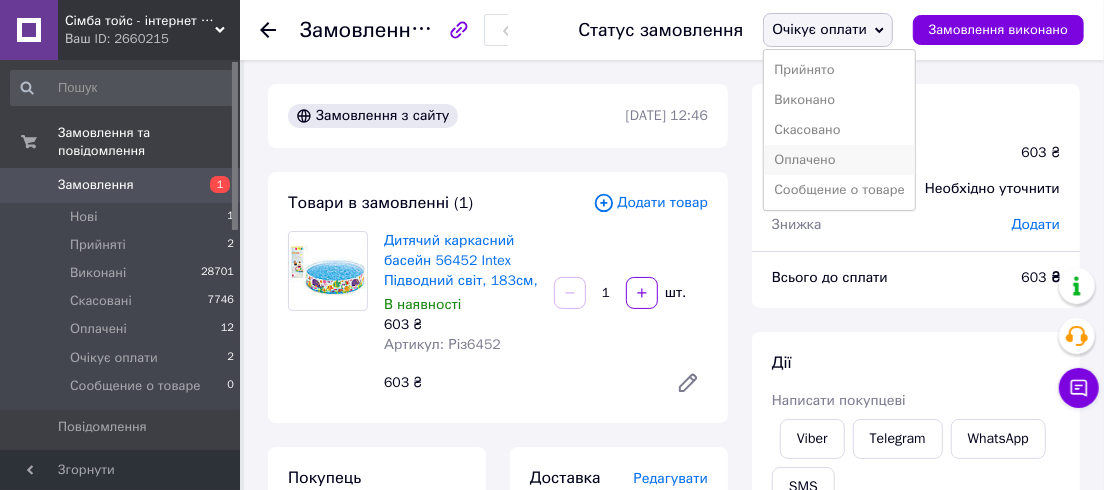 click on "Оплачено" at bounding box center (839, 160) 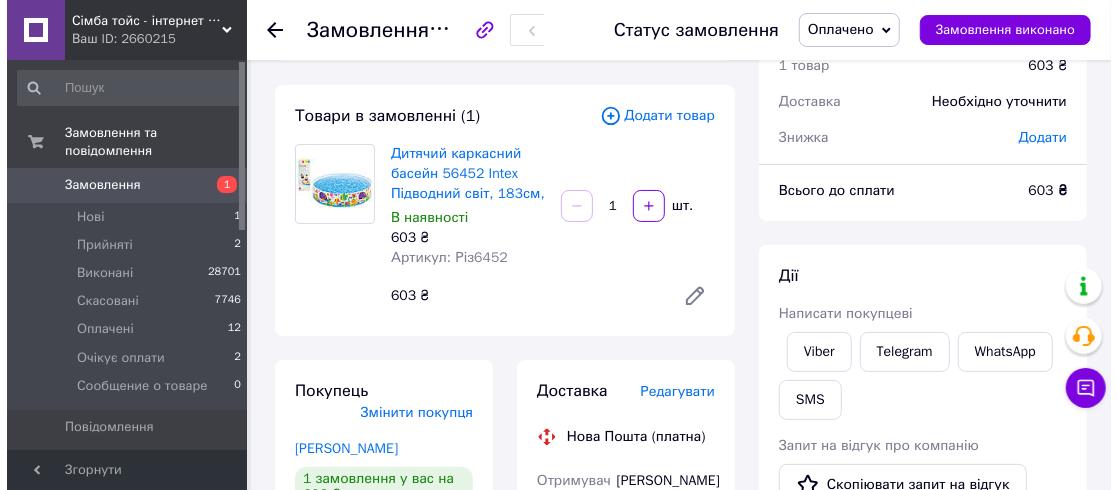 scroll, scrollTop: 182, scrollLeft: 0, axis: vertical 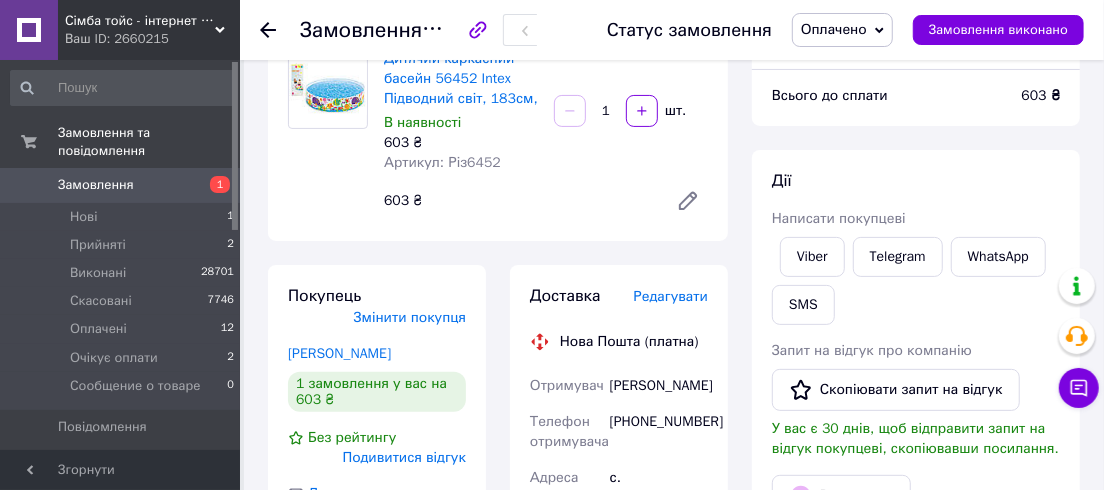 click on "Редагувати" at bounding box center (671, 296) 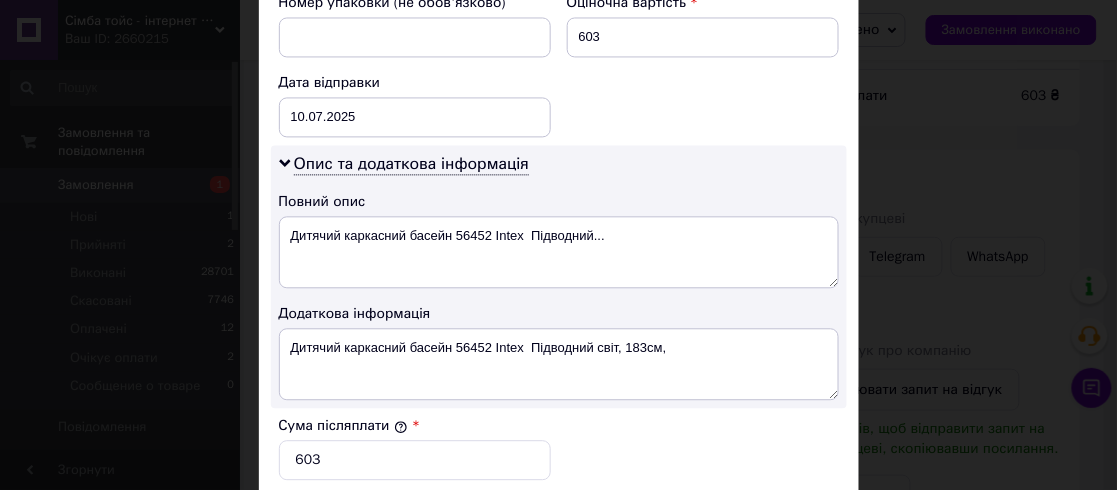 scroll, scrollTop: 1090, scrollLeft: 0, axis: vertical 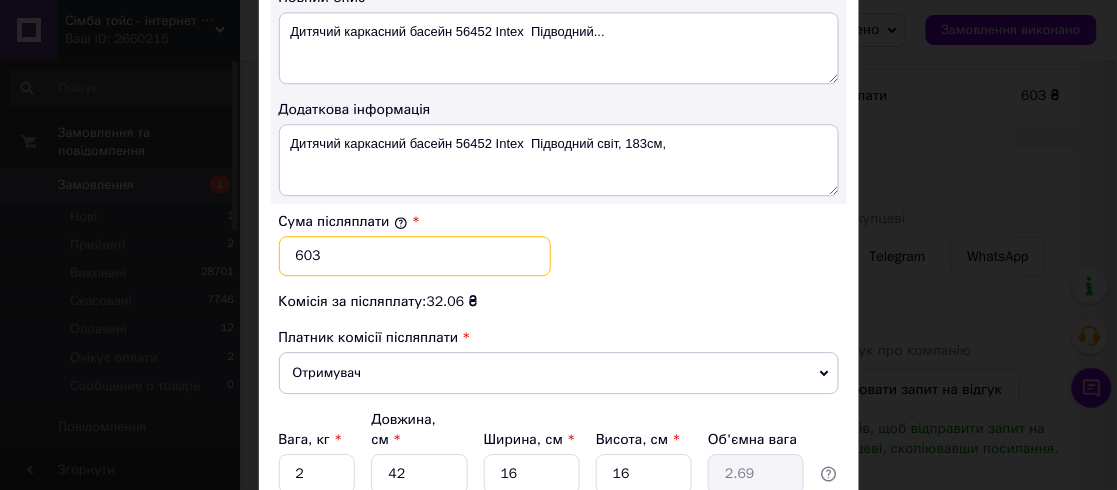 click on "603" at bounding box center [415, 256] 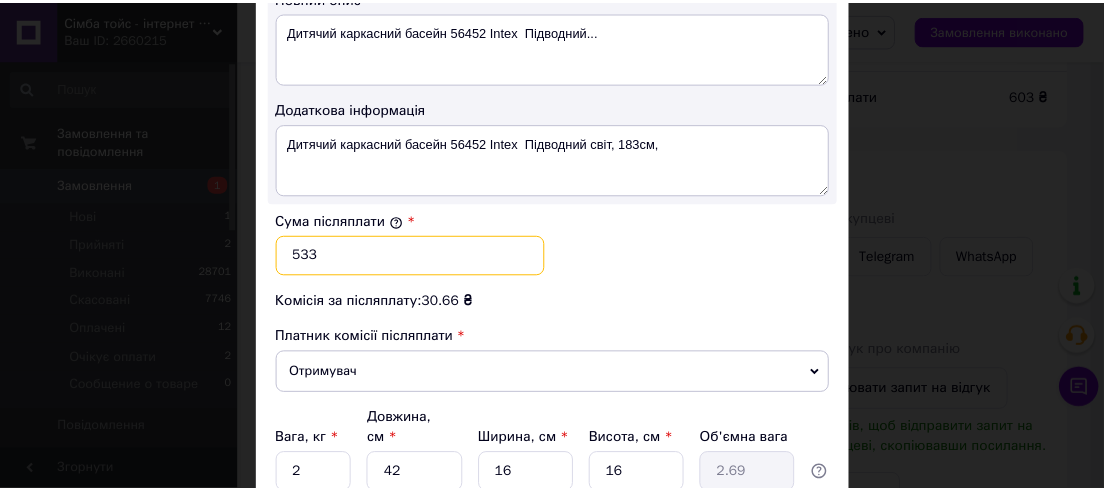 scroll, scrollTop: 1245, scrollLeft: 0, axis: vertical 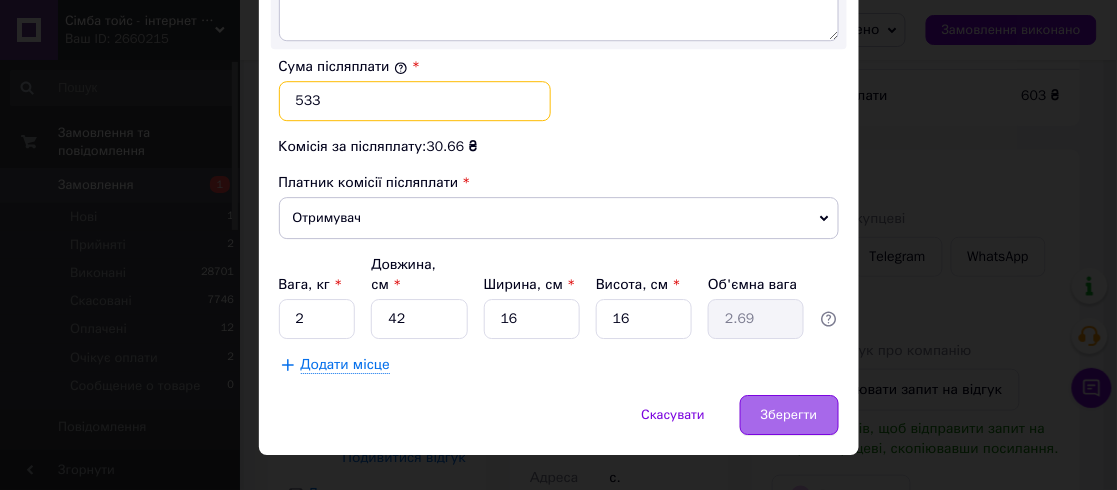 type on "533" 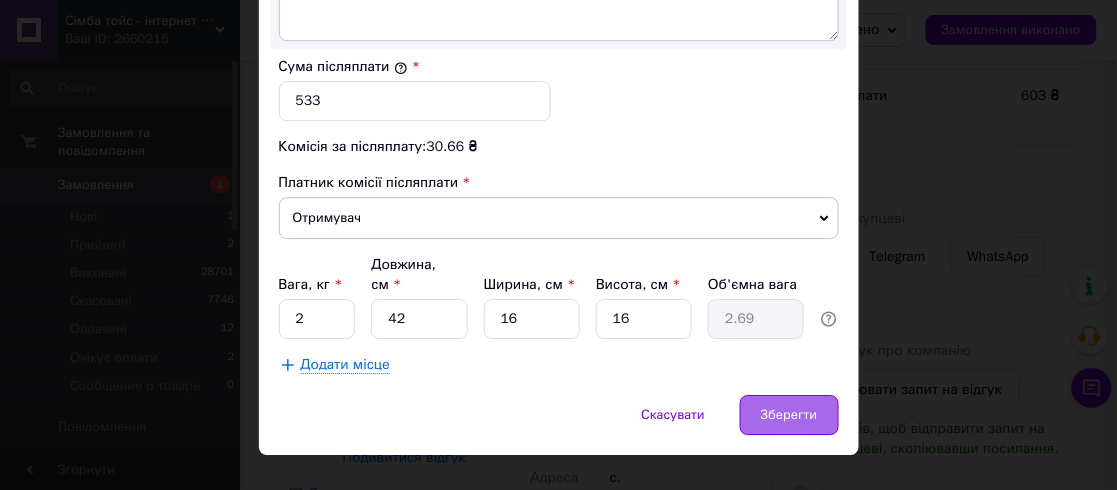 click on "Зберегти" at bounding box center (789, 415) 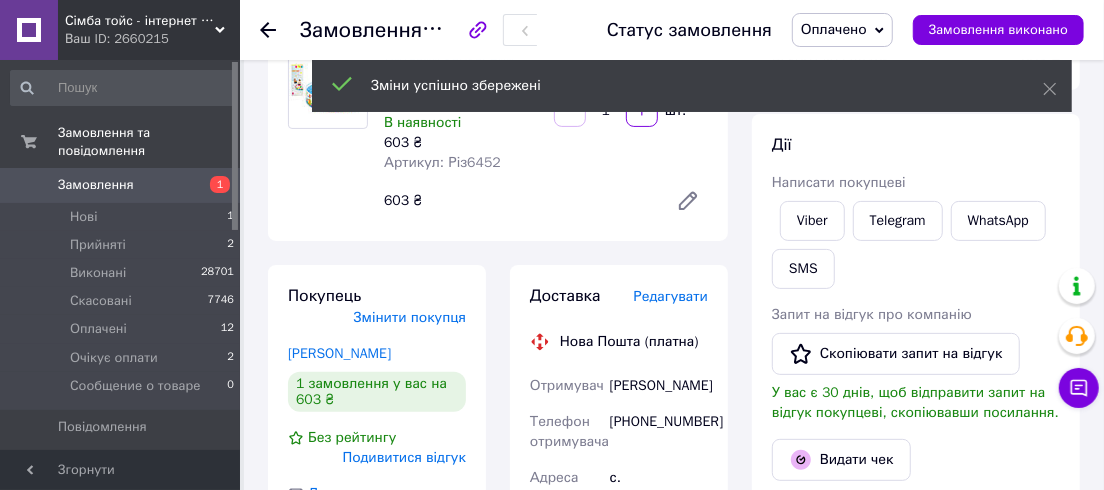 scroll, scrollTop: 48, scrollLeft: 0, axis: vertical 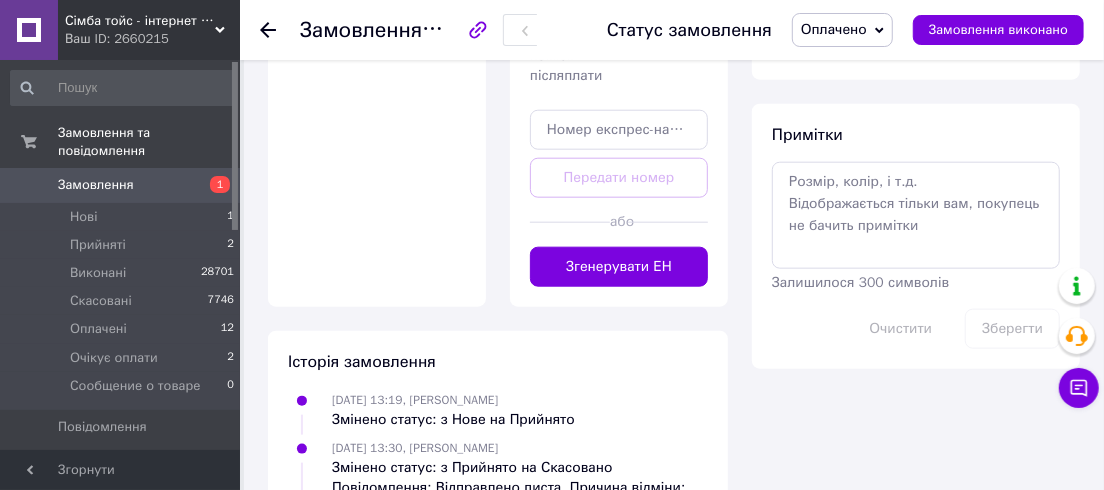 click on "або" at bounding box center (619, 222) 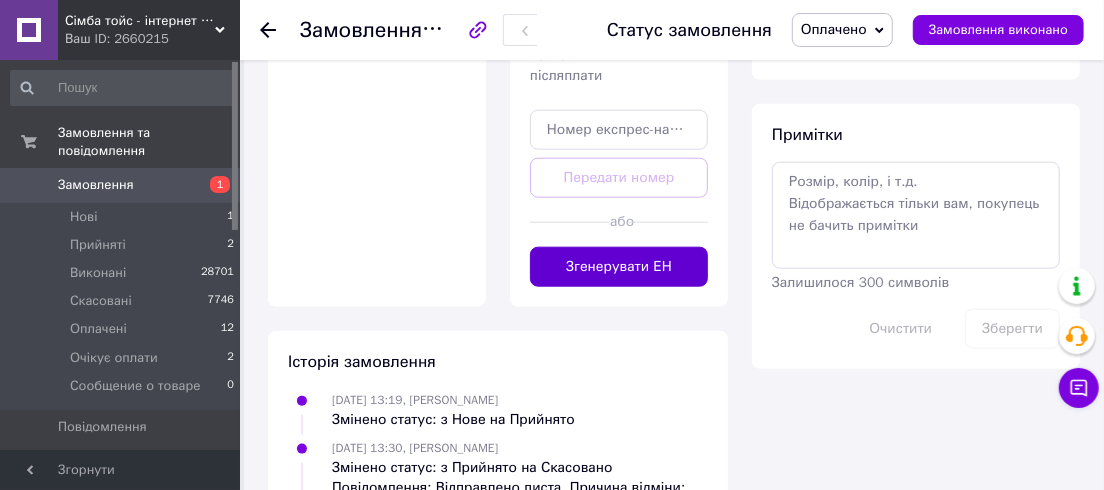 click on "Згенерувати ЕН" at bounding box center [619, 267] 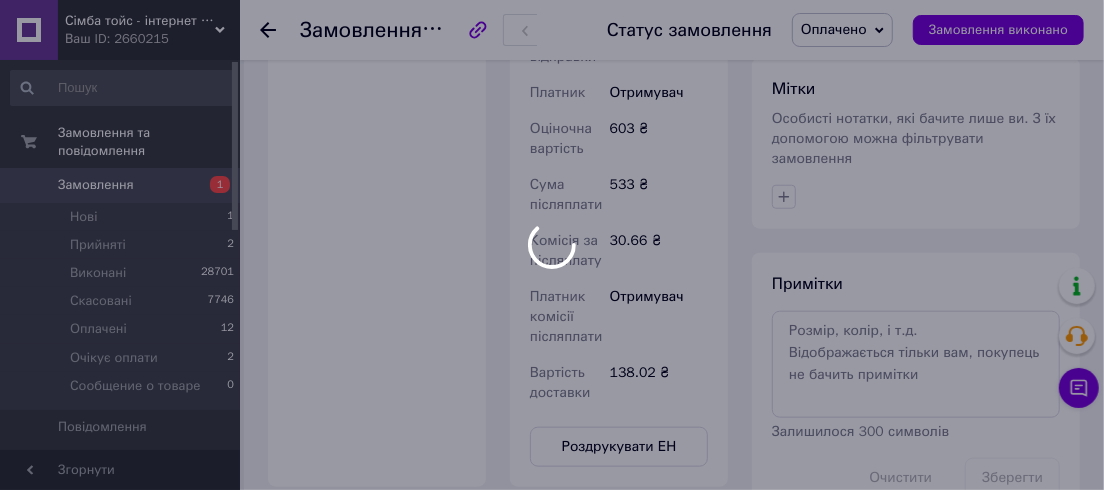scroll, scrollTop: 727, scrollLeft: 0, axis: vertical 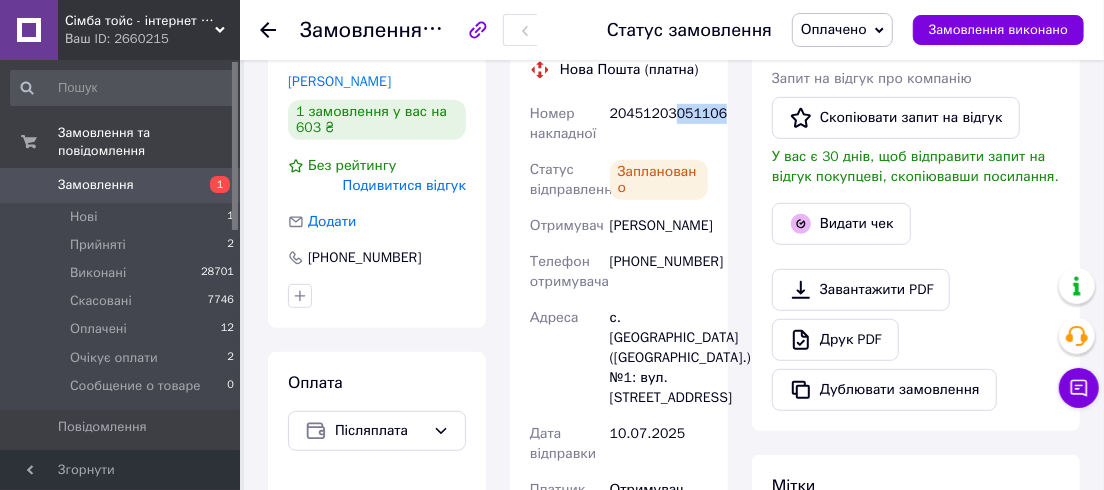 drag, startPoint x: 667, startPoint y: 116, endPoint x: 723, endPoint y: 125, distance: 56.718605 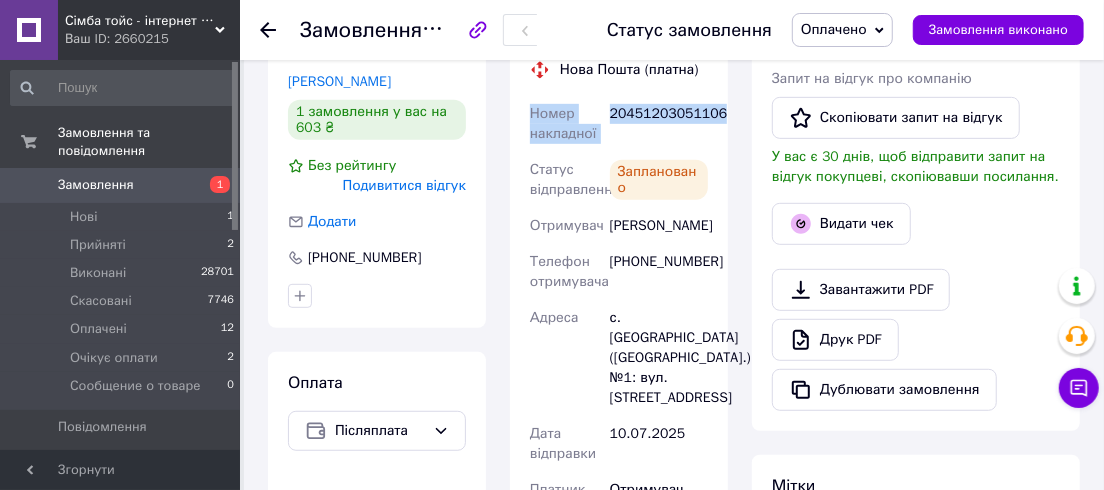drag, startPoint x: 530, startPoint y: 123, endPoint x: 733, endPoint y: 124, distance: 203.00246 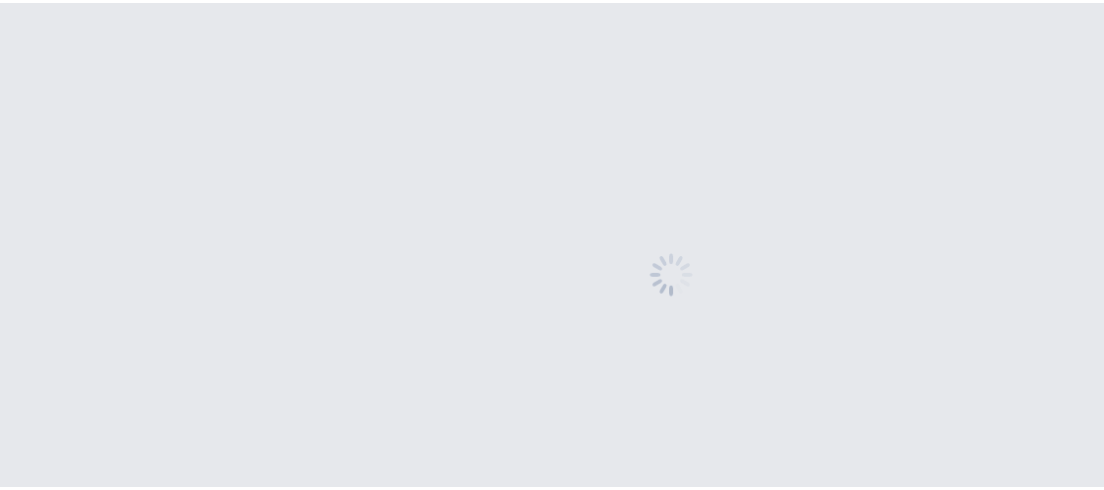 scroll, scrollTop: 0, scrollLeft: 0, axis: both 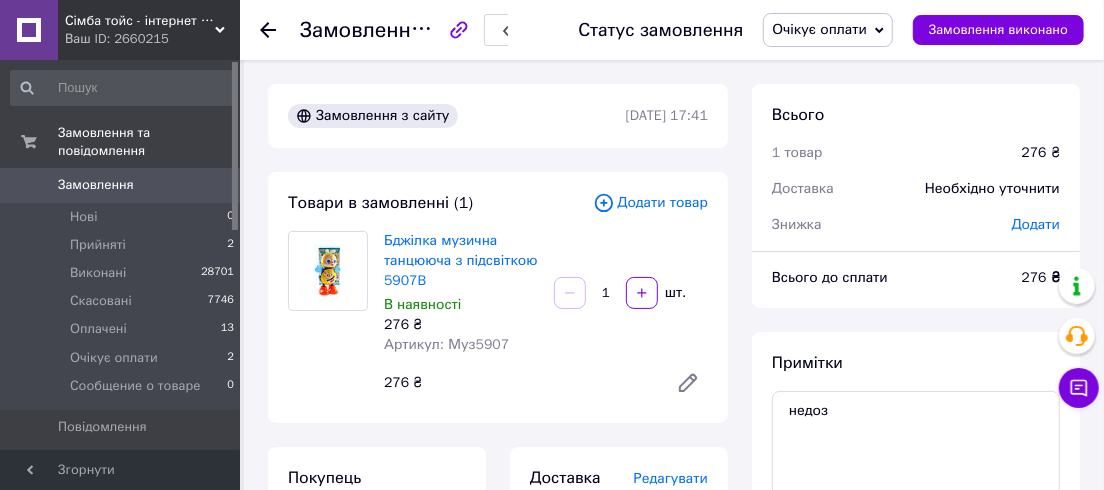 click on "Очікує оплати" at bounding box center (819, 29) 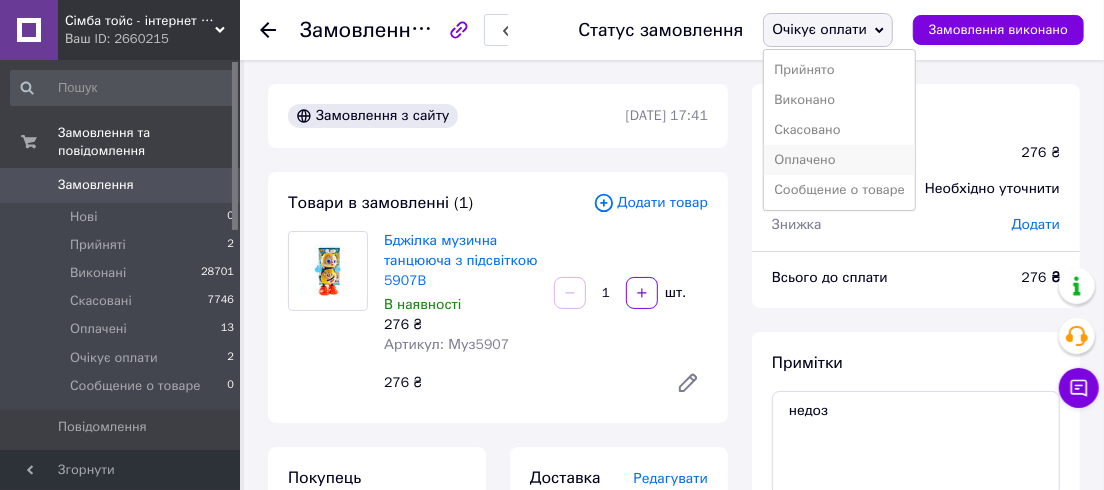 click on "Оплачено" at bounding box center (839, 160) 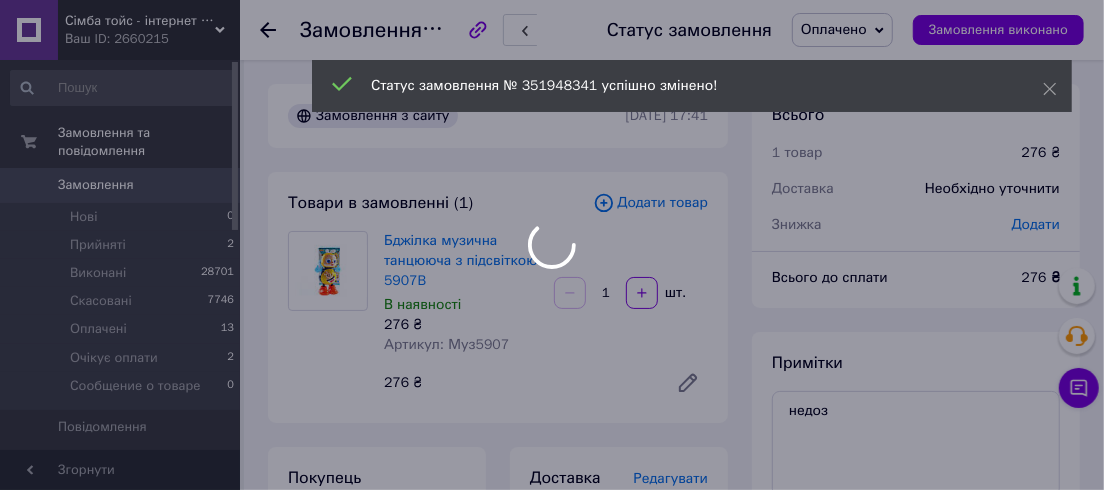 click on "Сімба тойс - інтернет магазин дитячих іграшок Ваш ID: 2660215 Сайт Сімба тойс - інтернет магазин дитяч... Кабінет покупця Перевірити стан системи Сторінка на порталі Довідка Вийти Замовлення та повідомлення Замовлення 0 Нові 0 Прийняті 2 Виконані 28701 Скасовані 7746 Оплачені 13 Очікує оплати 2 Сообщение о товаре 0 Повідомлення 0 Товари та послуги Сповіщення 0 1 Показники роботи компанії Панель управління Відгуки Клієнти Каталог ProSale Аналітика Інструменти веб-майстра та SEO Управління сайтом Гаманець компанії Маркет 1" at bounding box center (552, 819) 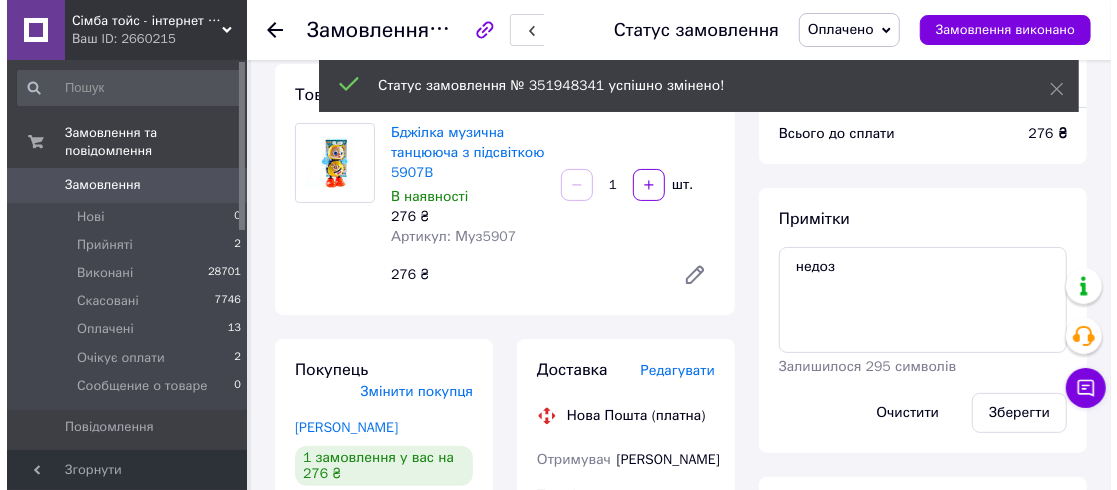 scroll, scrollTop: 272, scrollLeft: 0, axis: vertical 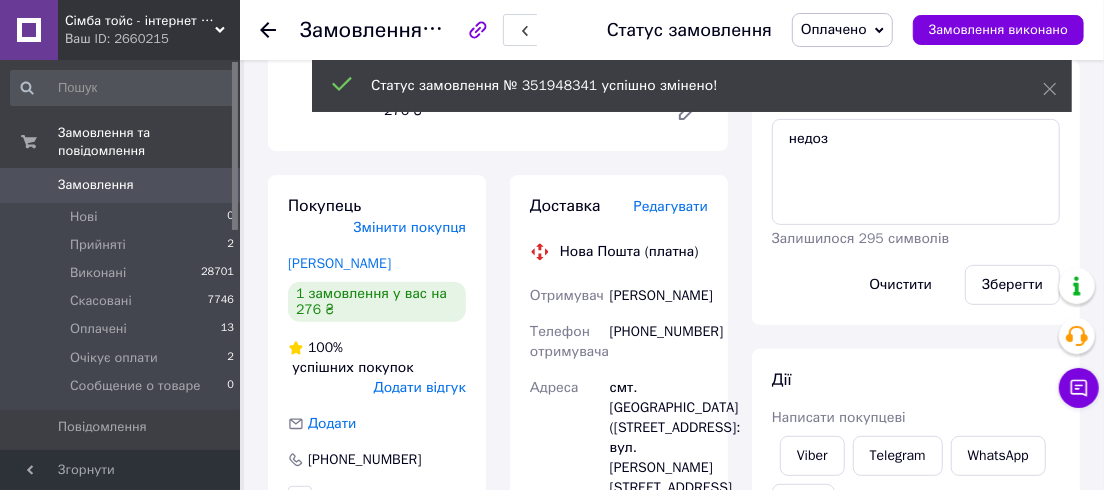 click on "Редагувати" at bounding box center [671, 206] 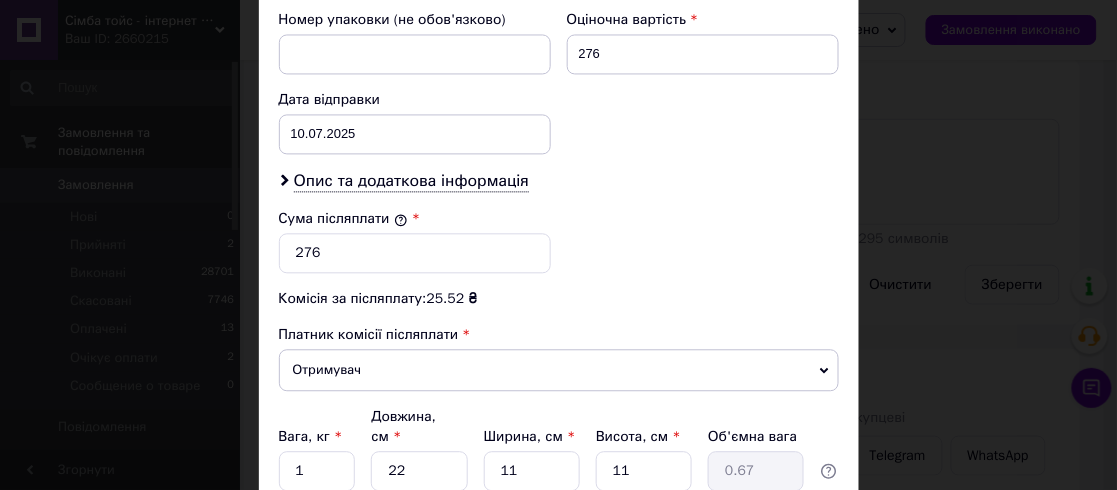 scroll, scrollTop: 909, scrollLeft: 0, axis: vertical 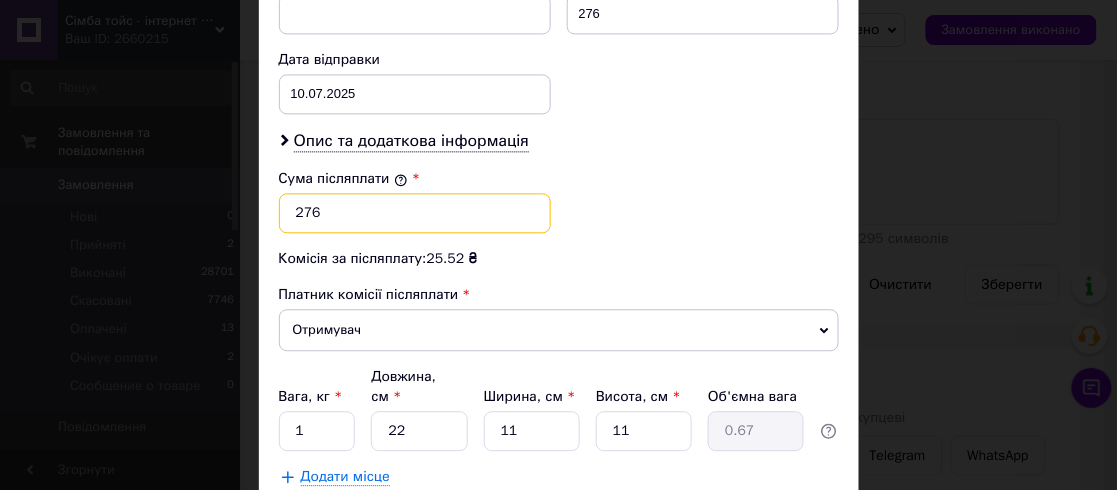 click on "276" at bounding box center [415, 213] 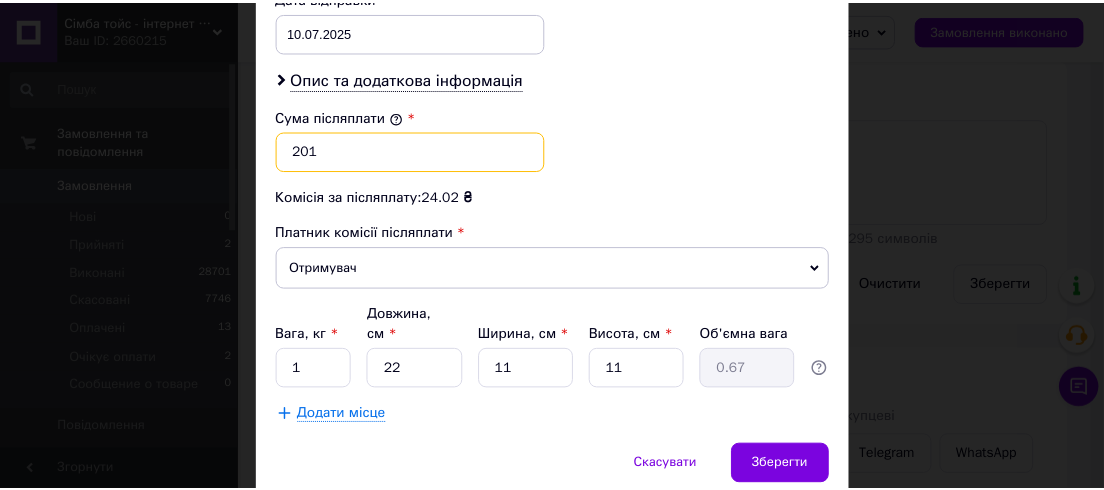 scroll, scrollTop: 1022, scrollLeft: 0, axis: vertical 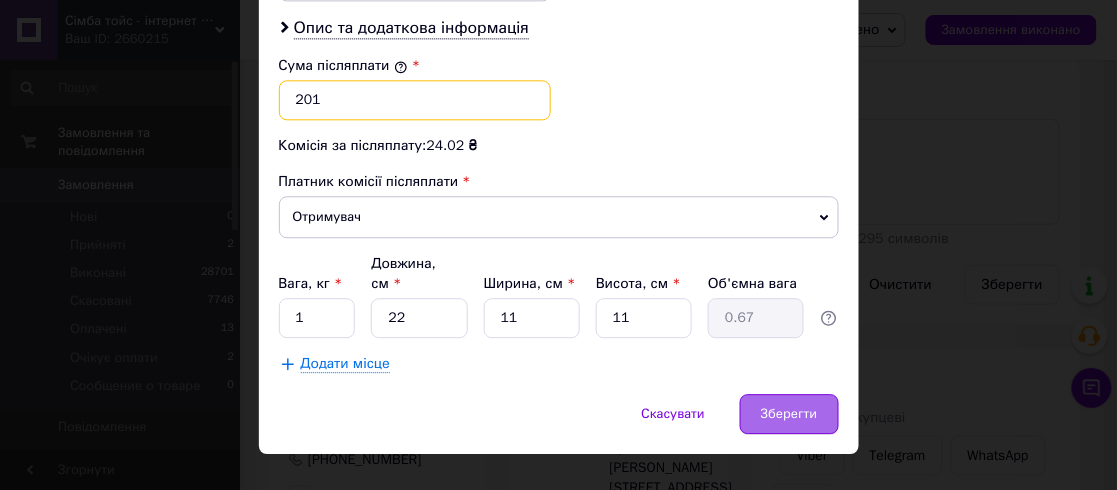 type on "201" 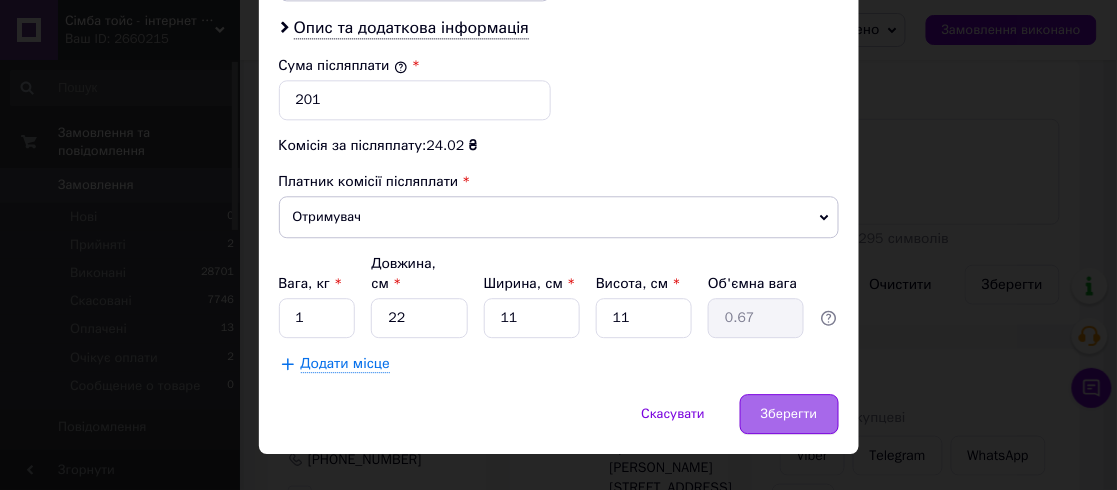 click on "Зберегти" at bounding box center (789, 414) 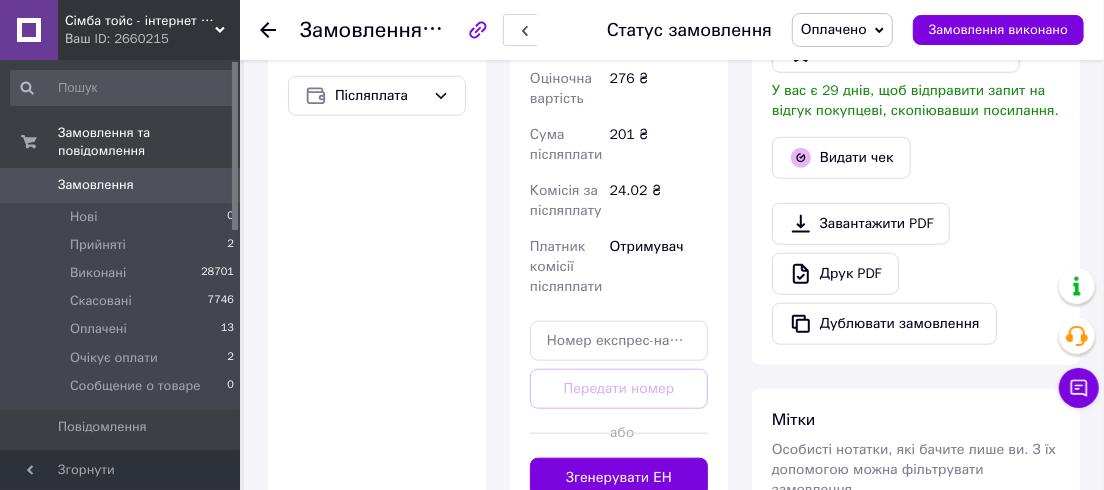 scroll, scrollTop: 909, scrollLeft: 0, axis: vertical 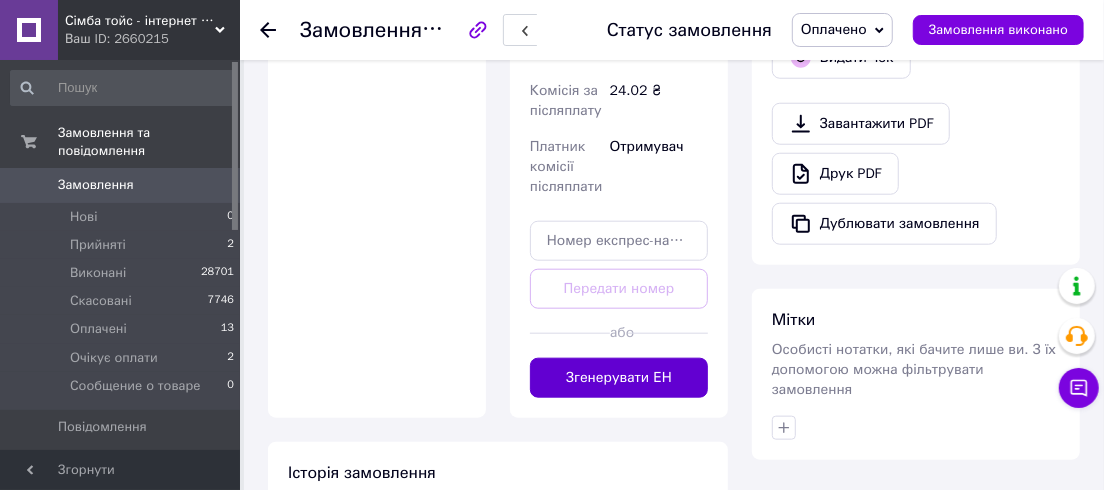 click on "Згенерувати ЕН" at bounding box center (619, 378) 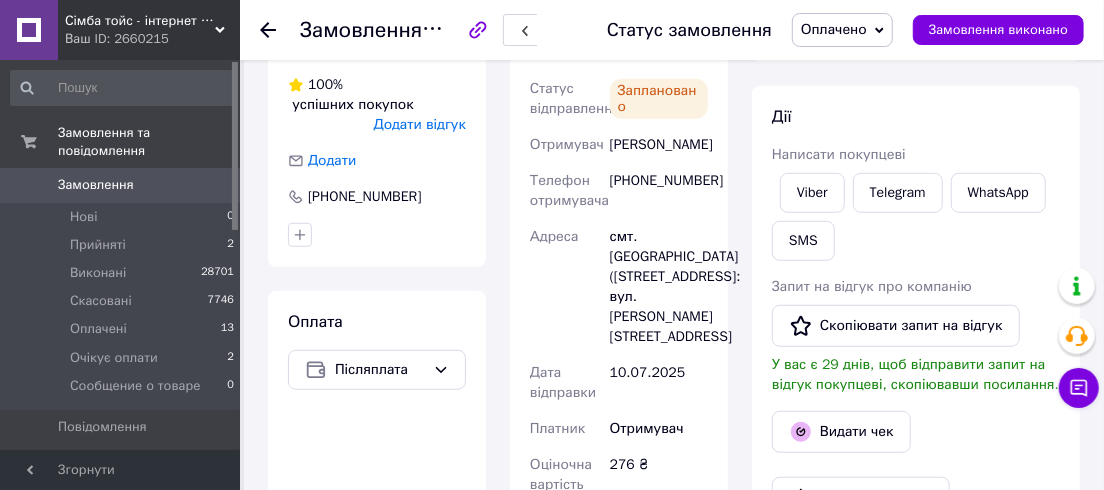 scroll, scrollTop: 363, scrollLeft: 0, axis: vertical 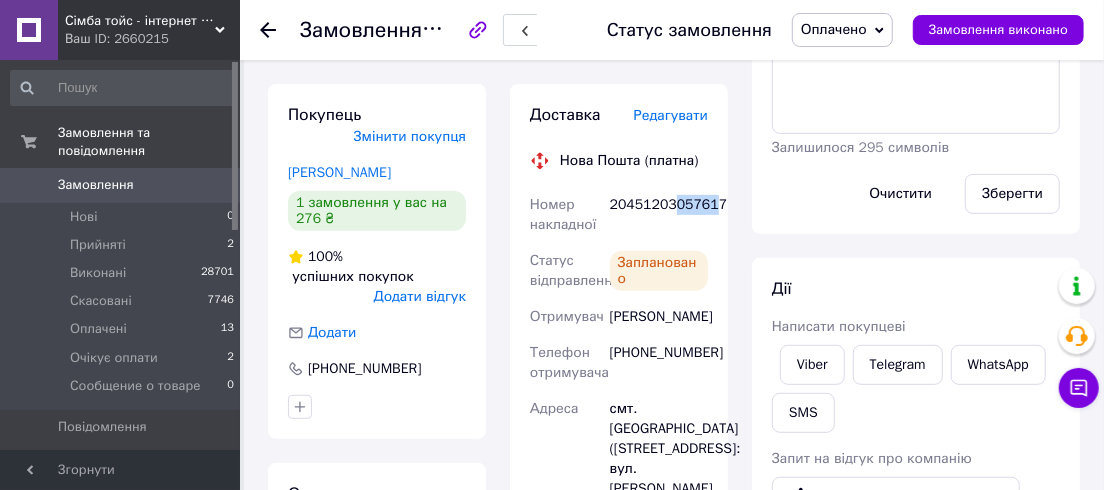drag, startPoint x: 667, startPoint y: 207, endPoint x: 708, endPoint y: 213, distance: 41.4367 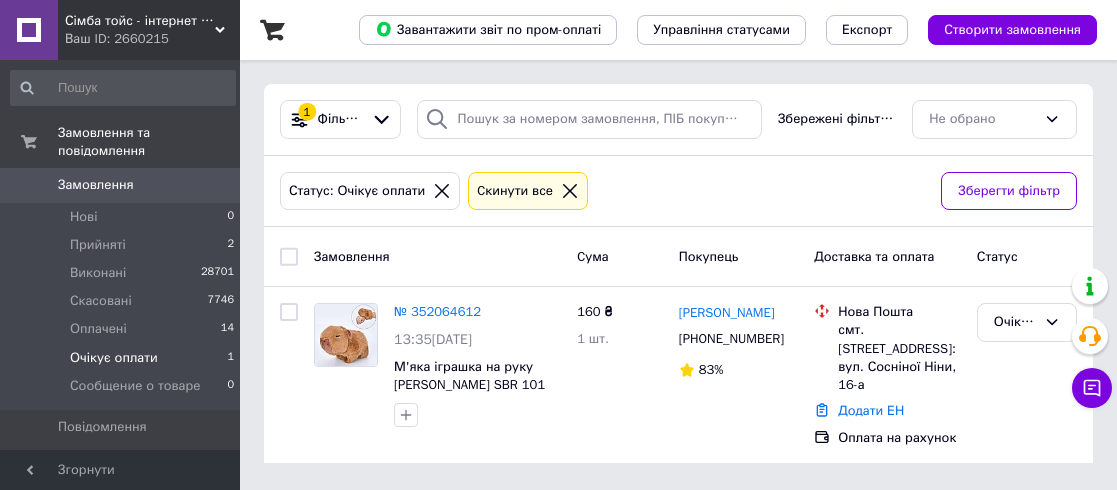 scroll, scrollTop: 0, scrollLeft: 0, axis: both 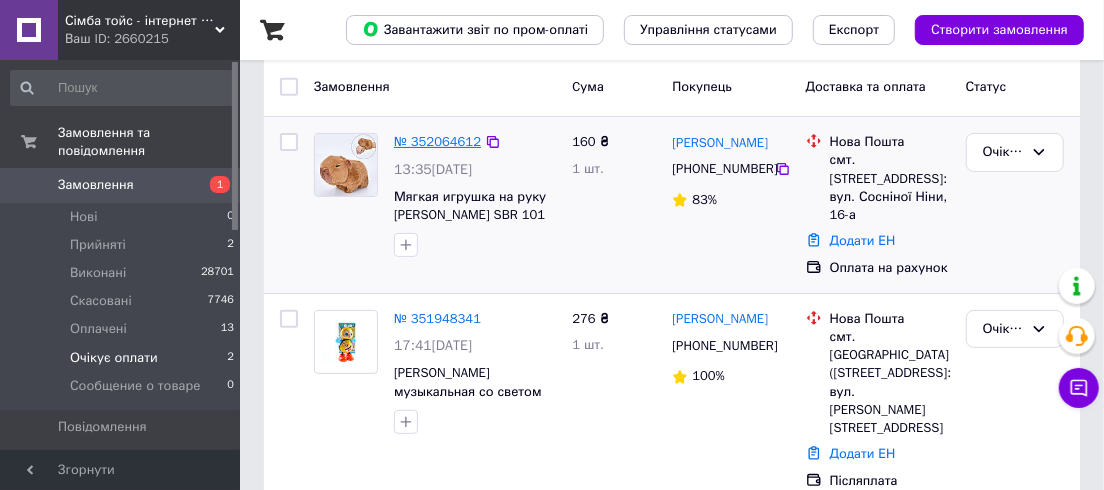 click on "№ 352064612" at bounding box center (437, 141) 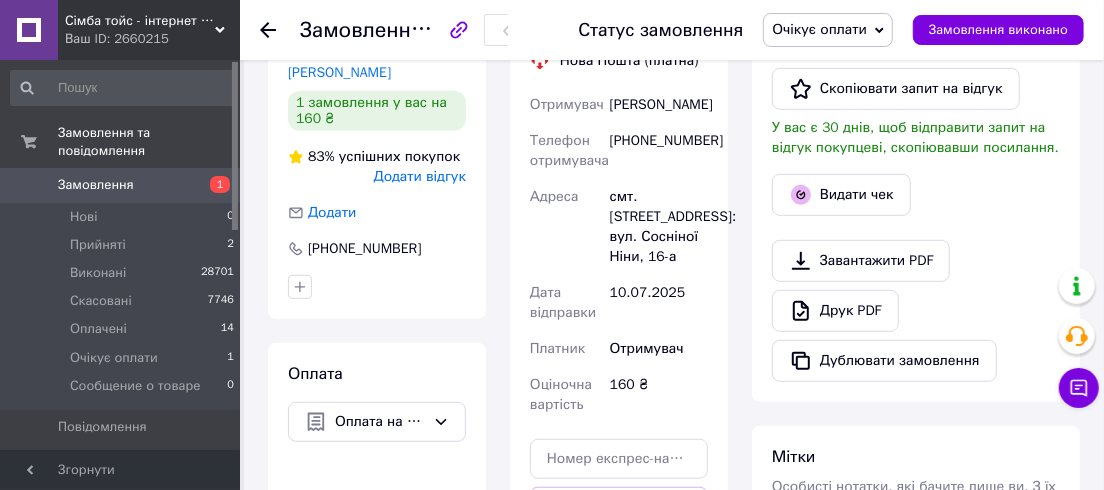 scroll, scrollTop: 352, scrollLeft: 0, axis: vertical 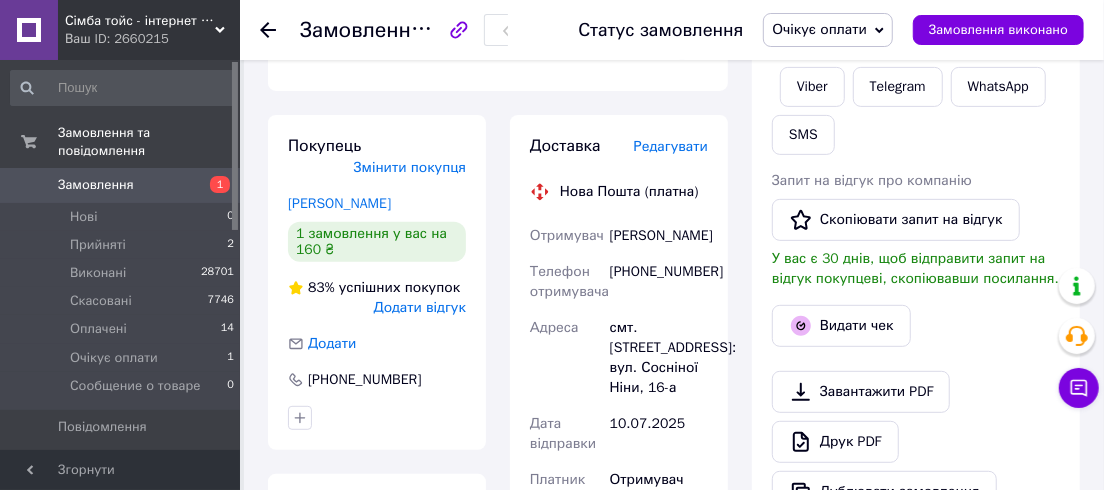 click on "Очікує оплати" at bounding box center (819, 29) 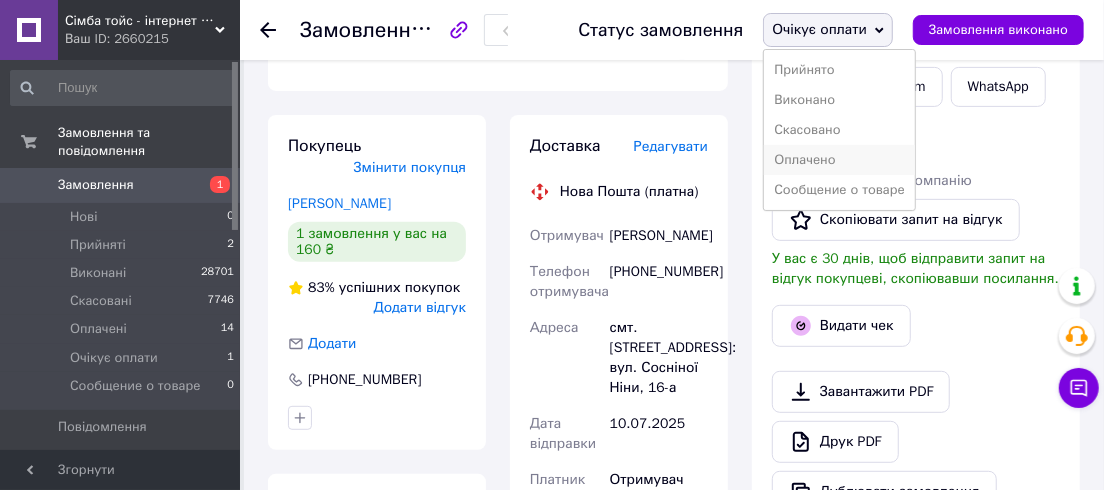 click on "Оплачено" at bounding box center [839, 160] 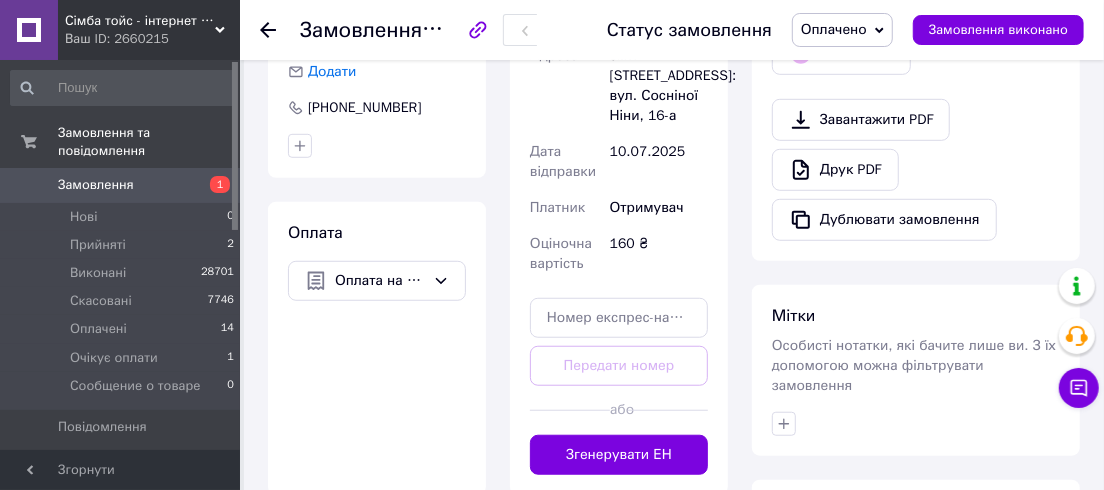scroll, scrollTop: 806, scrollLeft: 0, axis: vertical 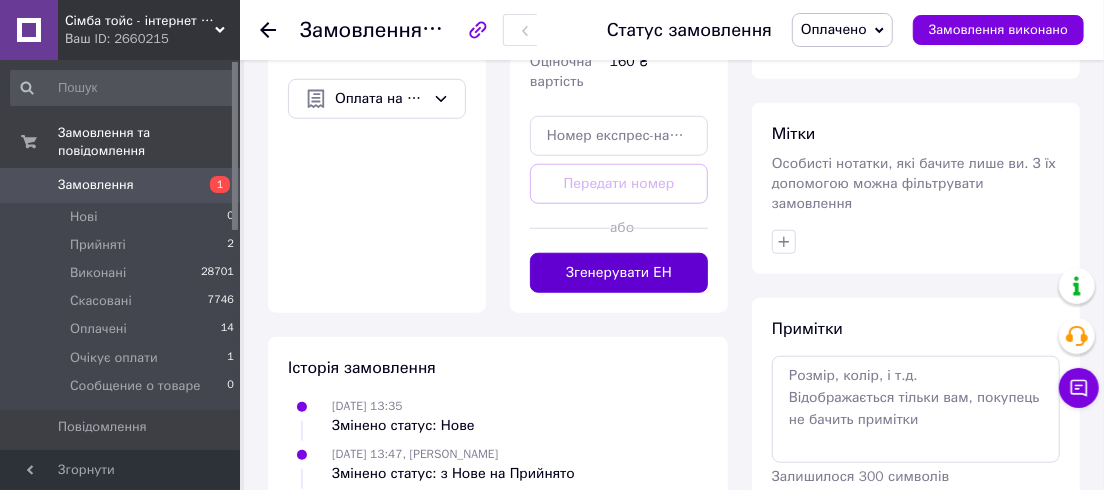 click on "Згенерувати ЕН" at bounding box center [619, 273] 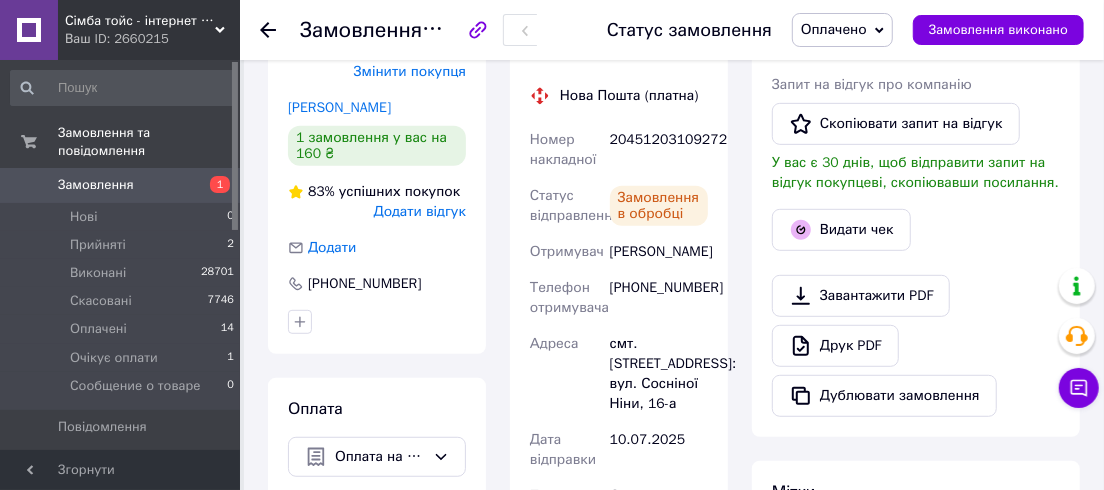 scroll, scrollTop: 443, scrollLeft: 0, axis: vertical 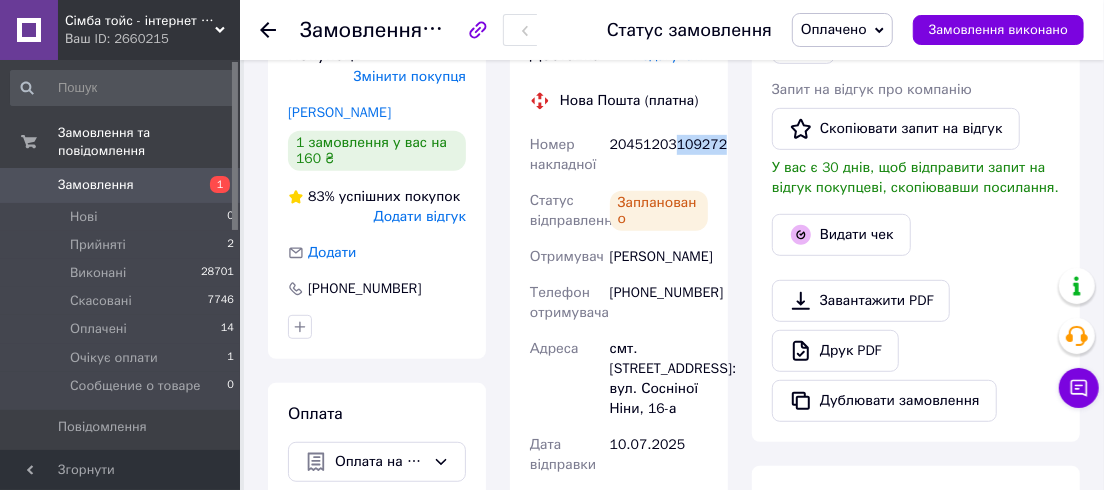 drag, startPoint x: 672, startPoint y: 122, endPoint x: 721, endPoint y: 127, distance: 49.25444 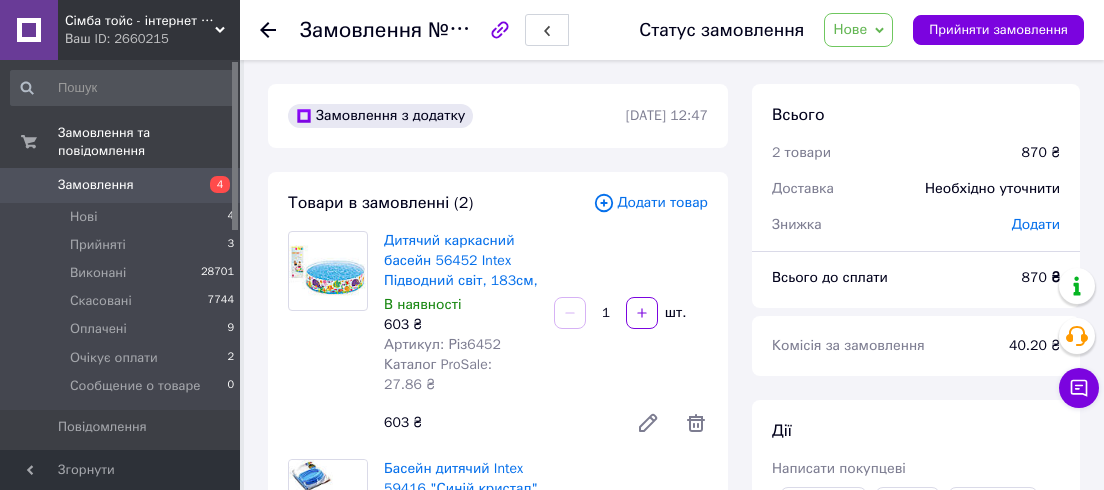scroll, scrollTop: 0, scrollLeft: 0, axis: both 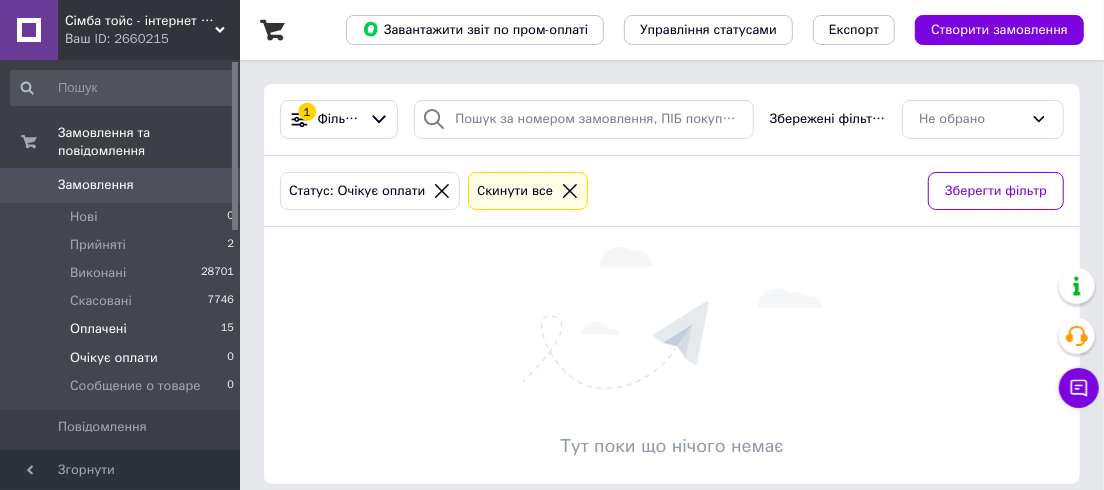 click on "Оплачені" at bounding box center [98, 329] 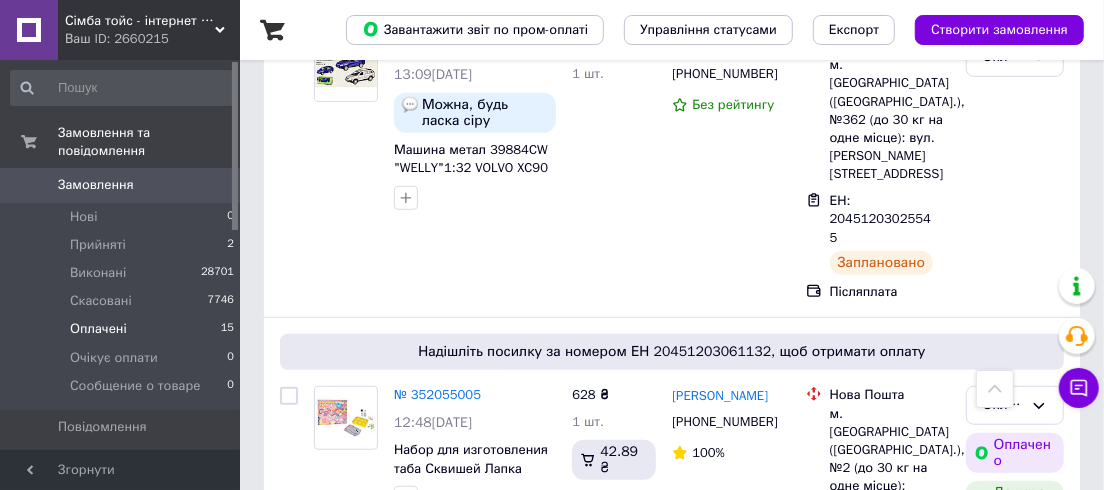 scroll, scrollTop: 545, scrollLeft: 0, axis: vertical 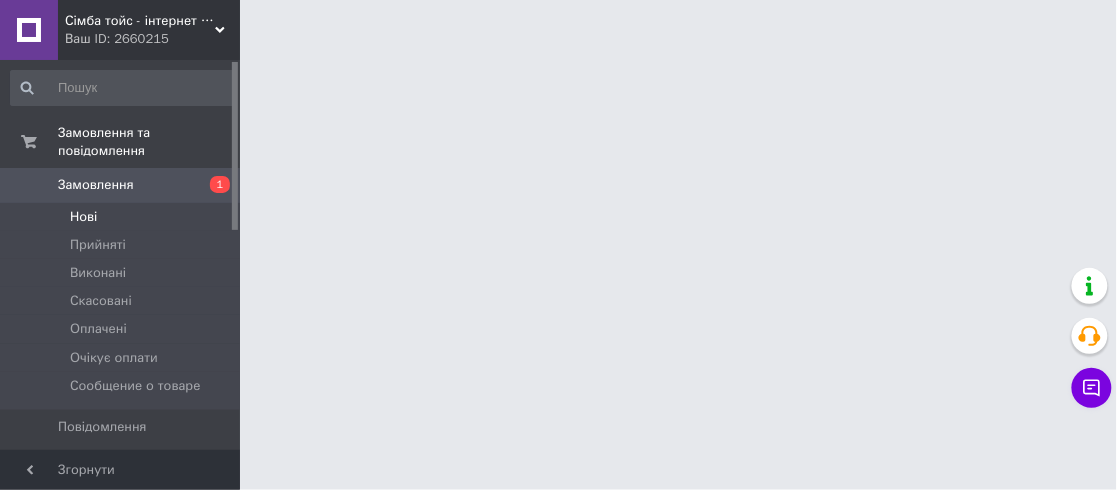 click on "Нові" at bounding box center (83, 217) 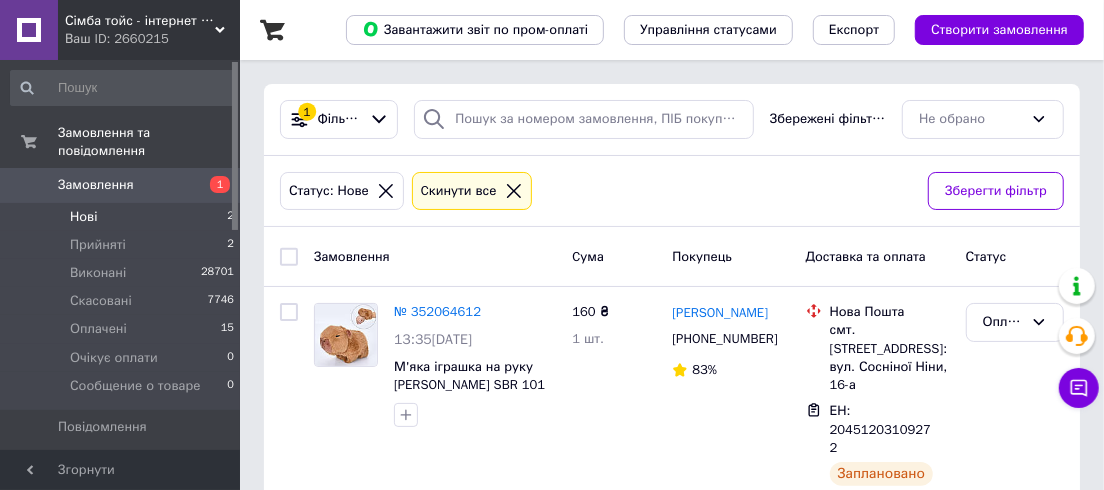 click on "Нові" at bounding box center (83, 217) 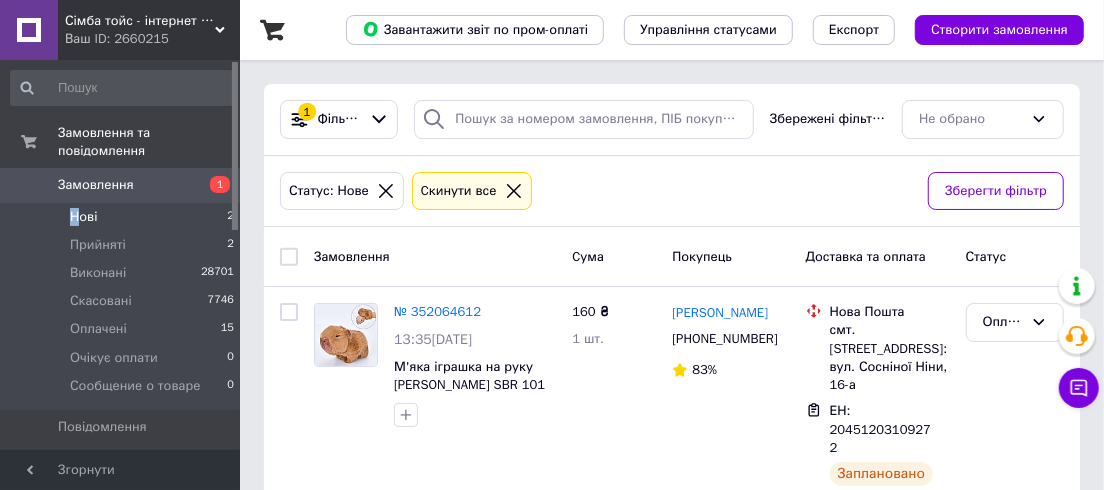click on "Нові" at bounding box center (83, 217) 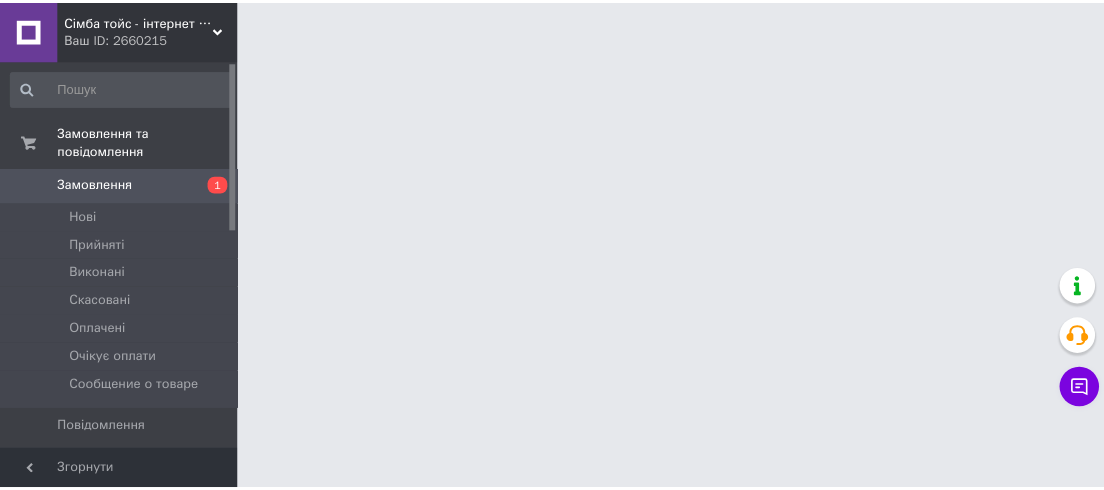 scroll, scrollTop: 0, scrollLeft: 0, axis: both 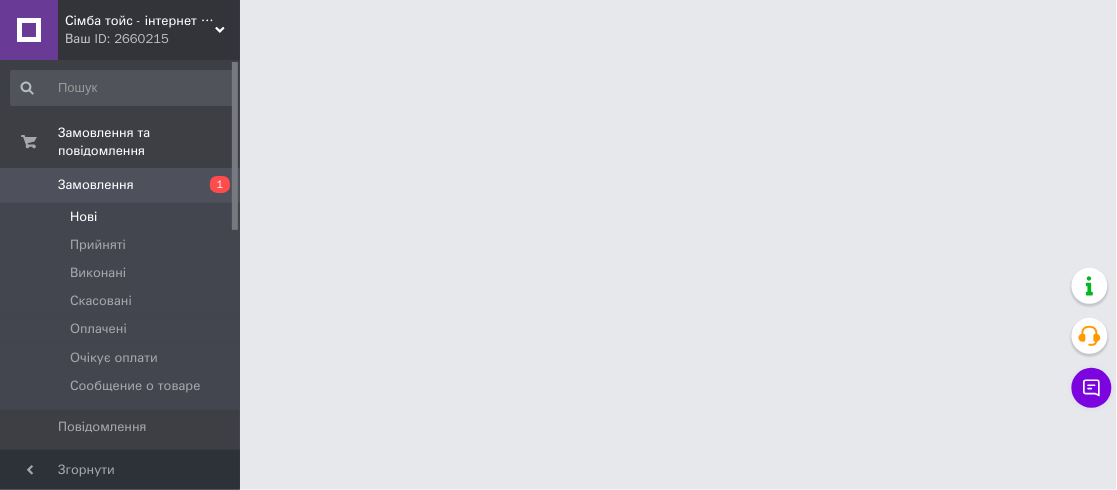 click on "Нові" at bounding box center (83, 217) 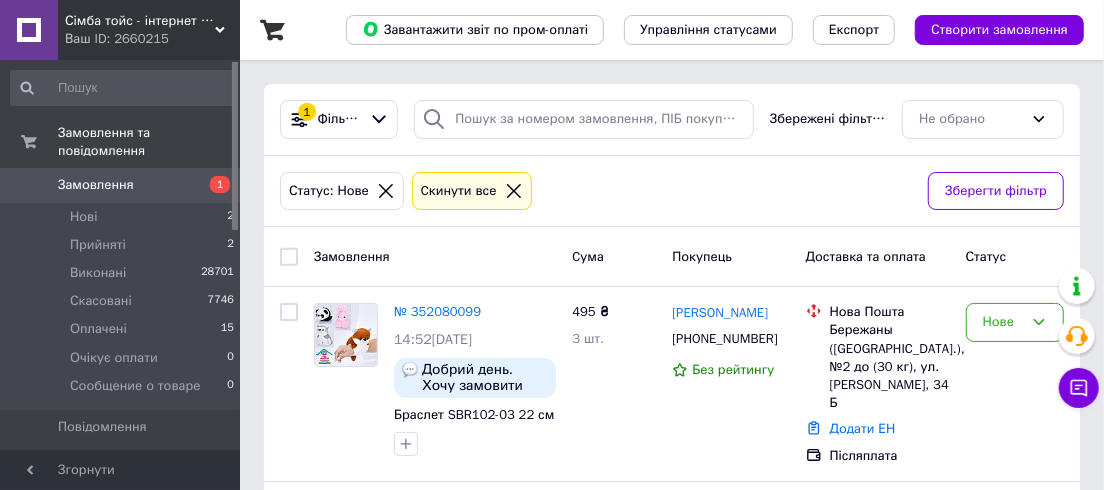scroll, scrollTop: 182, scrollLeft: 0, axis: vertical 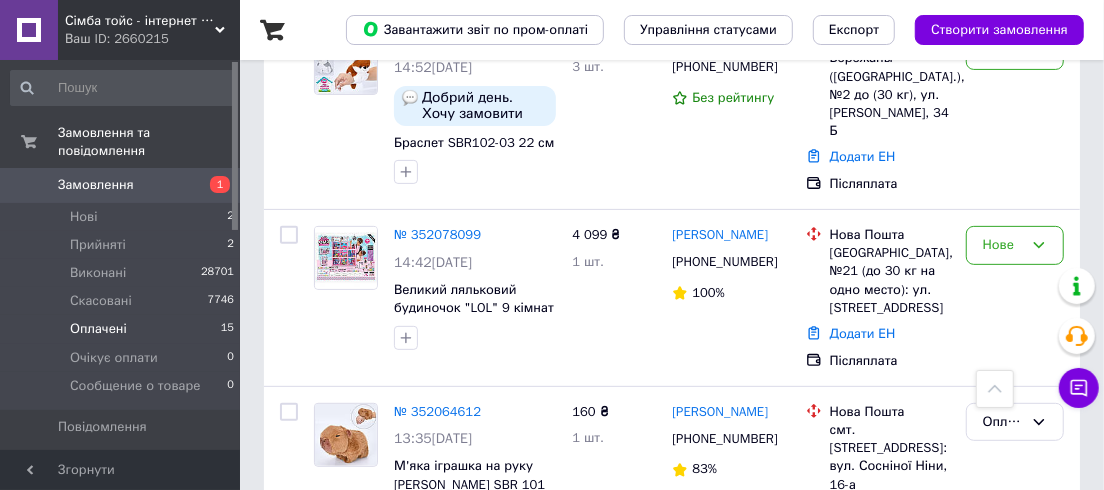 click on "Оплачені" at bounding box center (98, 329) 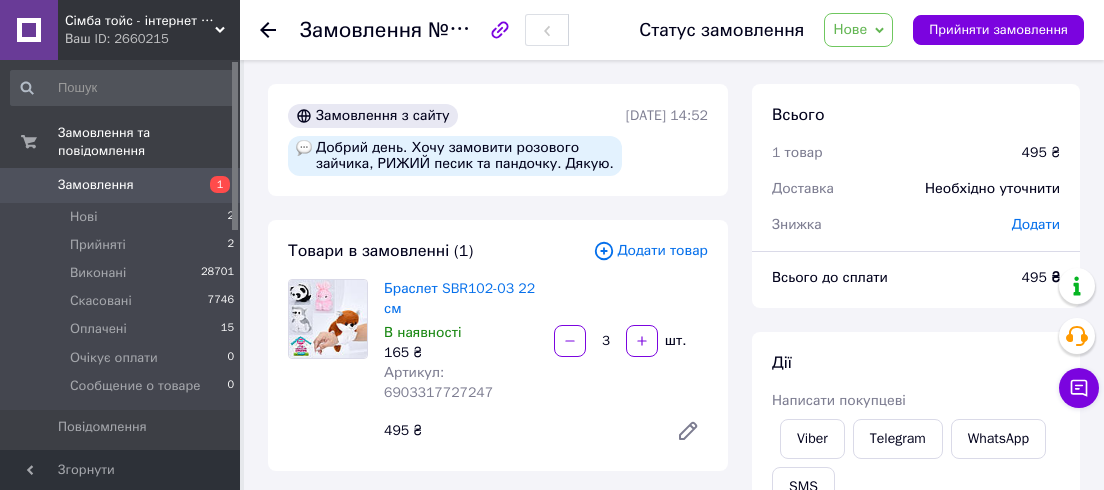 scroll, scrollTop: 0, scrollLeft: 0, axis: both 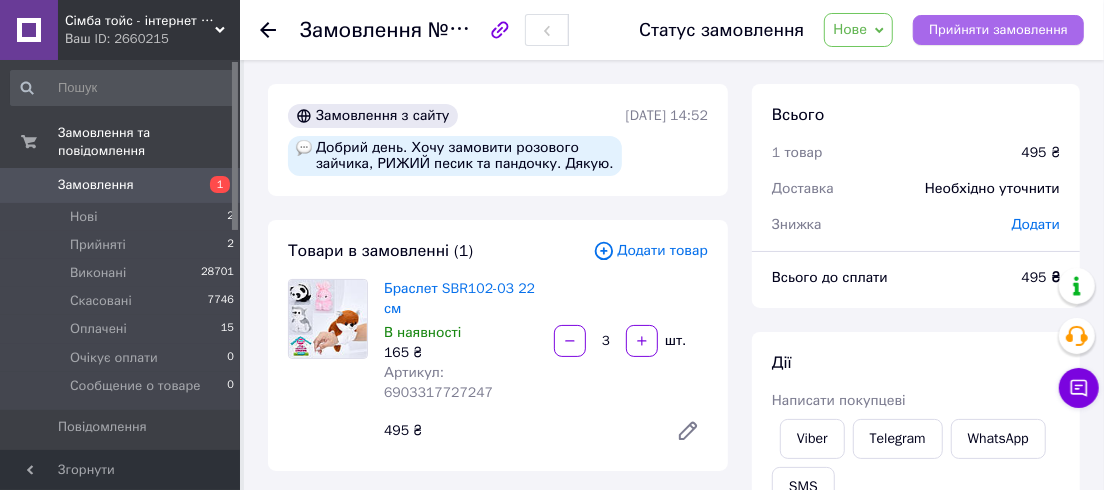 click on "Прийняти замовлення" at bounding box center [998, 30] 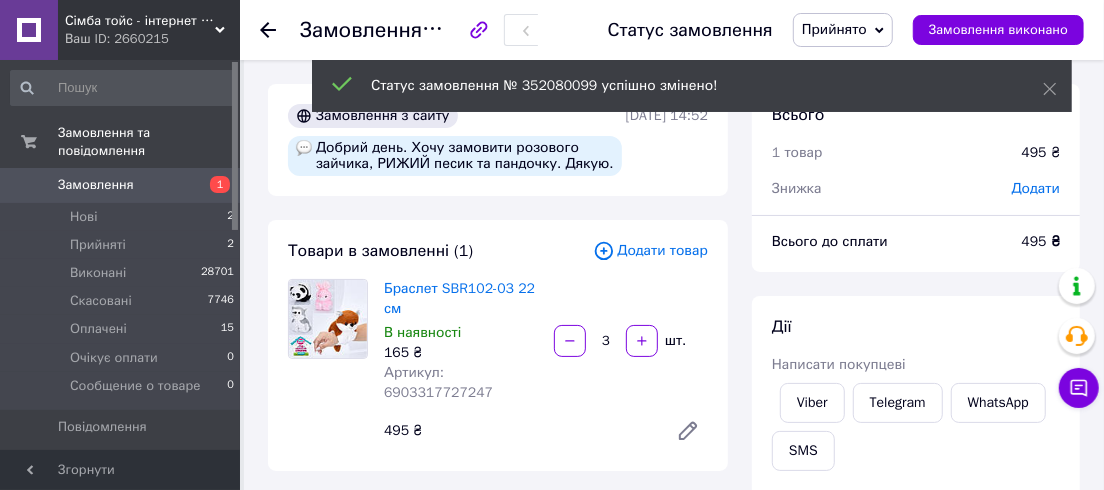drag, startPoint x: 318, startPoint y: 143, endPoint x: 374, endPoint y: 166, distance: 60.53924 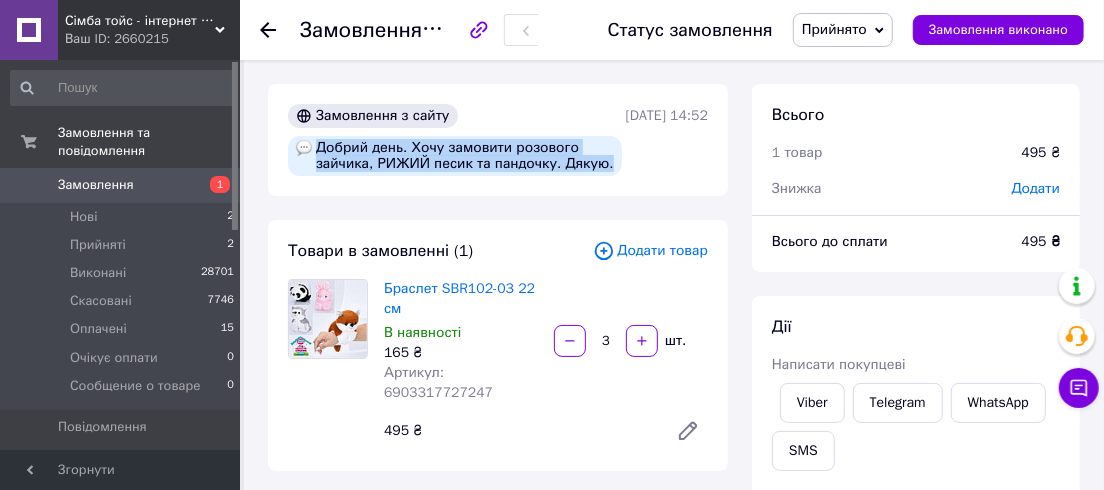 drag, startPoint x: 316, startPoint y: 148, endPoint x: 395, endPoint y: 176, distance: 83.81527 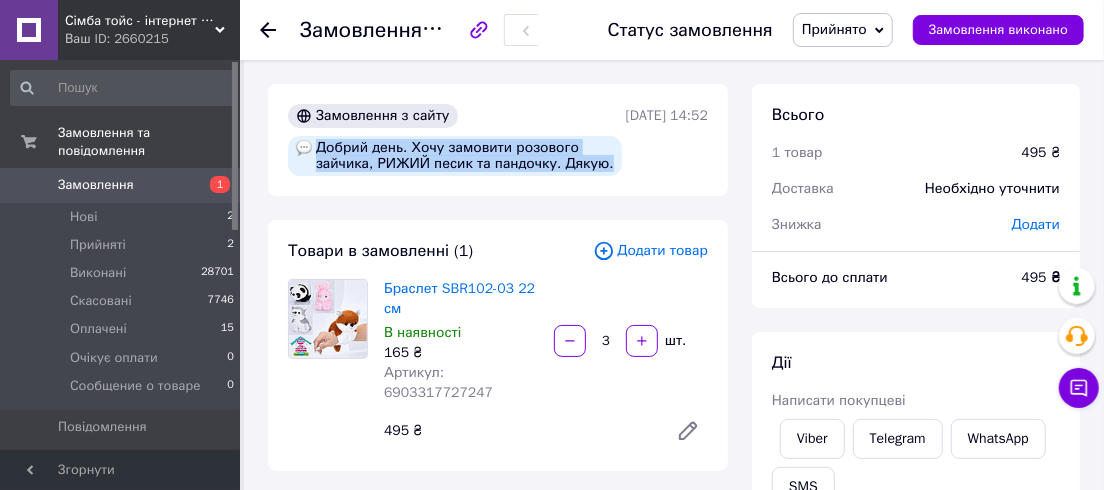 copy on "Добрий день. Хочу замовити розового зайчика, РИЖИЙ песик та пандочку. Дякую." 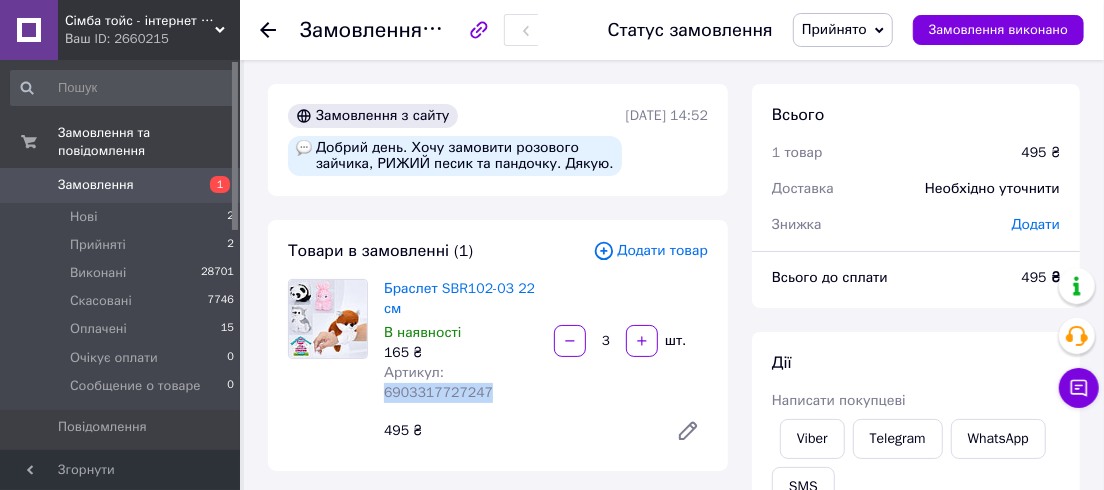 drag, startPoint x: 484, startPoint y: 416, endPoint x: 376, endPoint y: 418, distance: 108.01852 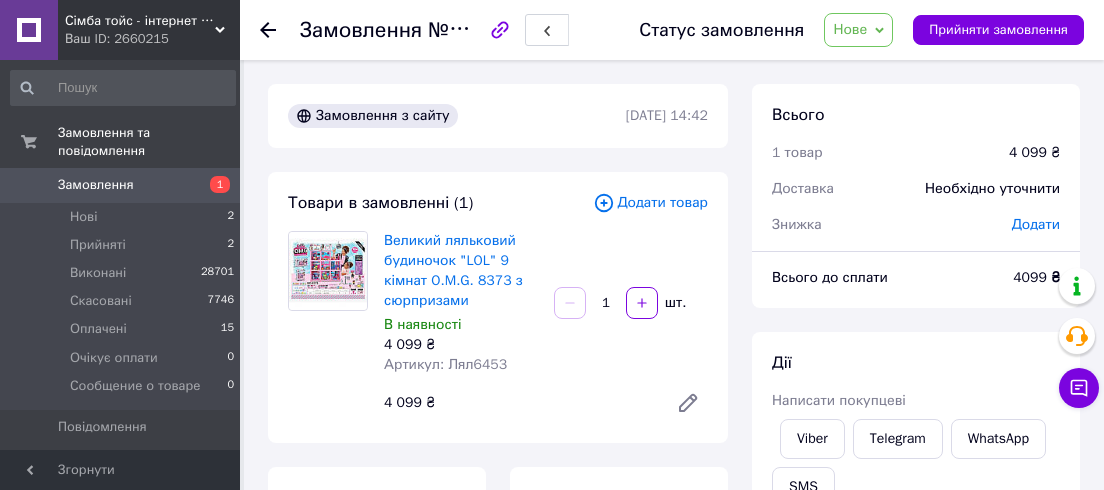 scroll, scrollTop: 0, scrollLeft: 0, axis: both 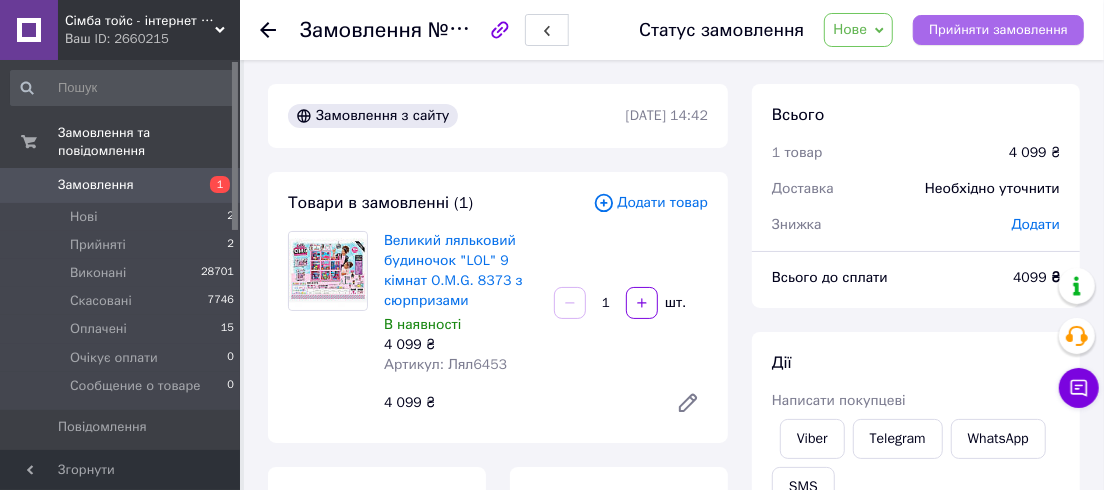 click on "Прийняти замовлення" at bounding box center (998, 30) 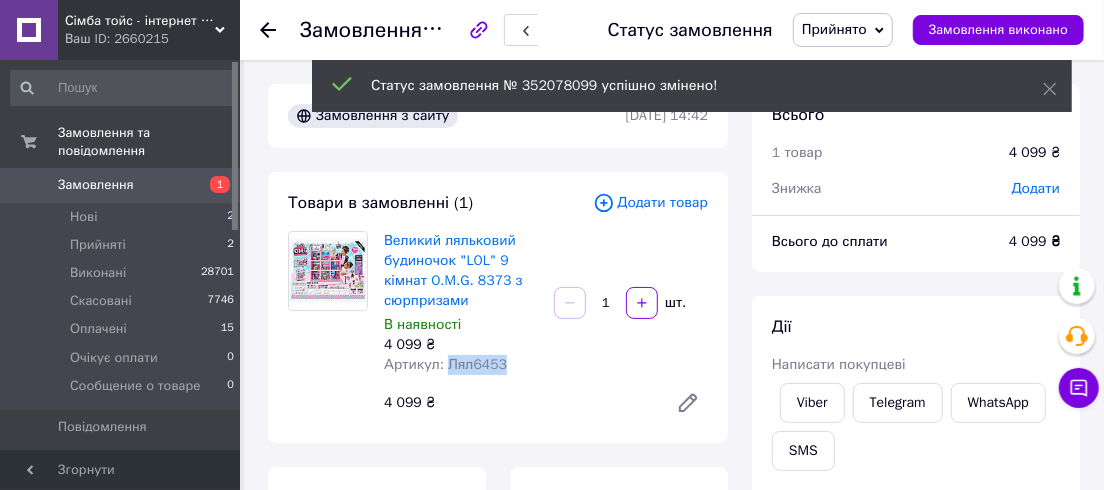 drag, startPoint x: 510, startPoint y: 366, endPoint x: 445, endPoint y: 364, distance: 65.03076 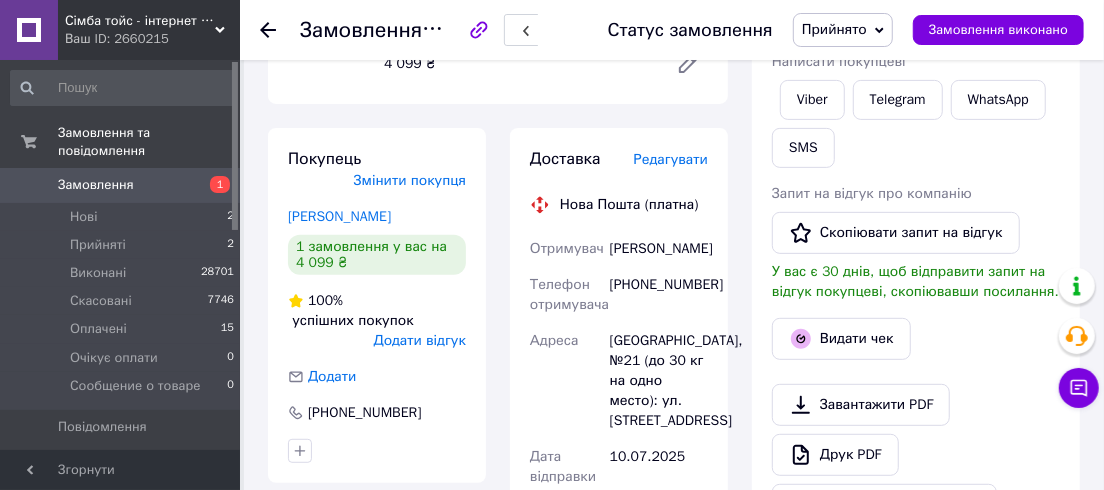 scroll, scrollTop: 363, scrollLeft: 0, axis: vertical 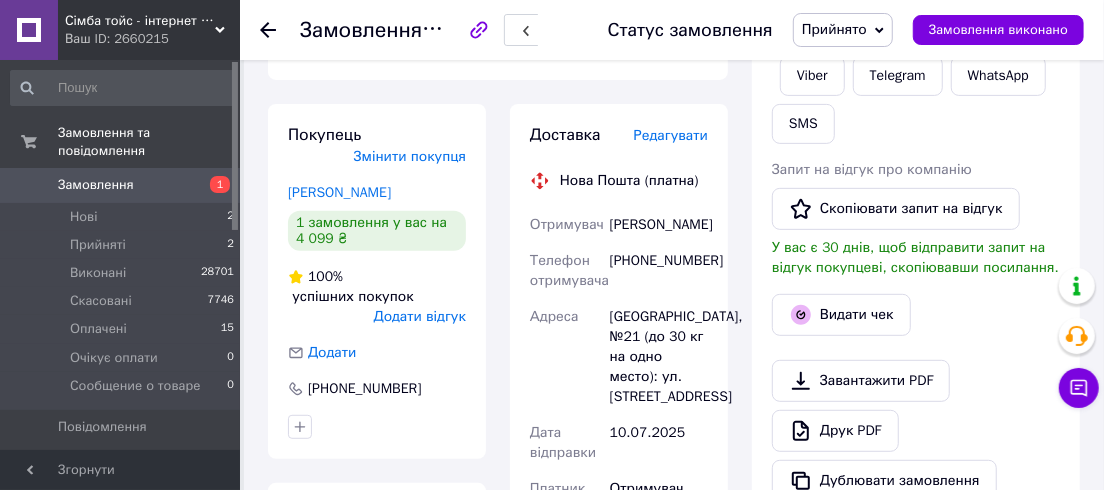 click on "Прийнято" at bounding box center [843, 30] 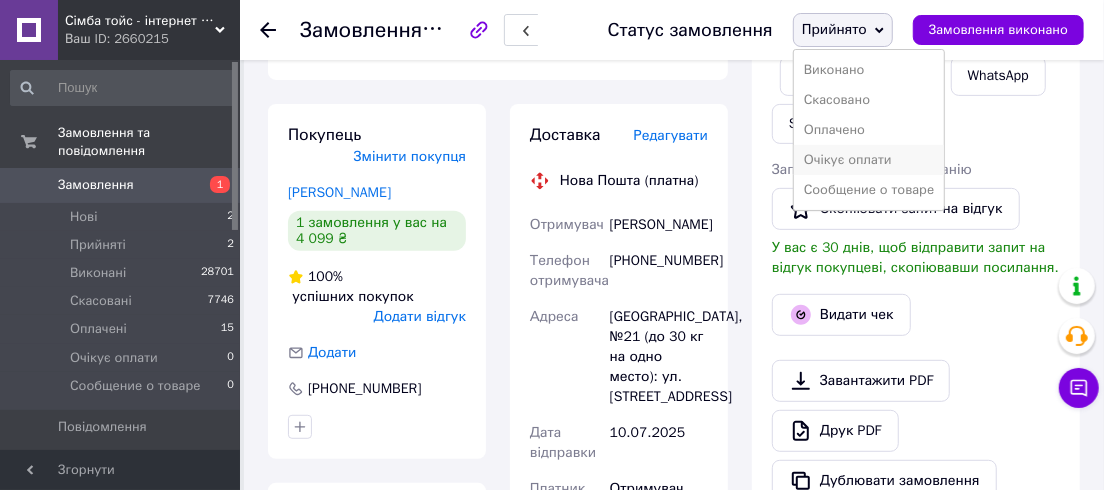 click on "Очікує оплати" at bounding box center [869, 160] 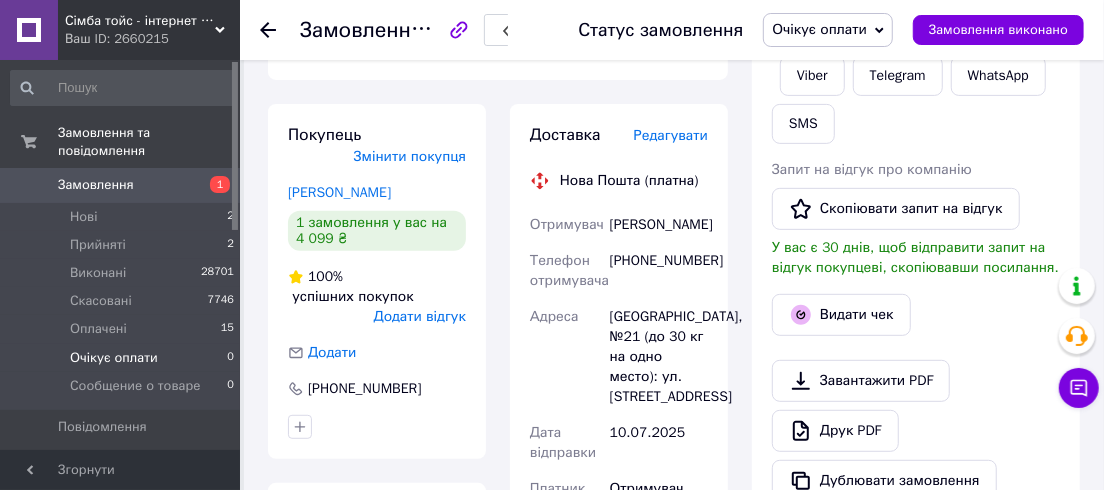 click on "Очікує оплати" at bounding box center [114, 358] 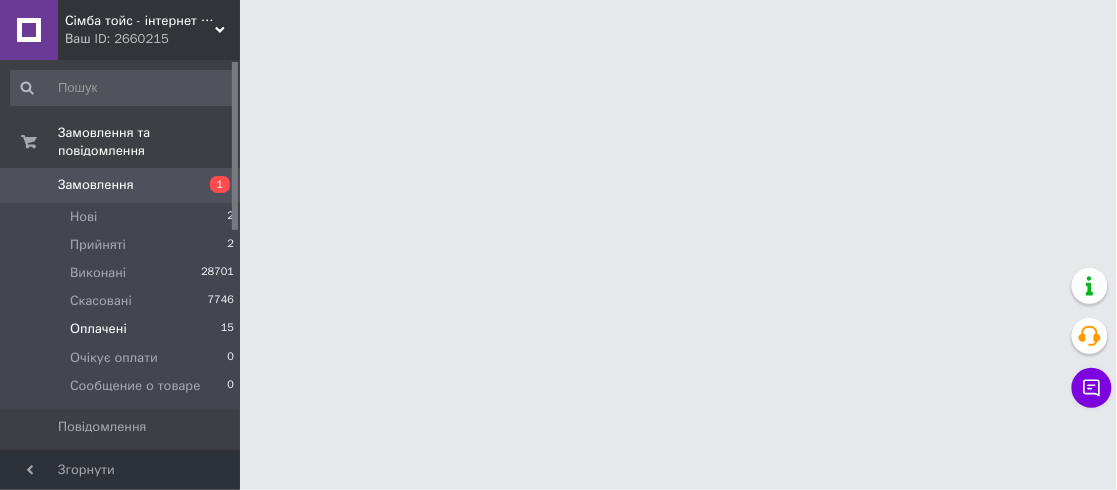 click on "Оплачені" at bounding box center (98, 329) 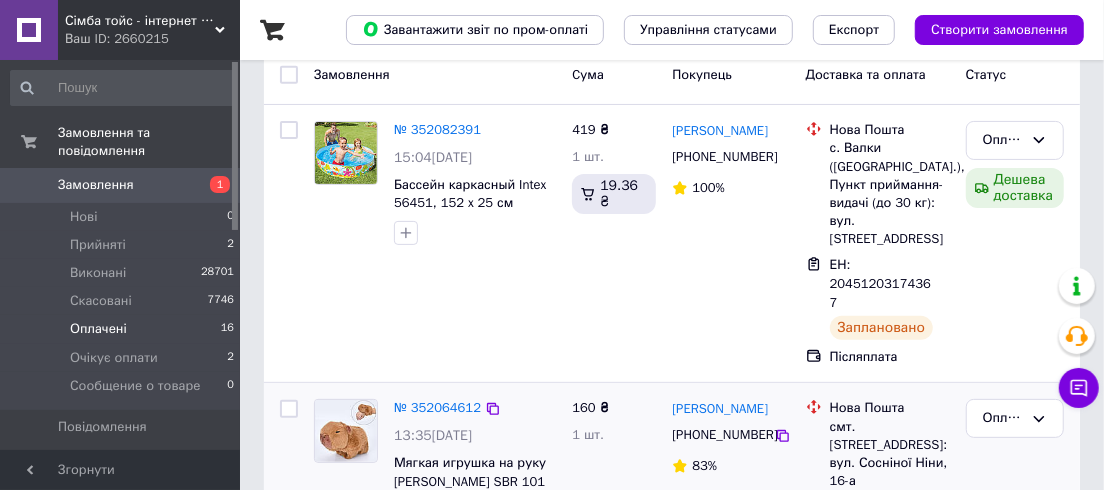 scroll, scrollTop: 363, scrollLeft: 0, axis: vertical 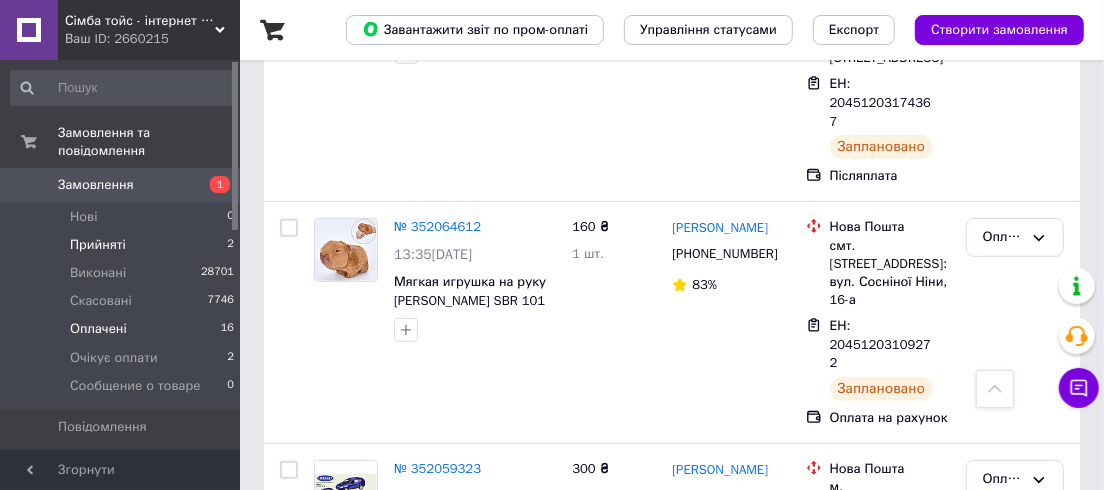 click on "Прийняті 2" at bounding box center [123, 245] 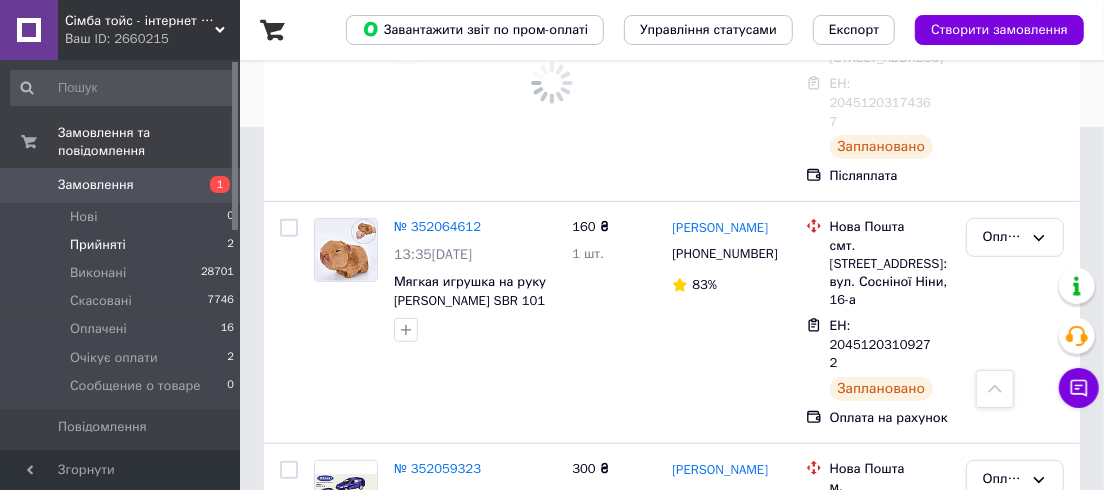 click on "Прийняті" at bounding box center [98, 245] 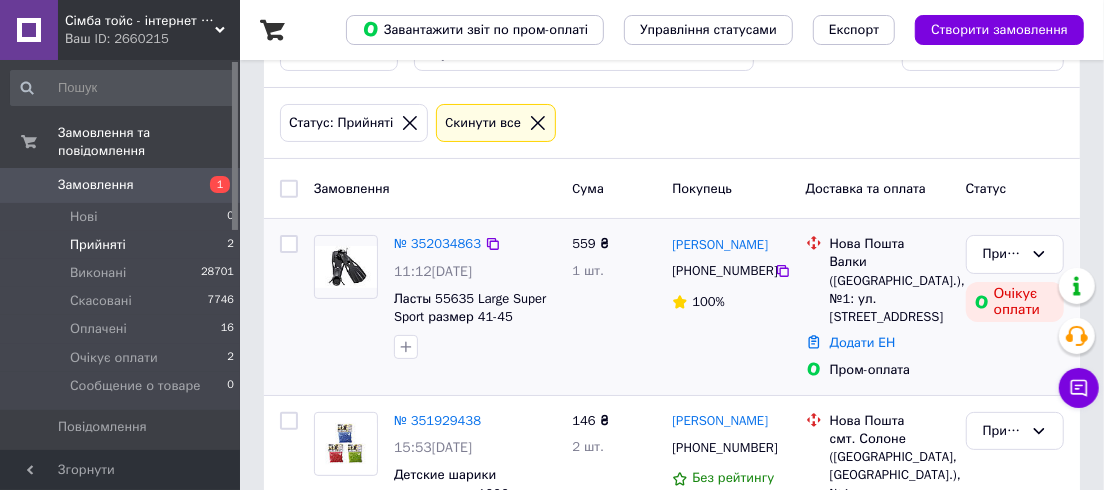 scroll, scrollTop: 170, scrollLeft: 0, axis: vertical 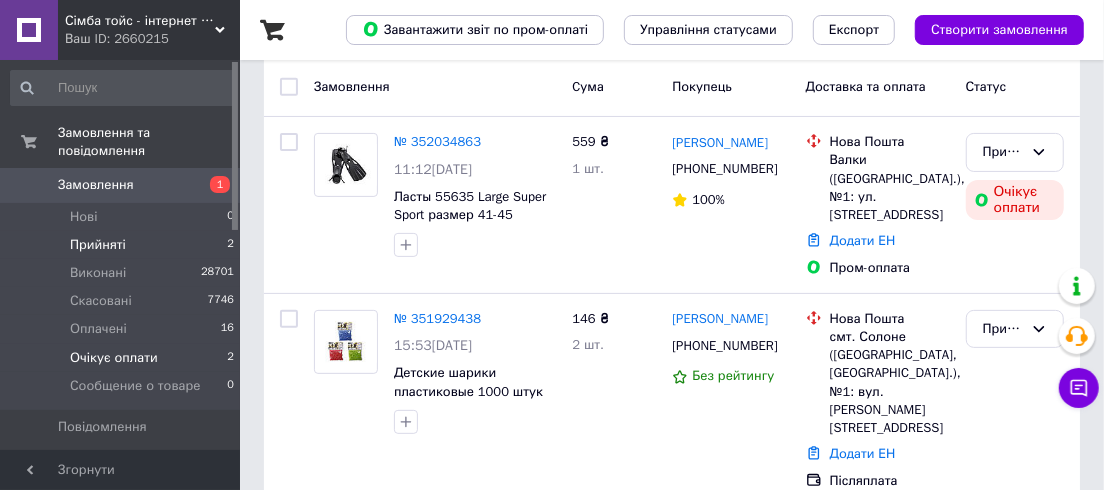 click on "Очікує оплати" at bounding box center [114, 358] 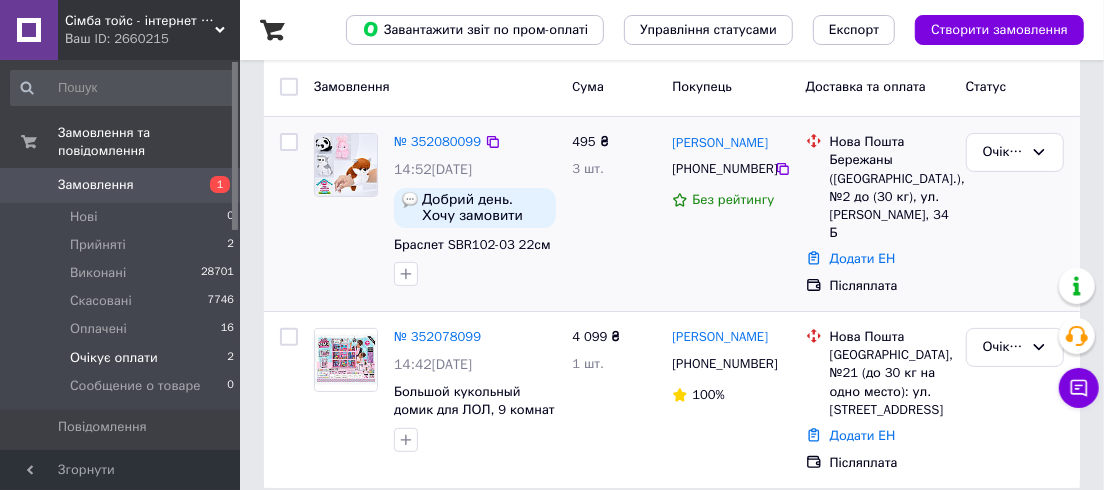 scroll, scrollTop: 0, scrollLeft: 0, axis: both 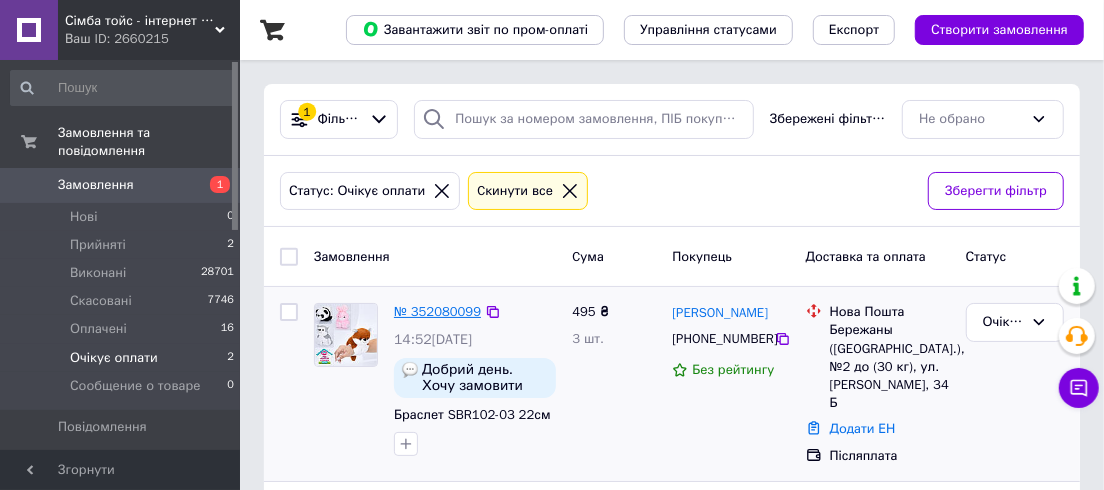 click on "№ 352080099" at bounding box center [437, 311] 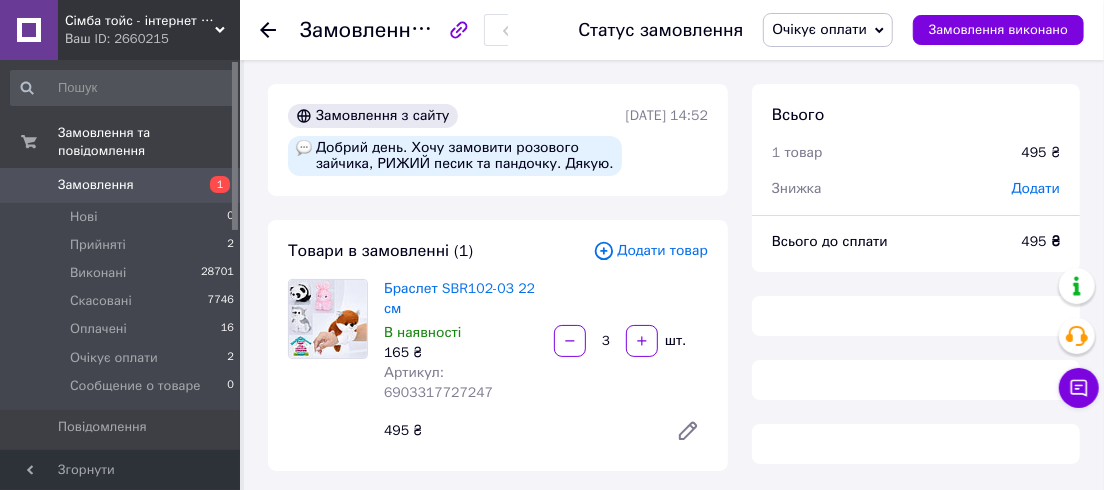 click on "Очікує оплати" at bounding box center [819, 29] 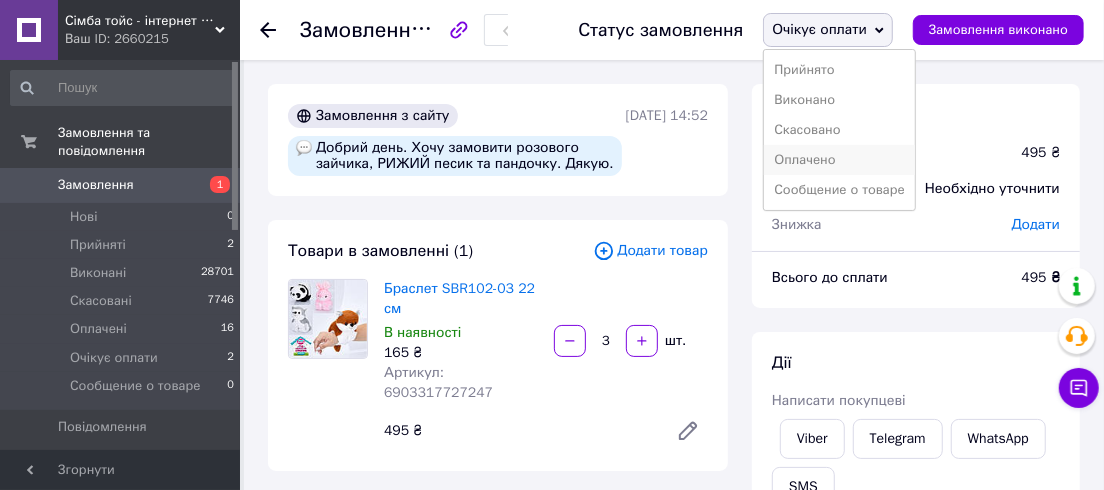 click on "Оплачено" at bounding box center (839, 160) 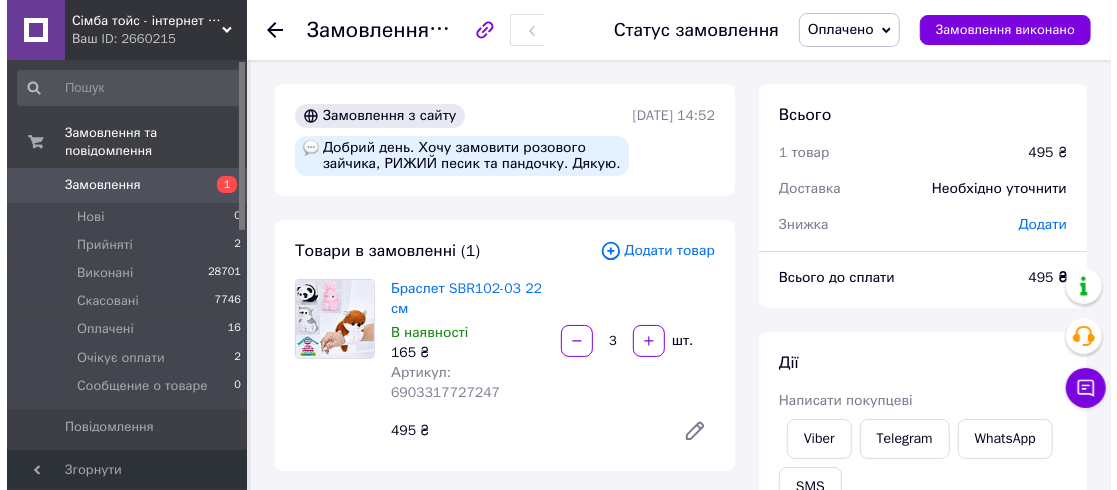 scroll, scrollTop: 182, scrollLeft: 0, axis: vertical 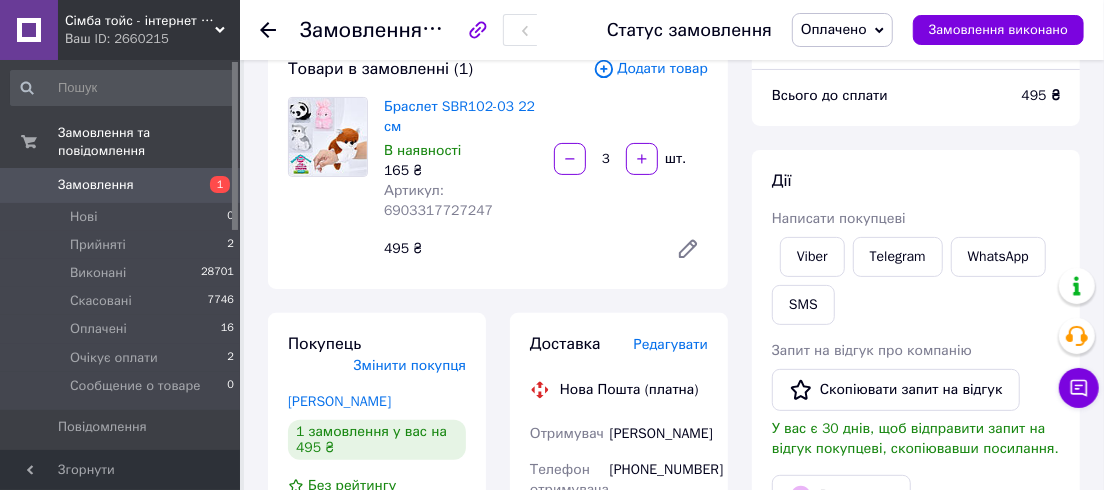 click on "Редагувати" at bounding box center (671, 344) 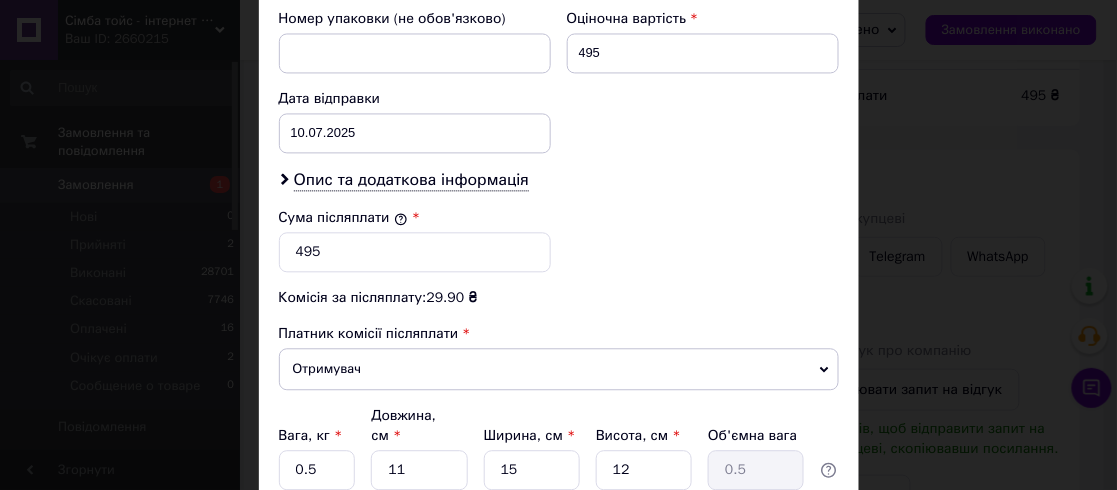 scroll, scrollTop: 909, scrollLeft: 0, axis: vertical 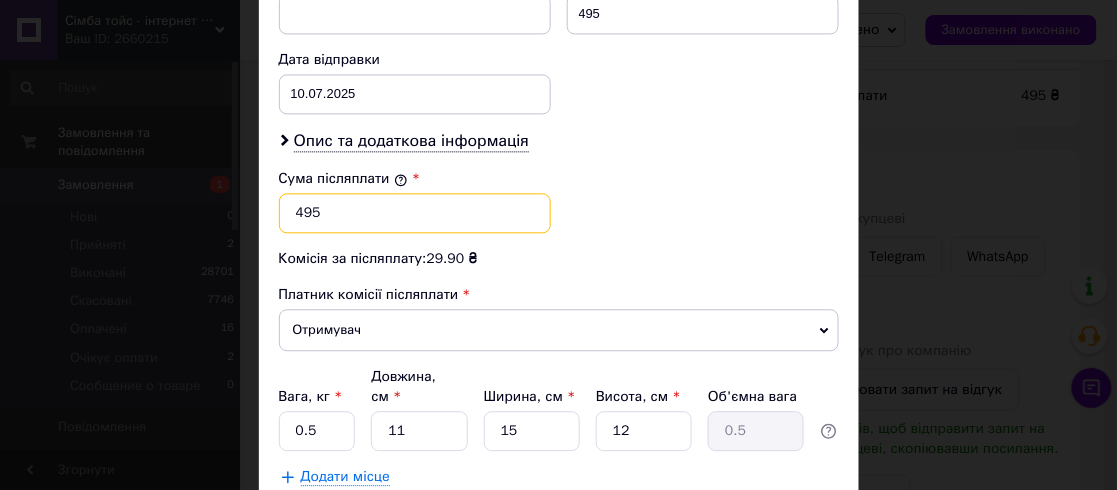 click on "495" at bounding box center [415, 213] 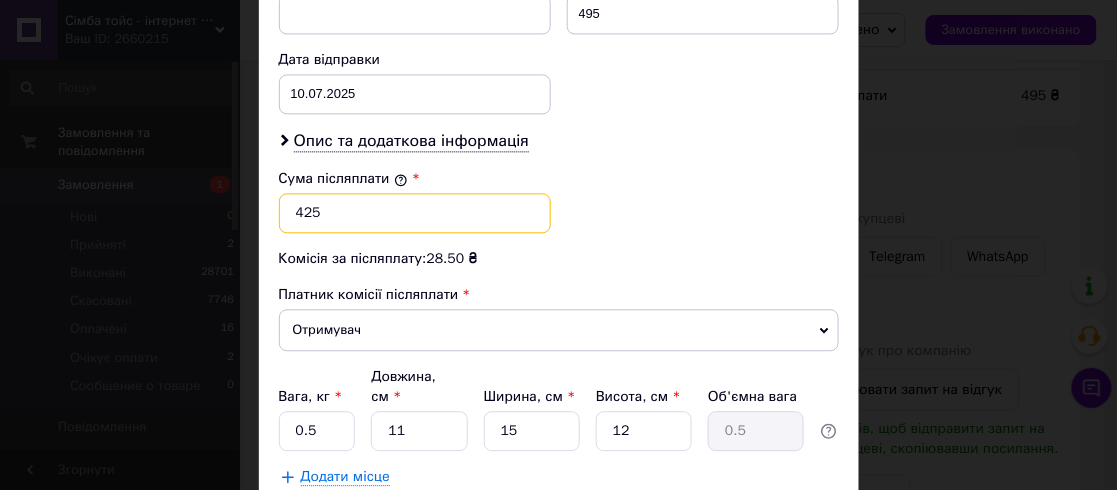type on "425" 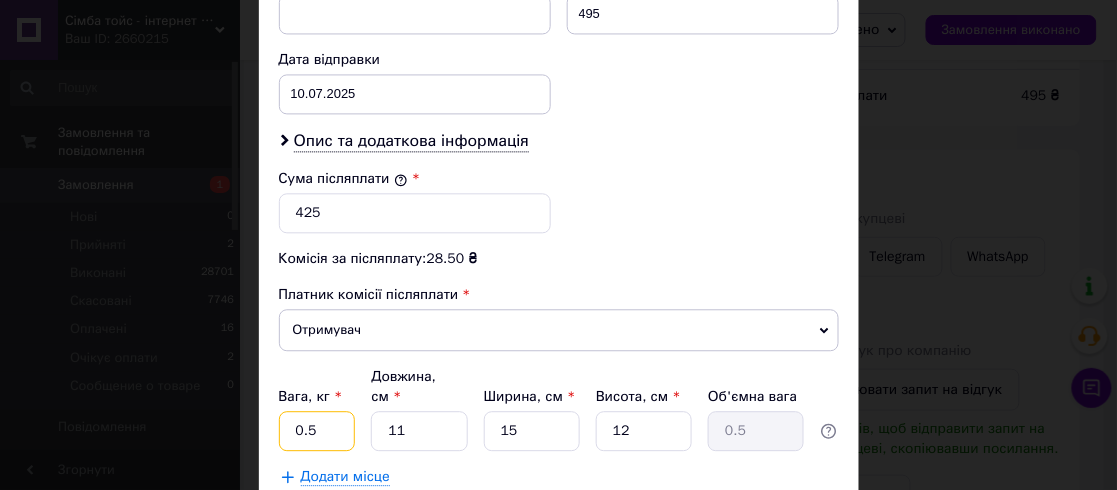click on "0.5" at bounding box center [317, 431] 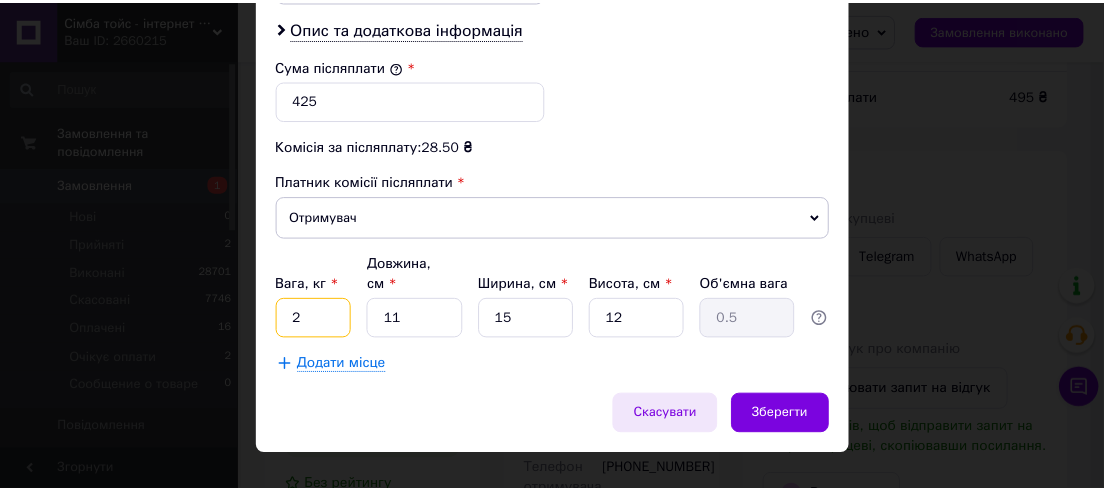scroll, scrollTop: 1022, scrollLeft: 0, axis: vertical 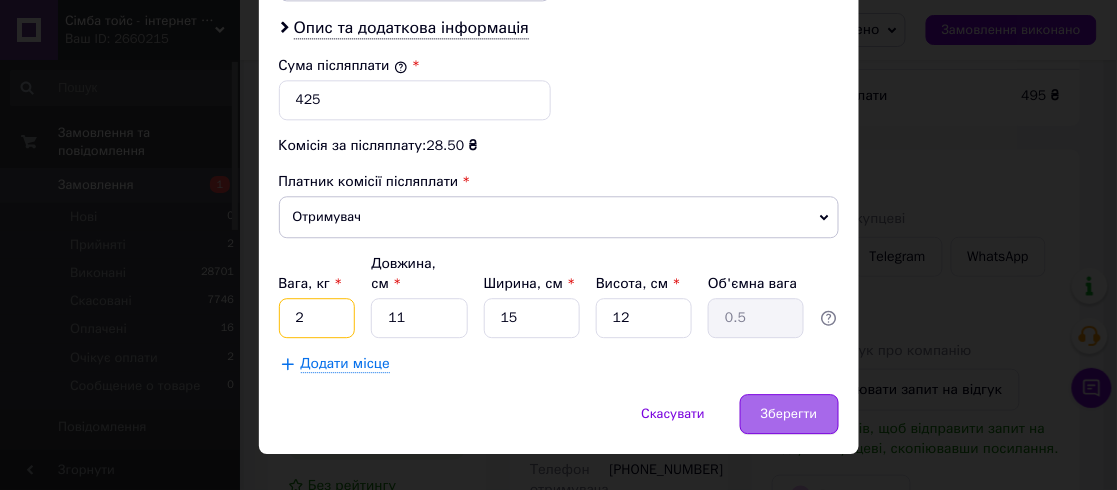 type on "2" 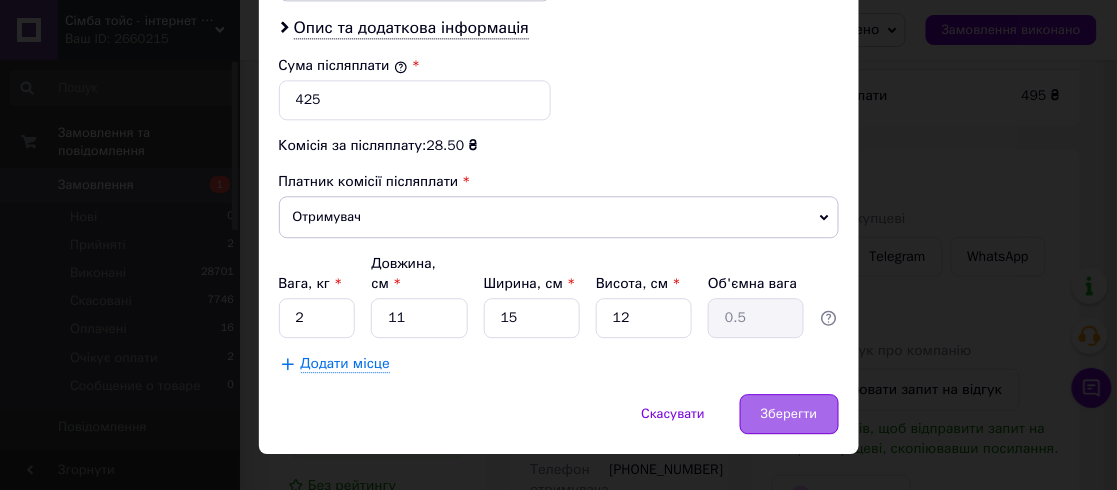 click on "Зберегти" at bounding box center (789, 414) 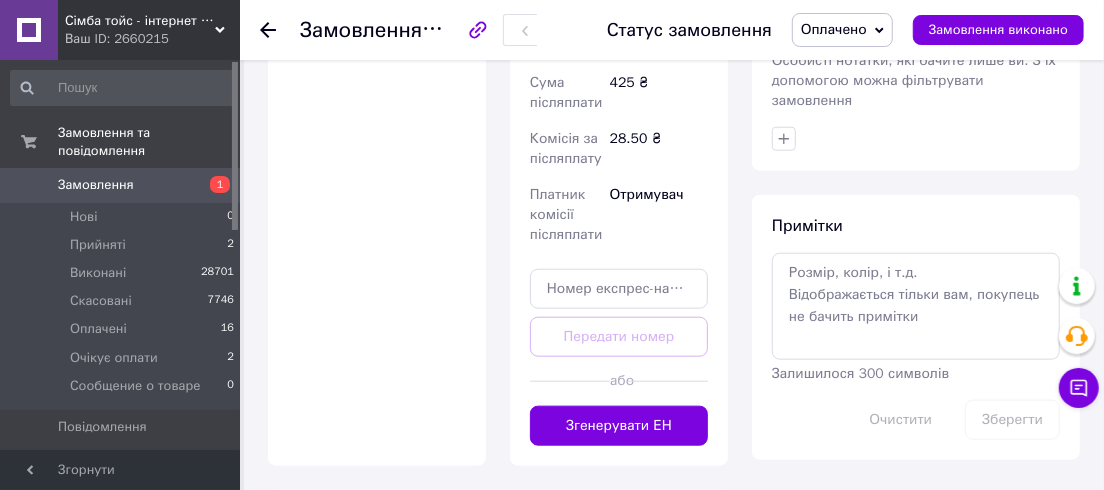 scroll, scrollTop: 1000, scrollLeft: 0, axis: vertical 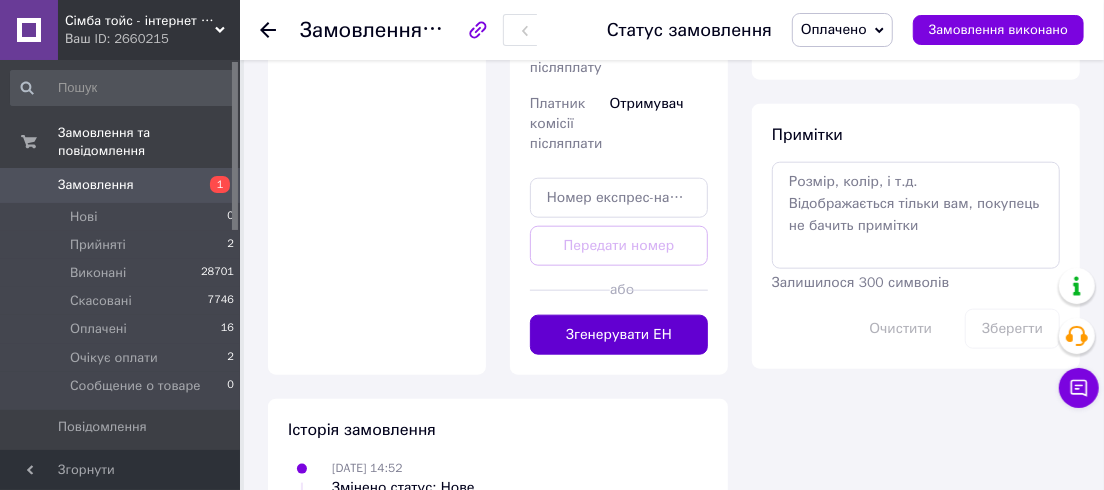 click on "Згенерувати ЕН" at bounding box center (619, 335) 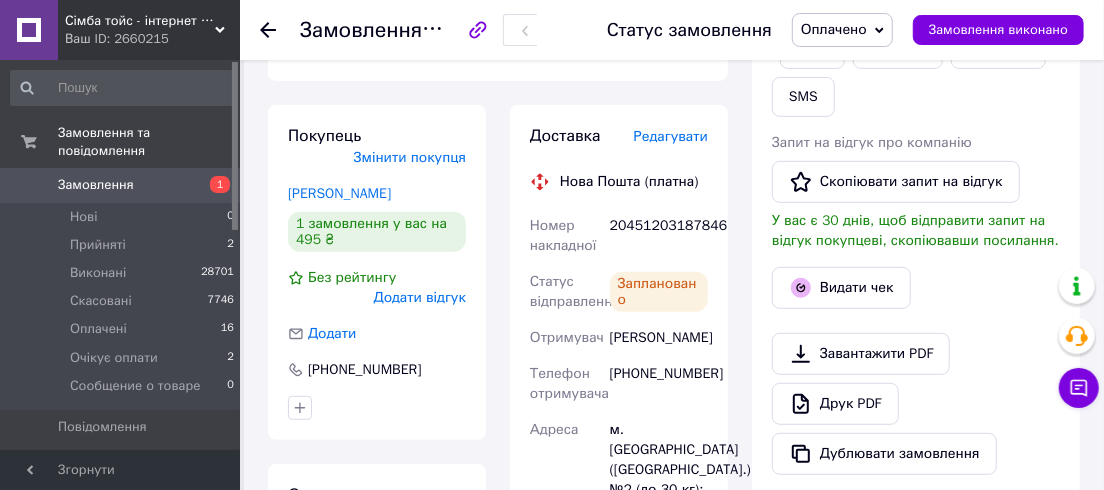 scroll, scrollTop: 363, scrollLeft: 0, axis: vertical 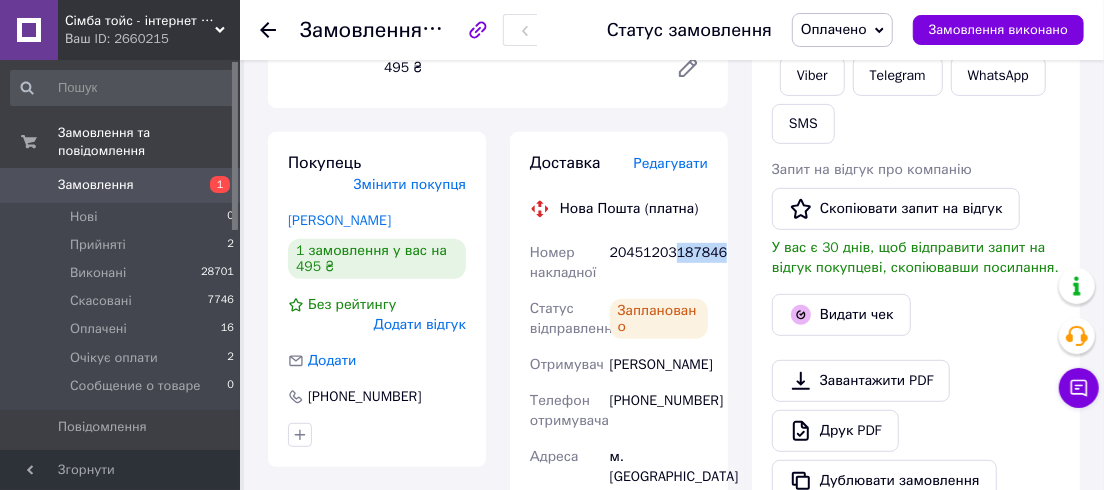 drag, startPoint x: 670, startPoint y: 266, endPoint x: 737, endPoint y: 274, distance: 67.47592 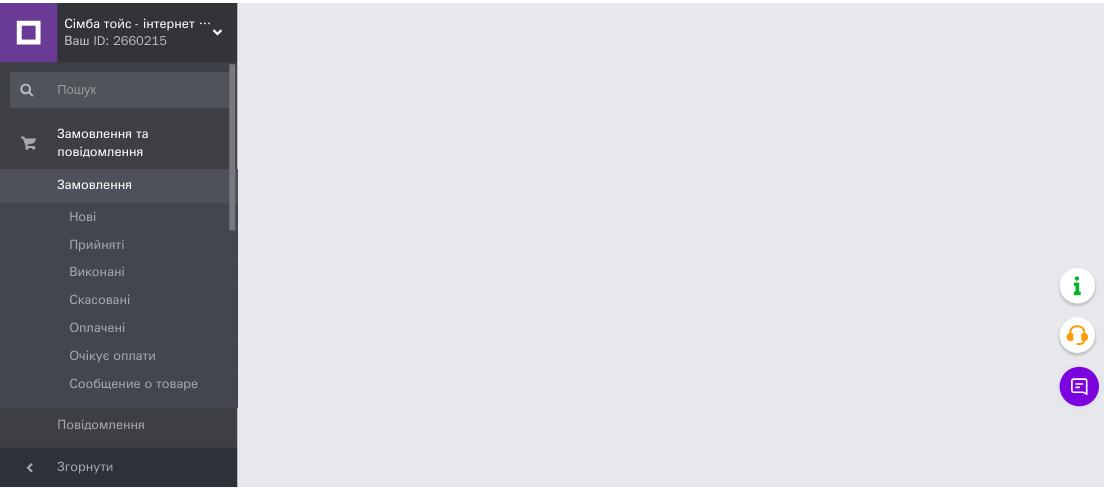 scroll, scrollTop: 0, scrollLeft: 0, axis: both 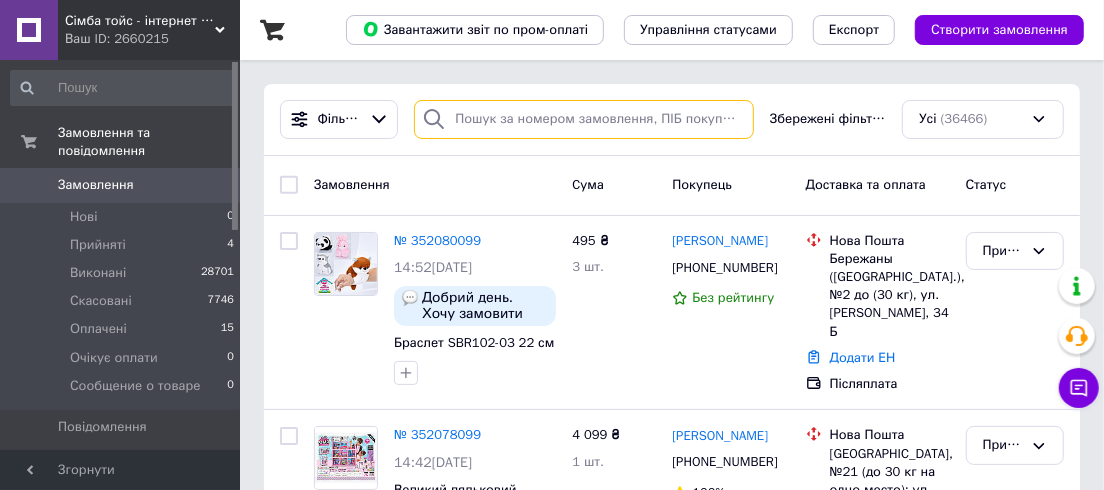 click at bounding box center (584, 119) 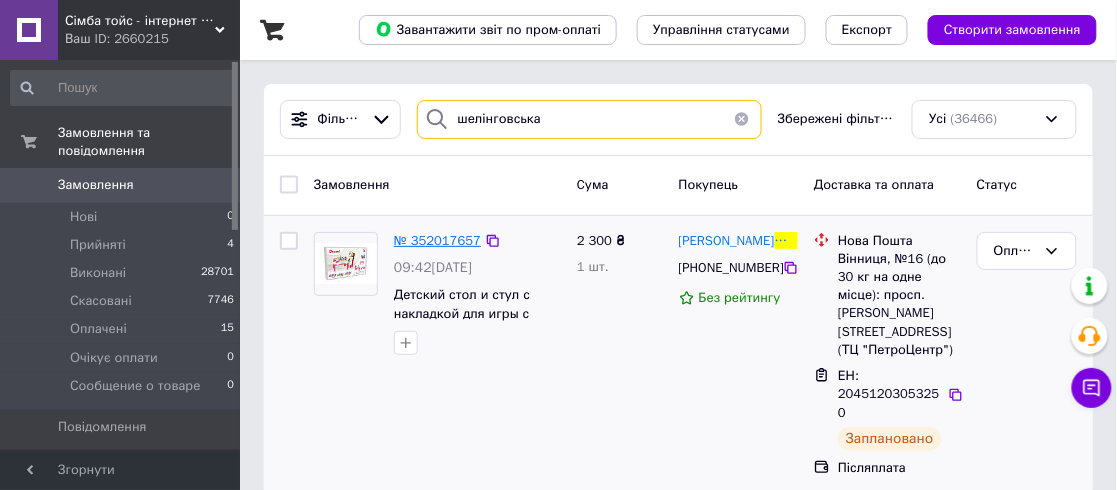 type on "шелінговська" 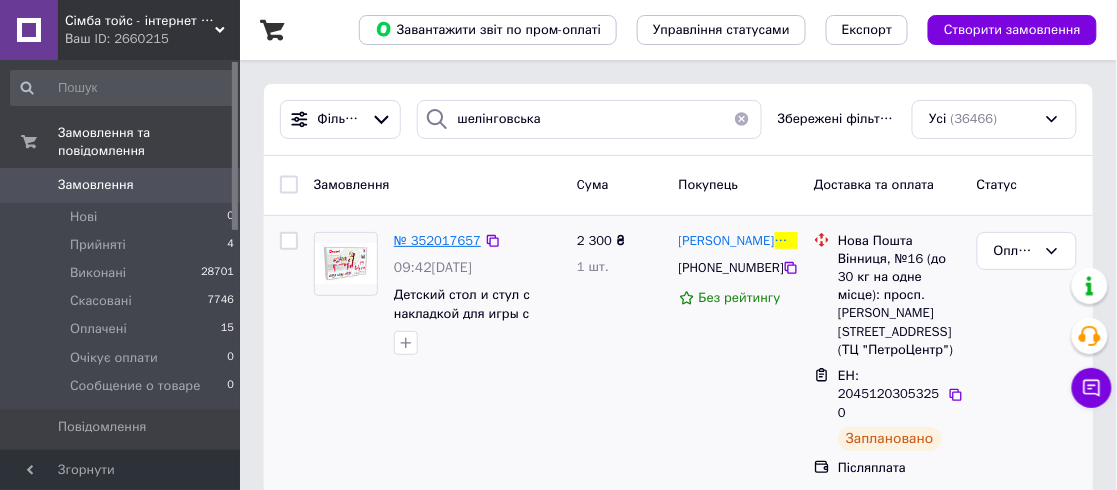 click on "№ 352017657" at bounding box center (437, 240) 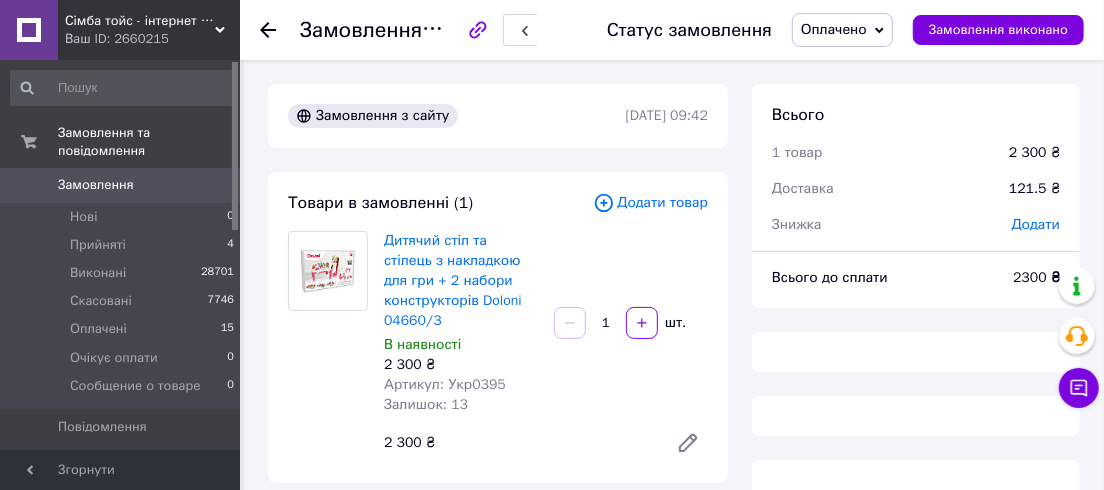 scroll, scrollTop: 182, scrollLeft: 0, axis: vertical 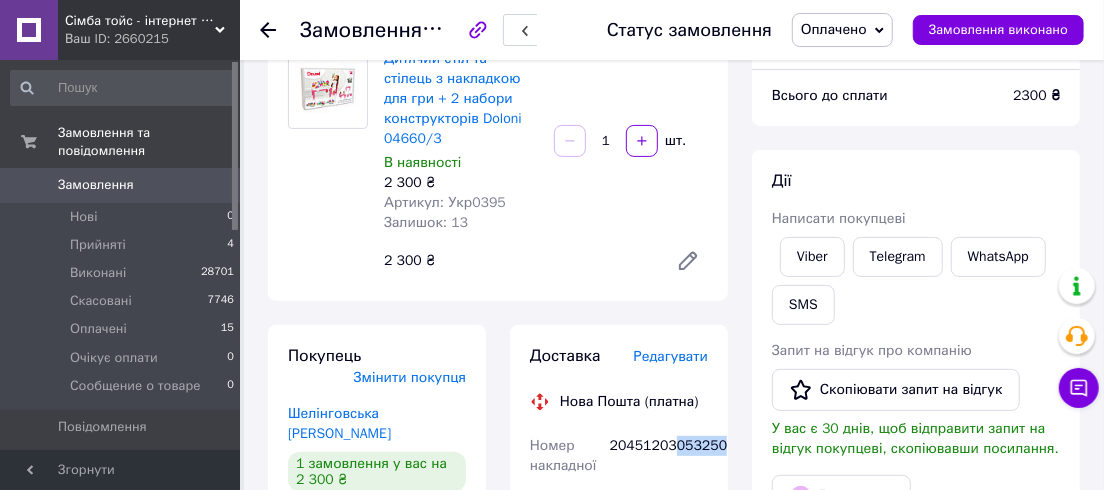 drag, startPoint x: 671, startPoint y: 424, endPoint x: 730, endPoint y: 437, distance: 60.41523 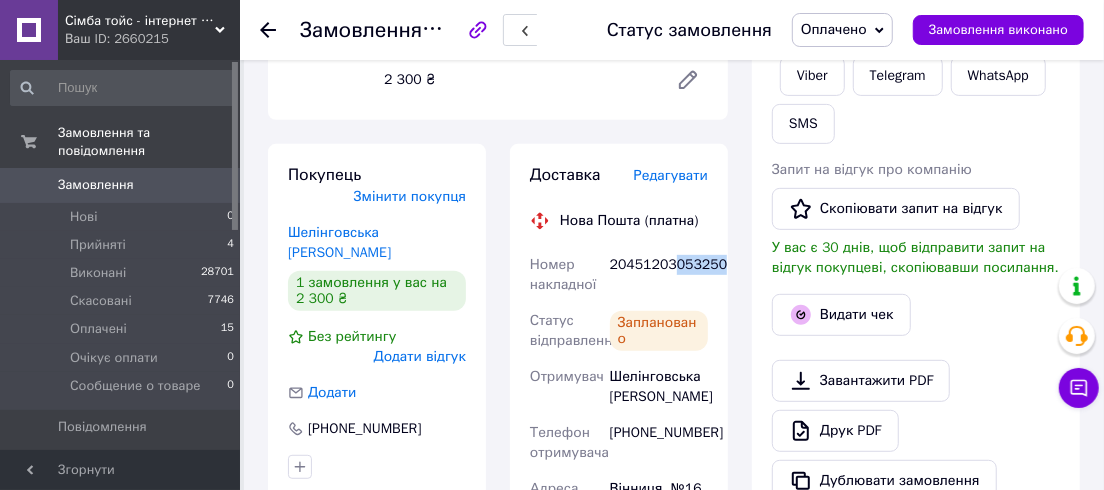 scroll, scrollTop: 545, scrollLeft: 0, axis: vertical 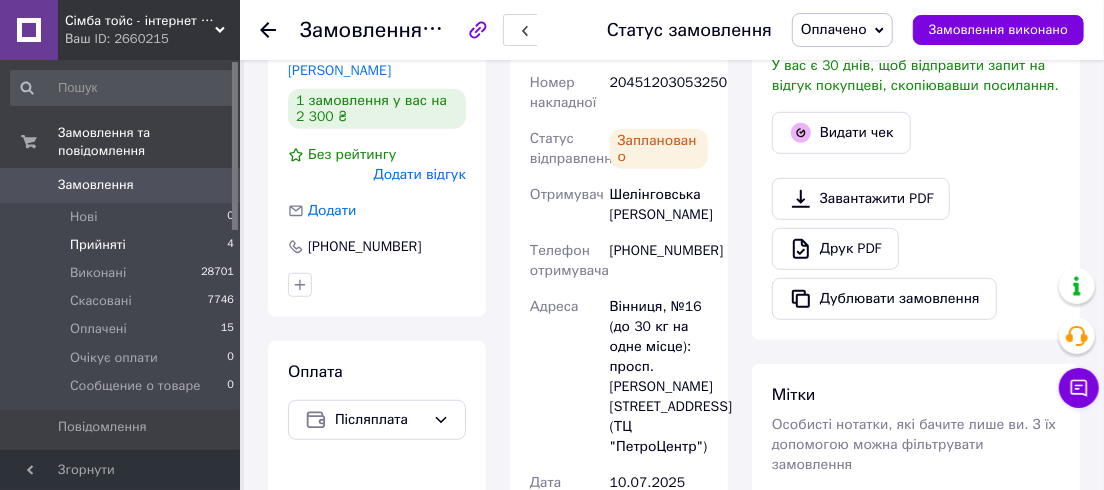 click on "Прийняті" at bounding box center (98, 245) 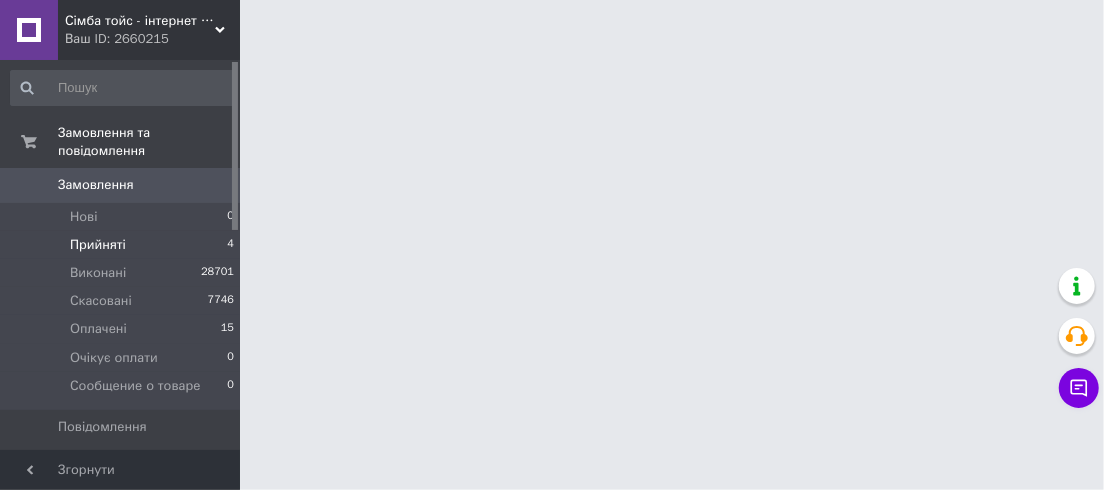scroll, scrollTop: 0, scrollLeft: 0, axis: both 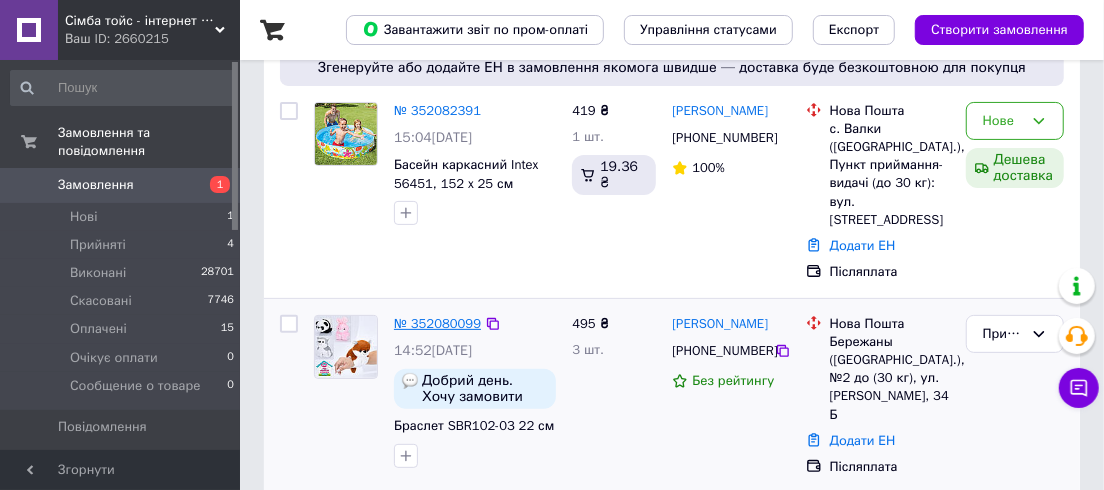 click on "№ 352080099" at bounding box center [437, 323] 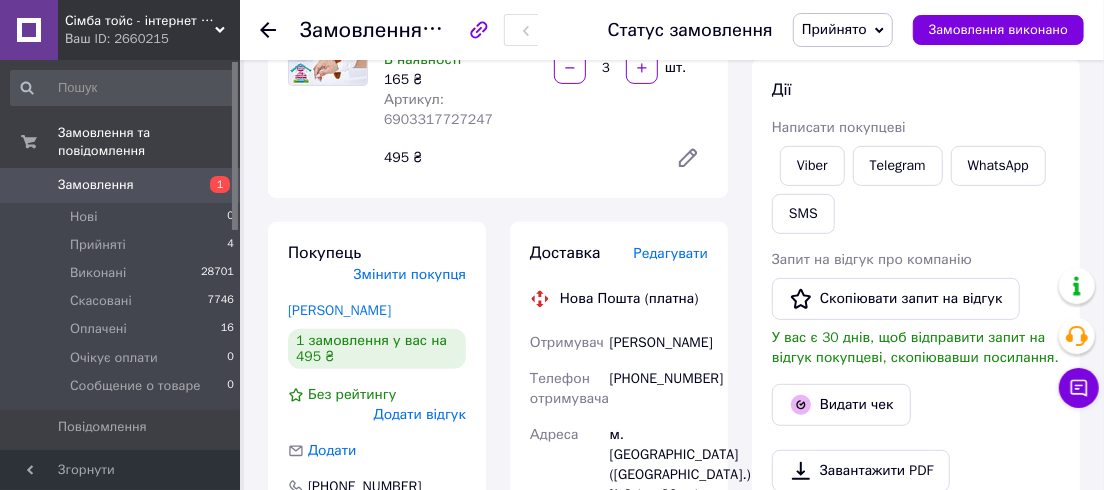 scroll, scrollTop: 272, scrollLeft: 0, axis: vertical 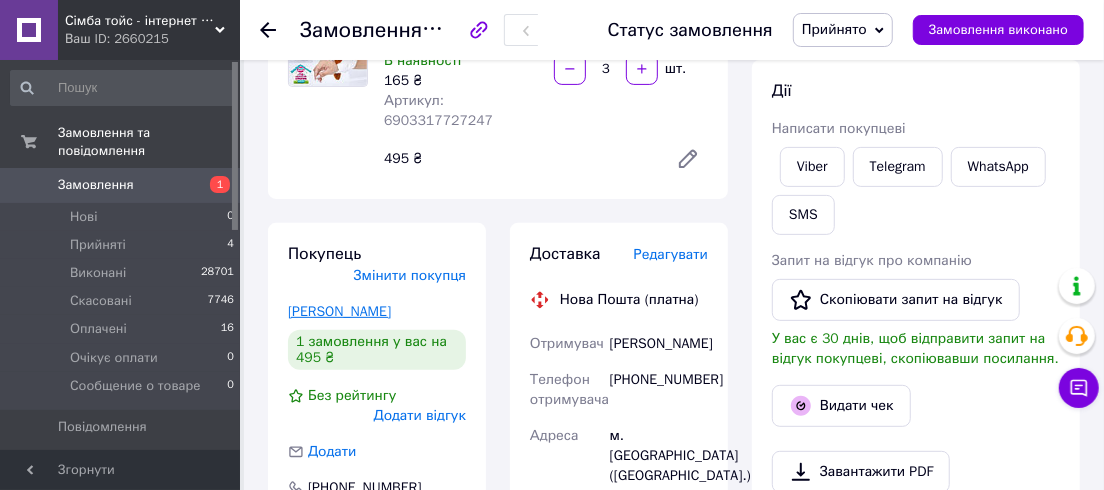 click on "Ільків Галина" at bounding box center (339, 311) 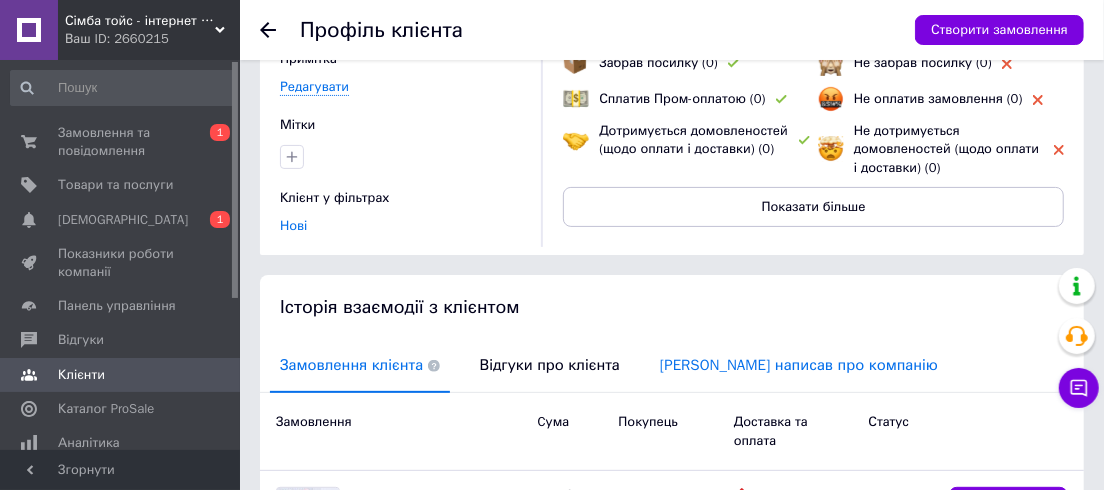 scroll, scrollTop: 272, scrollLeft: 0, axis: vertical 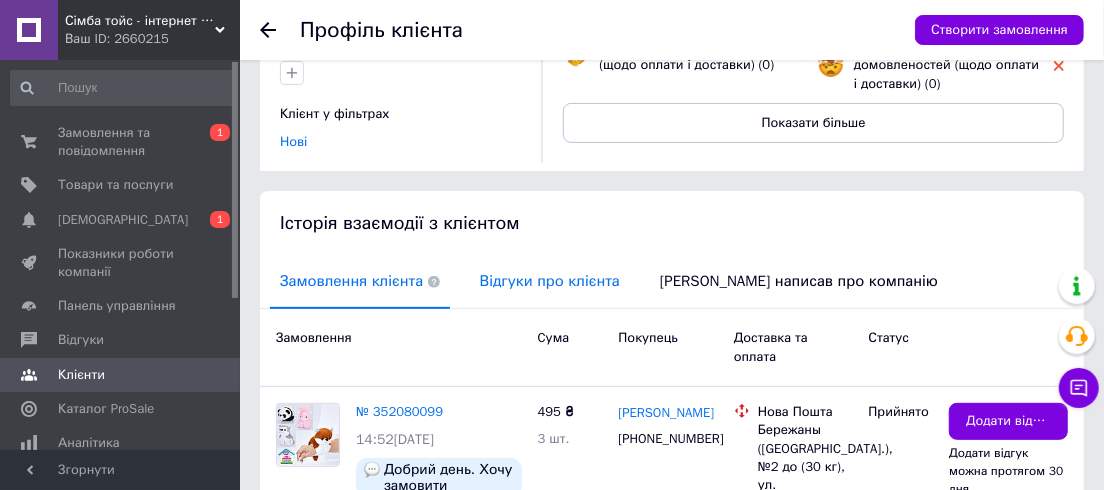 click on "Відгуки про клієнта" at bounding box center [550, 281] 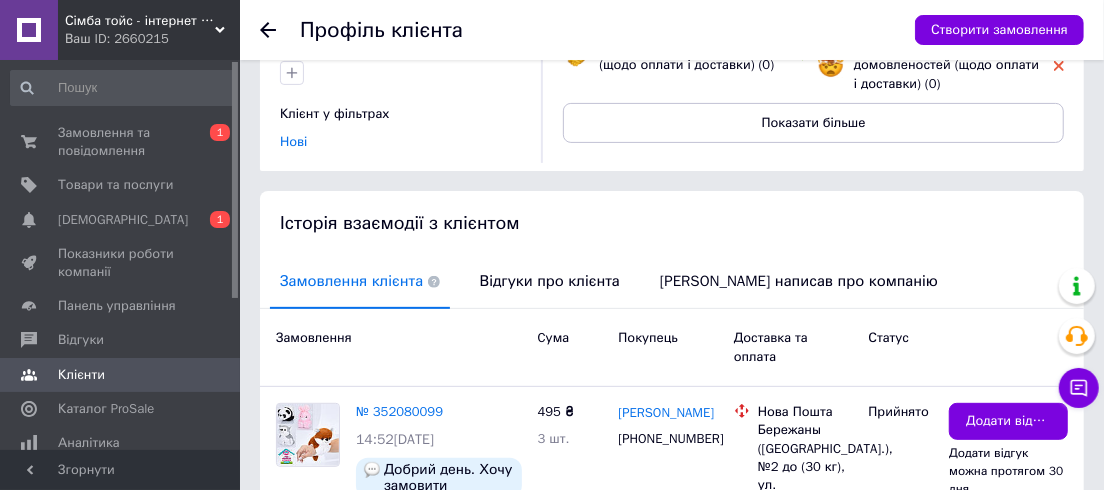 scroll, scrollTop: 228, scrollLeft: 0, axis: vertical 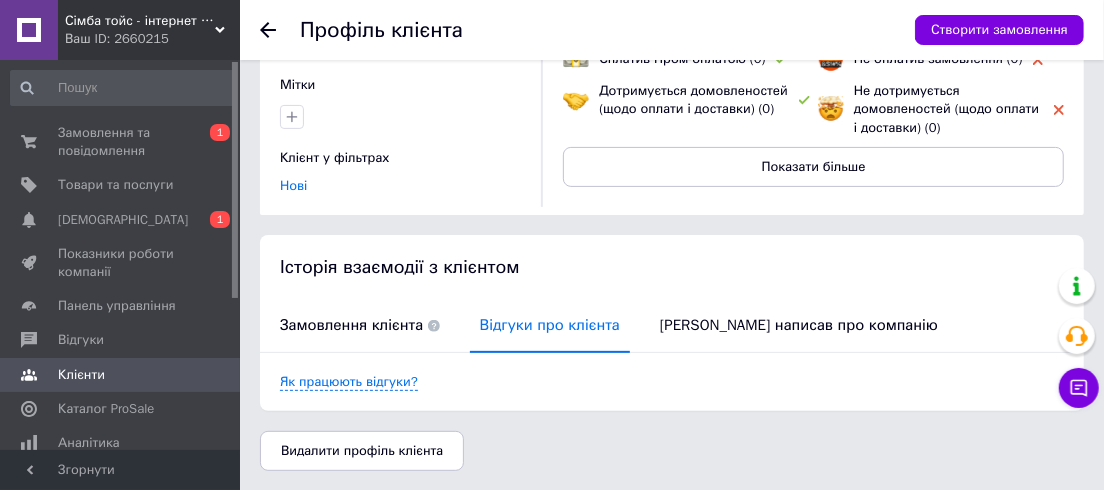 click 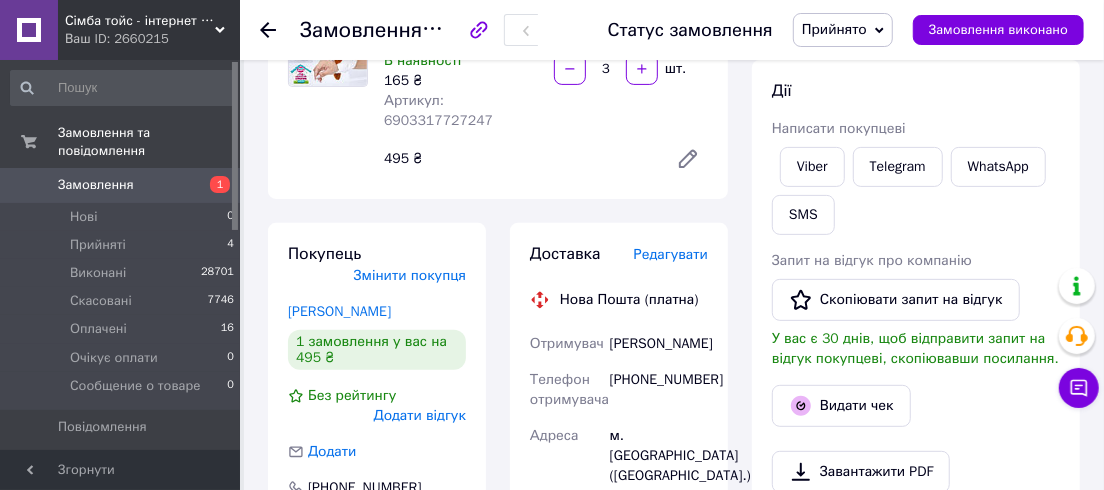 click on "Прийнято" at bounding box center (843, 30) 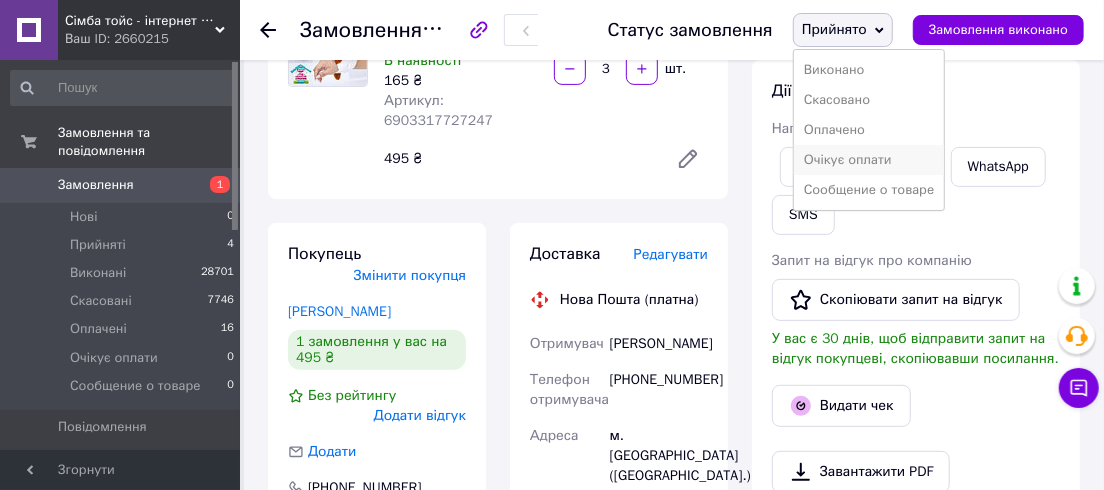 click on "Очікує оплати" at bounding box center (869, 160) 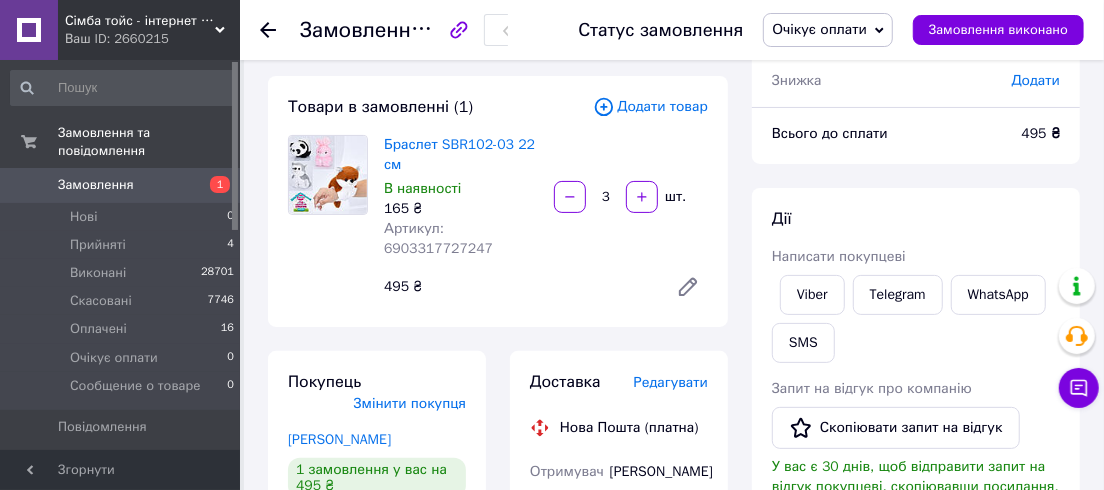 scroll, scrollTop: 0, scrollLeft: 0, axis: both 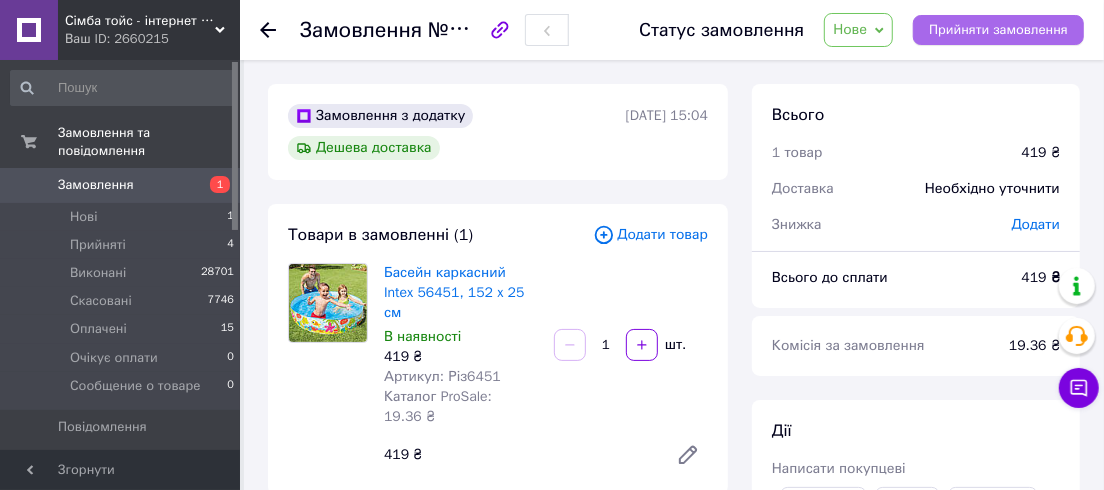 click on "Прийняти замовлення" at bounding box center (998, 30) 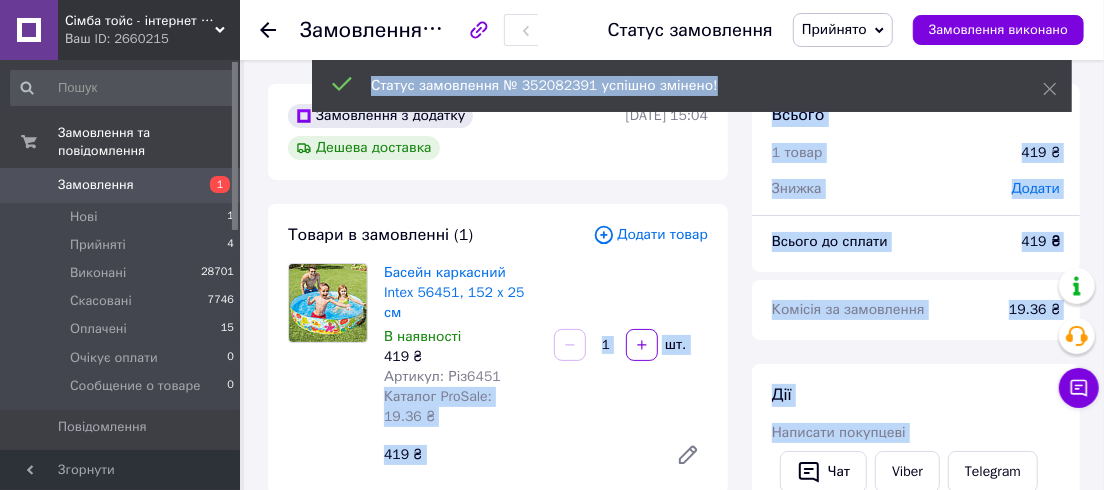 drag, startPoint x: 493, startPoint y: 354, endPoint x: 443, endPoint y: 355, distance: 50.01 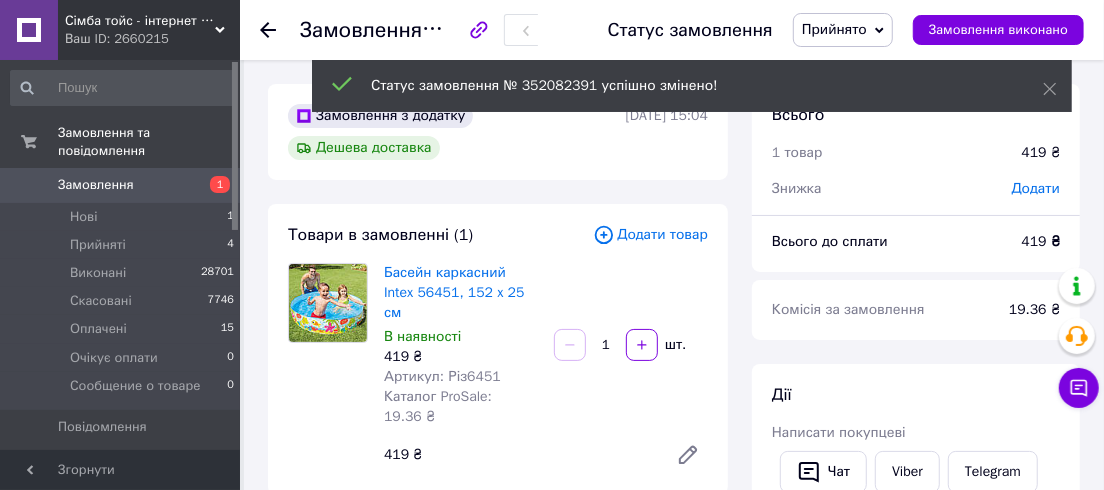 click on "419 ₴" at bounding box center [461, 357] 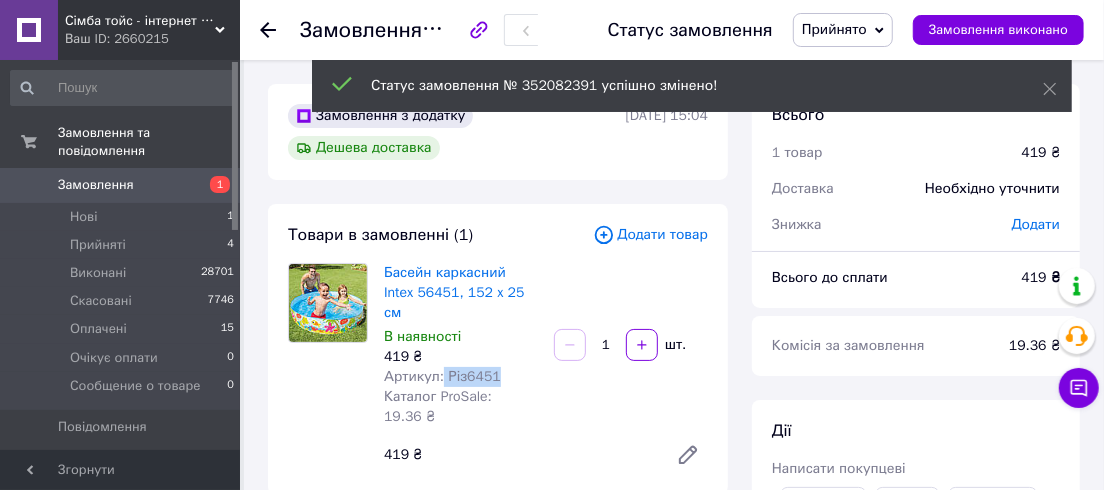drag, startPoint x: 495, startPoint y: 356, endPoint x: 441, endPoint y: 352, distance: 54.147945 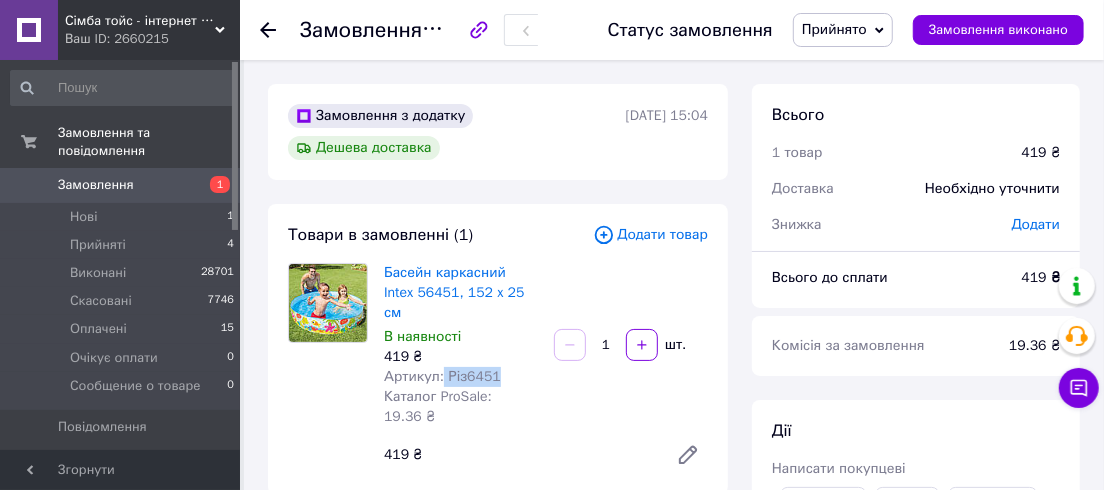 copy on "Різ6451" 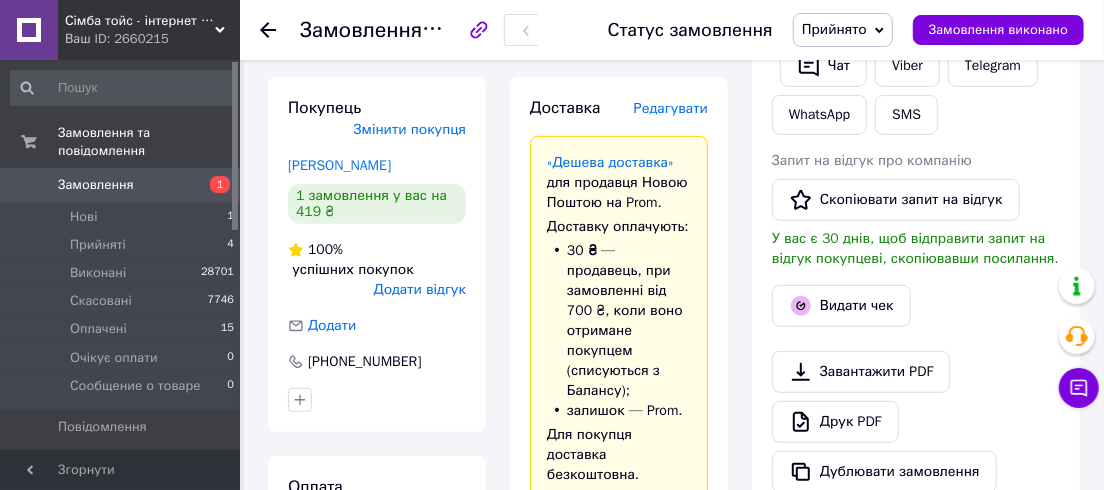 scroll, scrollTop: 545, scrollLeft: 0, axis: vertical 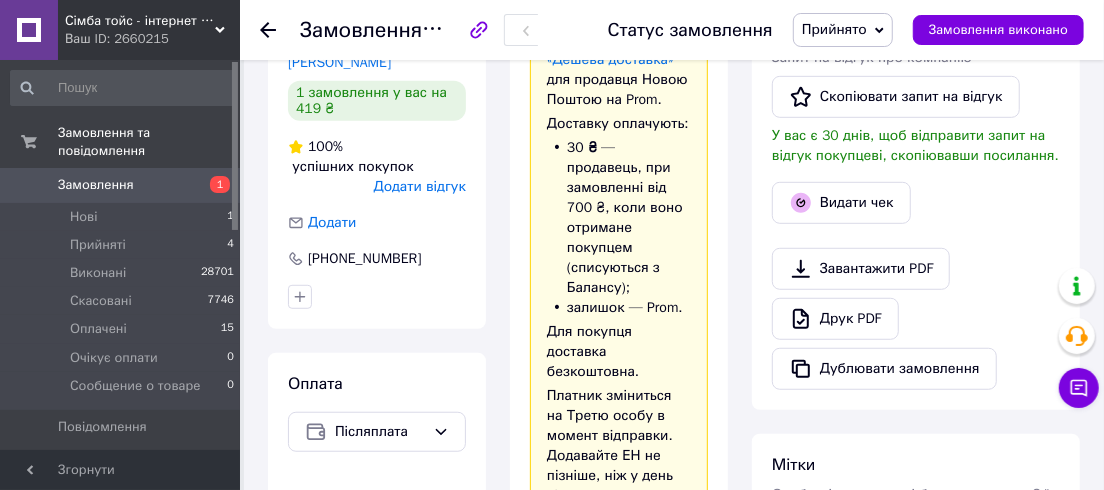 click on "Прийнято" at bounding box center (834, 29) 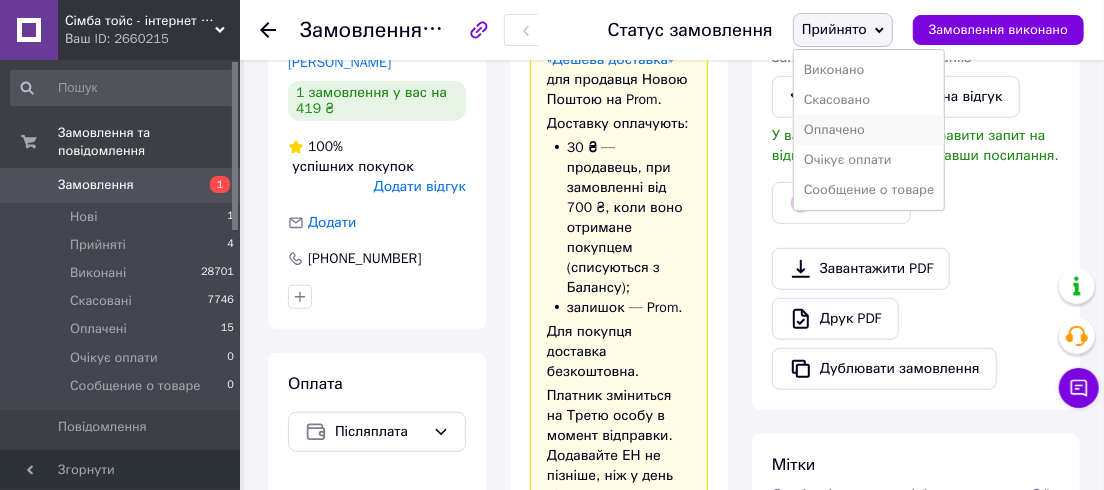 click on "Оплачено" at bounding box center (869, 130) 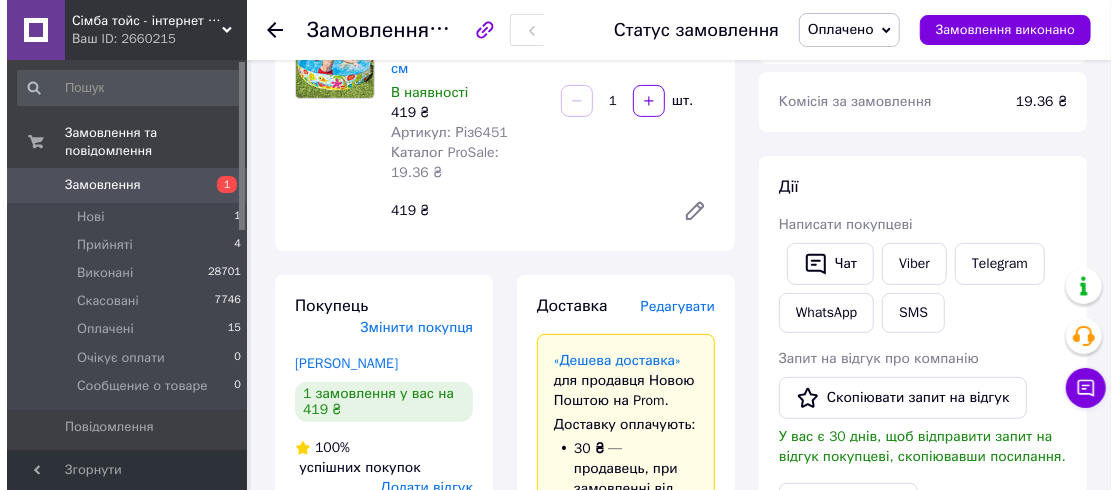scroll, scrollTop: 272, scrollLeft: 0, axis: vertical 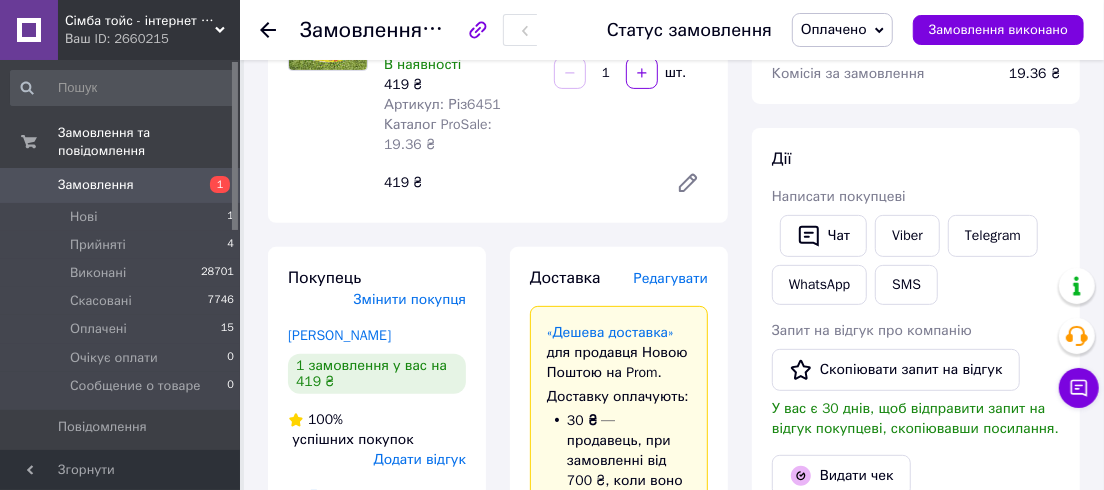 click on "Редагувати" at bounding box center (671, 278) 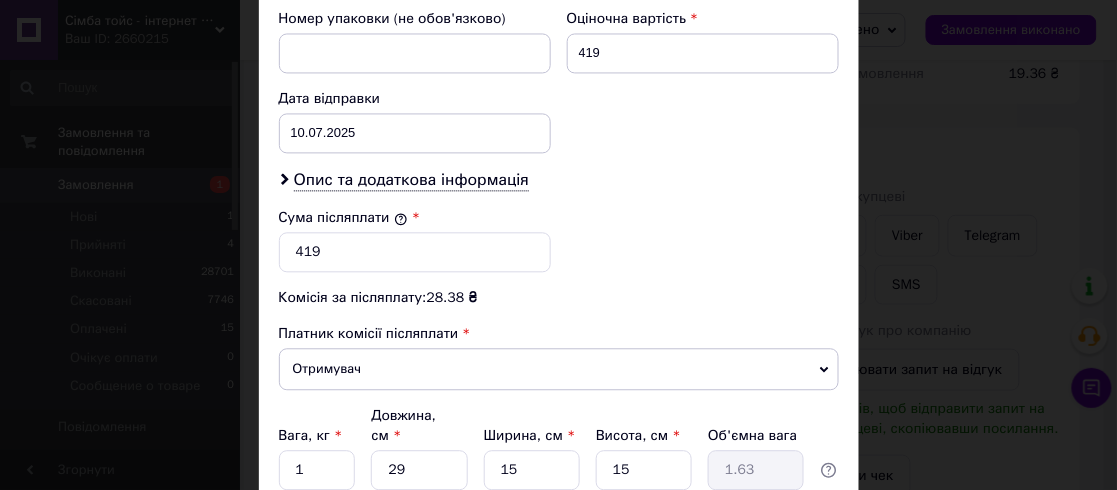 scroll, scrollTop: 909, scrollLeft: 0, axis: vertical 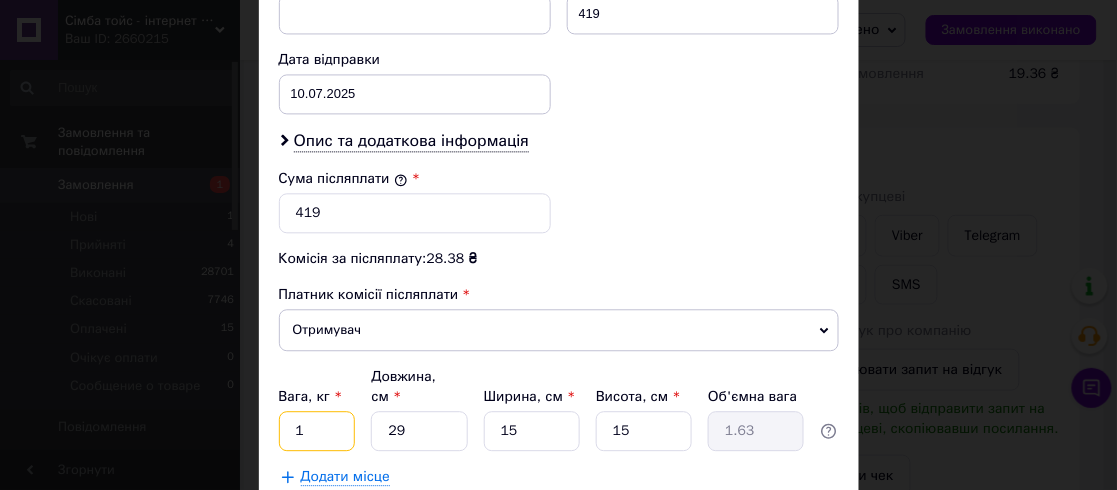 click on "1" at bounding box center (317, 431) 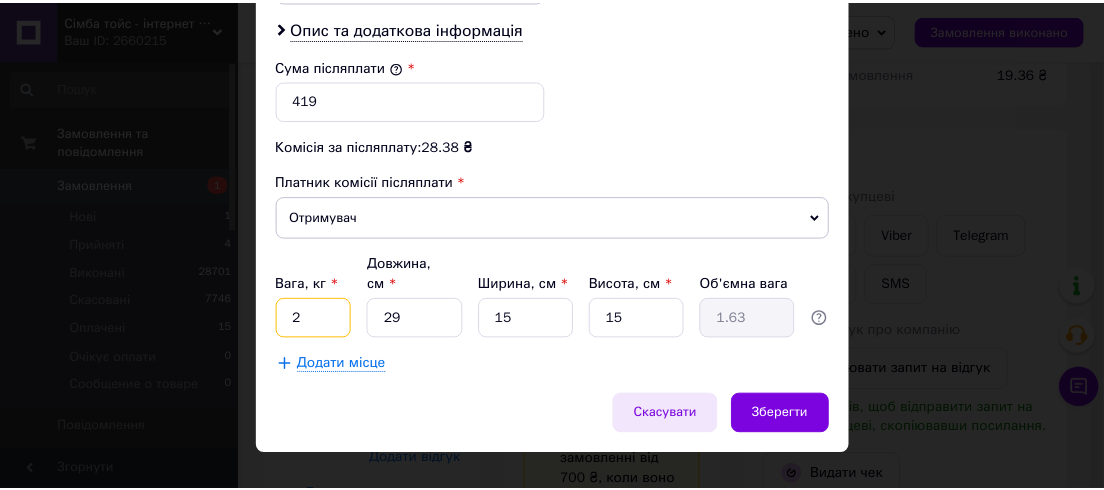 scroll, scrollTop: 1022, scrollLeft: 0, axis: vertical 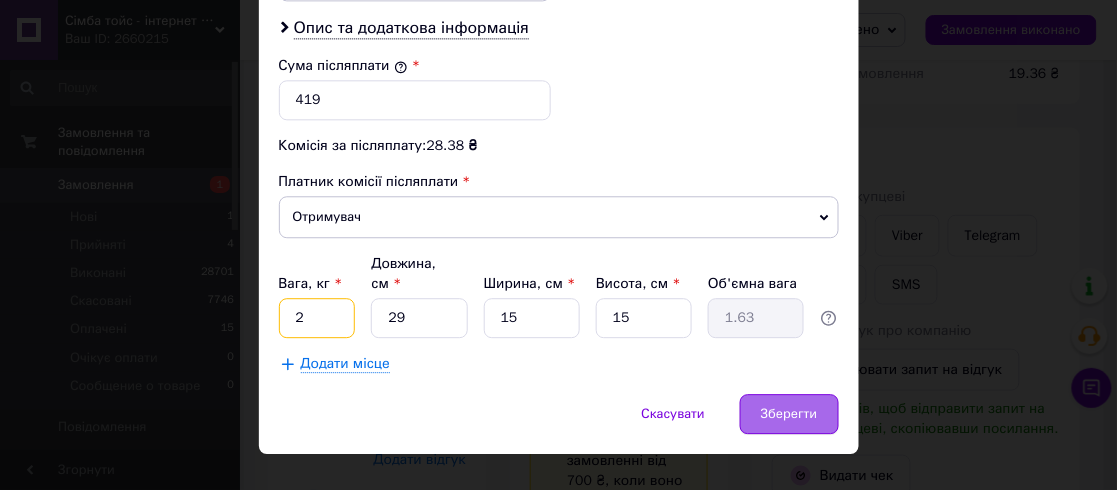 type on "2" 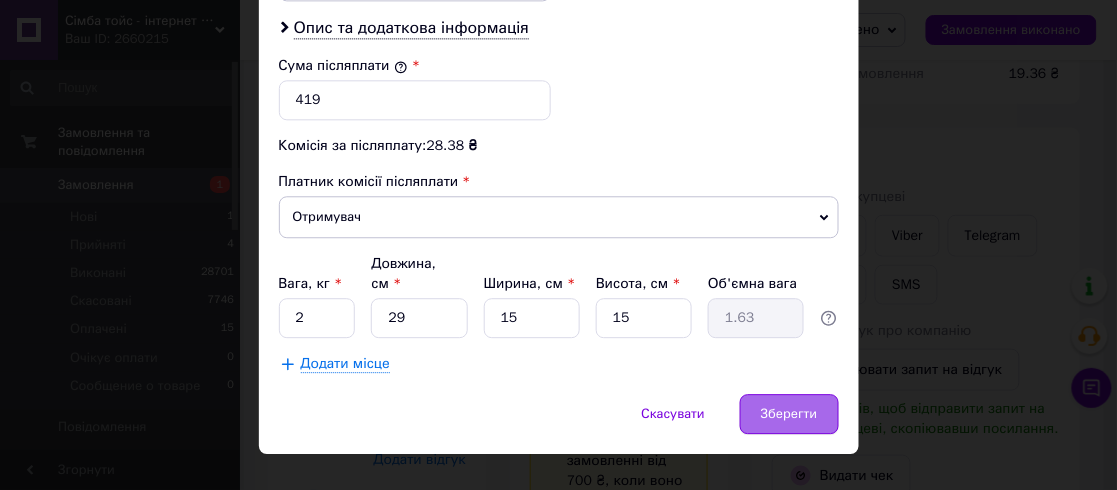 click on "Зберегти" at bounding box center (789, 414) 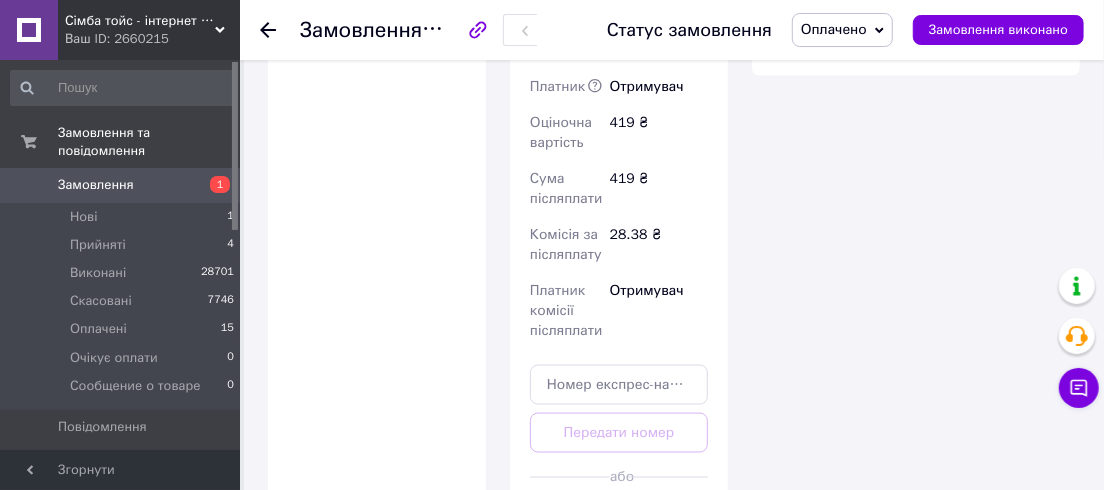 scroll, scrollTop: 1545, scrollLeft: 0, axis: vertical 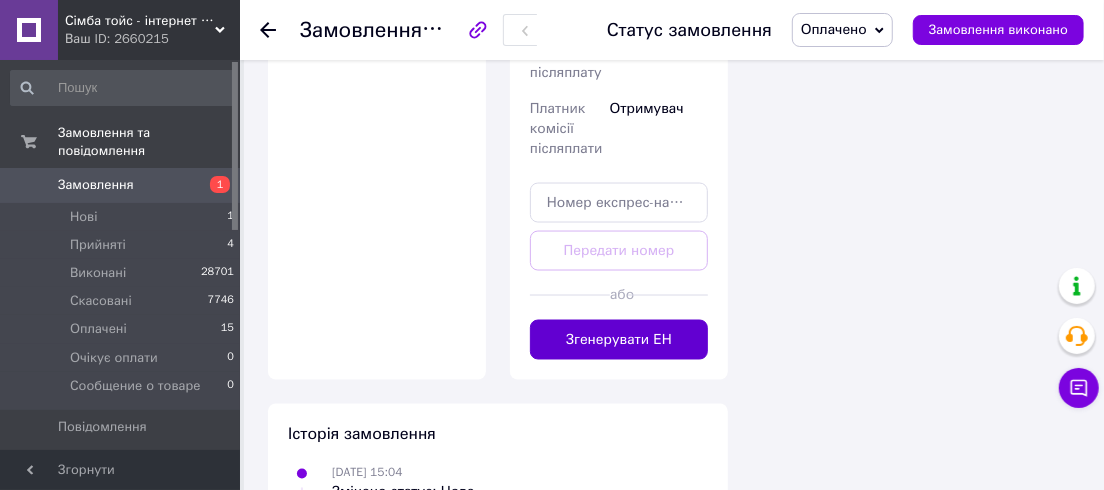 click on "Згенерувати ЕН" at bounding box center [619, 340] 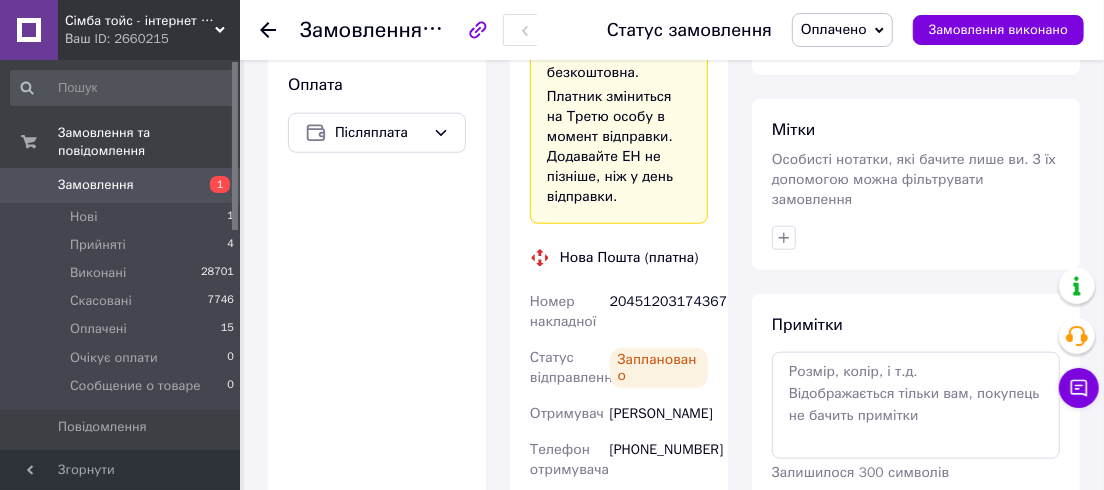 scroll, scrollTop: 818, scrollLeft: 0, axis: vertical 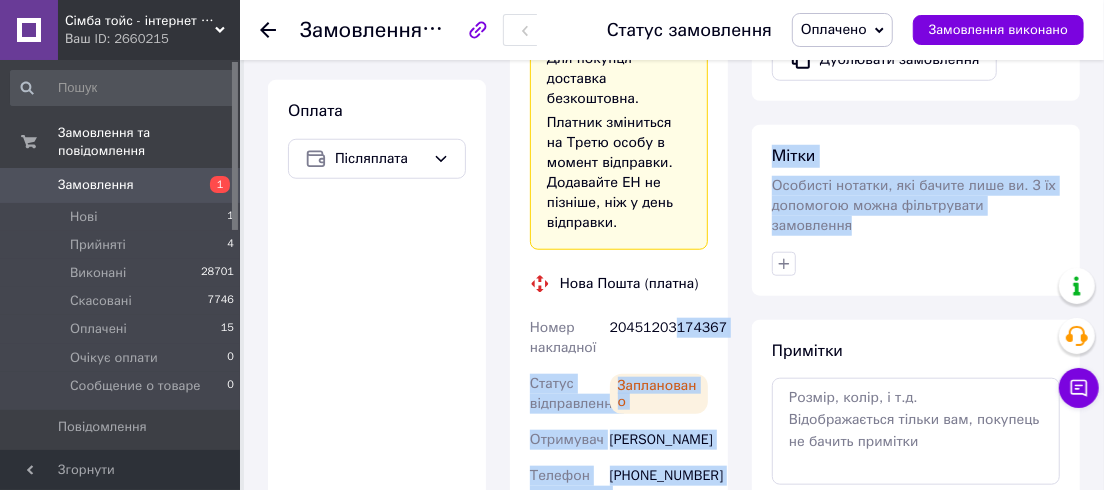 drag, startPoint x: 670, startPoint y: 261, endPoint x: 741, endPoint y: 282, distance: 74.04053 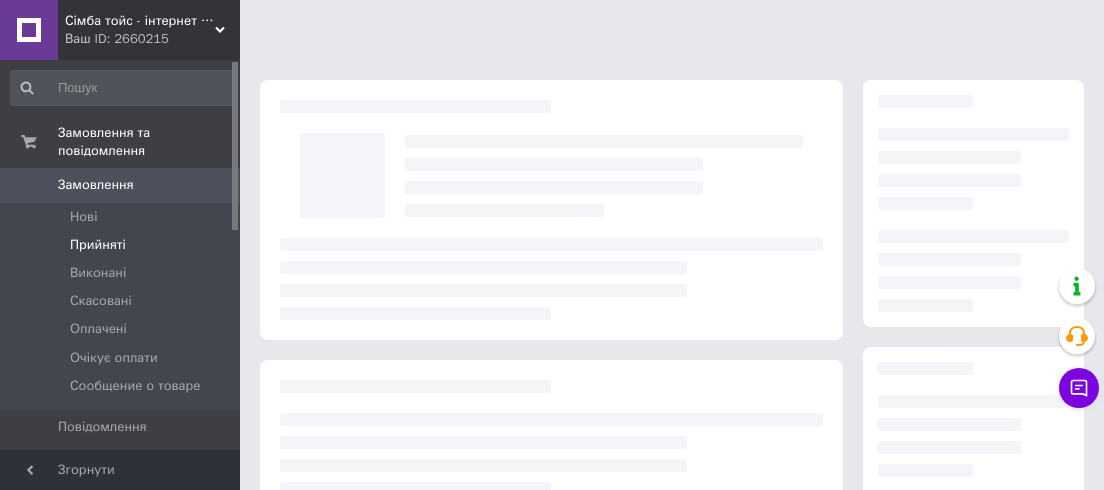 scroll, scrollTop: 0, scrollLeft: 0, axis: both 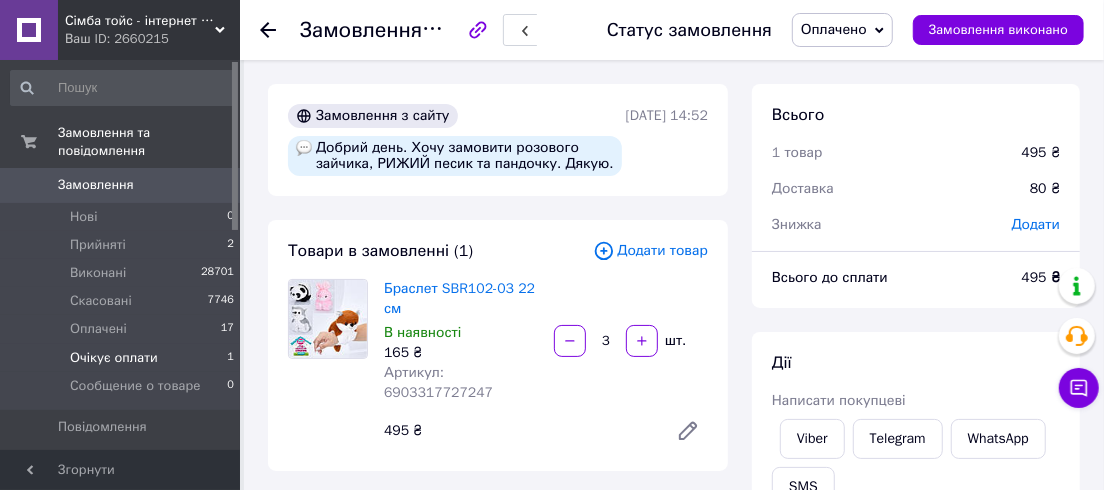 click on "Очікує оплати" at bounding box center (114, 358) 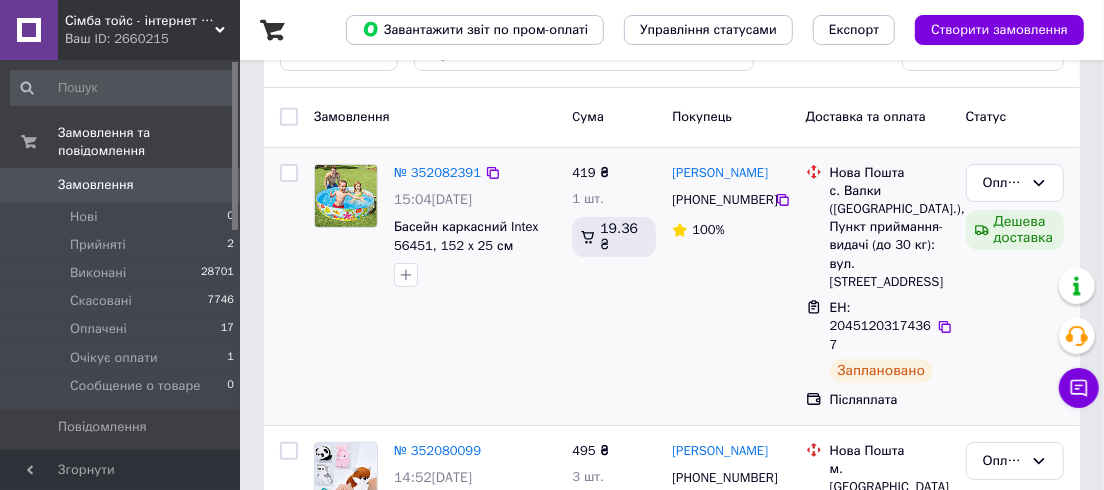 scroll, scrollTop: 182, scrollLeft: 0, axis: vertical 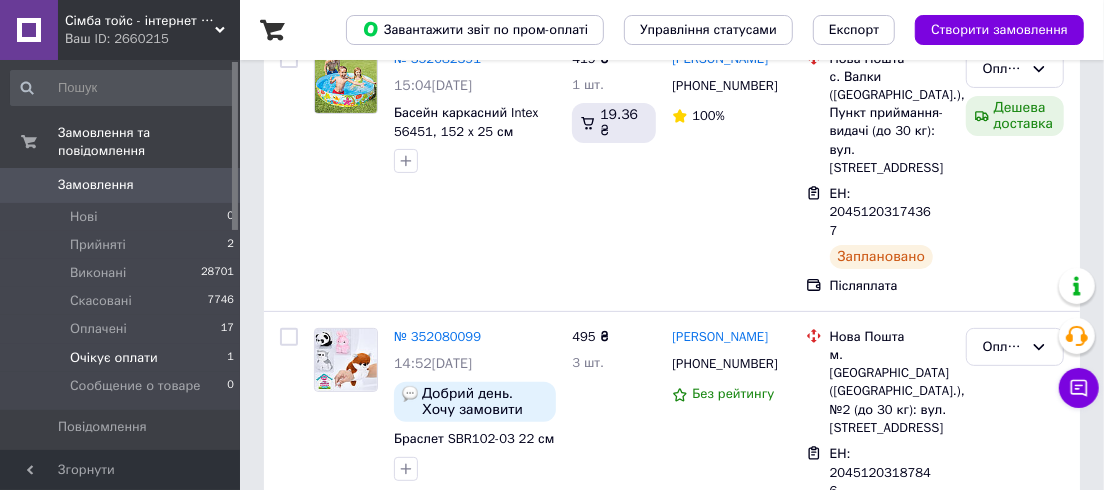 click on "Очікує оплати" at bounding box center [114, 358] 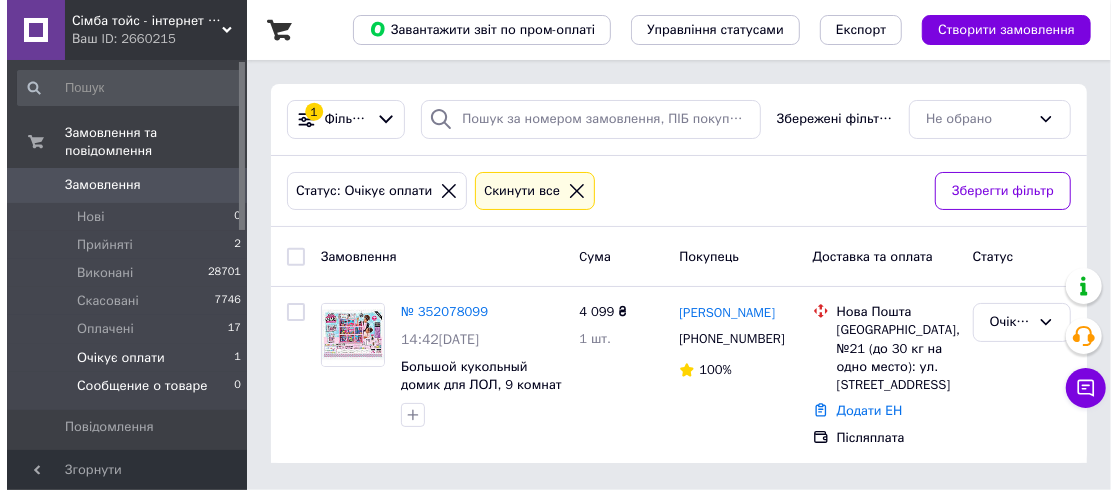 scroll, scrollTop: 0, scrollLeft: 0, axis: both 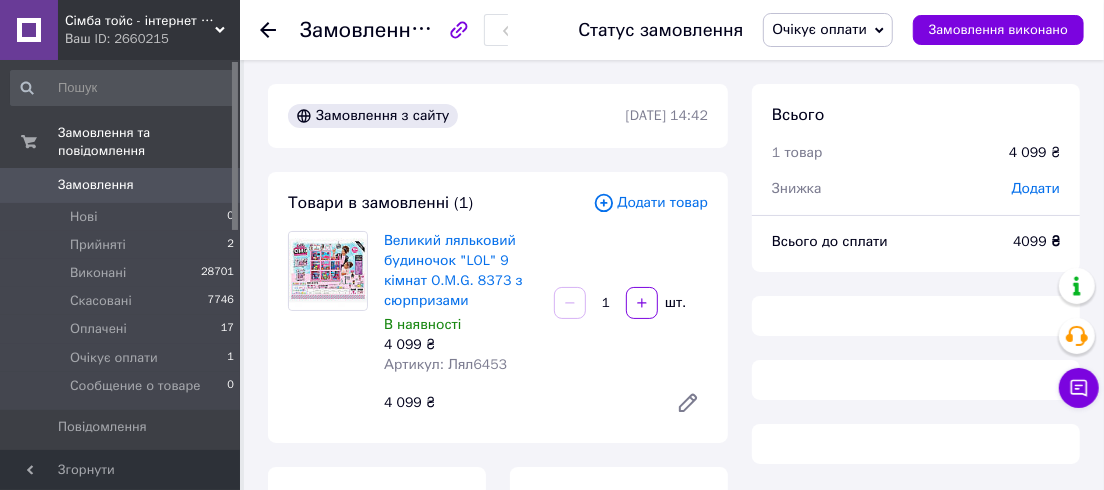 click on "Очікує оплати" at bounding box center [819, 29] 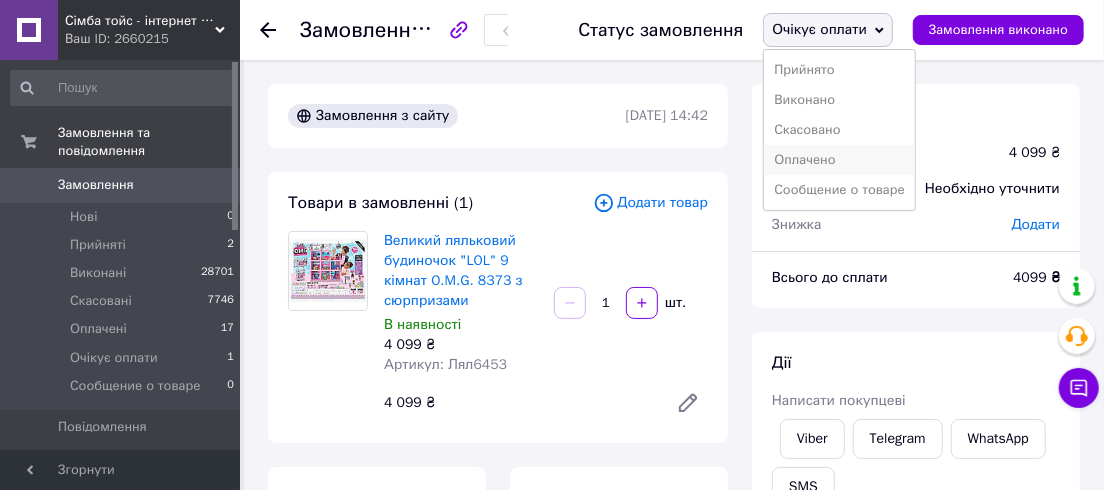 click on "Оплачено" at bounding box center (839, 160) 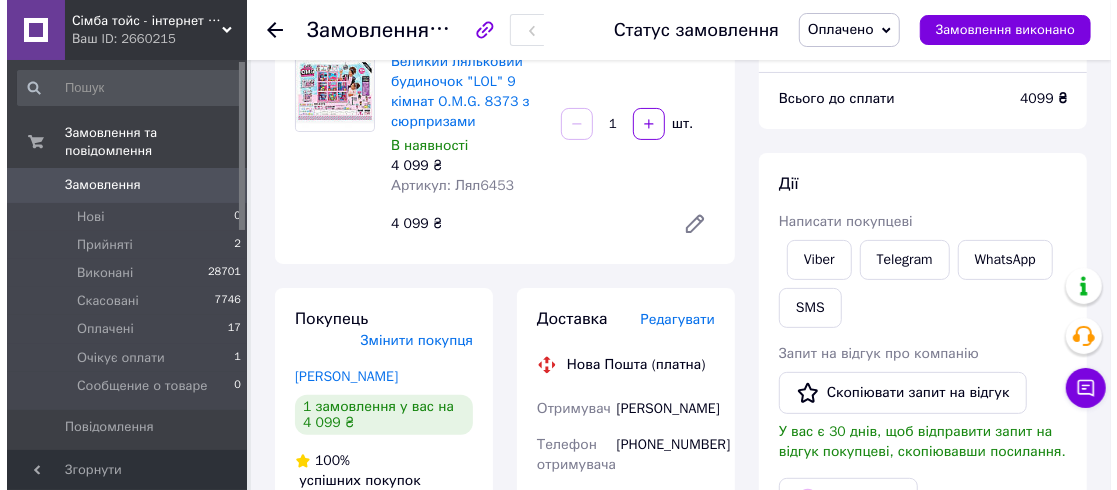 scroll, scrollTop: 182, scrollLeft: 0, axis: vertical 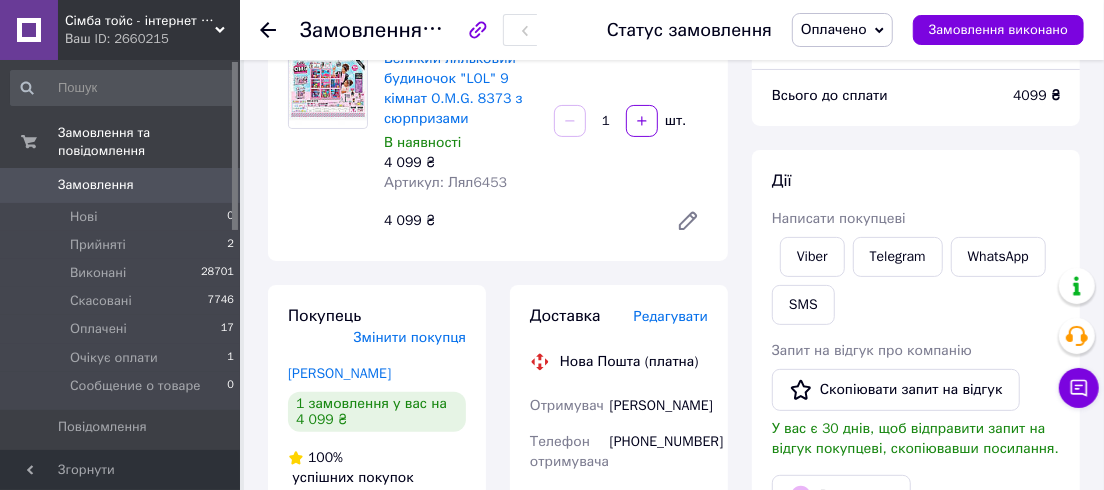 click on "Редагувати" at bounding box center [671, 316] 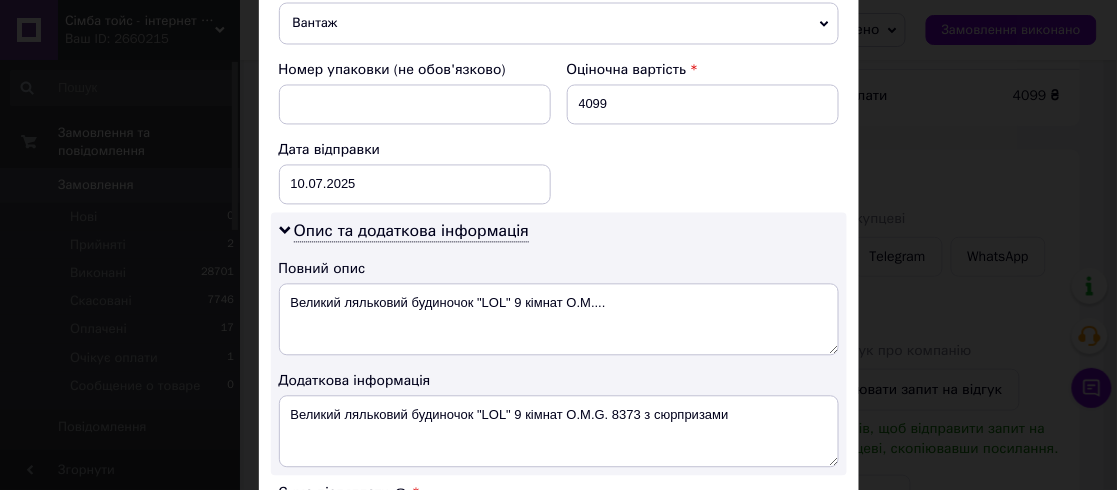 scroll, scrollTop: 909, scrollLeft: 0, axis: vertical 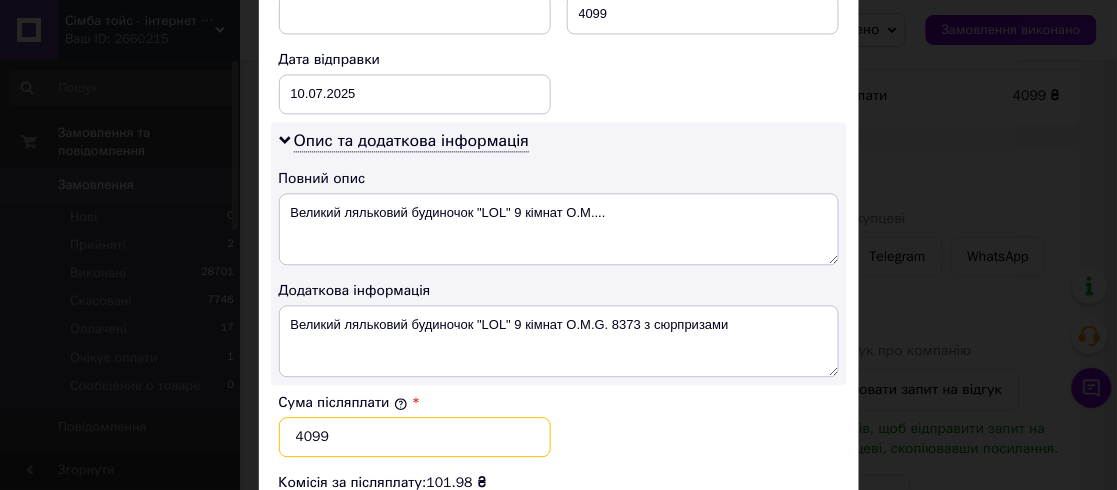 click on "4099" at bounding box center [415, 437] 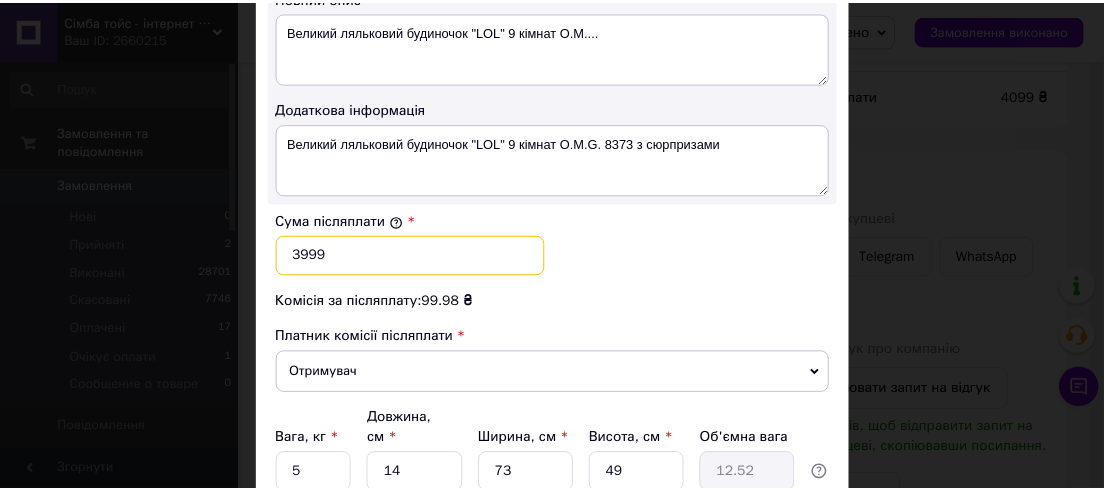 scroll, scrollTop: 1181, scrollLeft: 0, axis: vertical 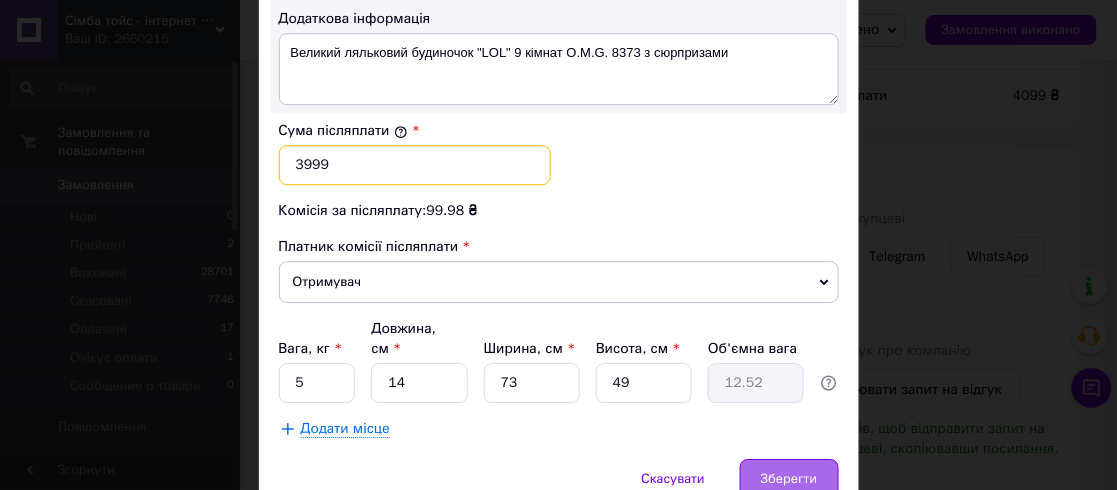 type on "3999" 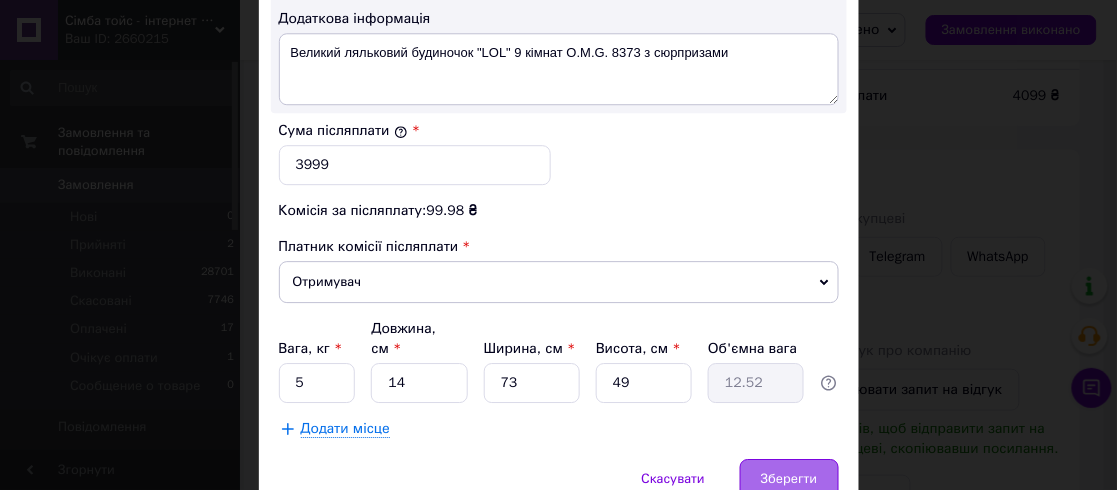 click on "Зберегти" at bounding box center (789, 479) 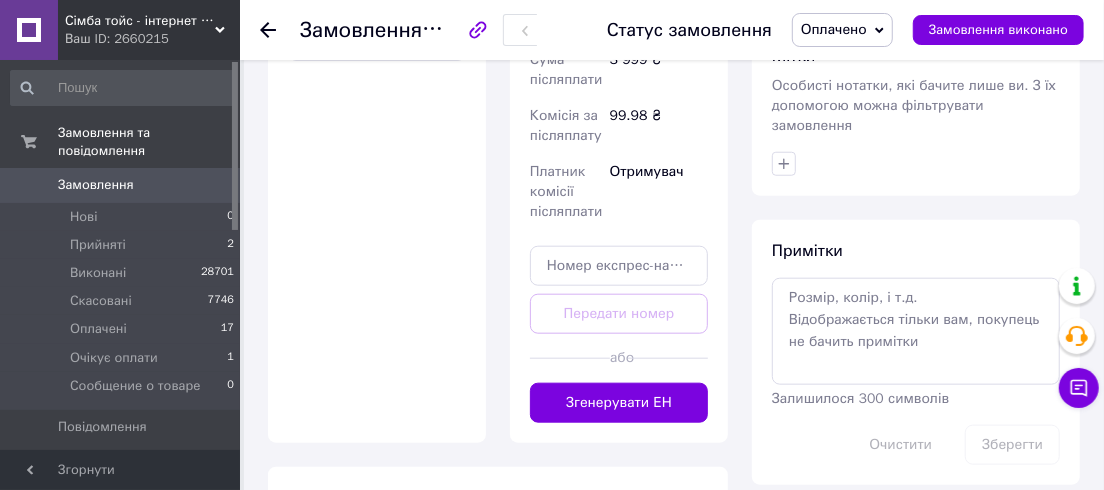 scroll, scrollTop: 909, scrollLeft: 0, axis: vertical 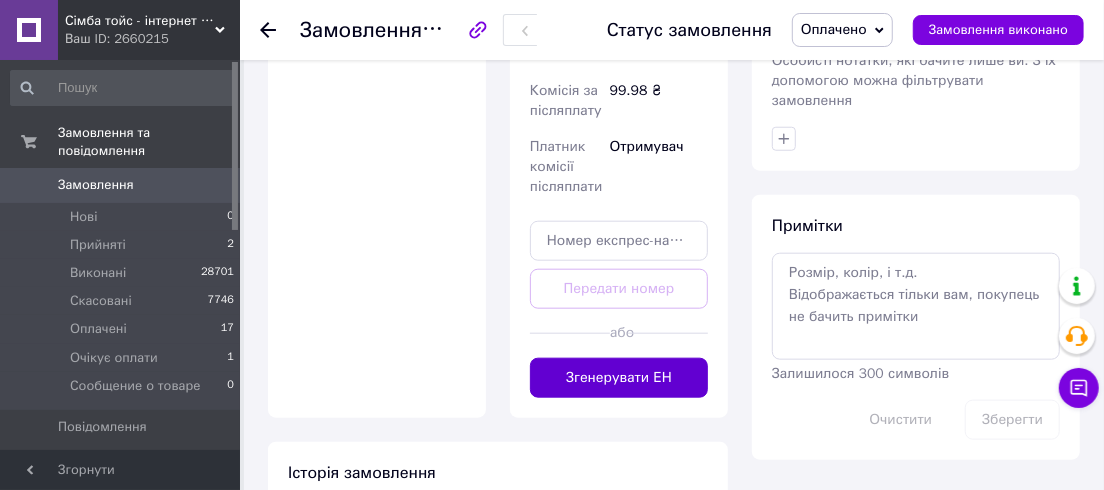 click on "Згенерувати ЕН" at bounding box center [619, 378] 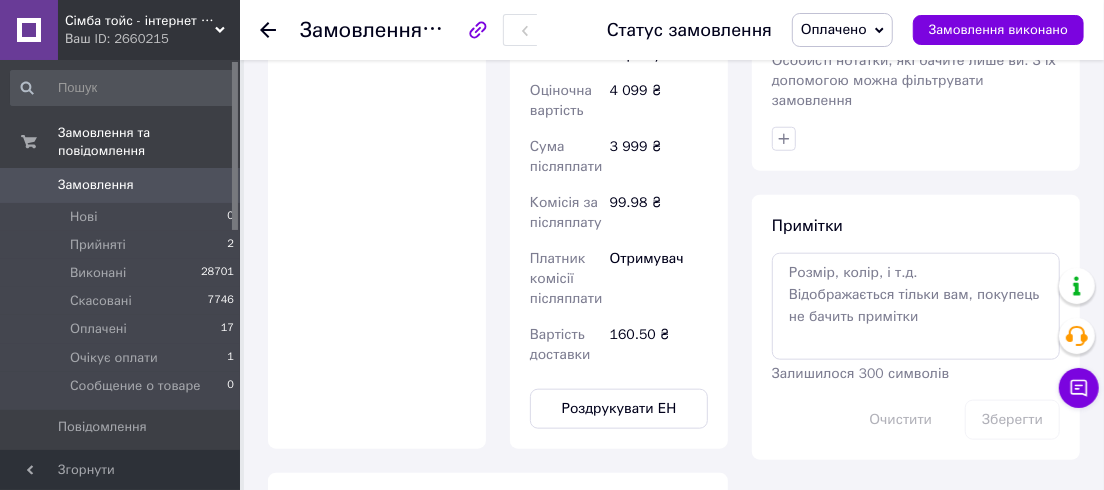scroll, scrollTop: 8, scrollLeft: 0, axis: vertical 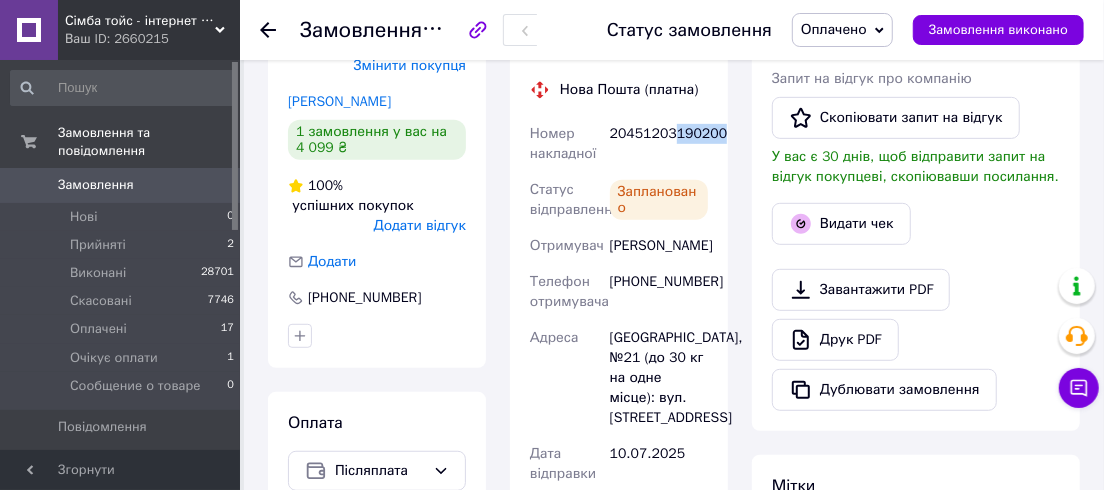 drag, startPoint x: 671, startPoint y: 132, endPoint x: 735, endPoint y: 141, distance: 64.629715 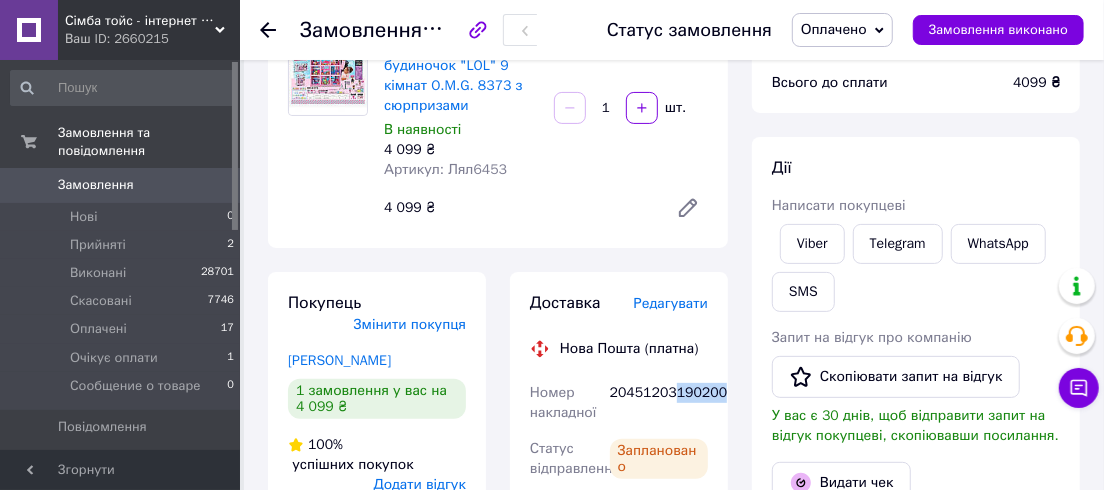 scroll, scrollTop: 454, scrollLeft: 0, axis: vertical 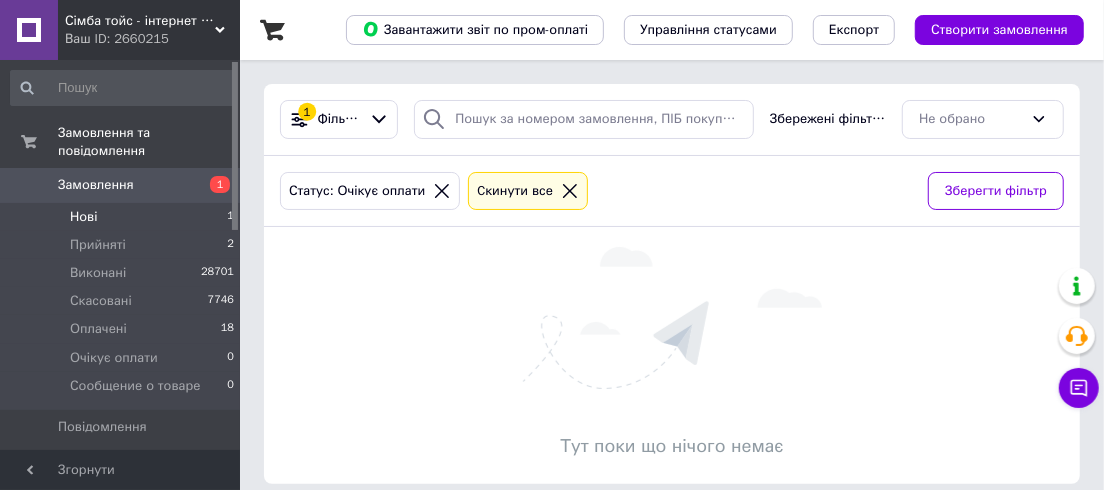 click on "Нові" at bounding box center (83, 217) 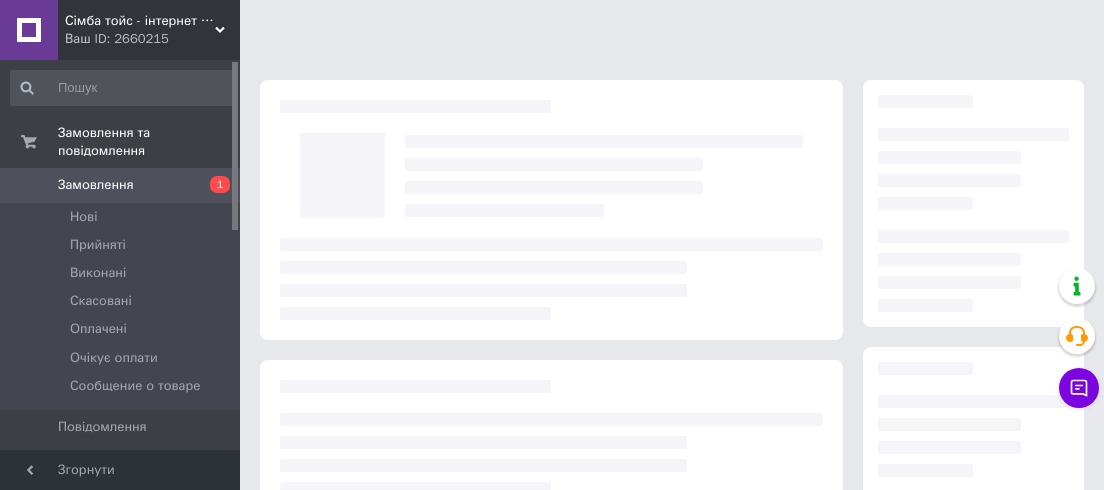 scroll, scrollTop: 0, scrollLeft: 0, axis: both 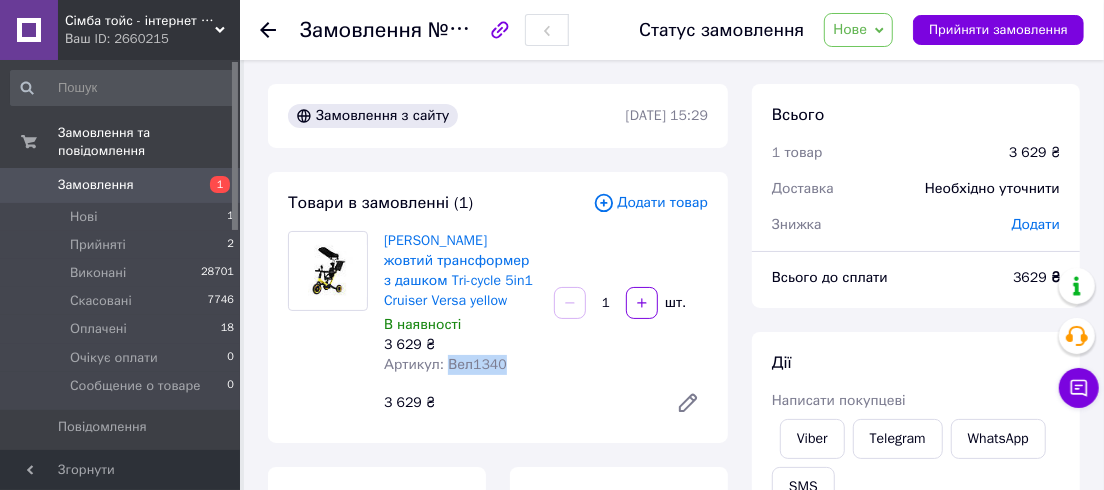 drag, startPoint x: 501, startPoint y: 369, endPoint x: 445, endPoint y: 368, distance: 56.008926 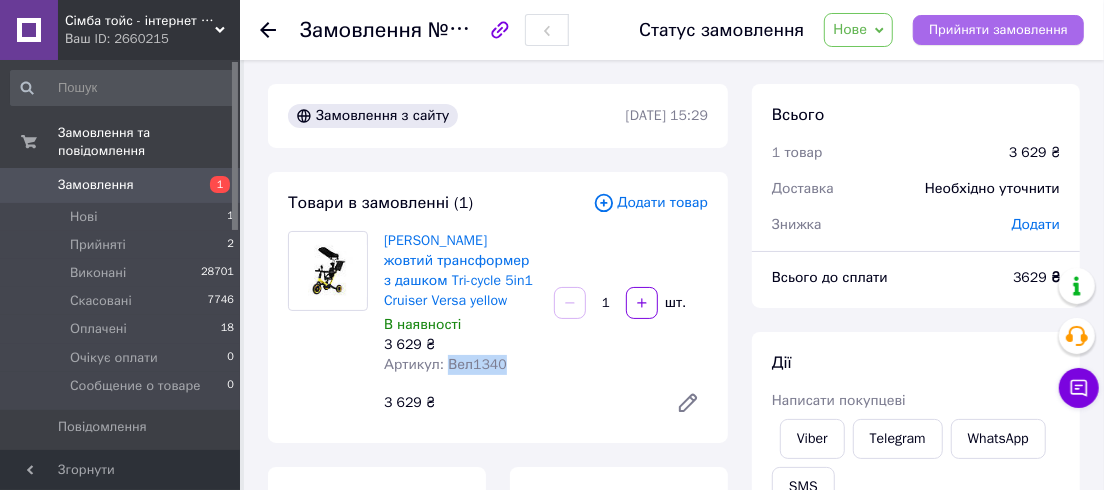click on "Прийняти замовлення" at bounding box center (998, 30) 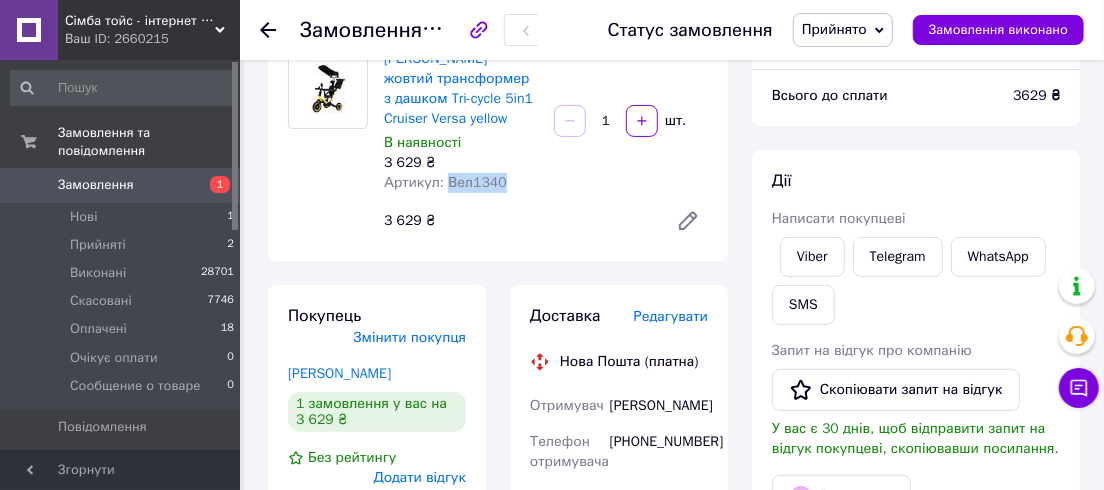 scroll, scrollTop: 90, scrollLeft: 0, axis: vertical 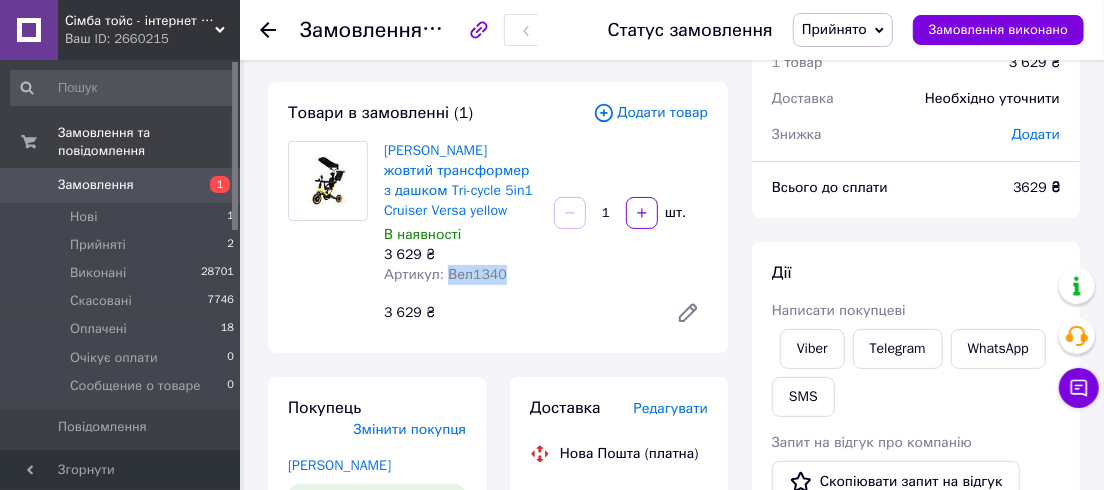 copy on "Вел1340" 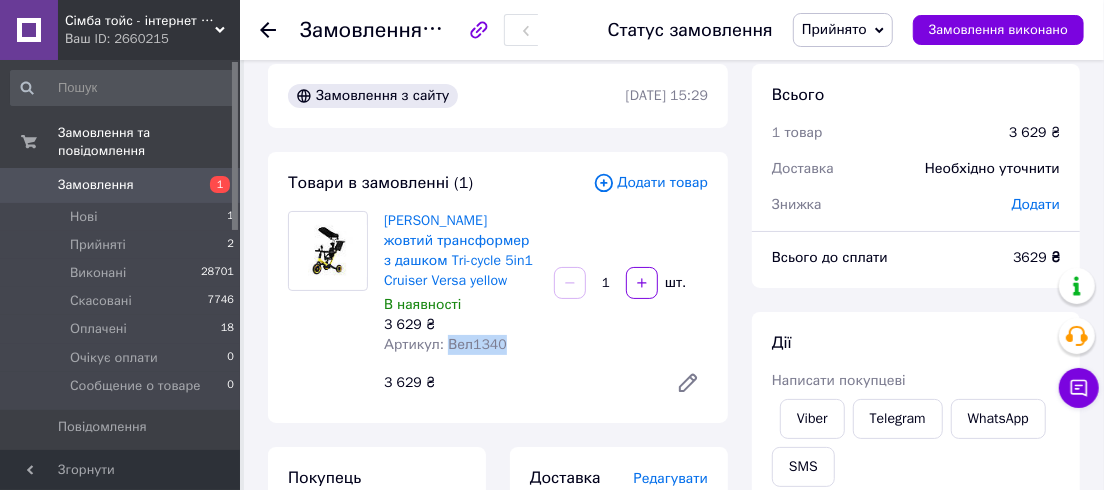 scroll, scrollTop: 0, scrollLeft: 0, axis: both 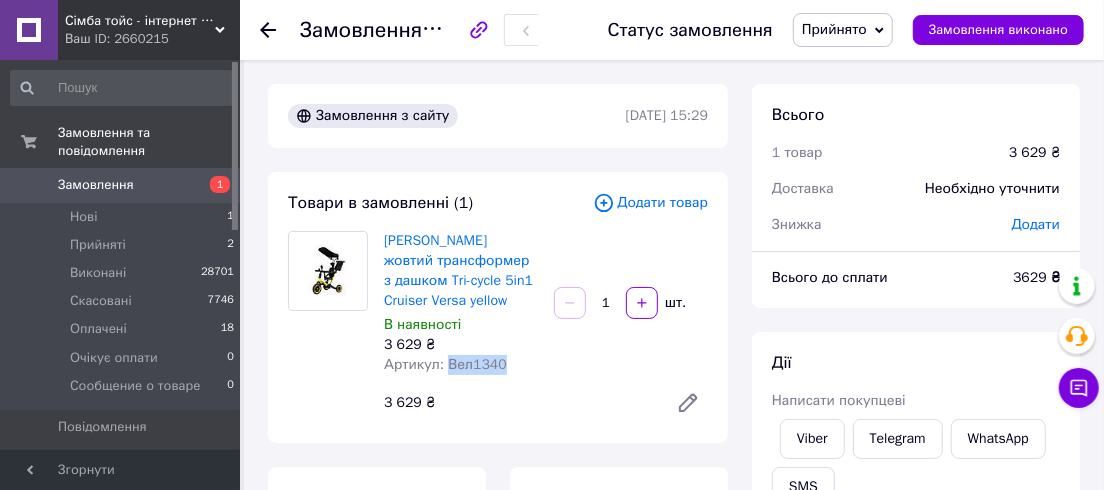 click on "Прийнято" at bounding box center (834, 29) 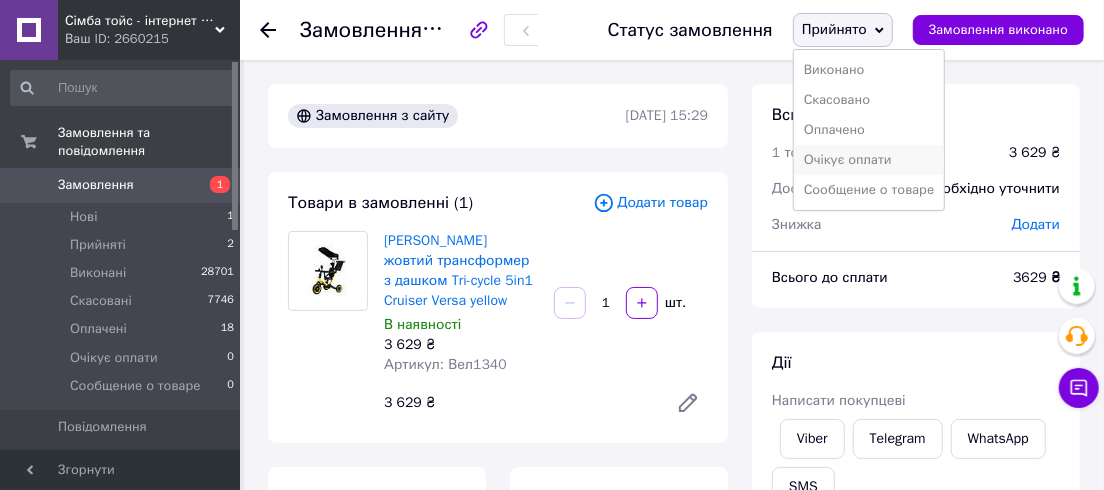 click on "Очікує оплати" at bounding box center (869, 160) 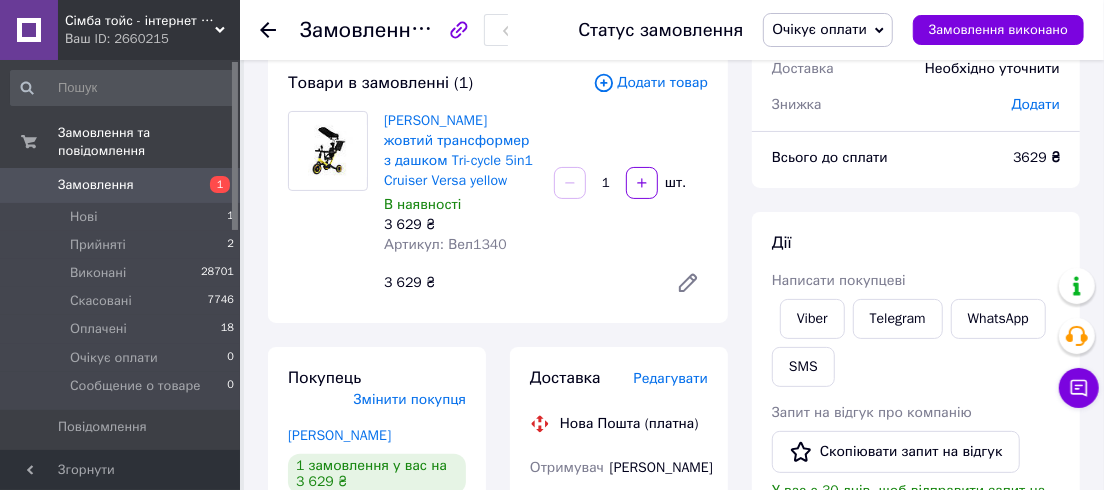 scroll, scrollTop: 182, scrollLeft: 0, axis: vertical 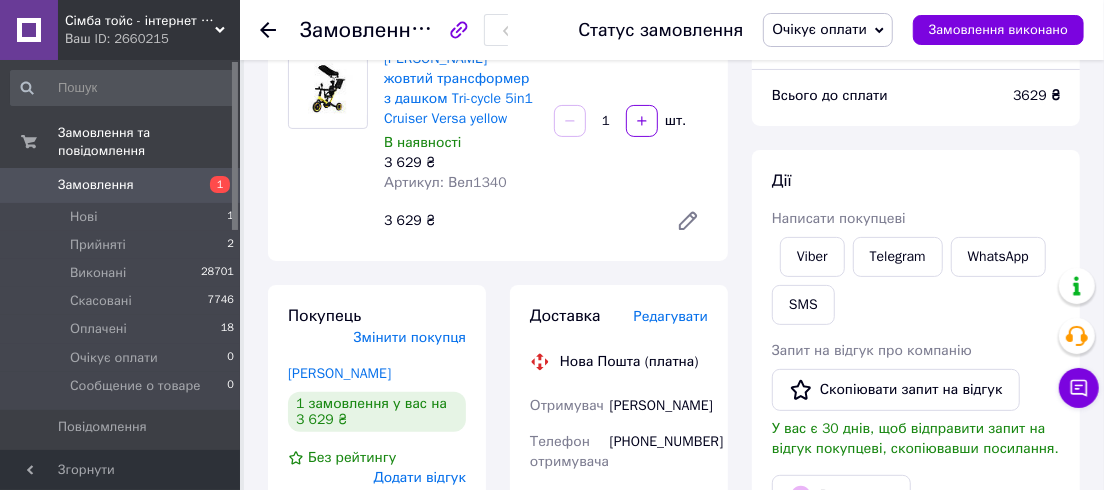 click on "Очікує оплати" at bounding box center [828, 30] 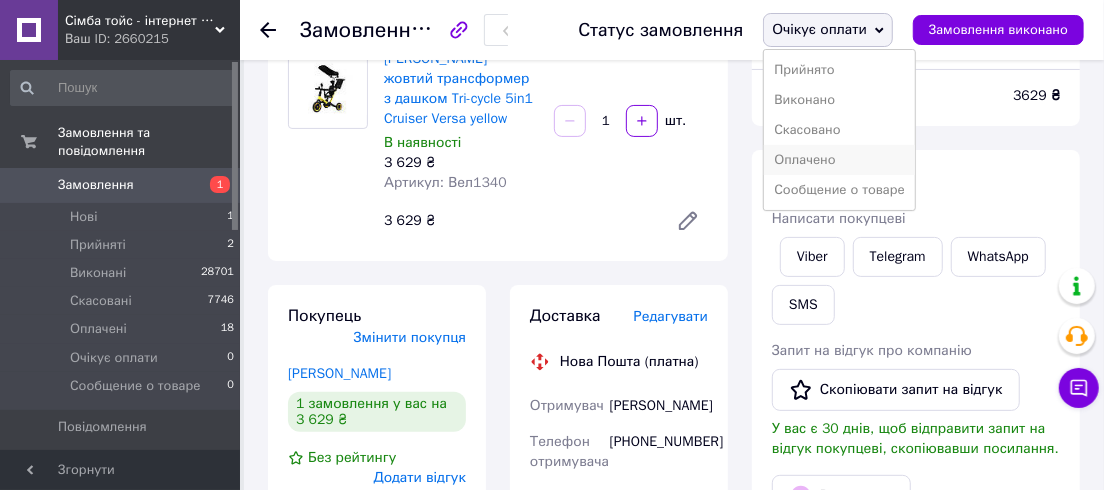 click on "Оплачено" at bounding box center (839, 160) 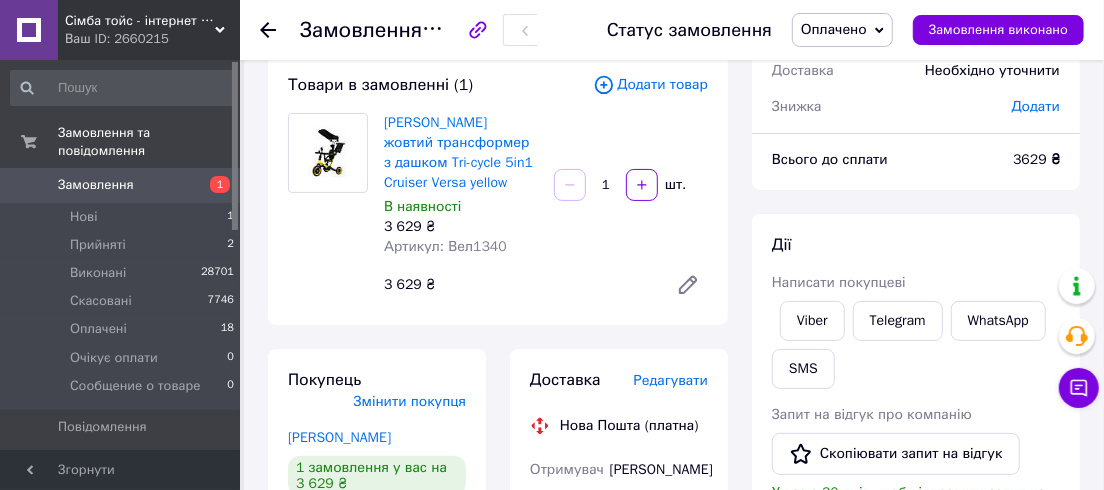 scroll, scrollTop: 90, scrollLeft: 0, axis: vertical 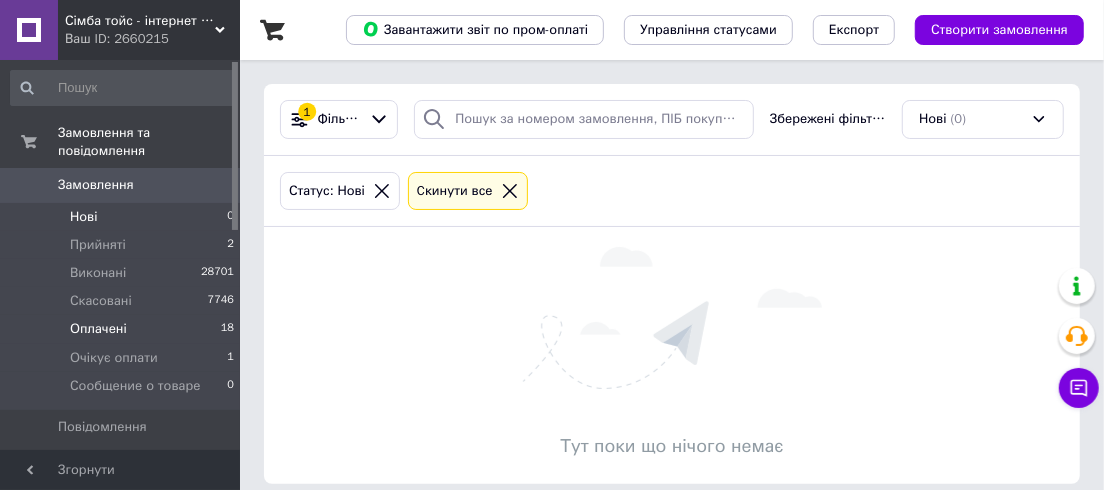 click on "Оплачені" at bounding box center [98, 329] 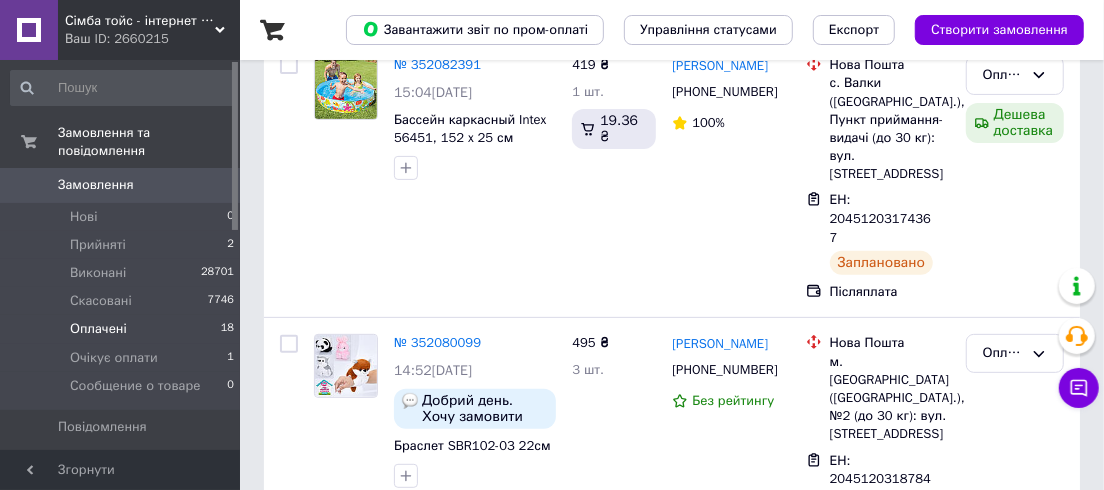 scroll, scrollTop: 272, scrollLeft: 0, axis: vertical 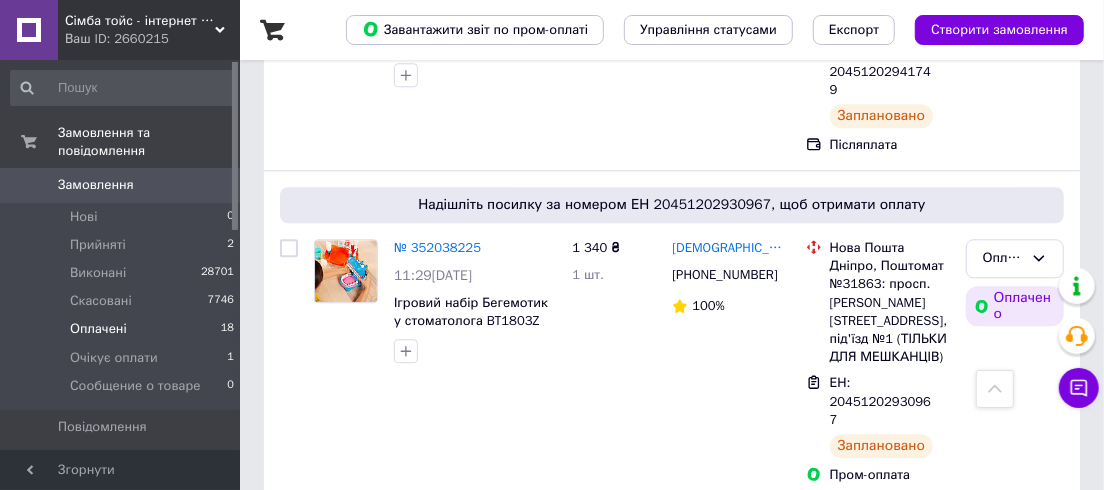 drag, startPoint x: 886, startPoint y: 360, endPoint x: 933, endPoint y: 360, distance: 47 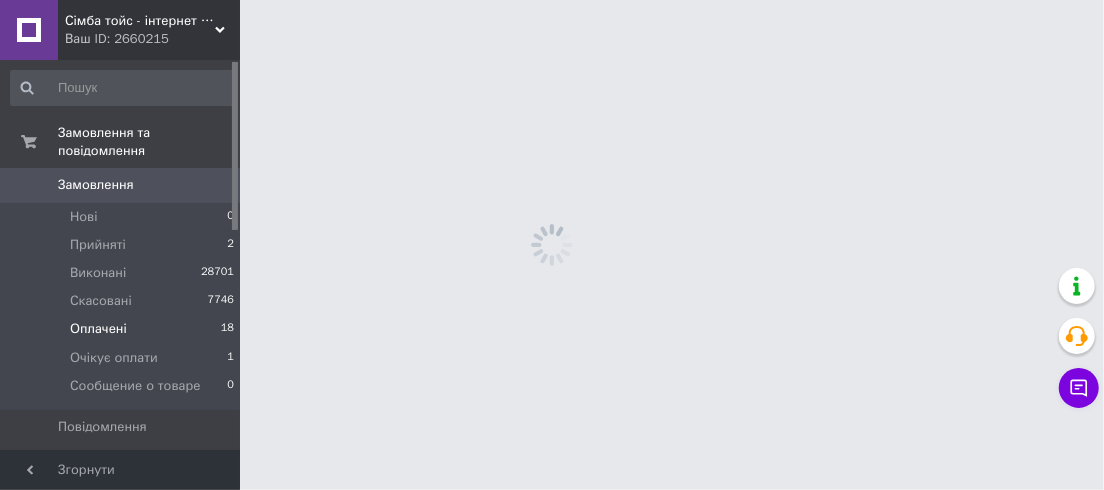 scroll, scrollTop: 0, scrollLeft: 0, axis: both 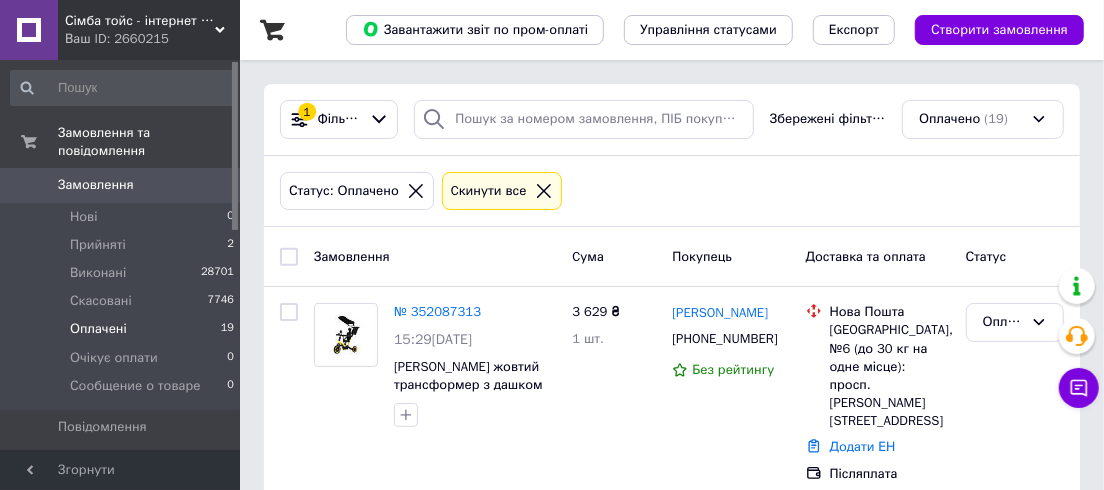 click on "Оплачені" at bounding box center [98, 329] 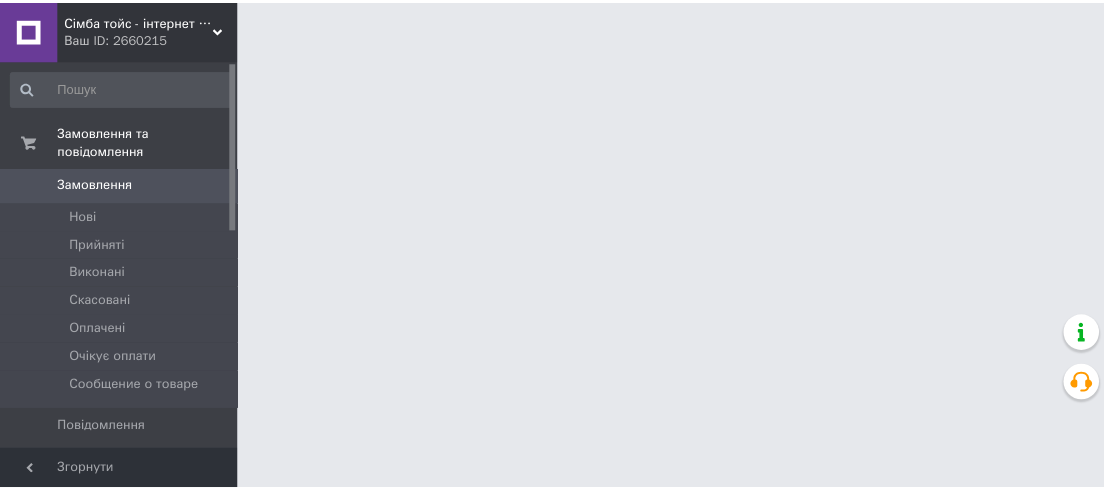 scroll, scrollTop: 0, scrollLeft: 0, axis: both 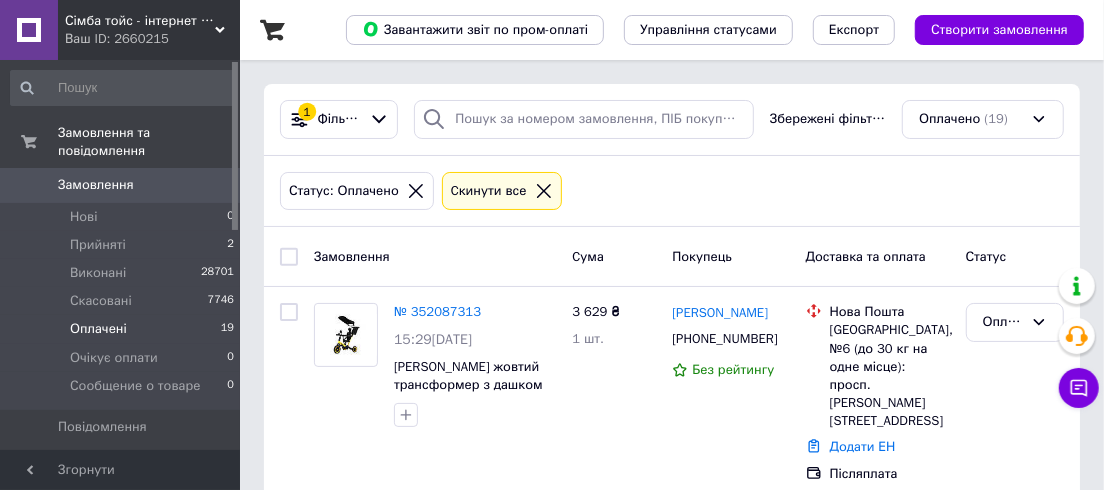 click on "Оплачені" at bounding box center (98, 329) 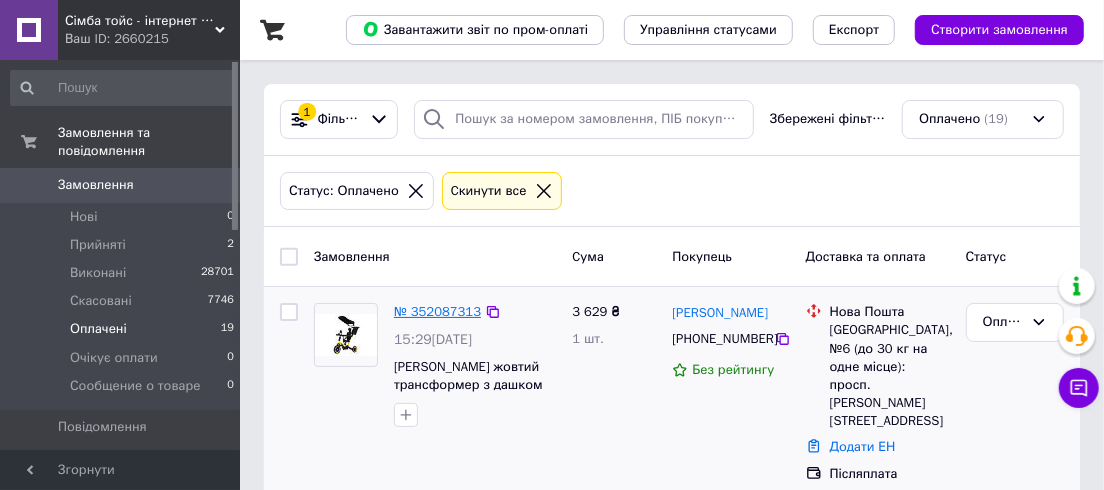 click on "№ 352087313" at bounding box center [437, 311] 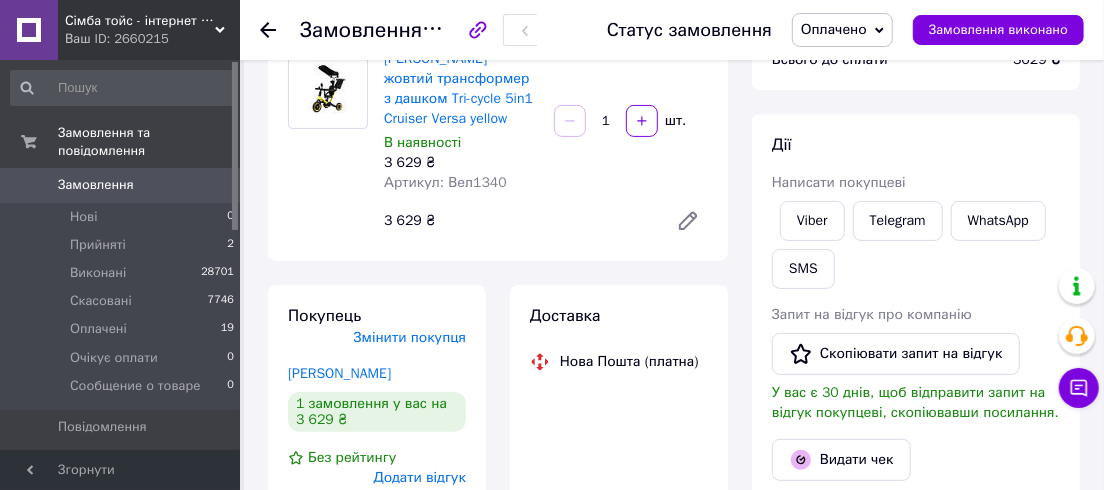 scroll, scrollTop: 272, scrollLeft: 0, axis: vertical 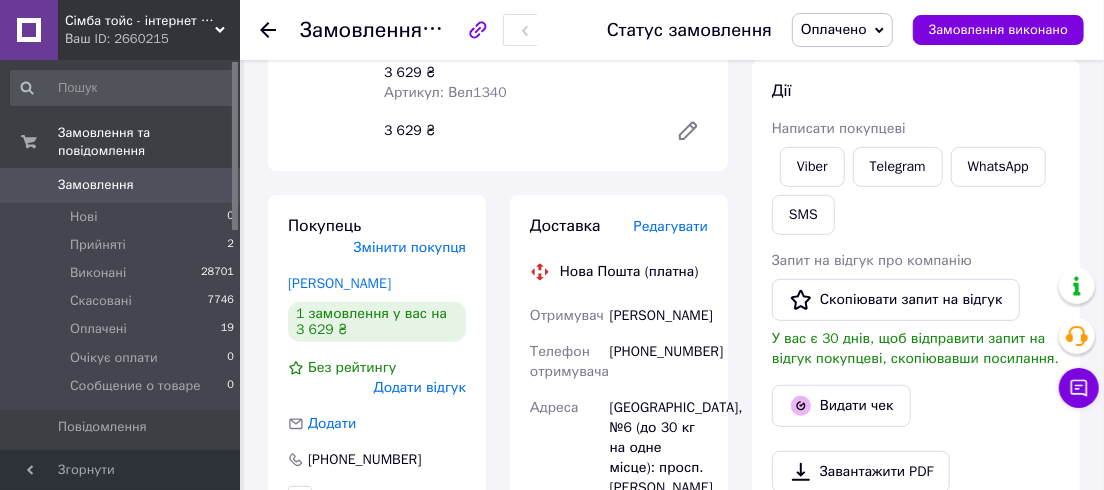 click on "Редагувати" at bounding box center [671, 226] 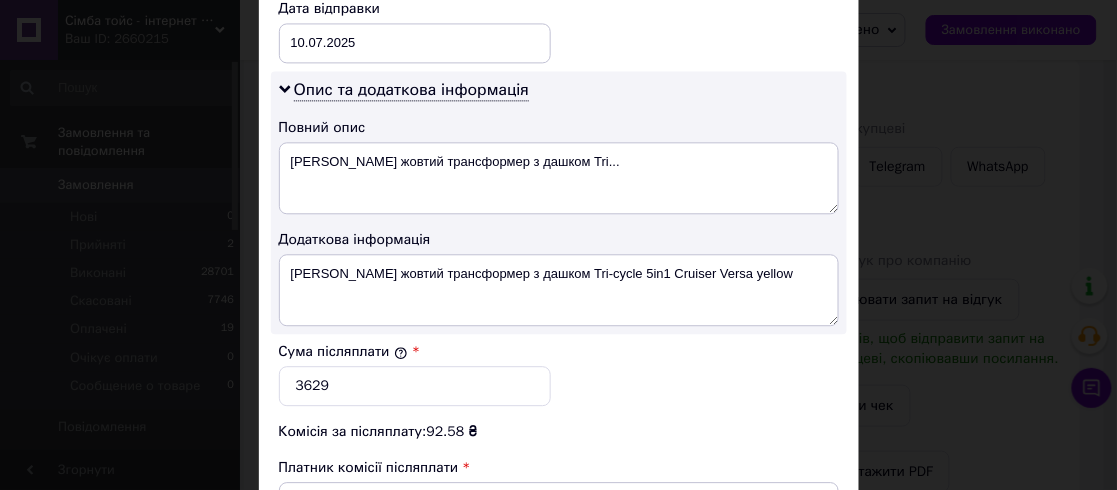 scroll, scrollTop: 1000, scrollLeft: 0, axis: vertical 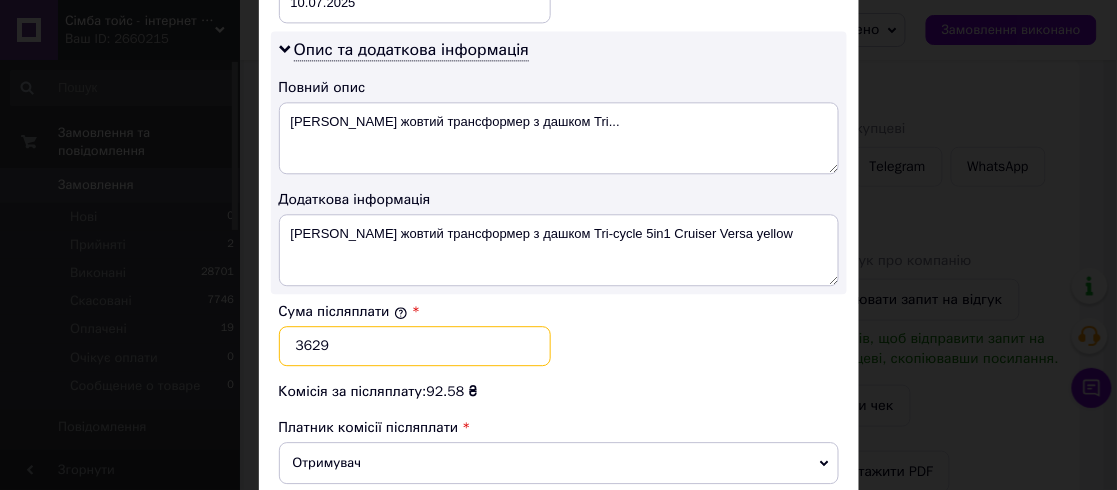 click on "3629" at bounding box center [415, 346] 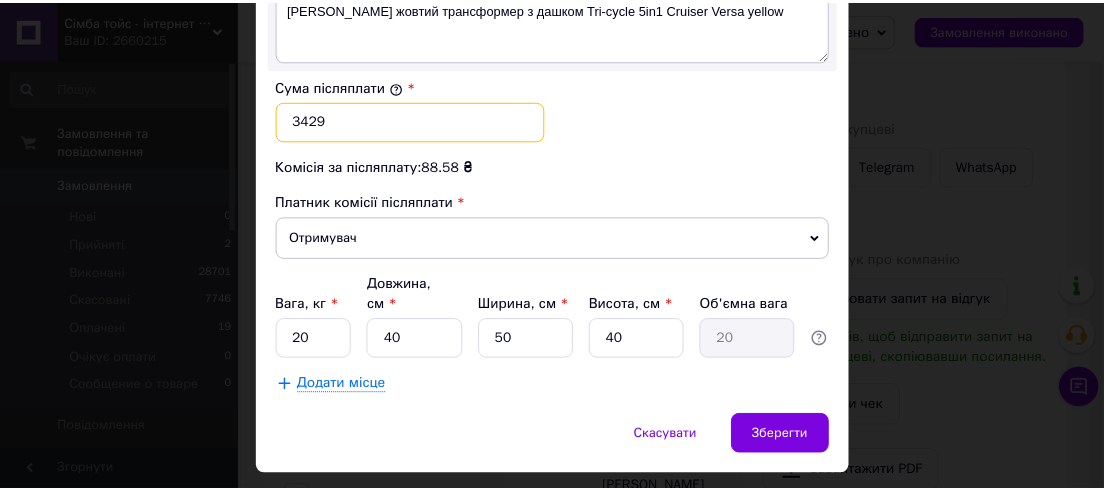 scroll, scrollTop: 1245, scrollLeft: 0, axis: vertical 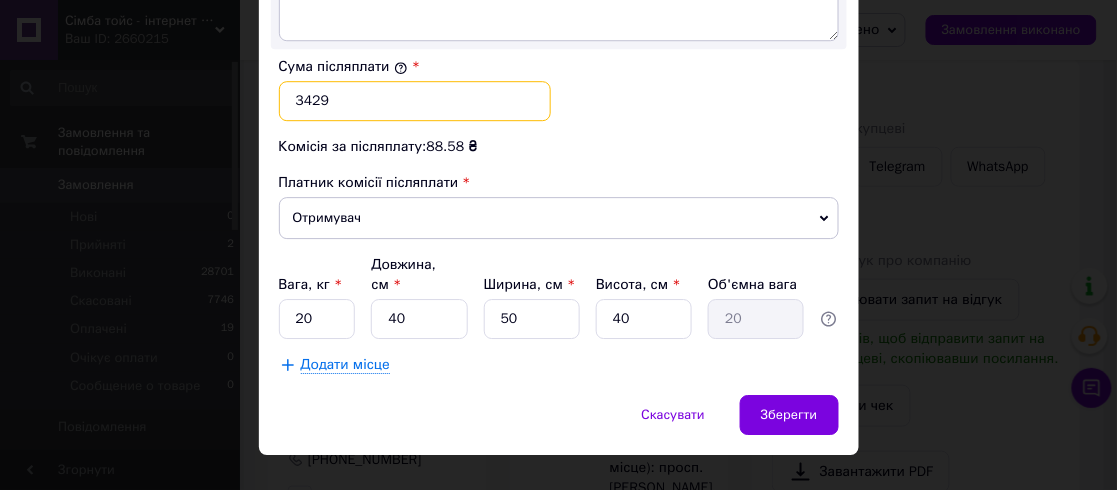 type on "3429" 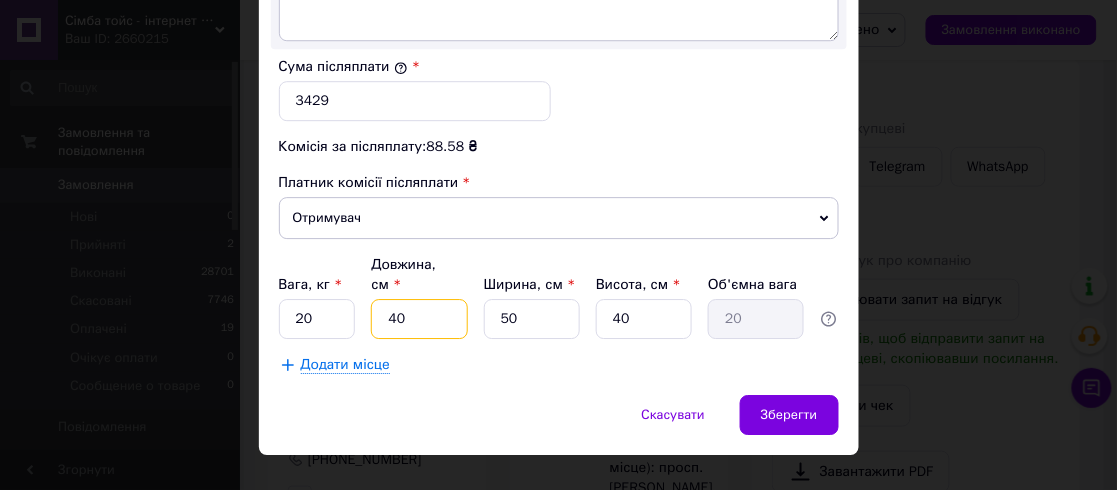 click on "40" at bounding box center [419, 319] 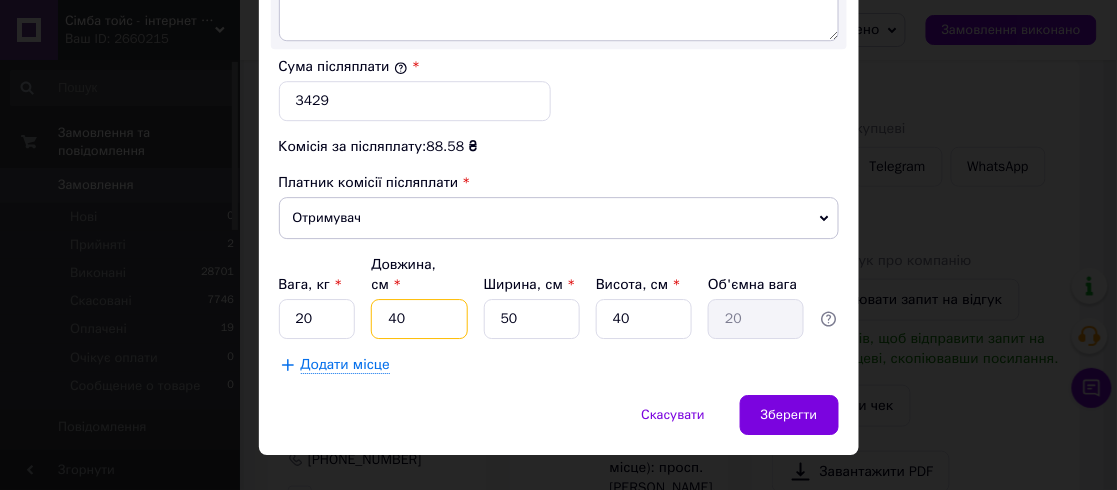 type on "6" 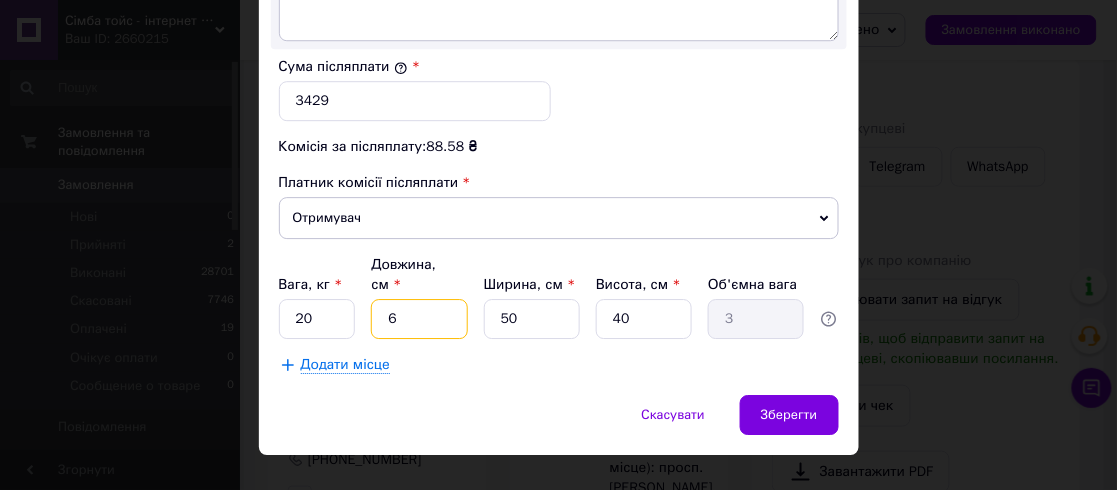 type on "69" 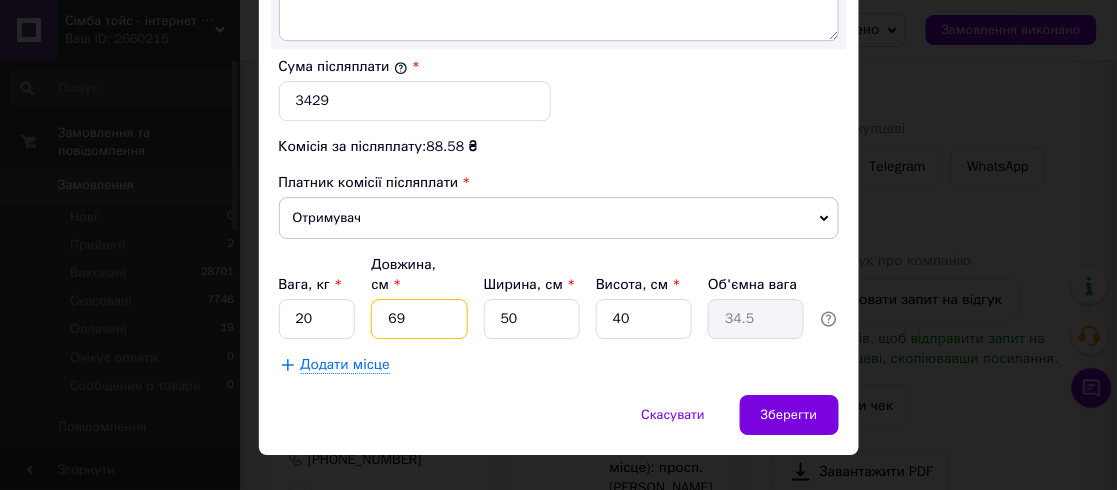 type on "69" 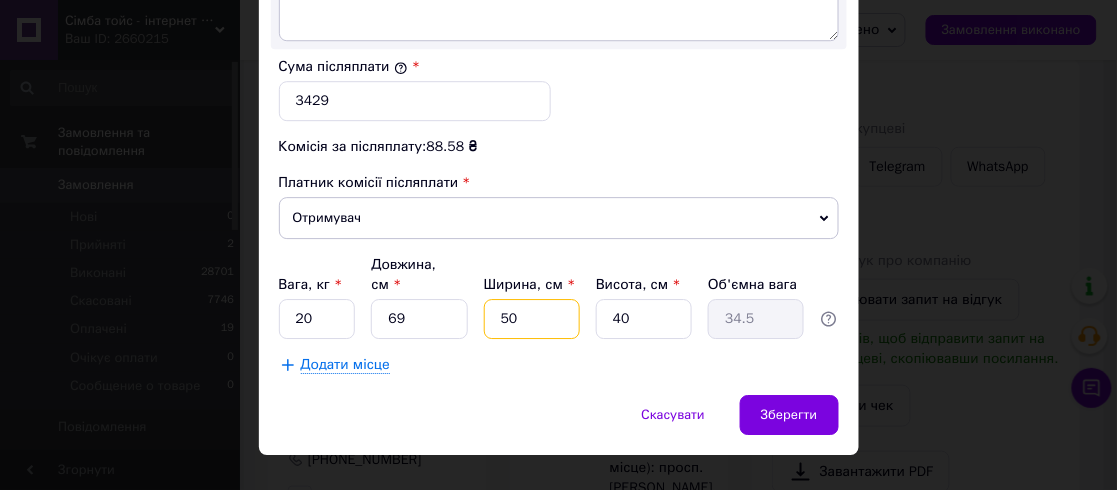type on "3" 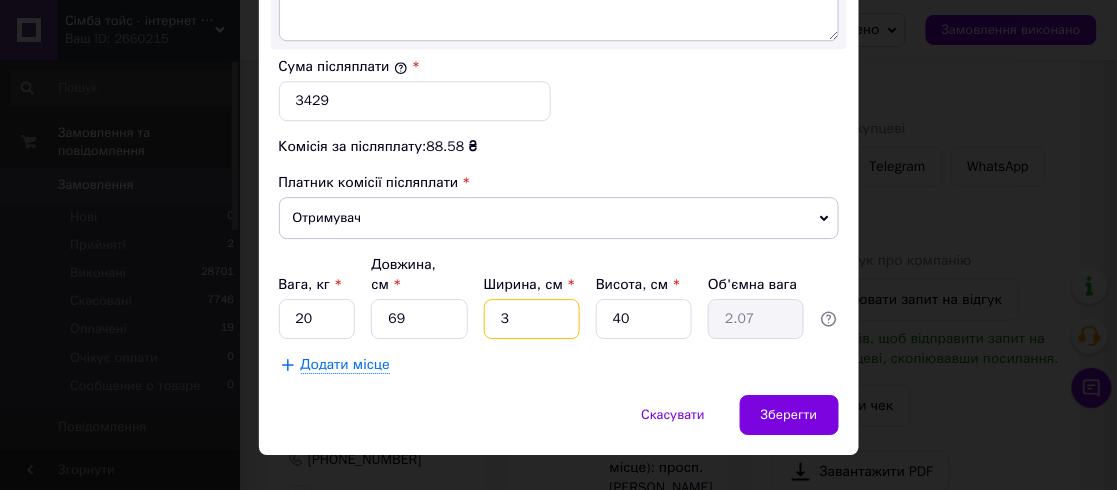 type on "33" 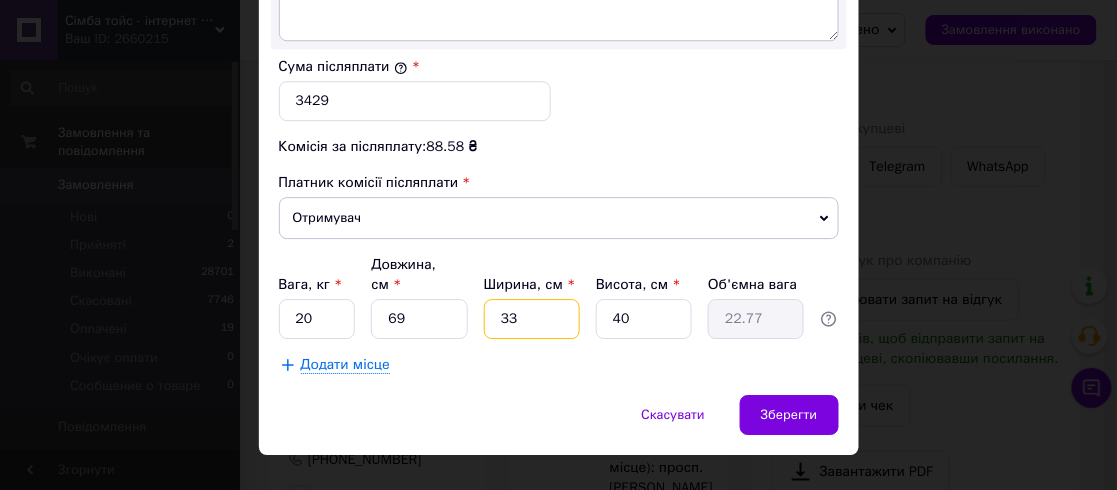 type on "33" 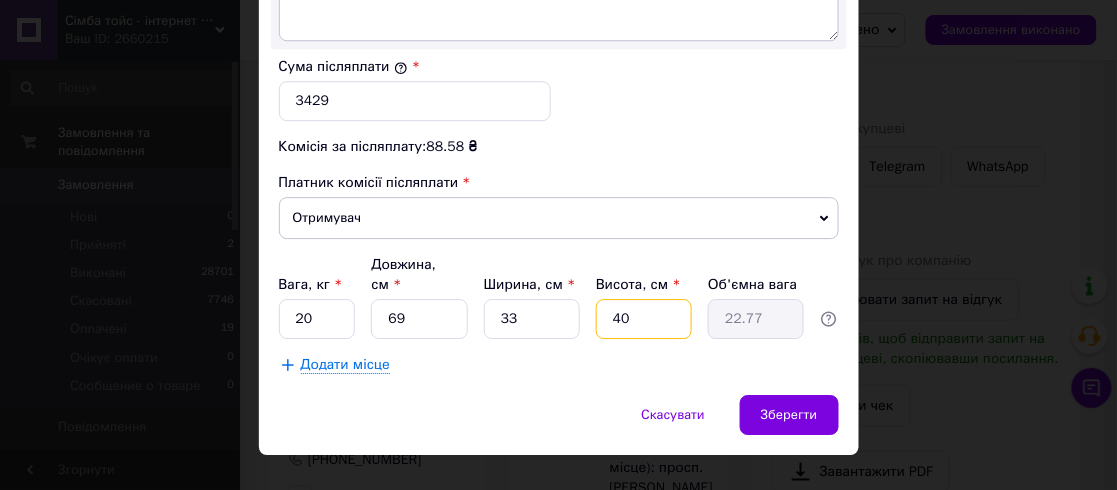type on "2" 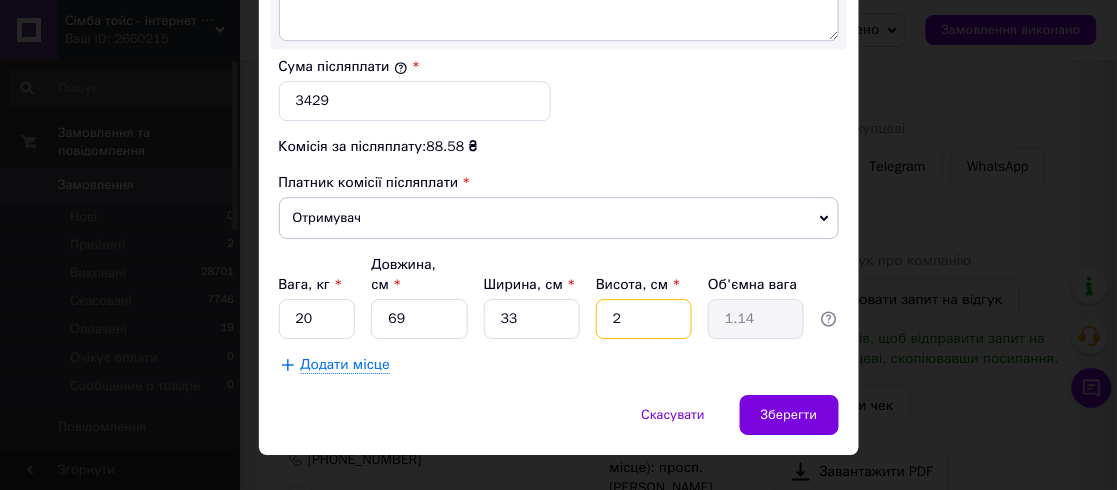 type on "20" 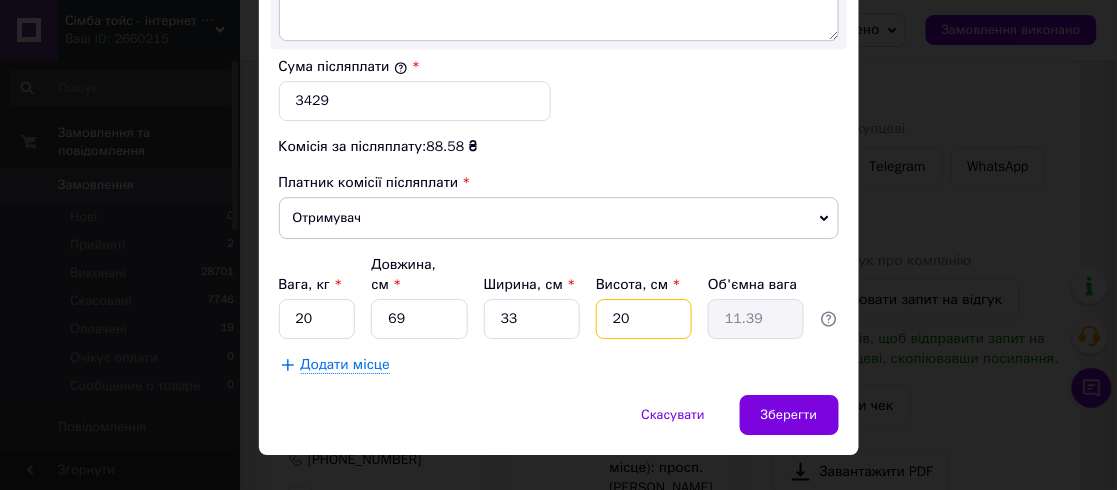 type on "20" 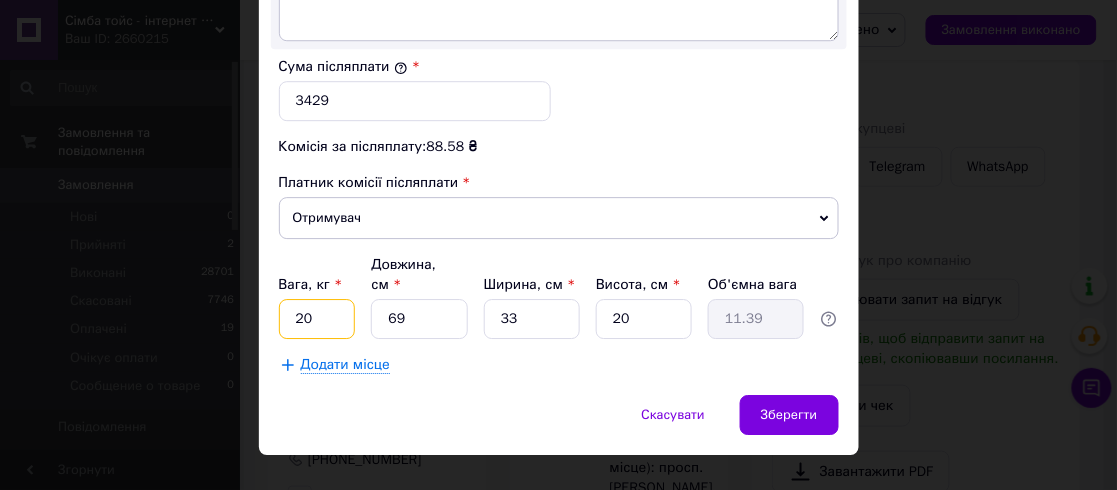 click on "20" at bounding box center (317, 319) 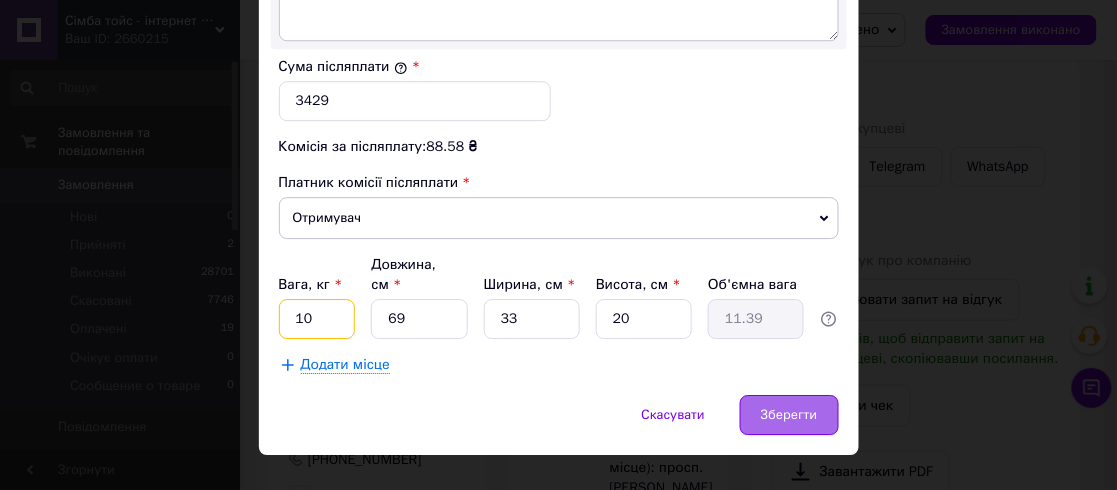 type on "10" 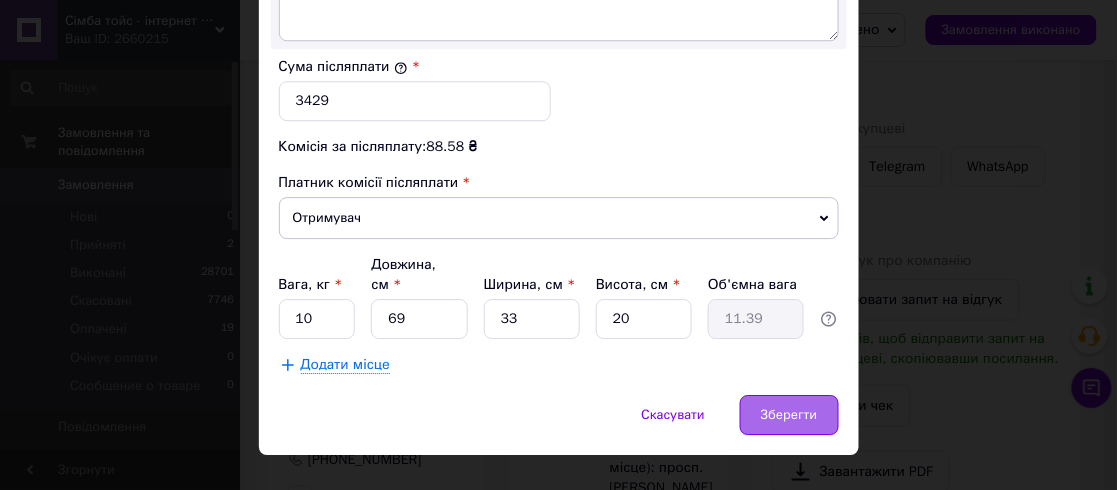 click on "Зберегти" at bounding box center (789, 415) 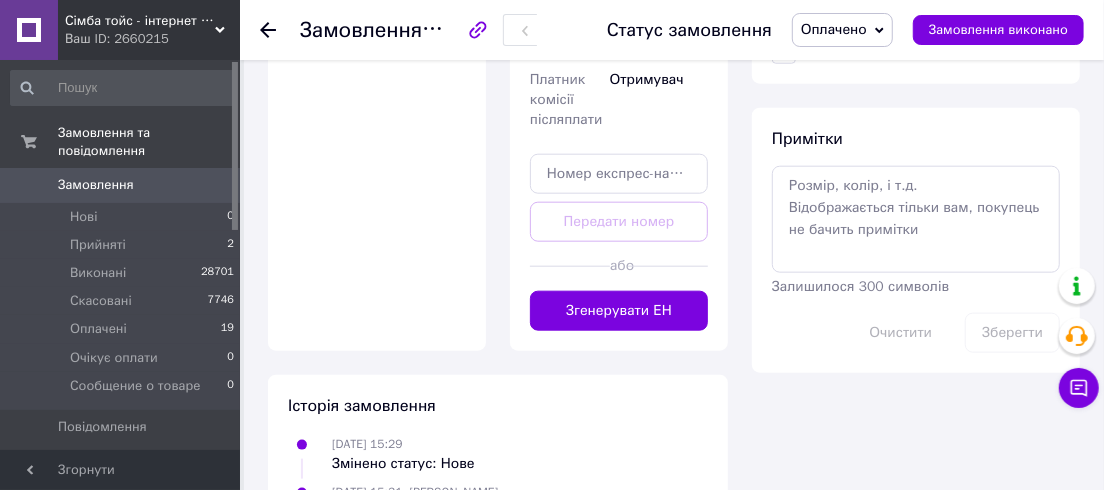 scroll, scrollTop: 1000, scrollLeft: 0, axis: vertical 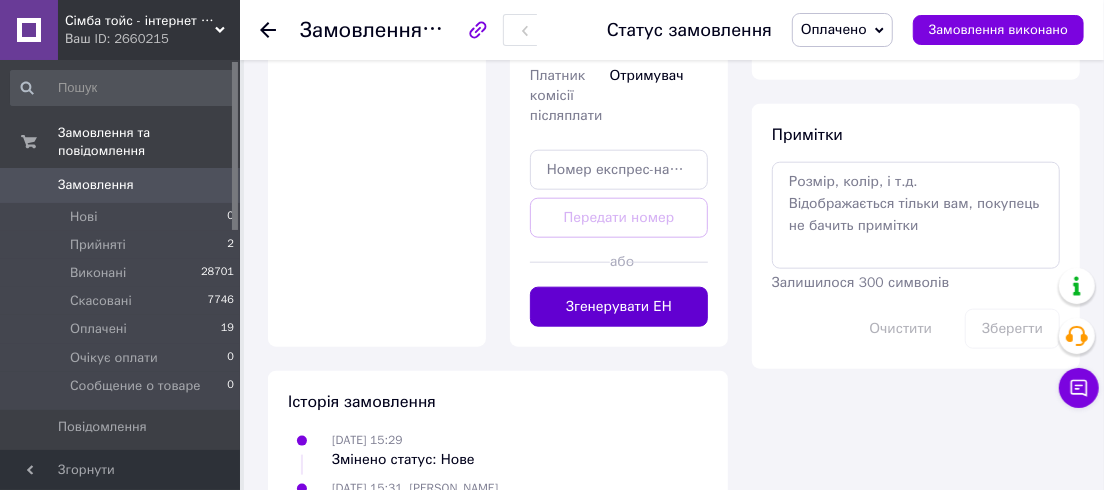 click on "Згенерувати ЕН" at bounding box center [619, 307] 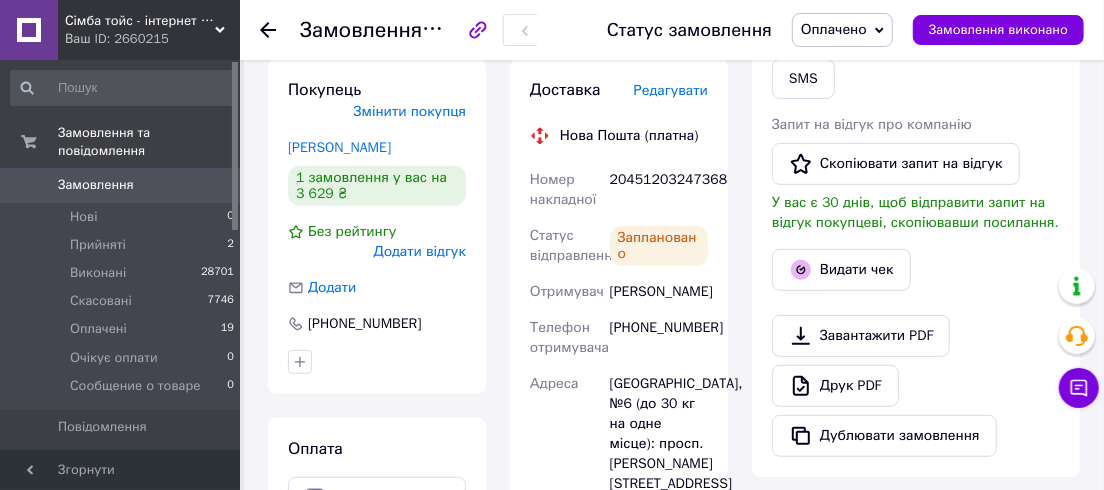 scroll, scrollTop: 363, scrollLeft: 0, axis: vertical 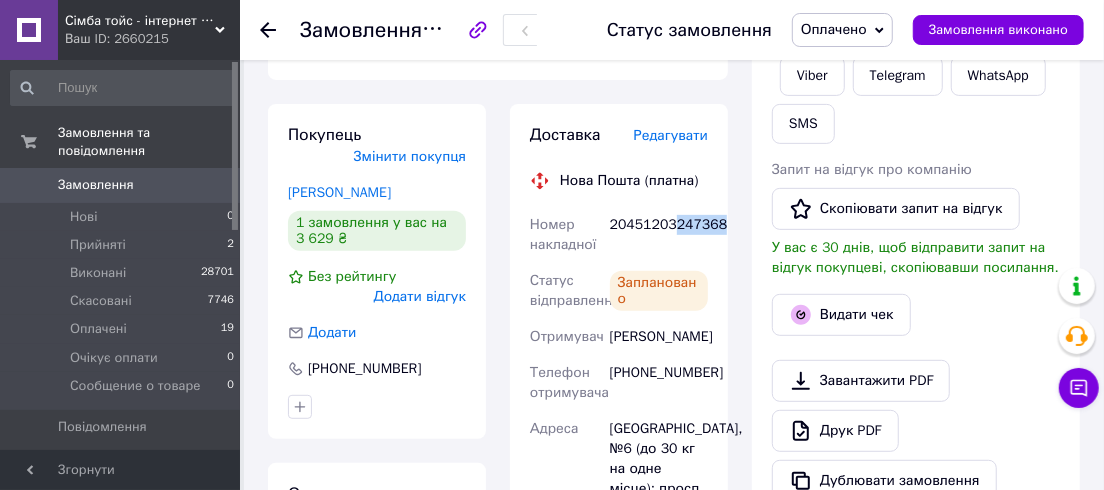 drag, startPoint x: 671, startPoint y: 228, endPoint x: 716, endPoint y: 229, distance: 45.01111 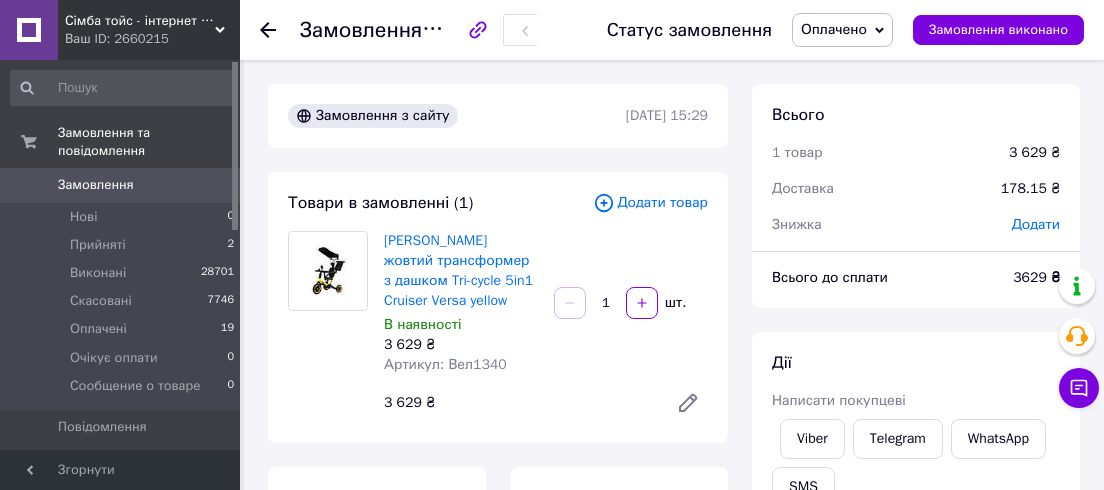 scroll, scrollTop: 363, scrollLeft: 0, axis: vertical 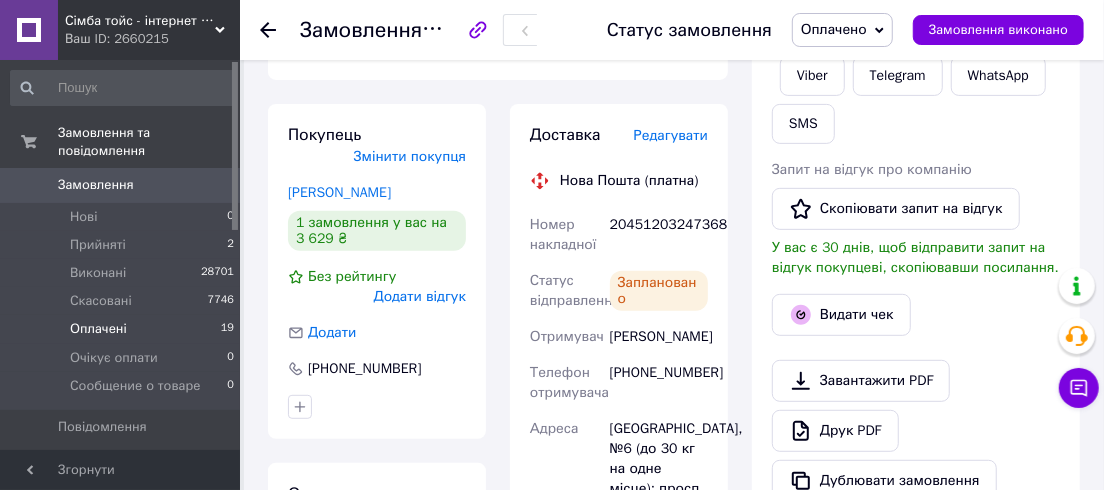 click on "Оплачені" at bounding box center [98, 329] 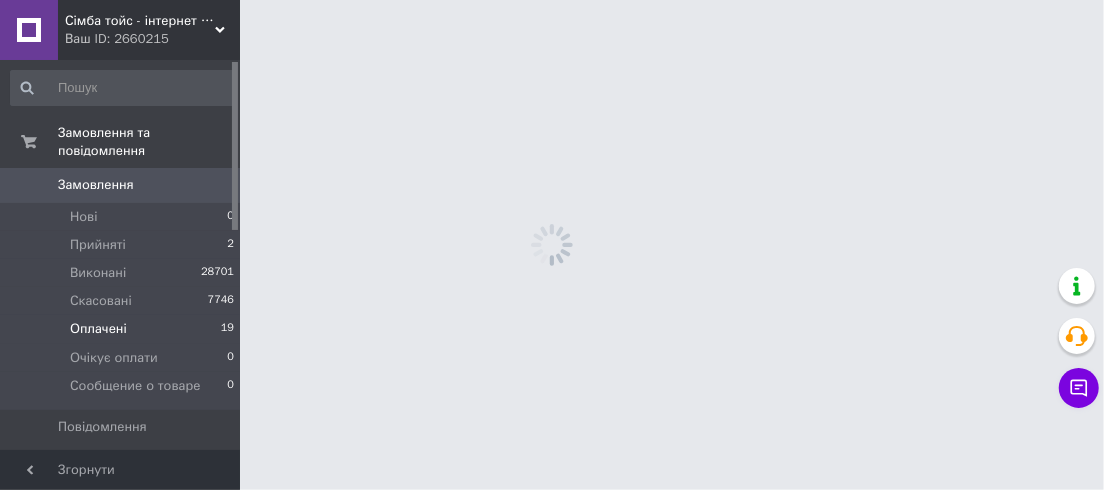 scroll, scrollTop: 0, scrollLeft: 0, axis: both 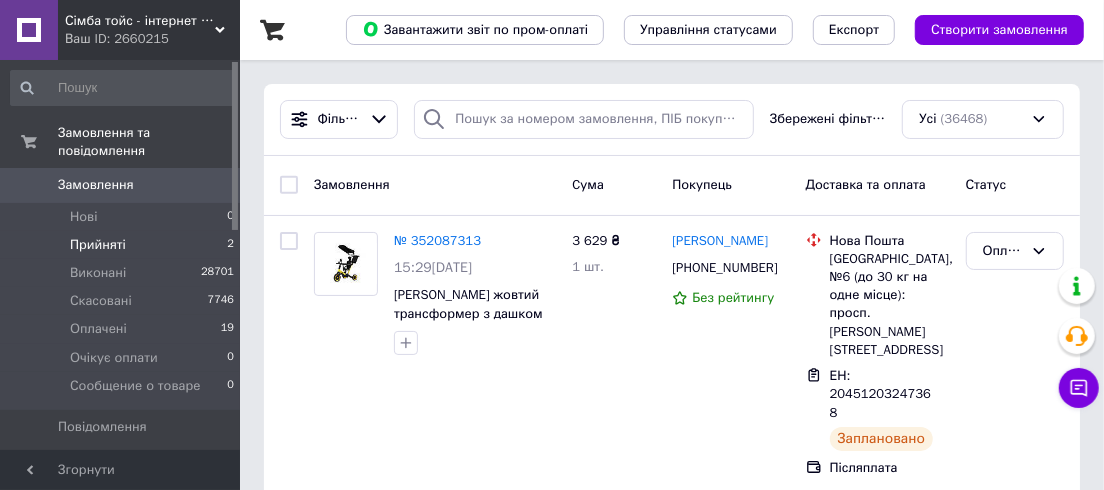 click on "Прийняті" at bounding box center (98, 245) 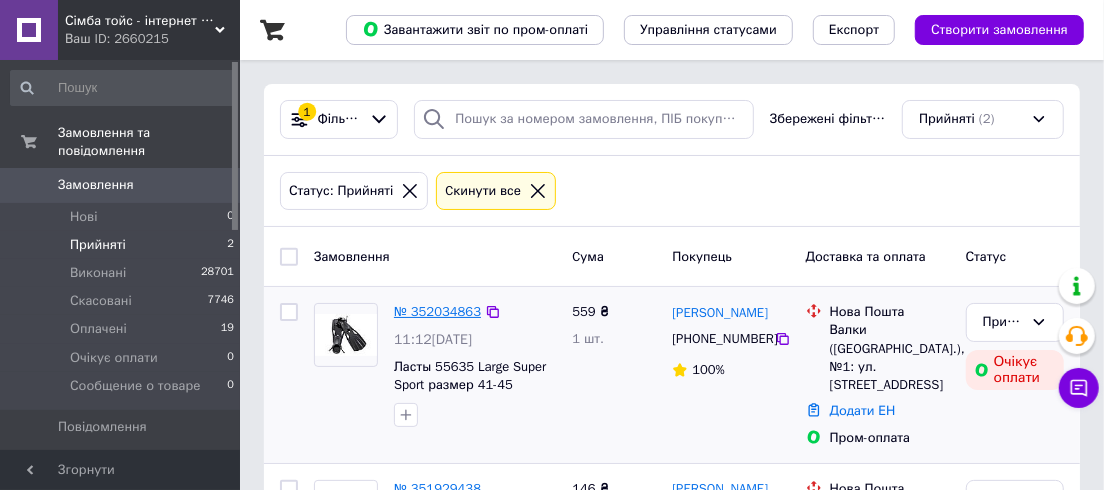 click on "№ 352034863" at bounding box center [437, 311] 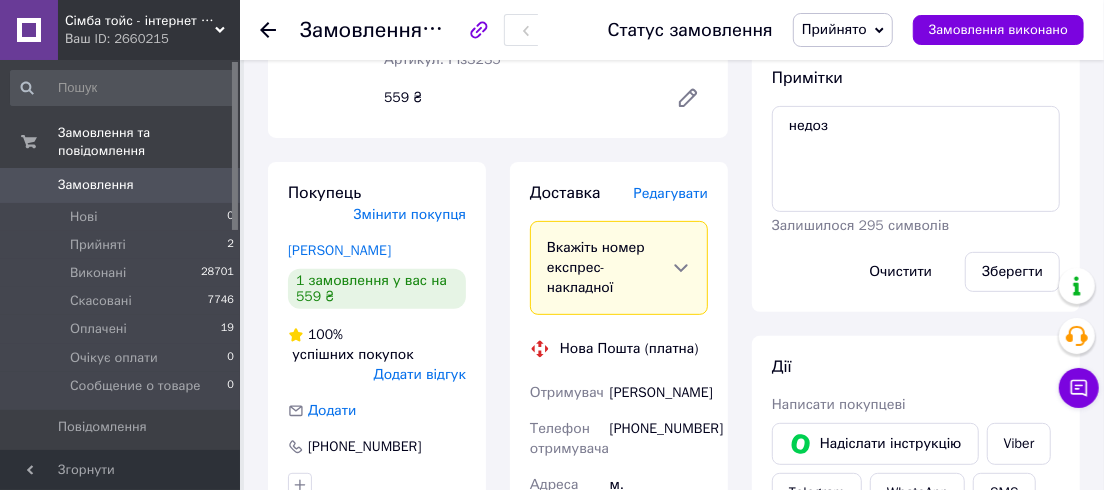 scroll, scrollTop: 182, scrollLeft: 0, axis: vertical 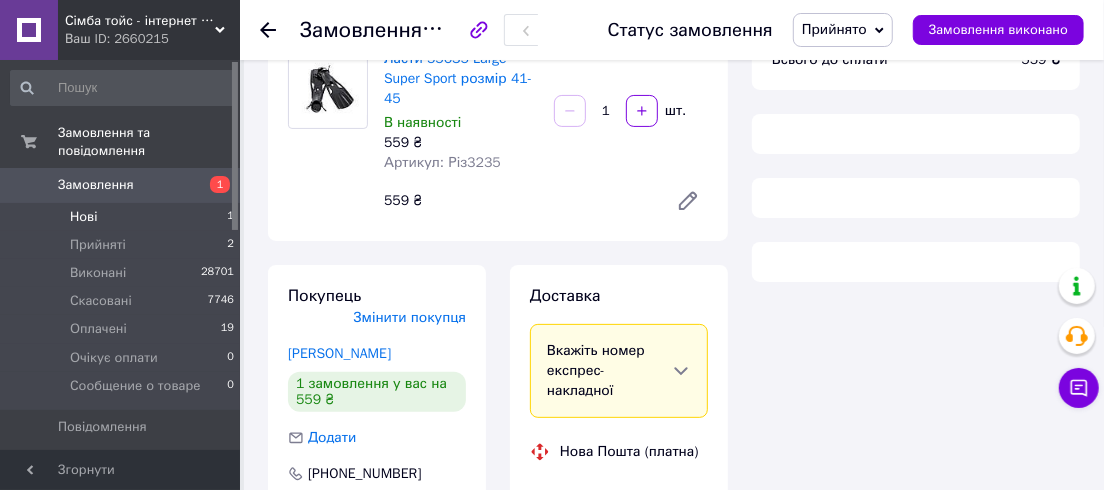 click on "Нові" at bounding box center [83, 217] 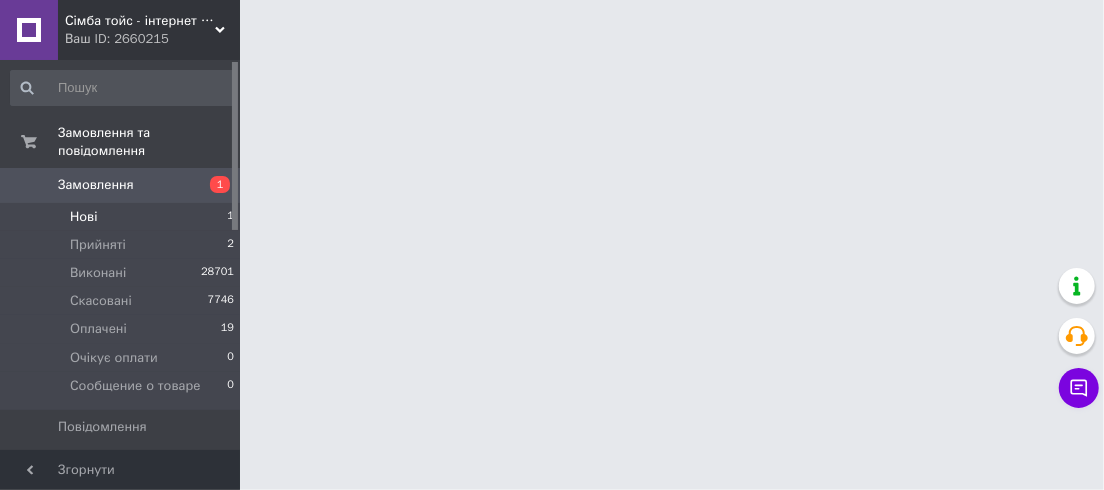 scroll, scrollTop: 0, scrollLeft: 0, axis: both 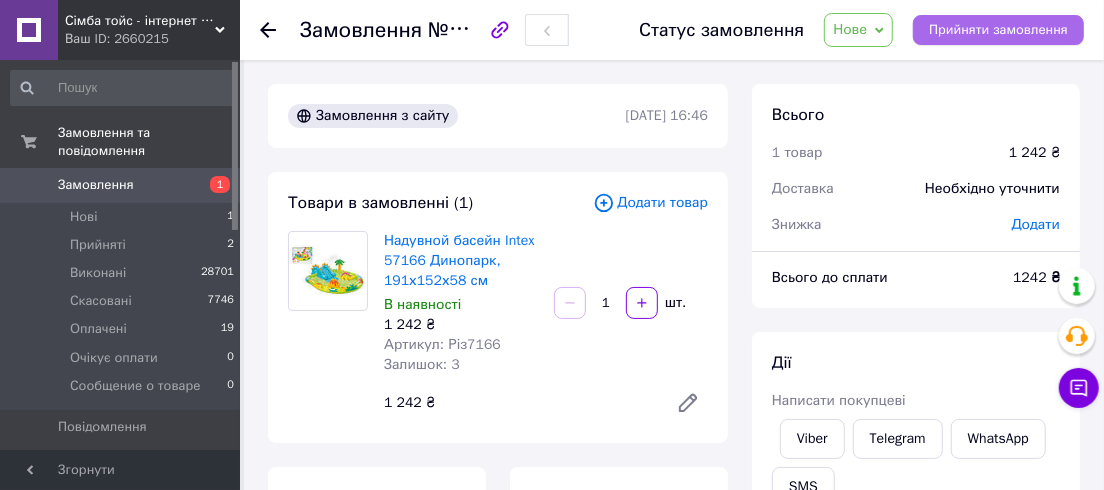 click on "Прийняти замовлення" at bounding box center (998, 30) 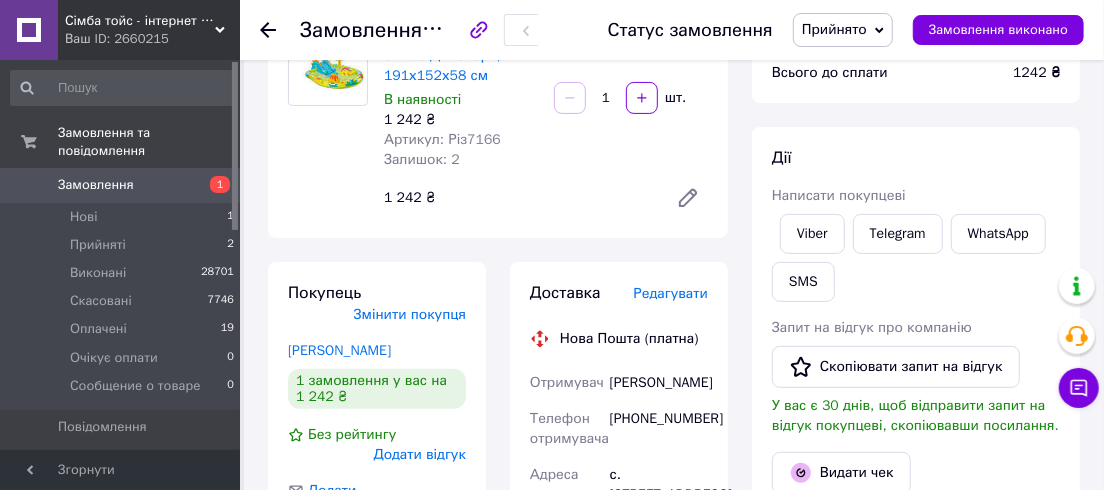 scroll, scrollTop: 363, scrollLeft: 0, axis: vertical 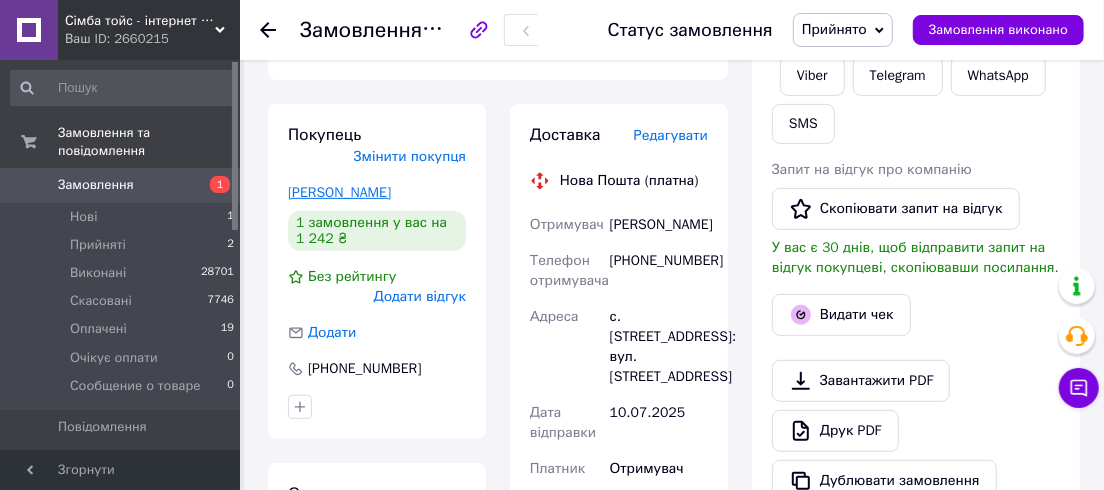 click on "[PERSON_NAME]" at bounding box center [339, 192] 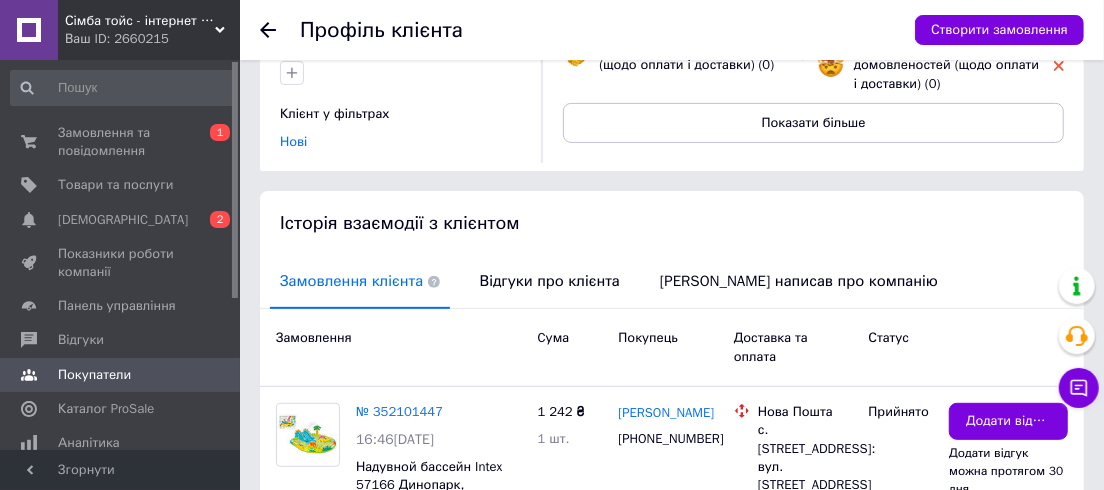 scroll, scrollTop: 272, scrollLeft: 0, axis: vertical 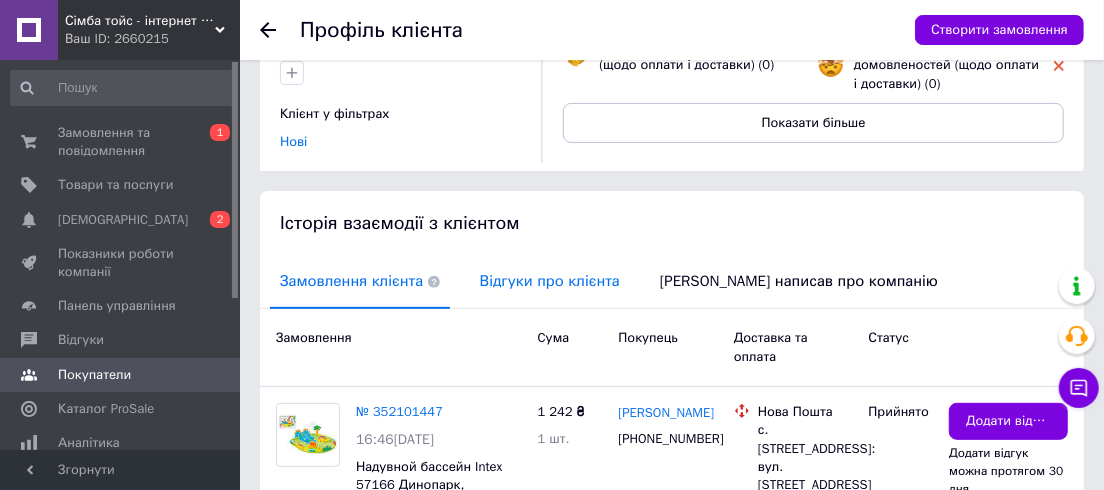 click on "Відгуки про клієнта" at bounding box center [550, 281] 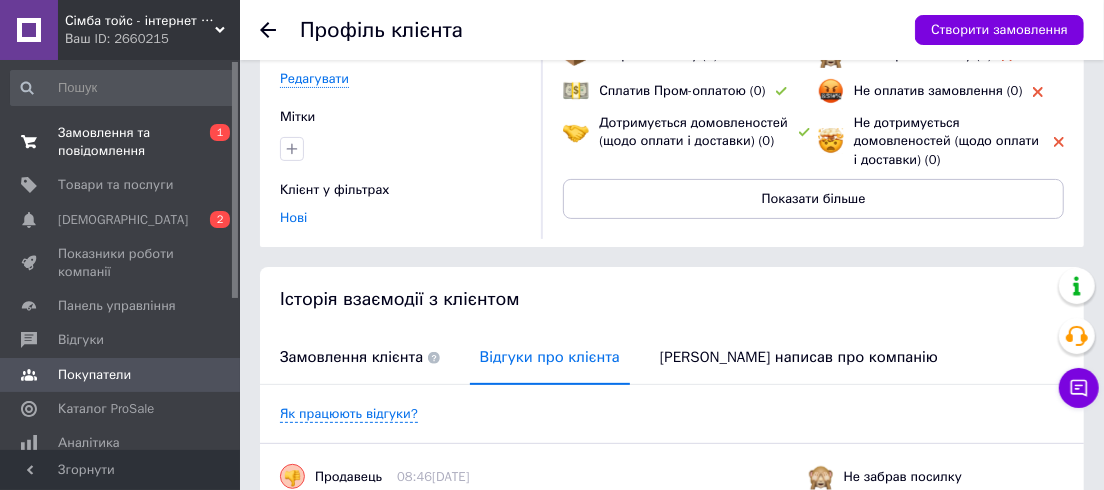 scroll, scrollTop: 194, scrollLeft: 0, axis: vertical 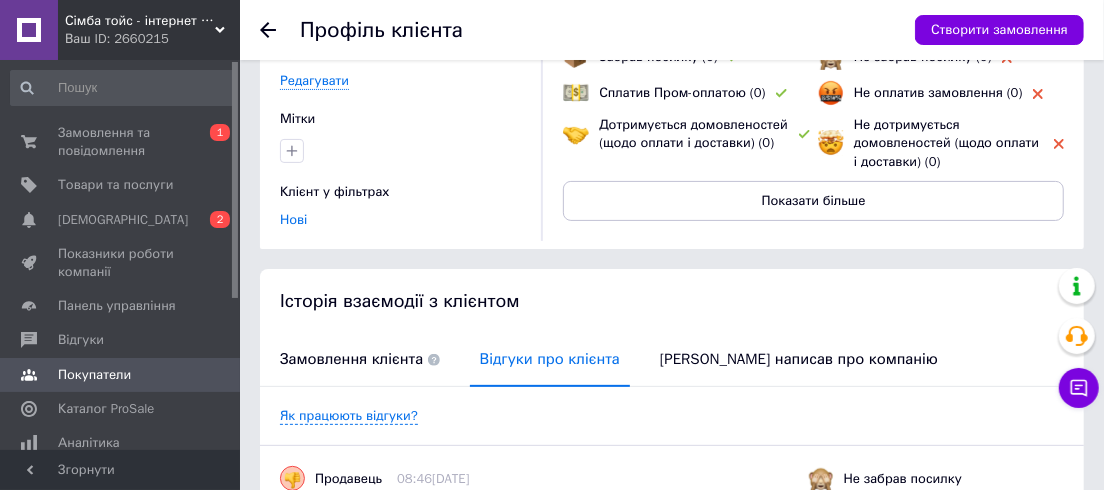 click 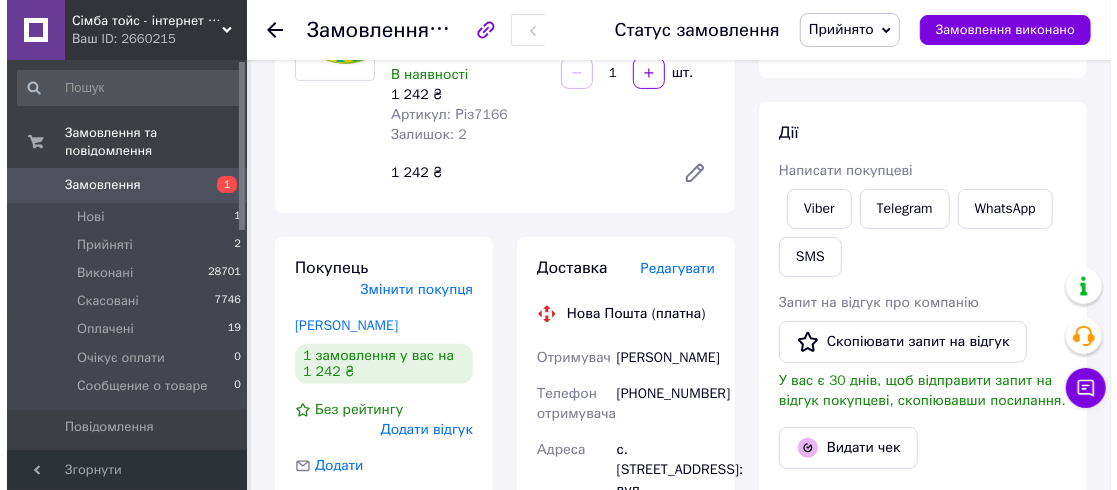 scroll, scrollTop: 182, scrollLeft: 0, axis: vertical 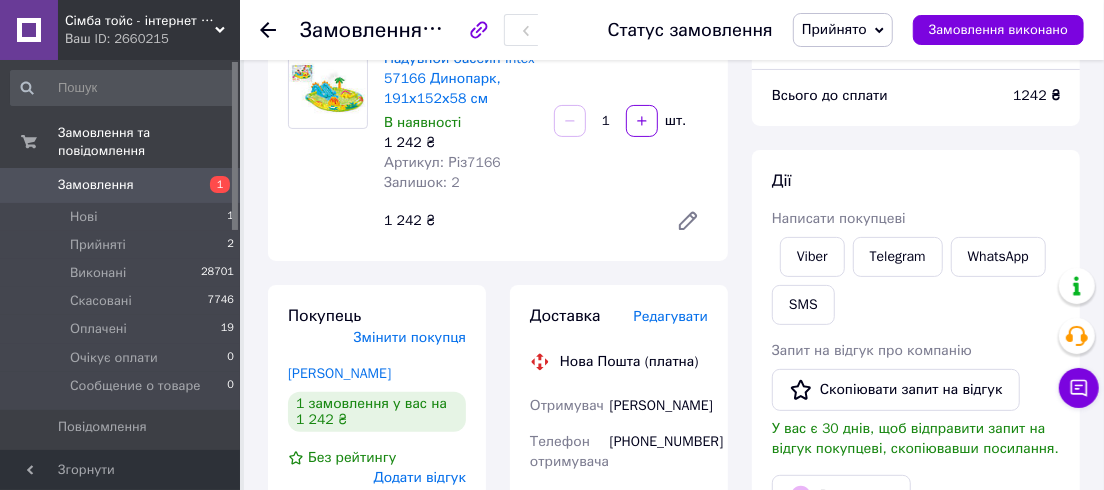 click on "Прийнято" at bounding box center (843, 30) 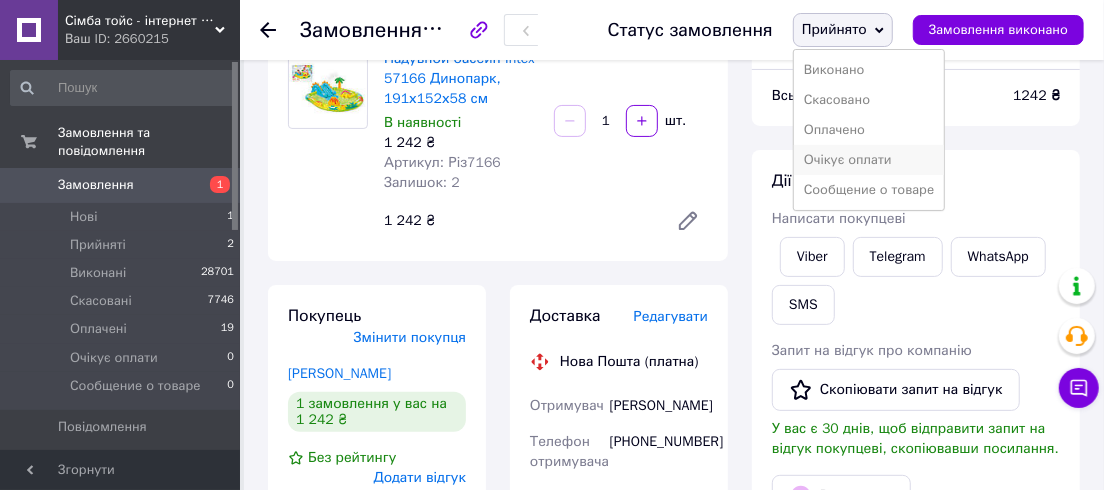 click on "Очікує оплати" at bounding box center (869, 160) 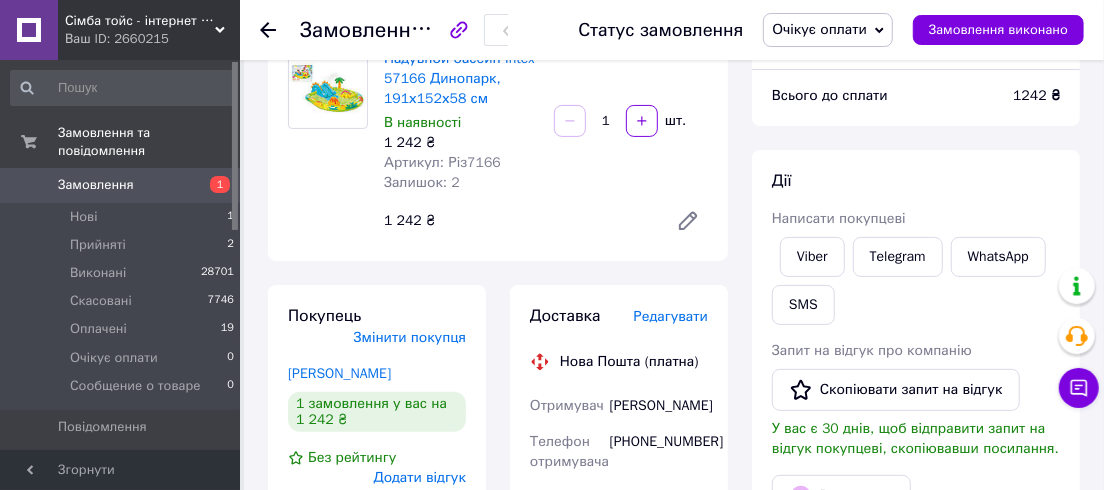 click on "Очікує оплати" at bounding box center [819, 29] 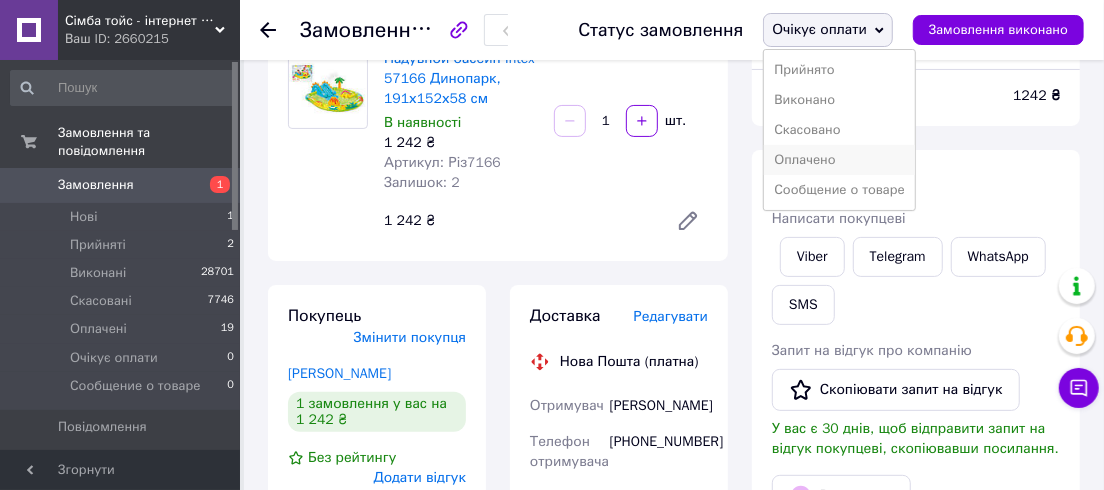 click on "Оплачено" at bounding box center (839, 160) 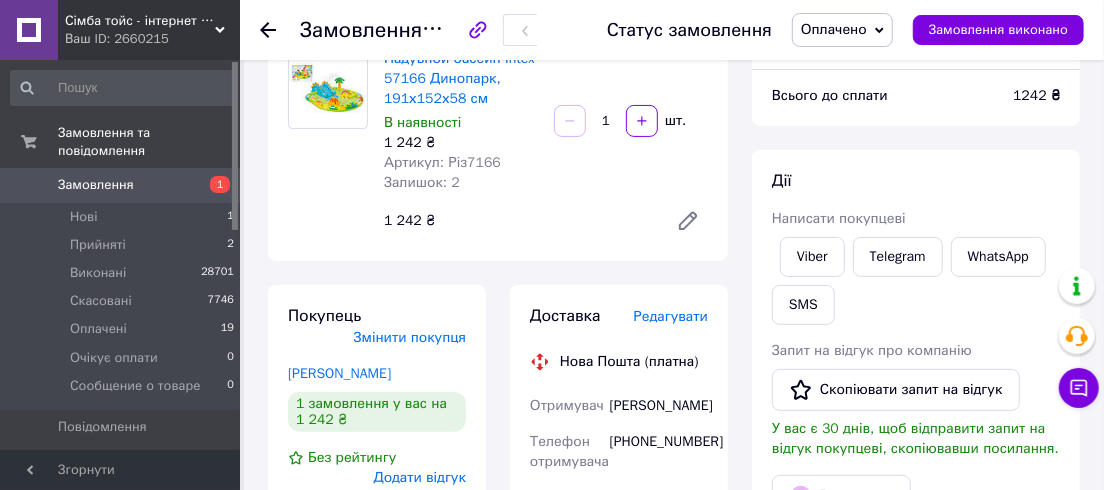 click on "Доставка Редагувати Нова Пошта (платна) Отримувач Вірченко Олена Телефон отримувача +380991640519 Адреса с. Косівщина, №1: вул. Центральна, 30-А Дата відправки 10.07.2025 Платник Отримувач Оціночна вартість 1 242 ₴ Сума післяплати 1 242 ₴ Комісія за післяплату 44.84 ₴ Платник комісії післяплати Отримувач Передати номер або Згенерувати ЕН Платник Отримувач Відправник Прізвище отримувача Вірченко Ім'я отримувача Олена По батькові отримувача Телефон отримувача +380991640519 Тип доставки У відділенні Кур'єром В поштоматі Місто -- Не обрано -- Відділення №1: вул. Центральна, 30-А <" at bounding box center (619, 705) 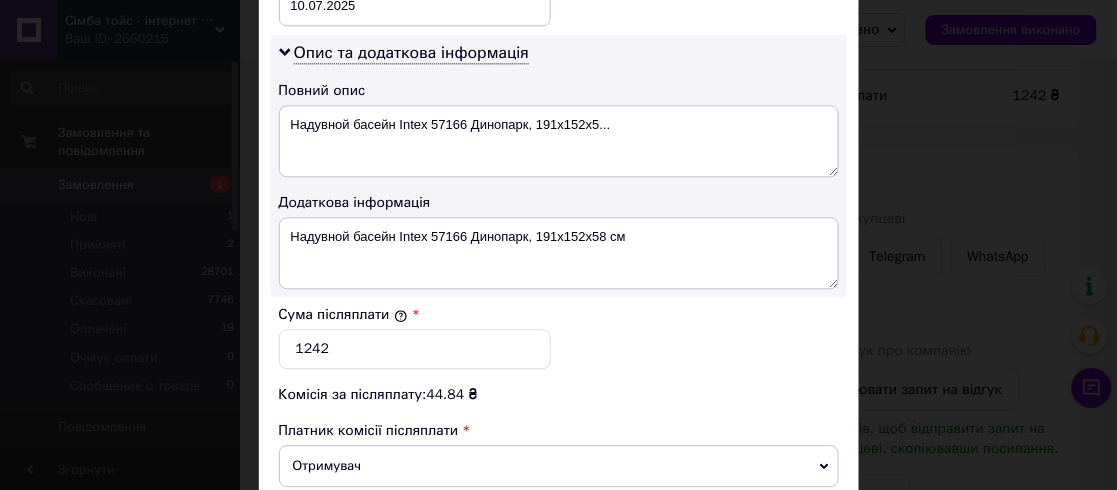 scroll, scrollTop: 1000, scrollLeft: 0, axis: vertical 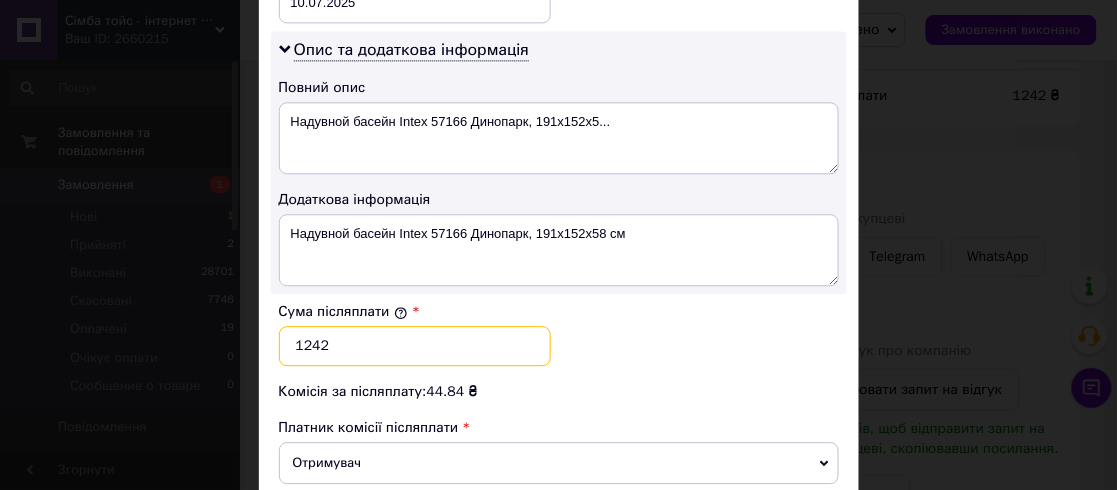 click on "1242" at bounding box center [415, 346] 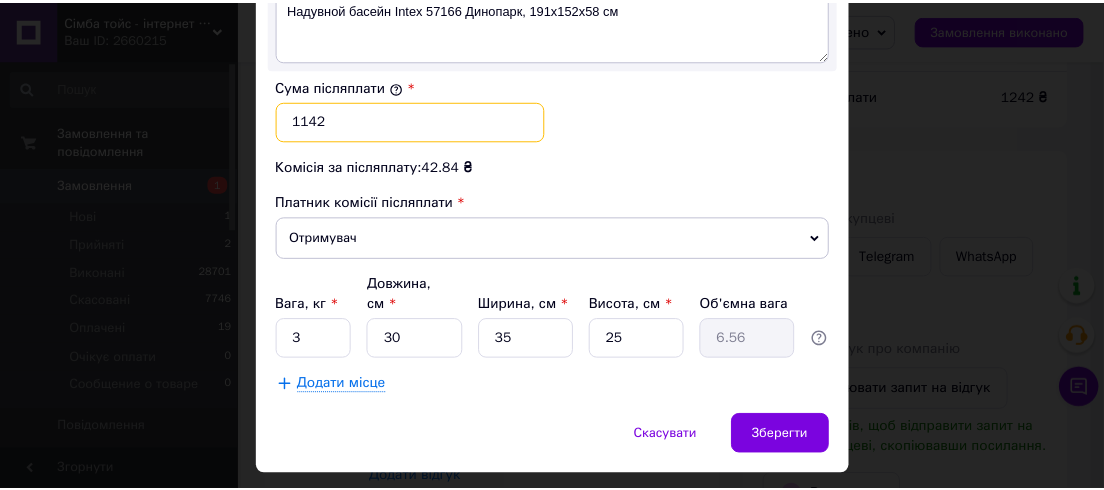 scroll, scrollTop: 1245, scrollLeft: 0, axis: vertical 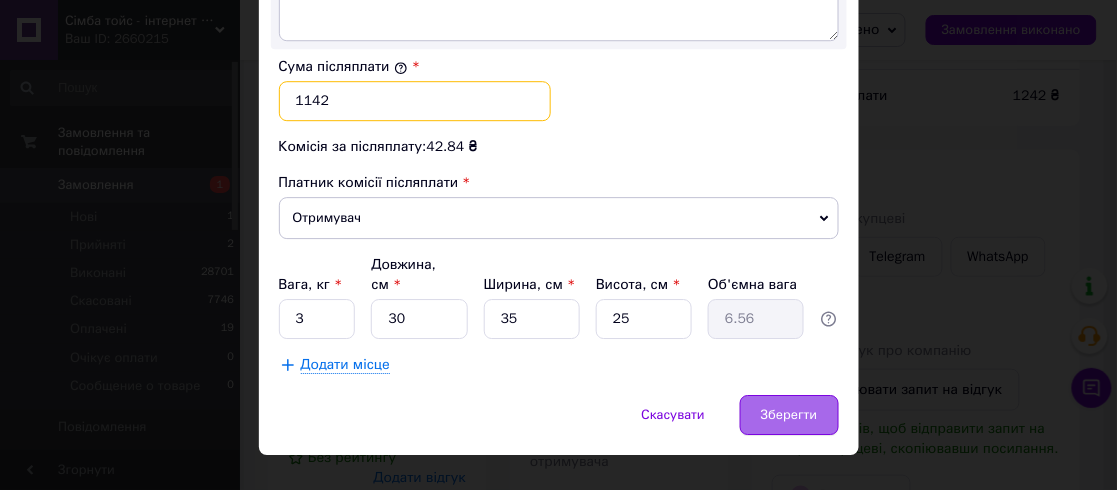 type on "1142" 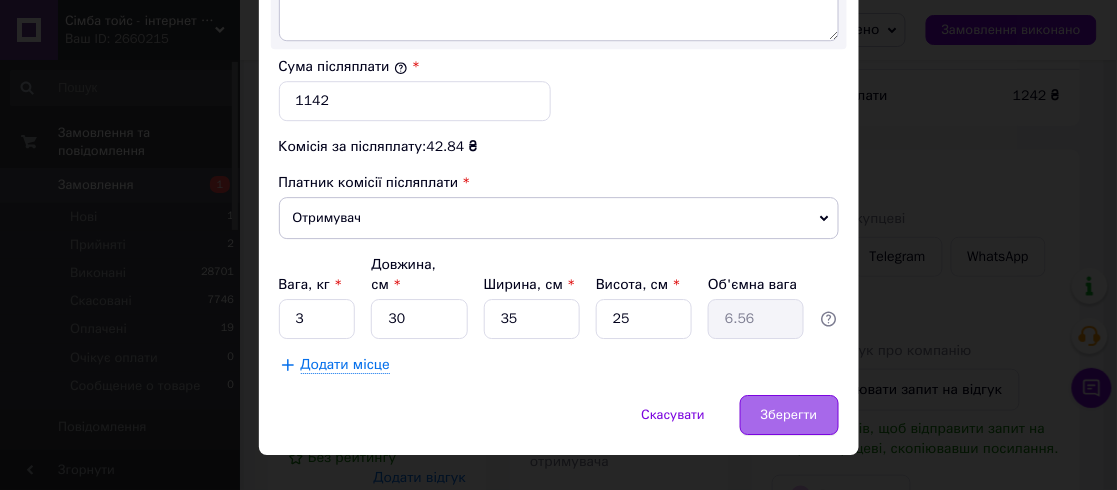 click on "Зберегти" at bounding box center (789, 415) 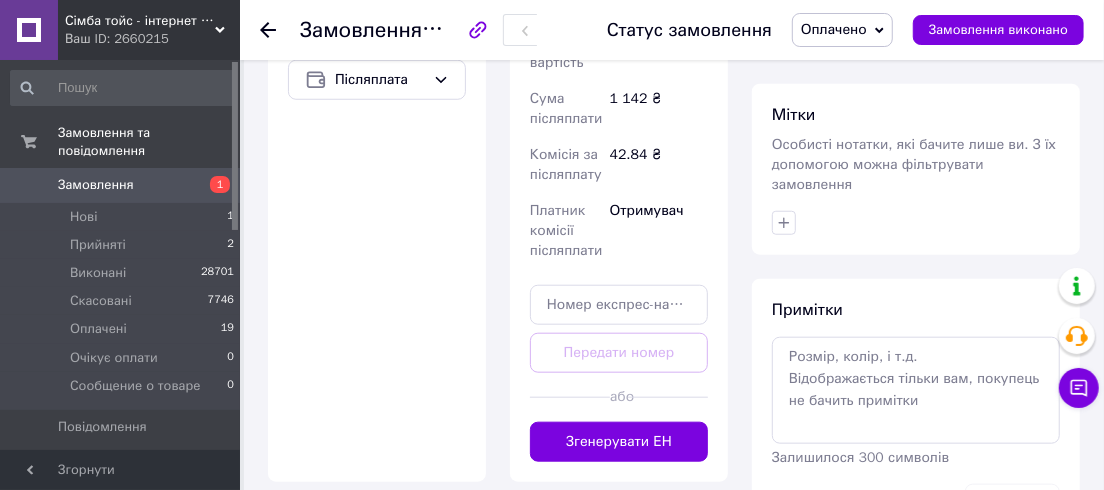 scroll, scrollTop: 1000, scrollLeft: 0, axis: vertical 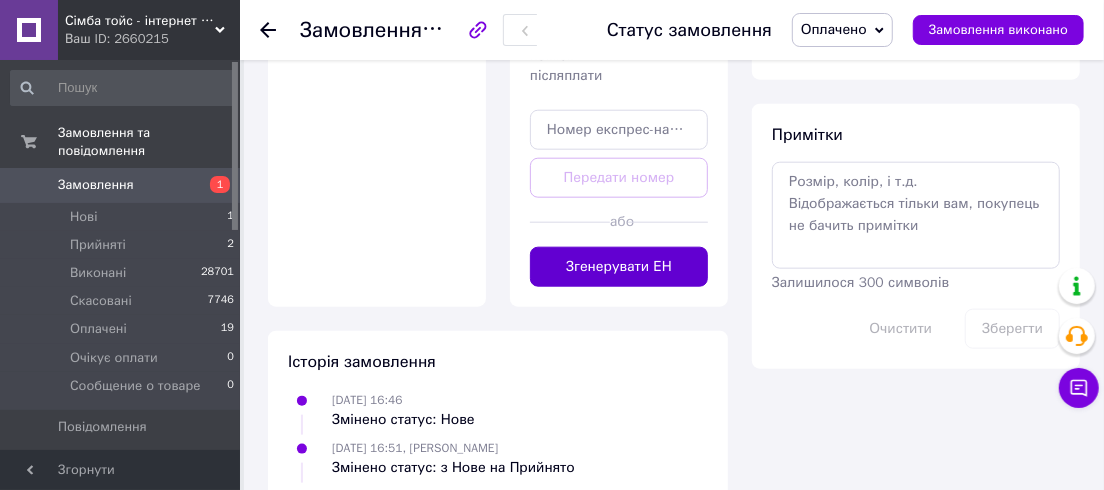 click on "Згенерувати ЕН" at bounding box center (619, 267) 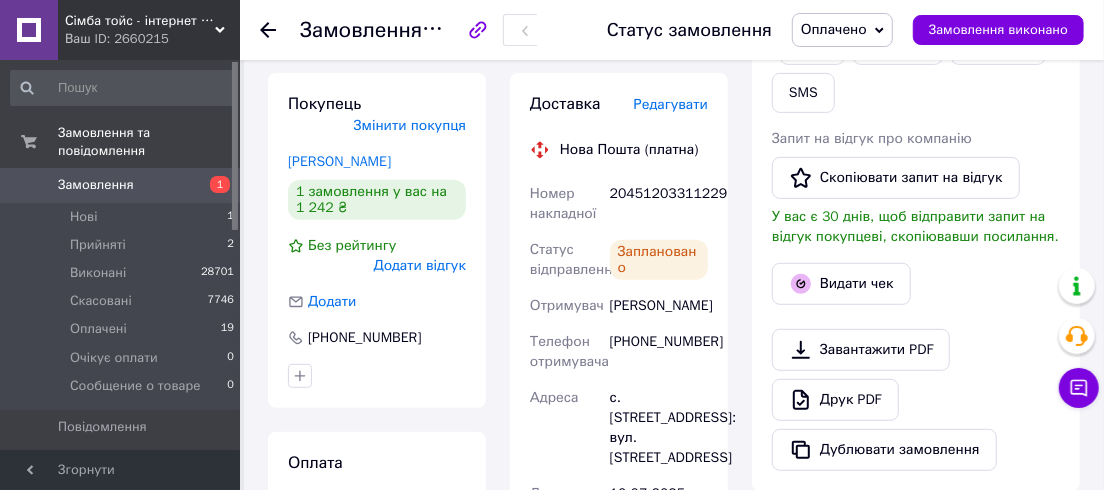 scroll, scrollTop: 363, scrollLeft: 0, axis: vertical 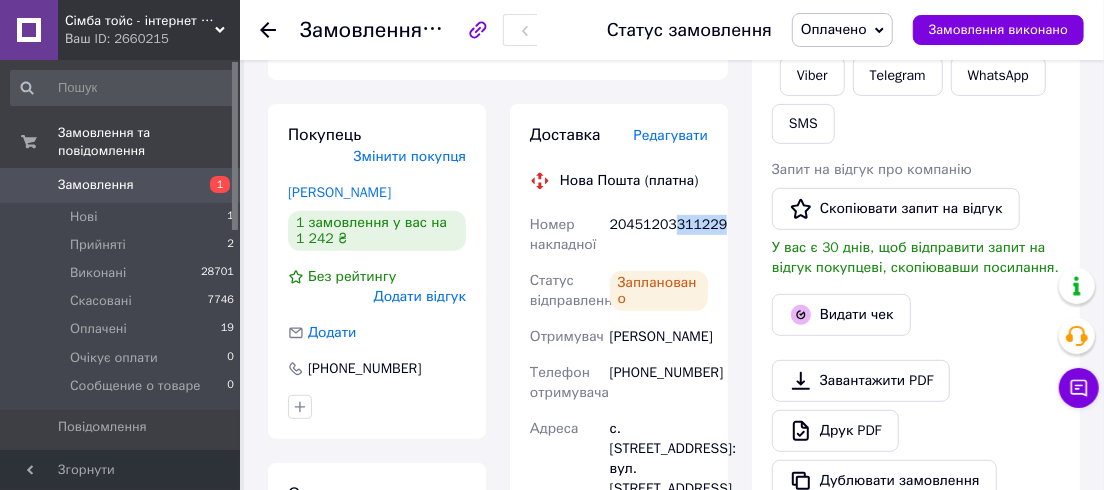 drag, startPoint x: 673, startPoint y: 224, endPoint x: 719, endPoint y: 240, distance: 48.703182 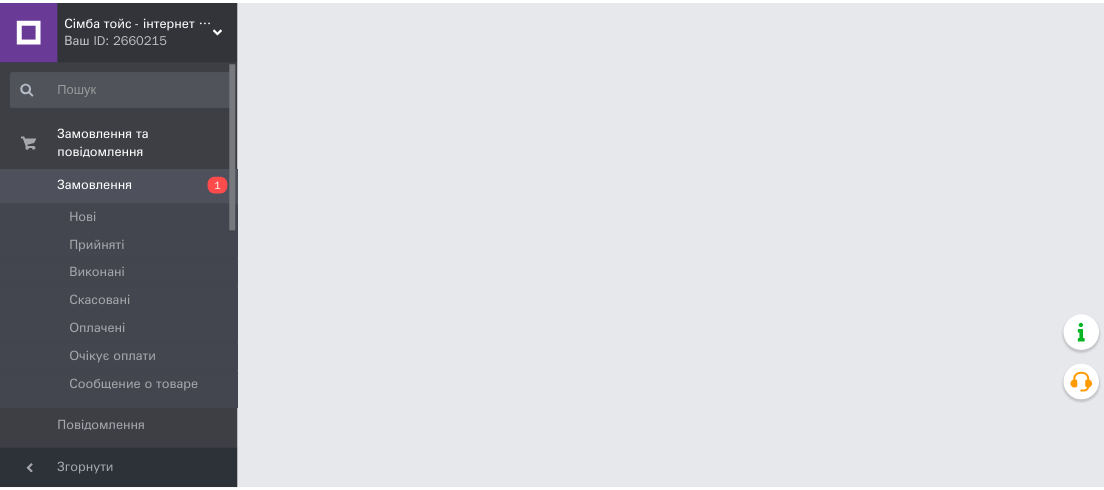 scroll, scrollTop: 0, scrollLeft: 0, axis: both 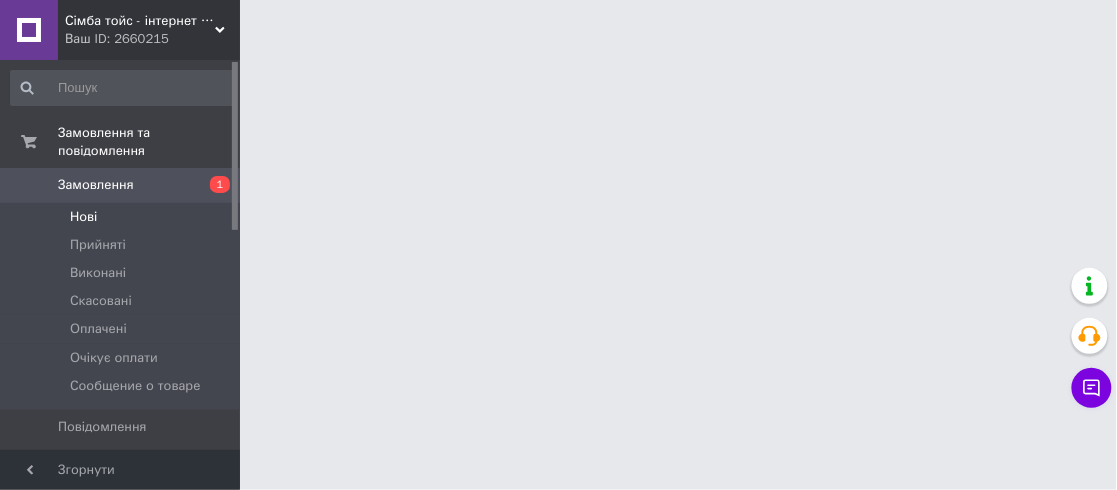 click on "Нові" at bounding box center (83, 217) 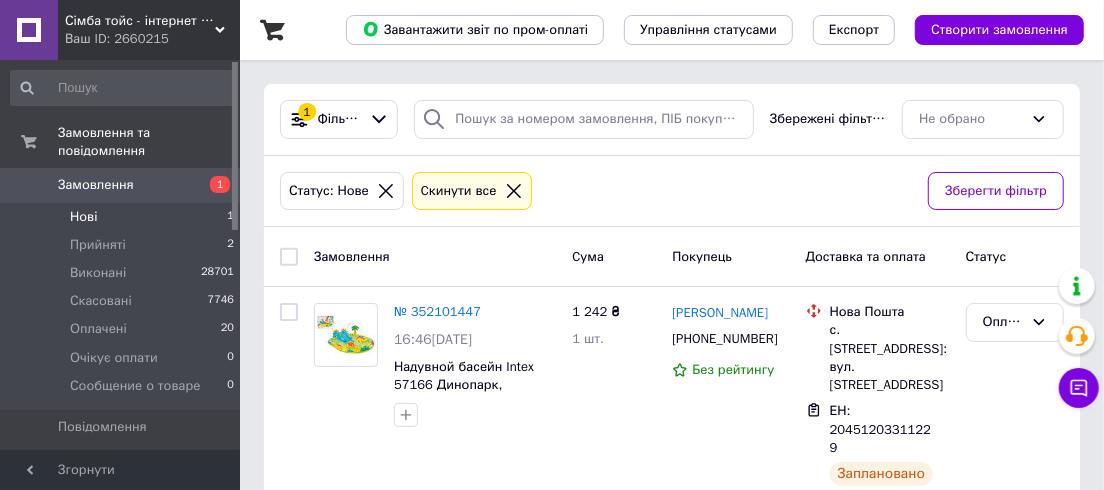click on "Нові" at bounding box center [83, 217] 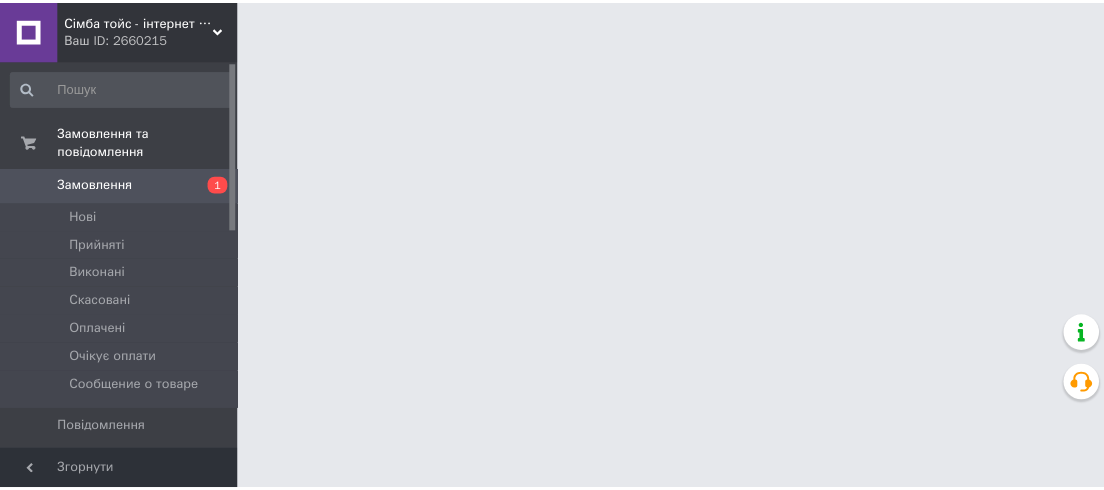 scroll, scrollTop: 0, scrollLeft: 0, axis: both 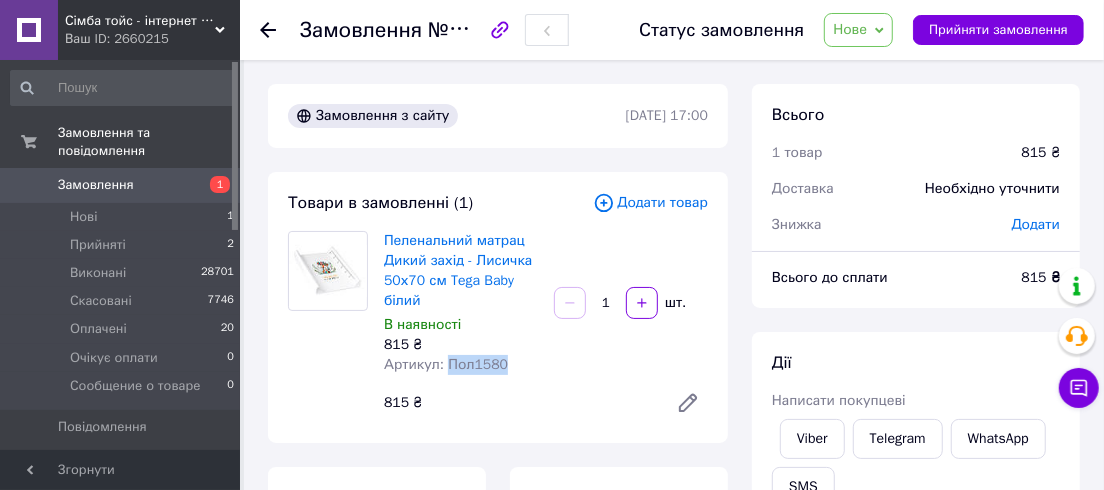 drag, startPoint x: 504, startPoint y: 364, endPoint x: 448, endPoint y: 373, distance: 56.718605 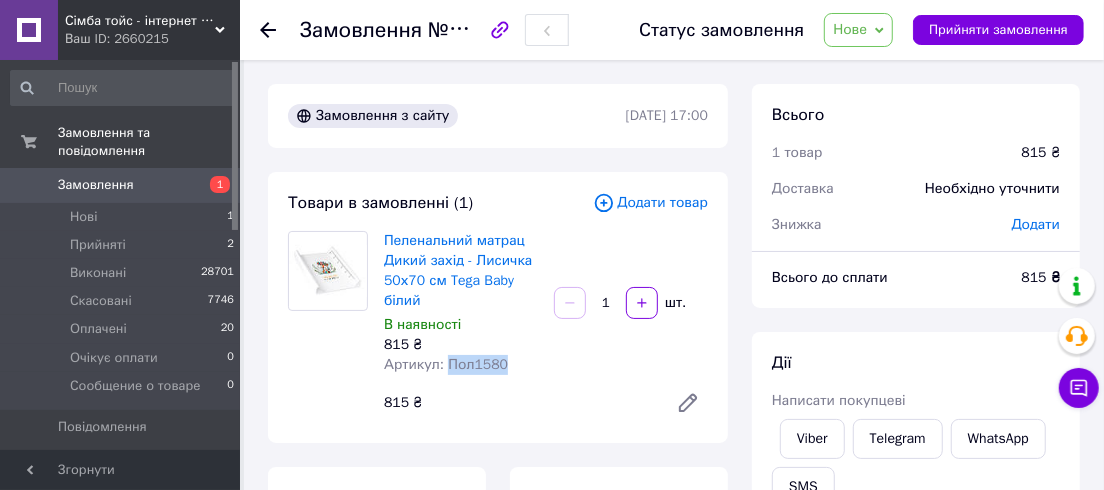 copy on "Пол1580" 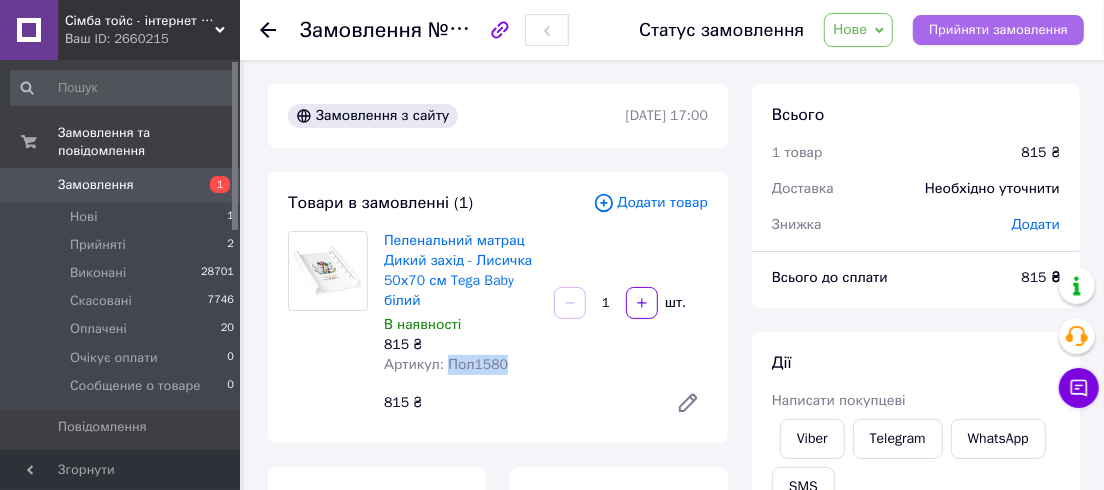 click on "Прийняти замовлення" at bounding box center (998, 30) 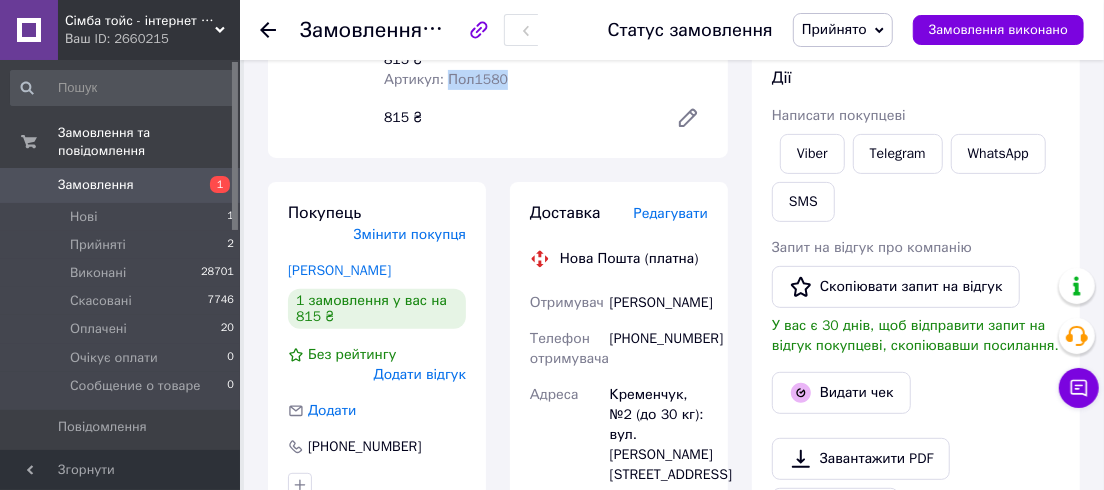scroll, scrollTop: 272, scrollLeft: 0, axis: vertical 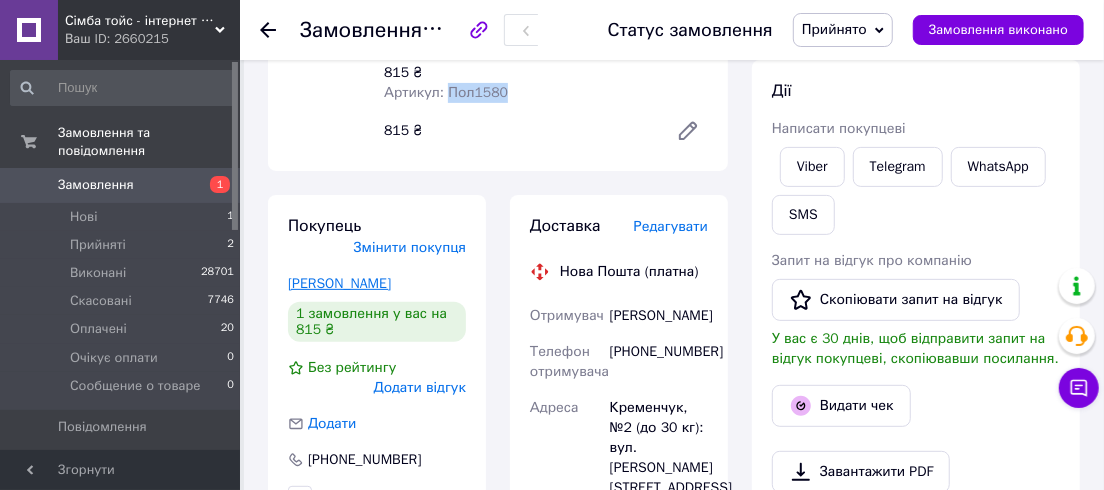 click on "[PERSON_NAME]" at bounding box center [339, 283] 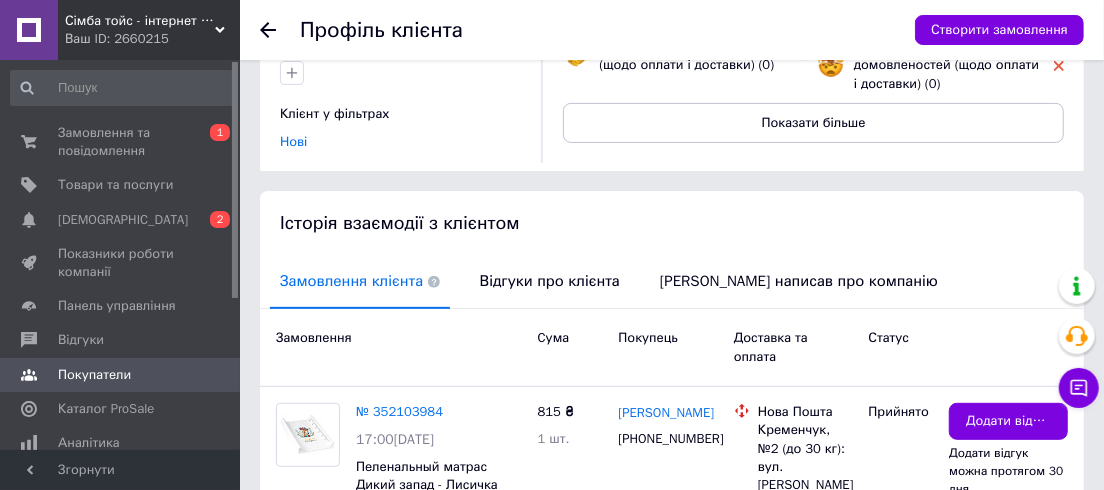 scroll, scrollTop: 423, scrollLeft: 0, axis: vertical 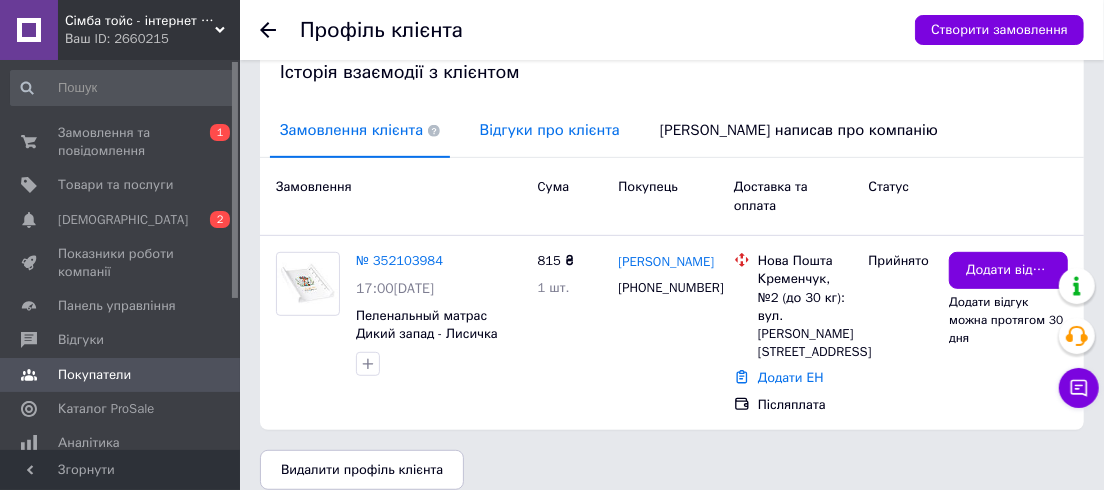 click on "Відгуки про клієнта" at bounding box center [550, 130] 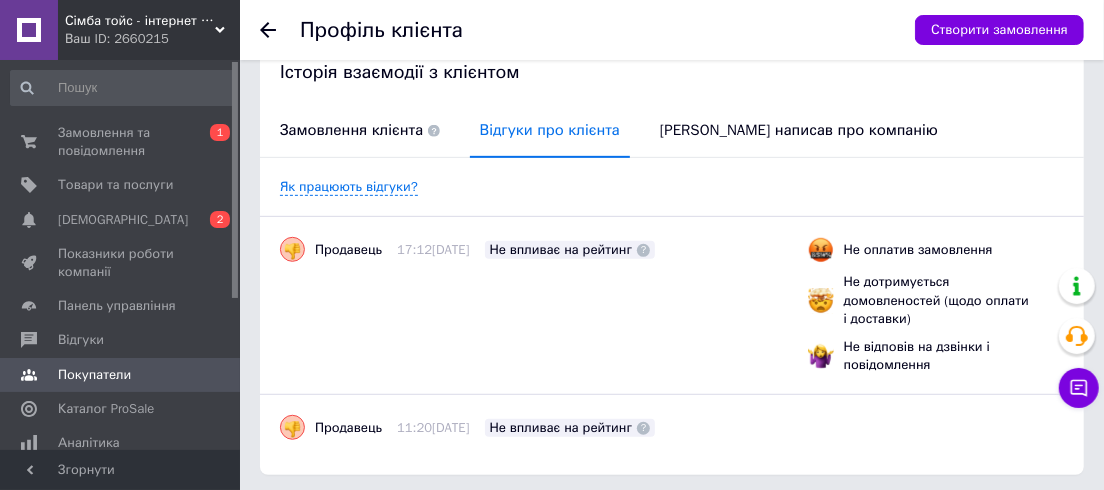 click on "Профіль клієнта Створити замовлення" at bounding box center (672, 30) 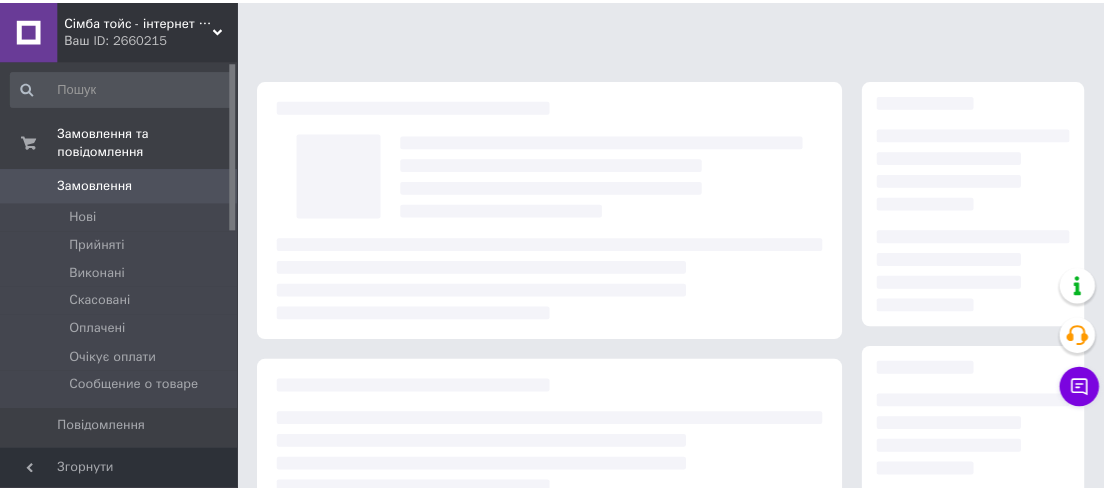 scroll, scrollTop: 272, scrollLeft: 0, axis: vertical 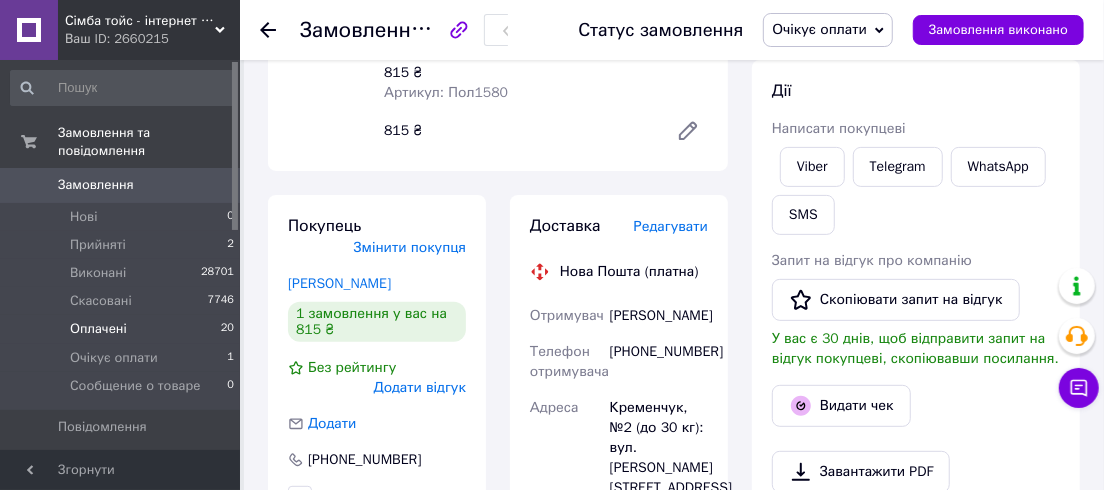 click on "Оплачені" at bounding box center [98, 329] 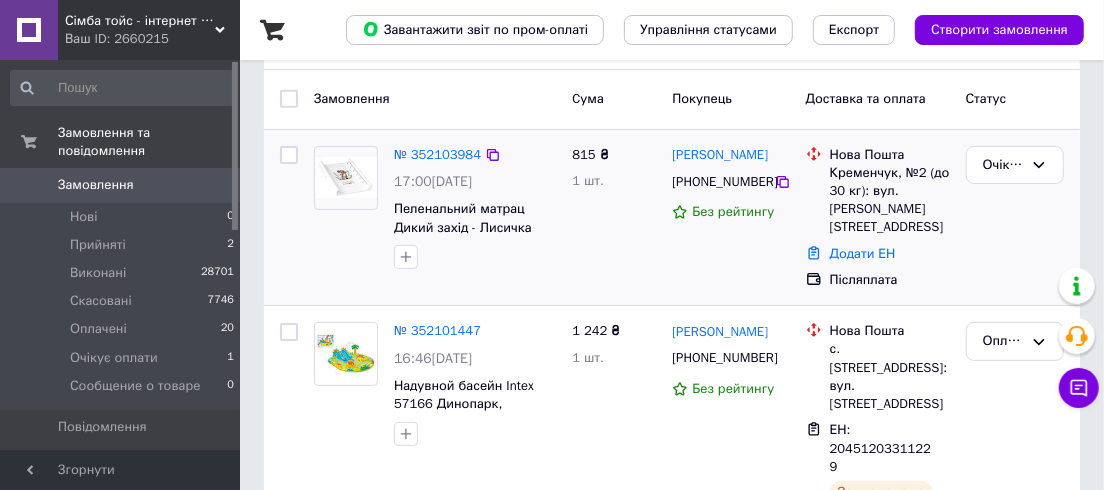 scroll, scrollTop: 182, scrollLeft: 0, axis: vertical 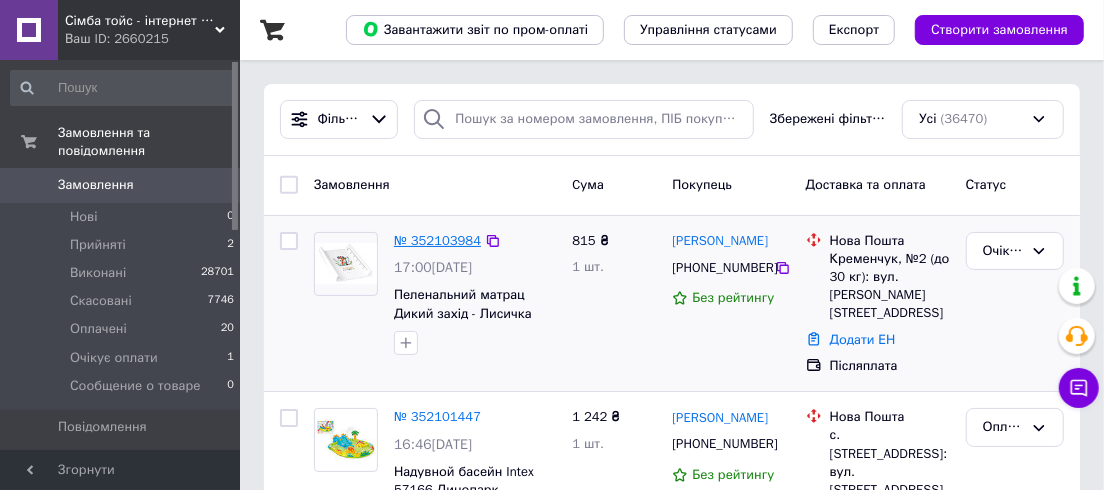 click on "№ 352103984" at bounding box center [437, 240] 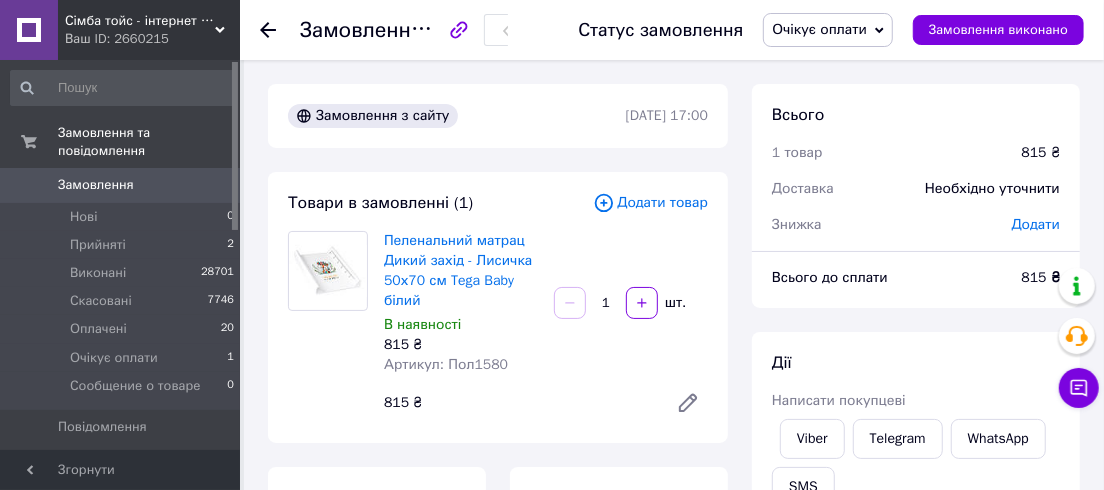 click on "Очікує оплати" at bounding box center [819, 29] 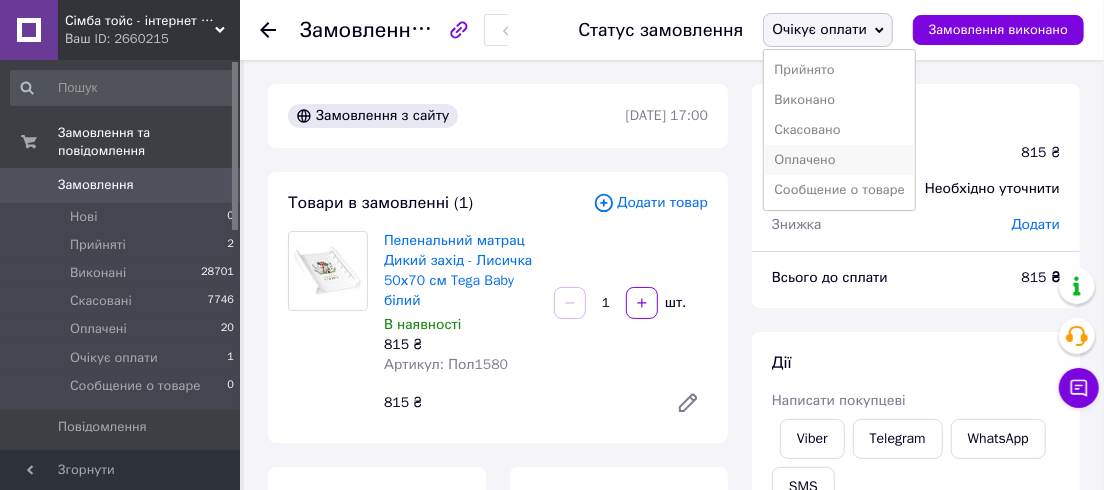 click on "Оплачено" at bounding box center [839, 160] 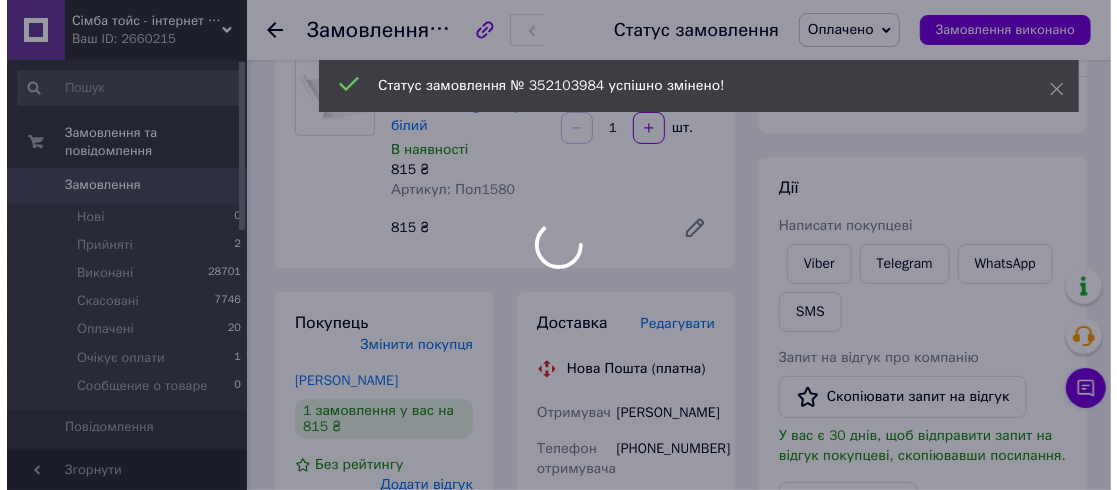 scroll, scrollTop: 182, scrollLeft: 0, axis: vertical 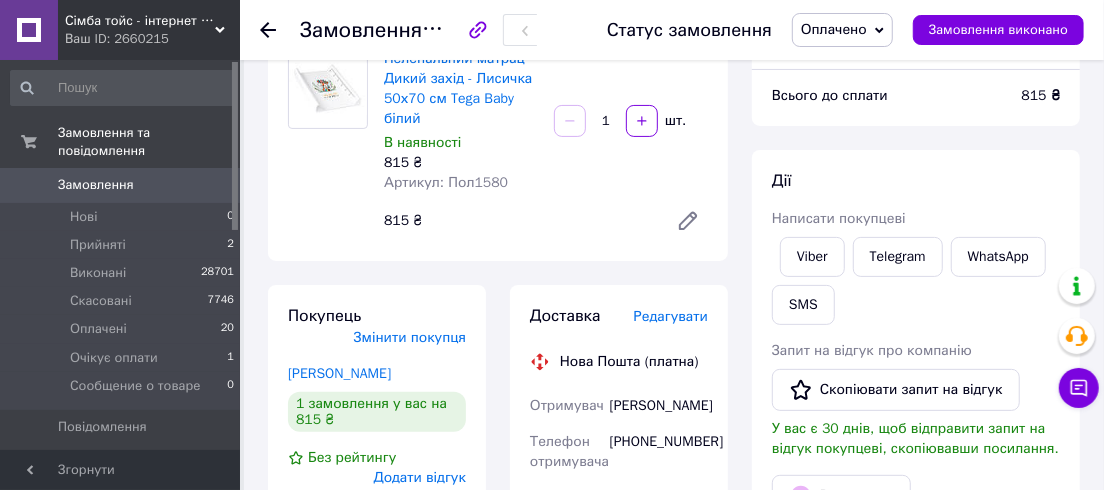 click on "Доставка Редагувати" at bounding box center (619, 316) 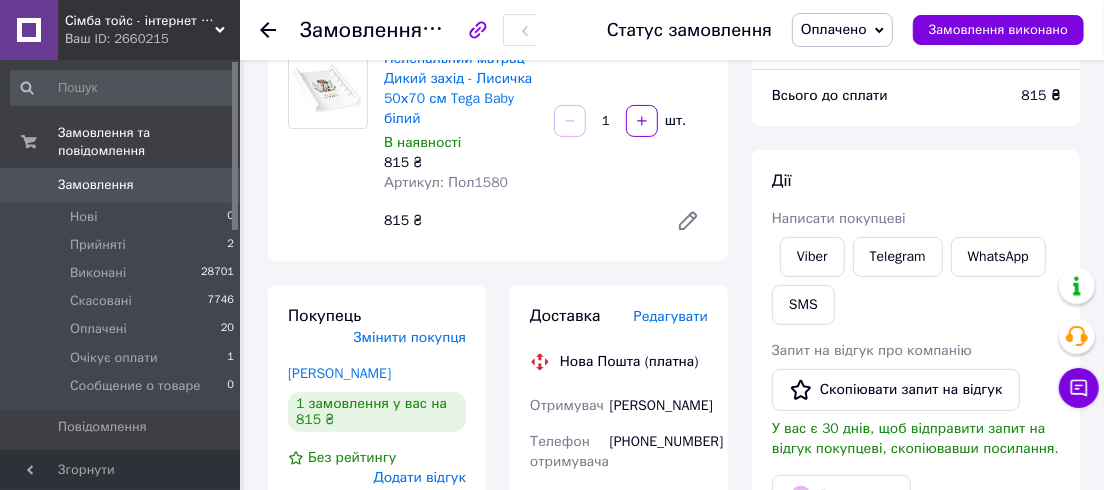click on "Редагувати" at bounding box center [671, 316] 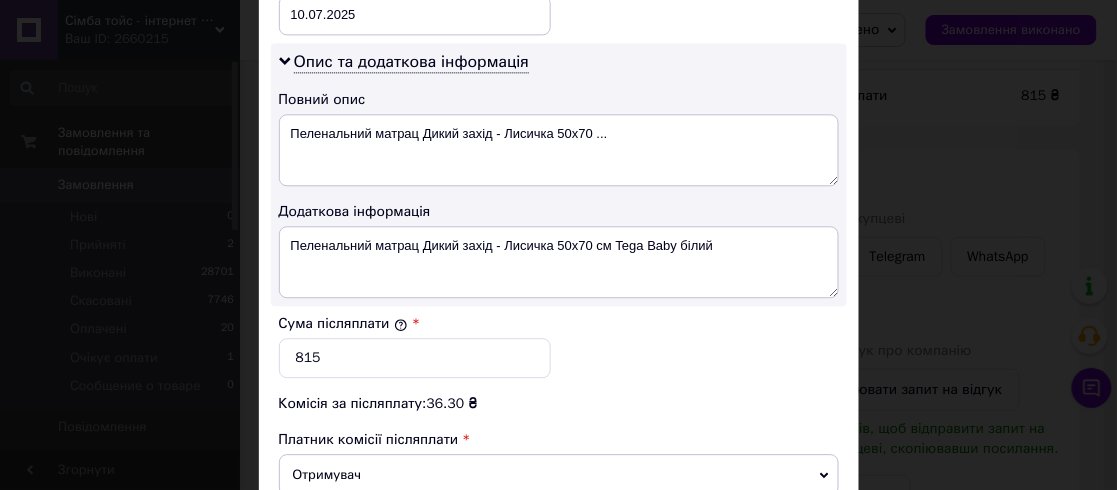 scroll, scrollTop: 1000, scrollLeft: 0, axis: vertical 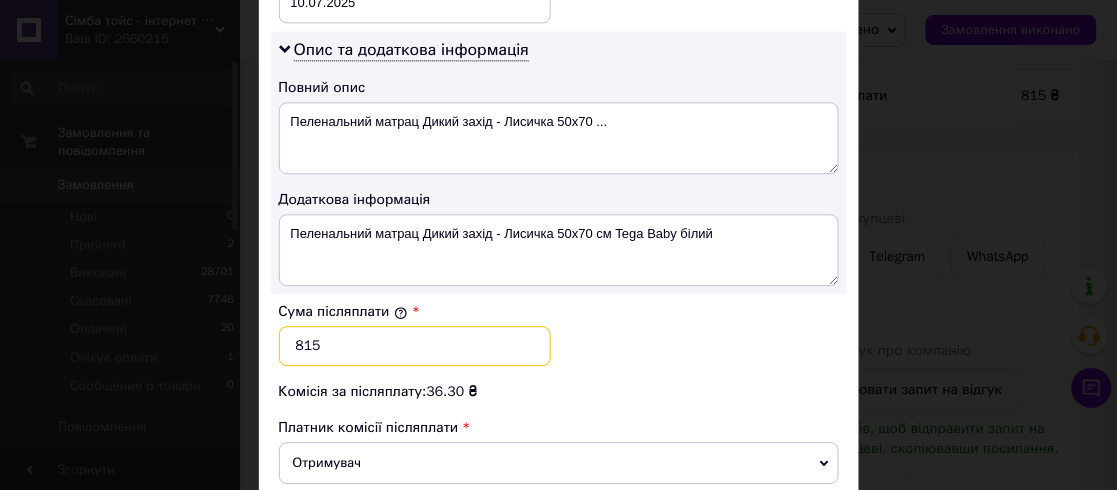 click on "815" at bounding box center [415, 346] 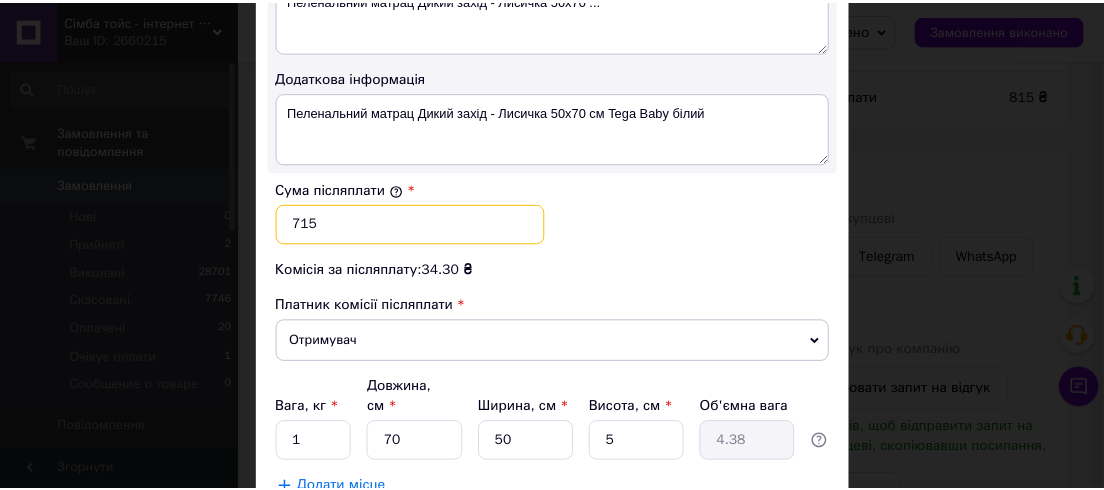 scroll, scrollTop: 1181, scrollLeft: 0, axis: vertical 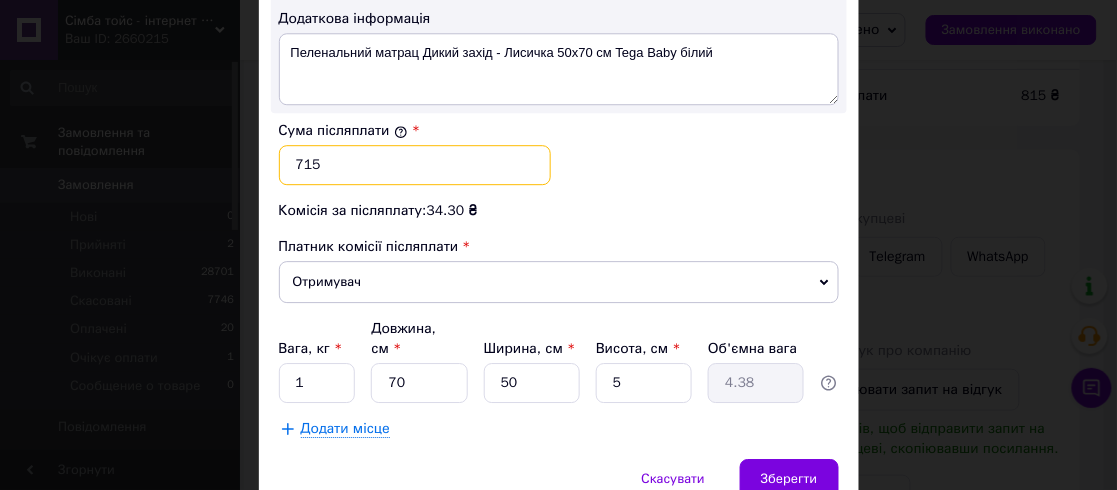 type on "715" 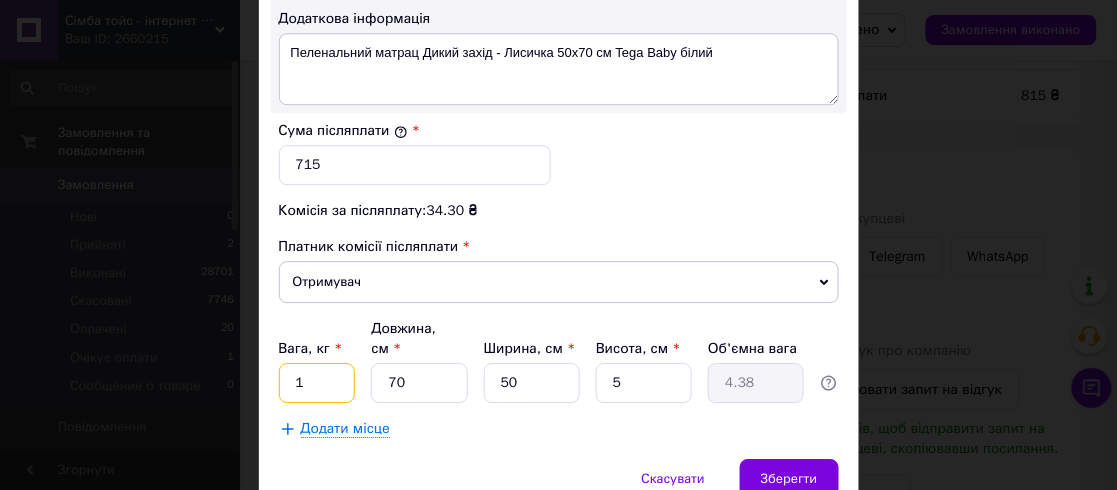 click on "1" at bounding box center (317, 383) 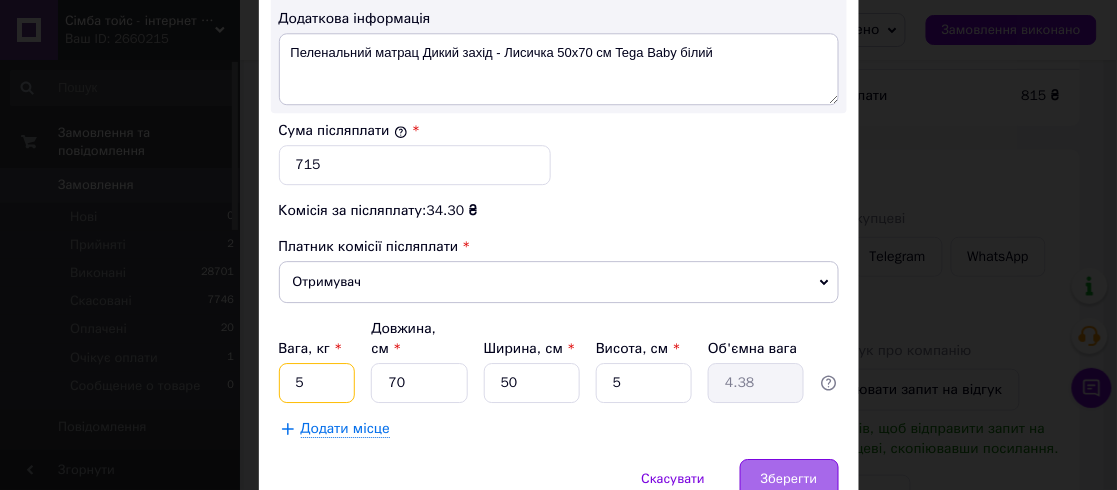 type on "5" 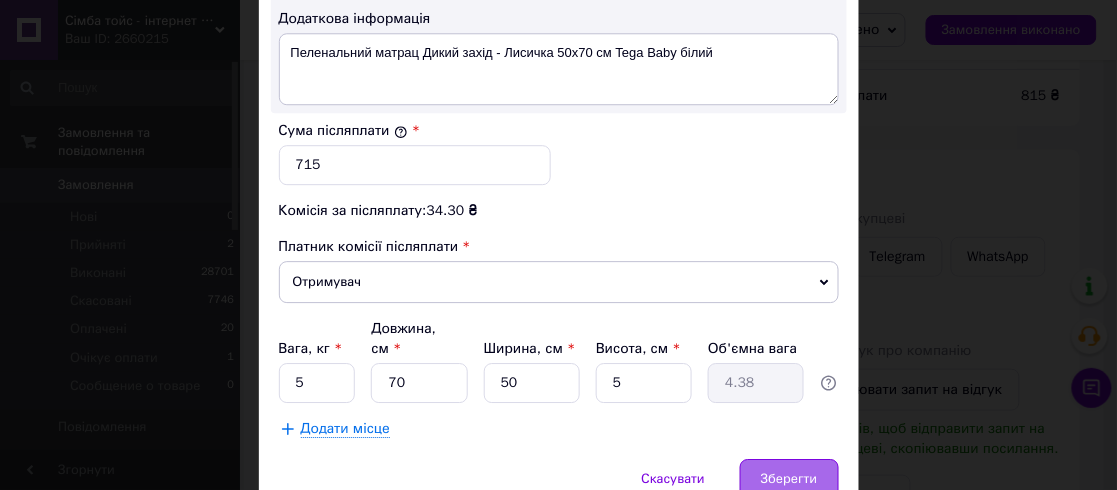 click on "Зберегти" at bounding box center [789, 479] 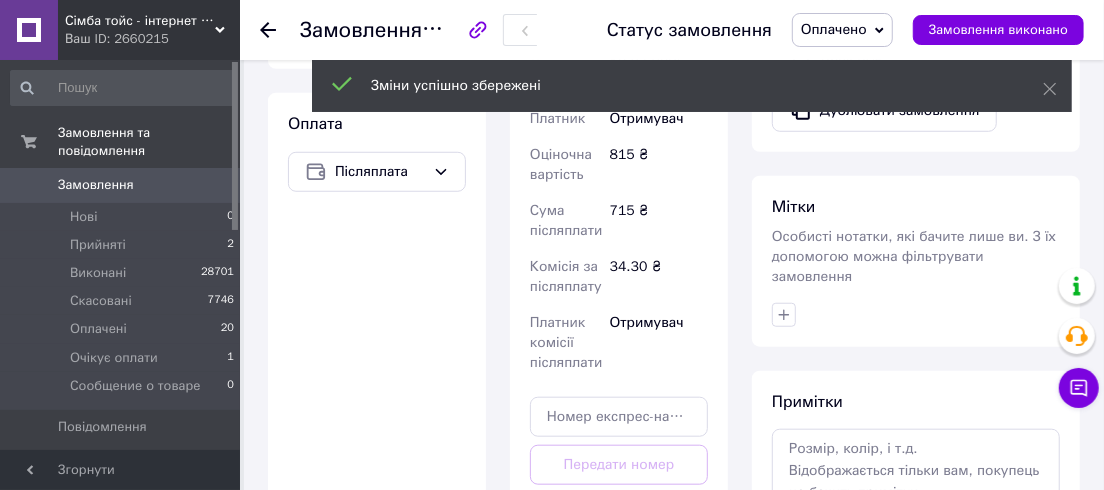 scroll, scrollTop: 818, scrollLeft: 0, axis: vertical 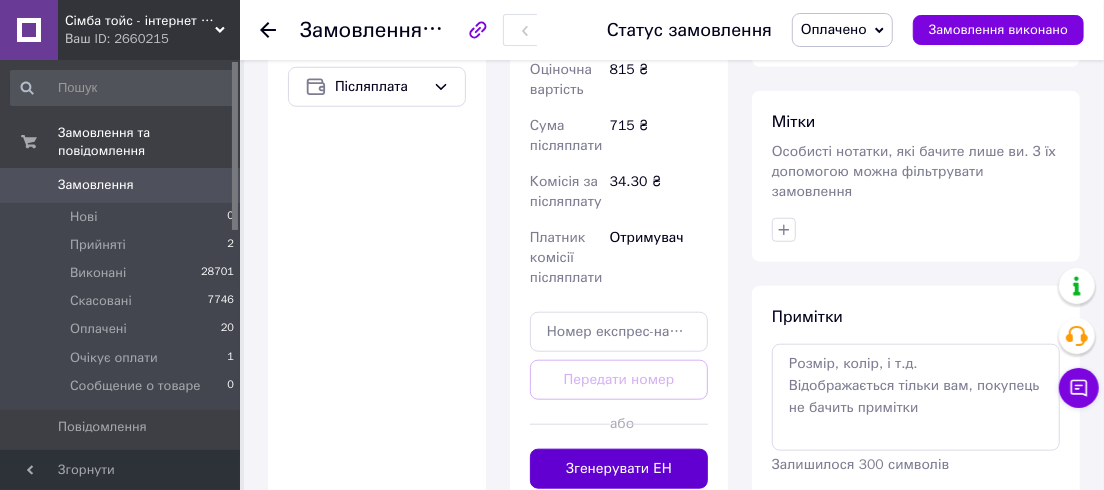 click on "Згенерувати ЕН" at bounding box center [619, 469] 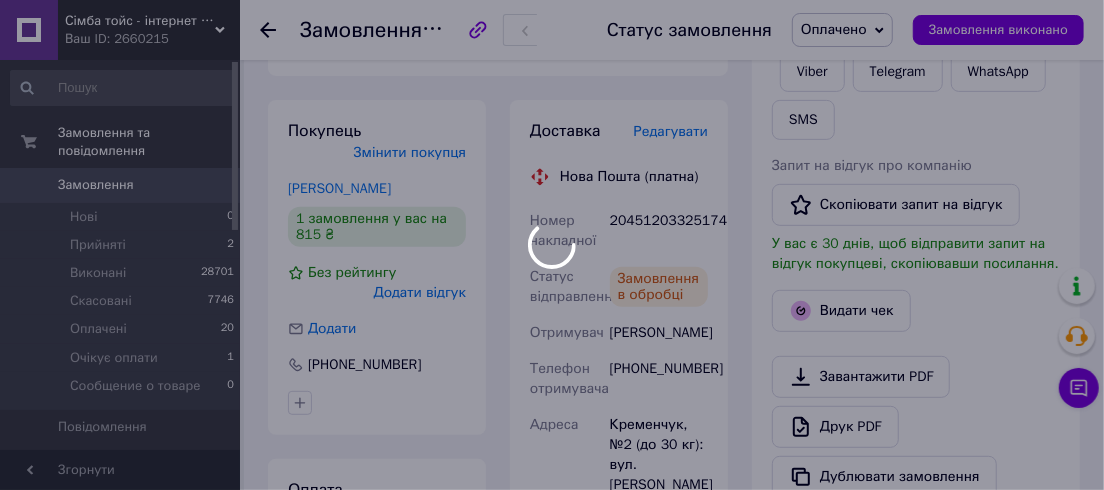 scroll, scrollTop: 363, scrollLeft: 0, axis: vertical 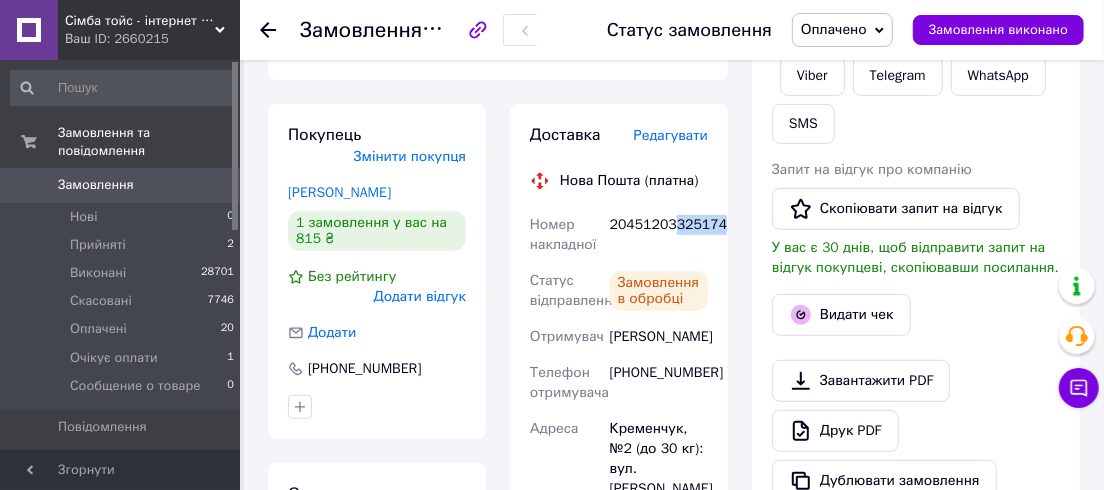 drag, startPoint x: 670, startPoint y: 220, endPoint x: 723, endPoint y: 226, distance: 53.338543 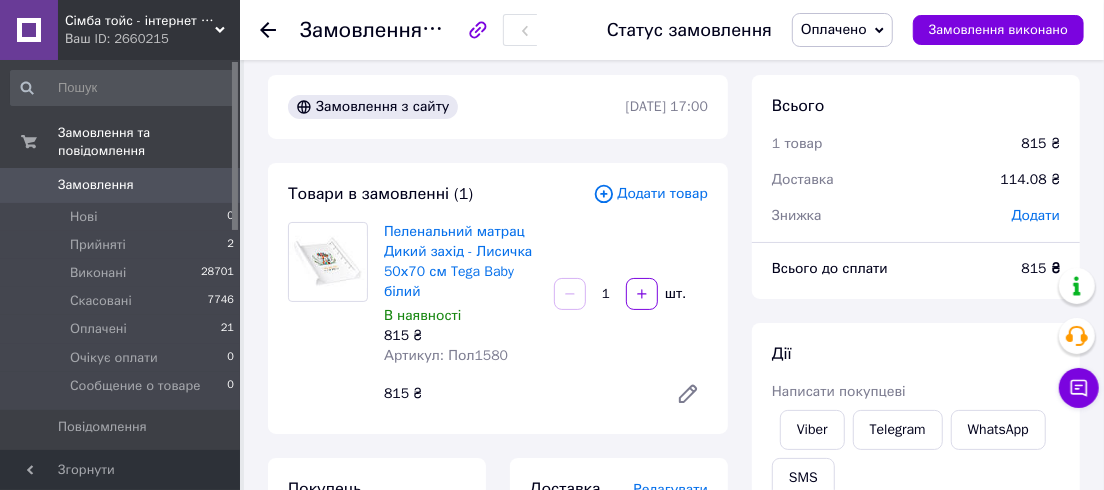 scroll, scrollTop: 0, scrollLeft: 0, axis: both 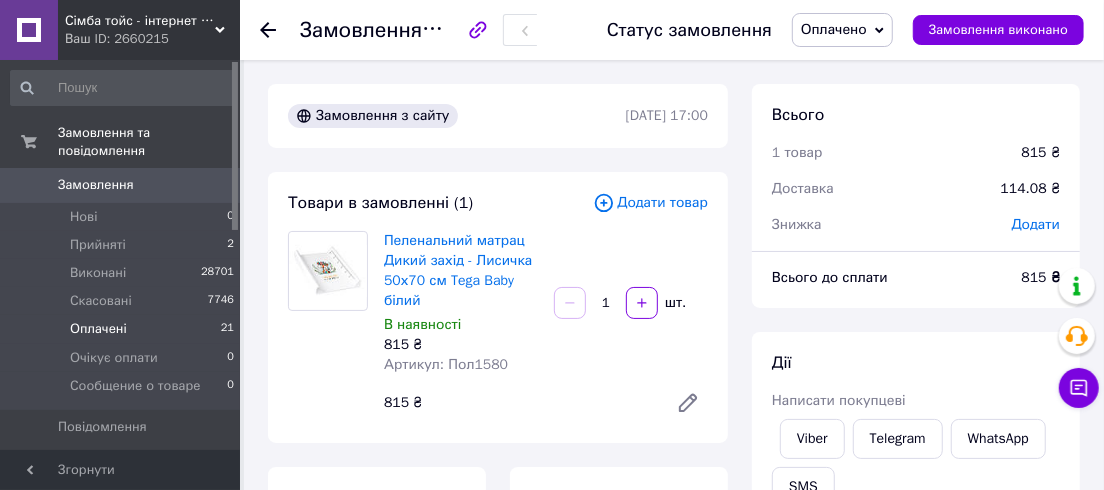 click on "Оплачені" at bounding box center [98, 329] 